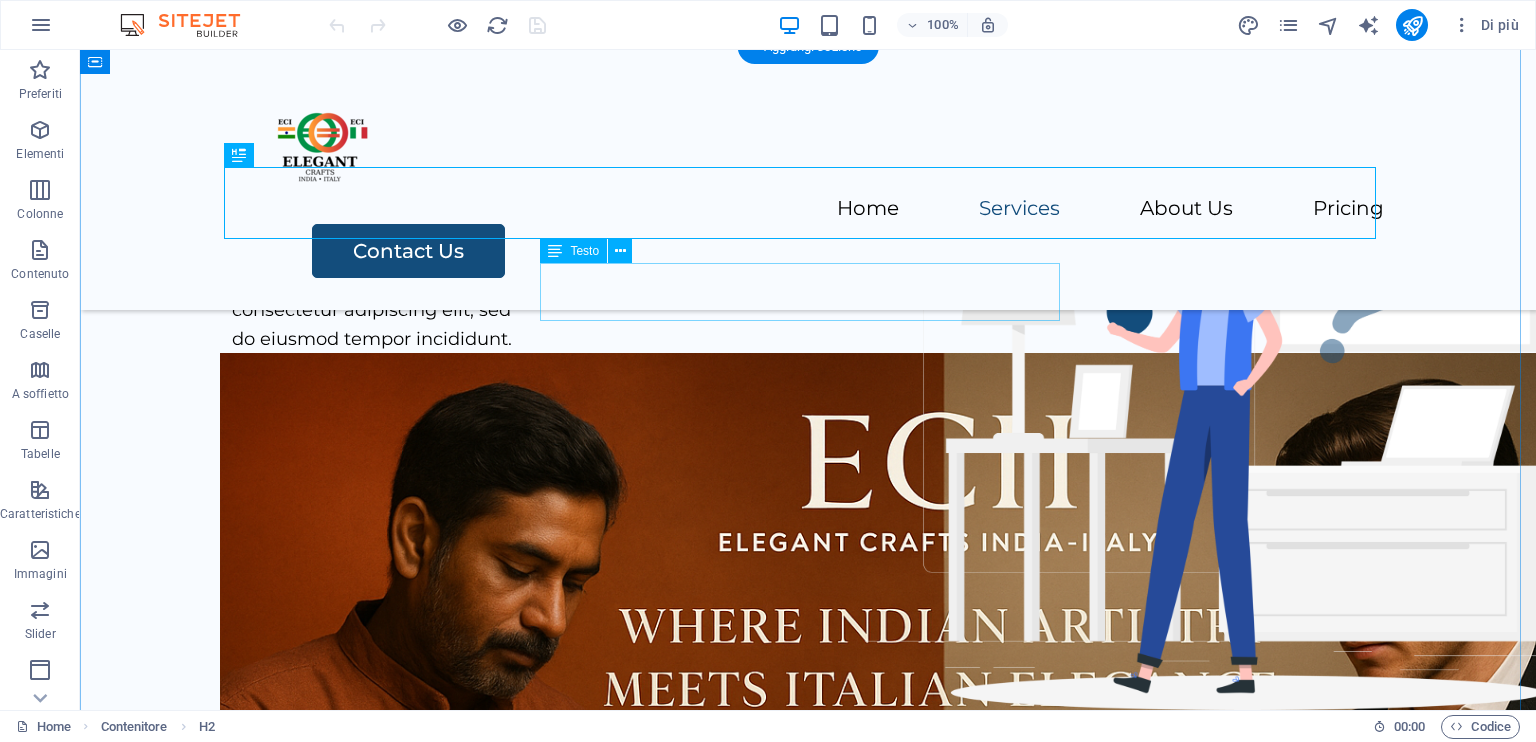 scroll, scrollTop: 768, scrollLeft: 0, axis: vertical 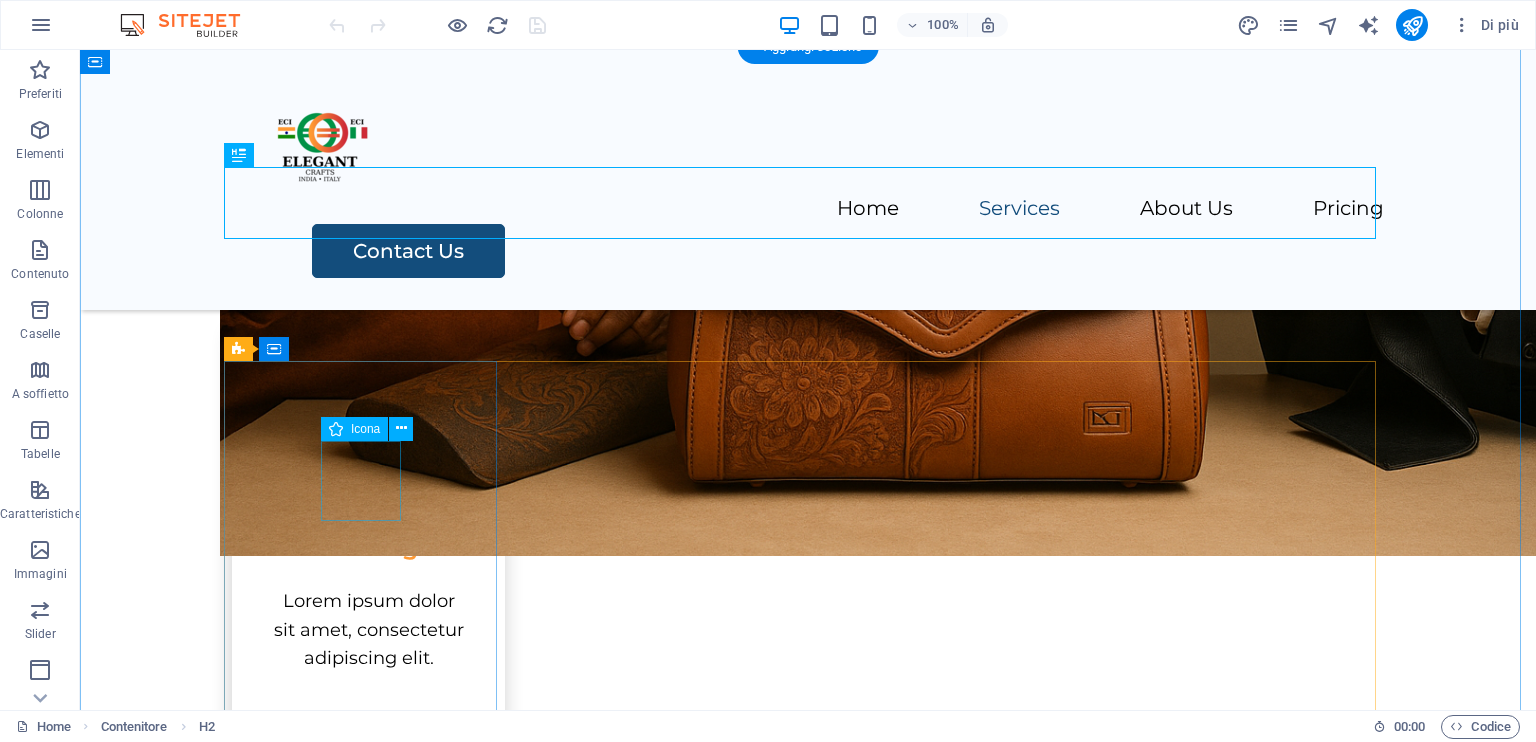 click at bounding box center [368, 453] 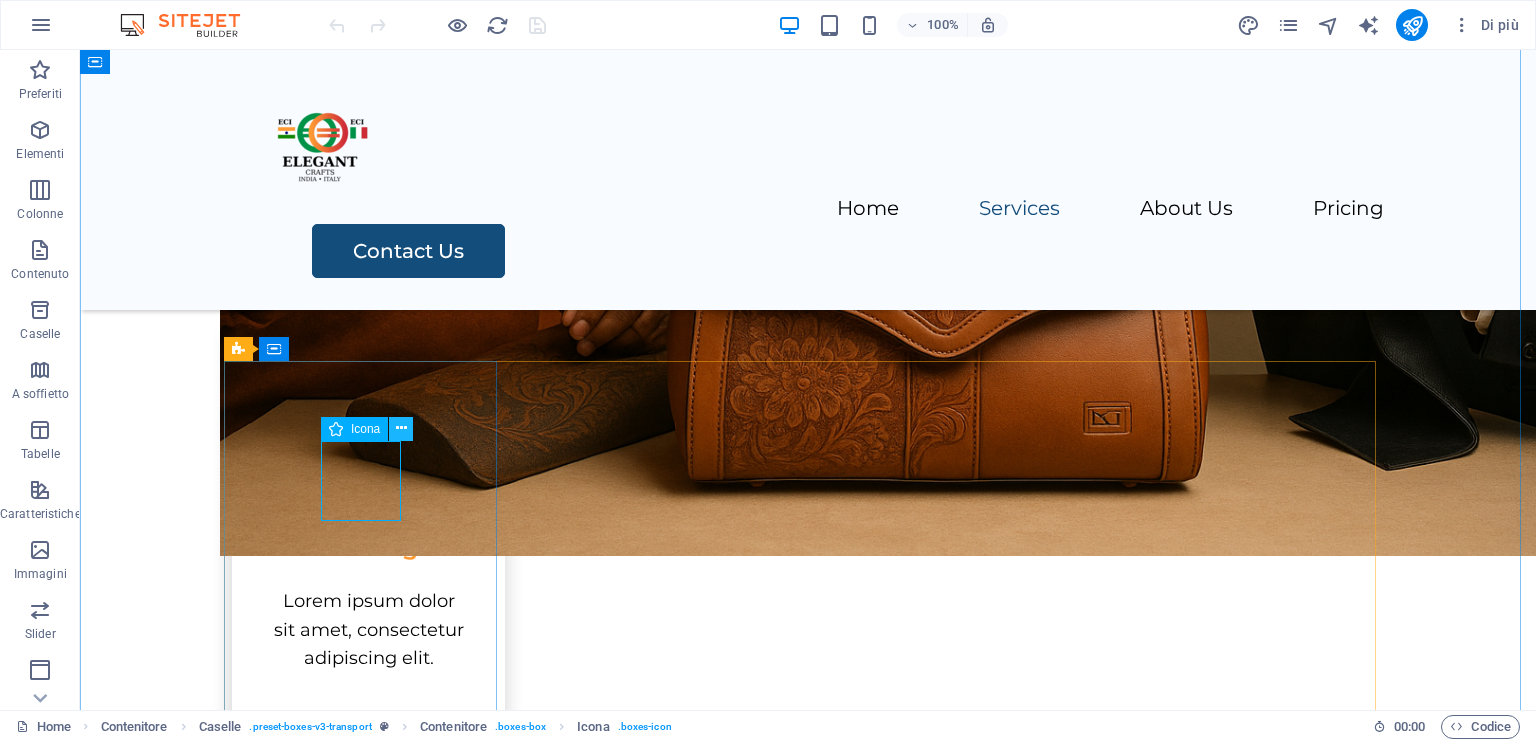 click at bounding box center [401, 428] 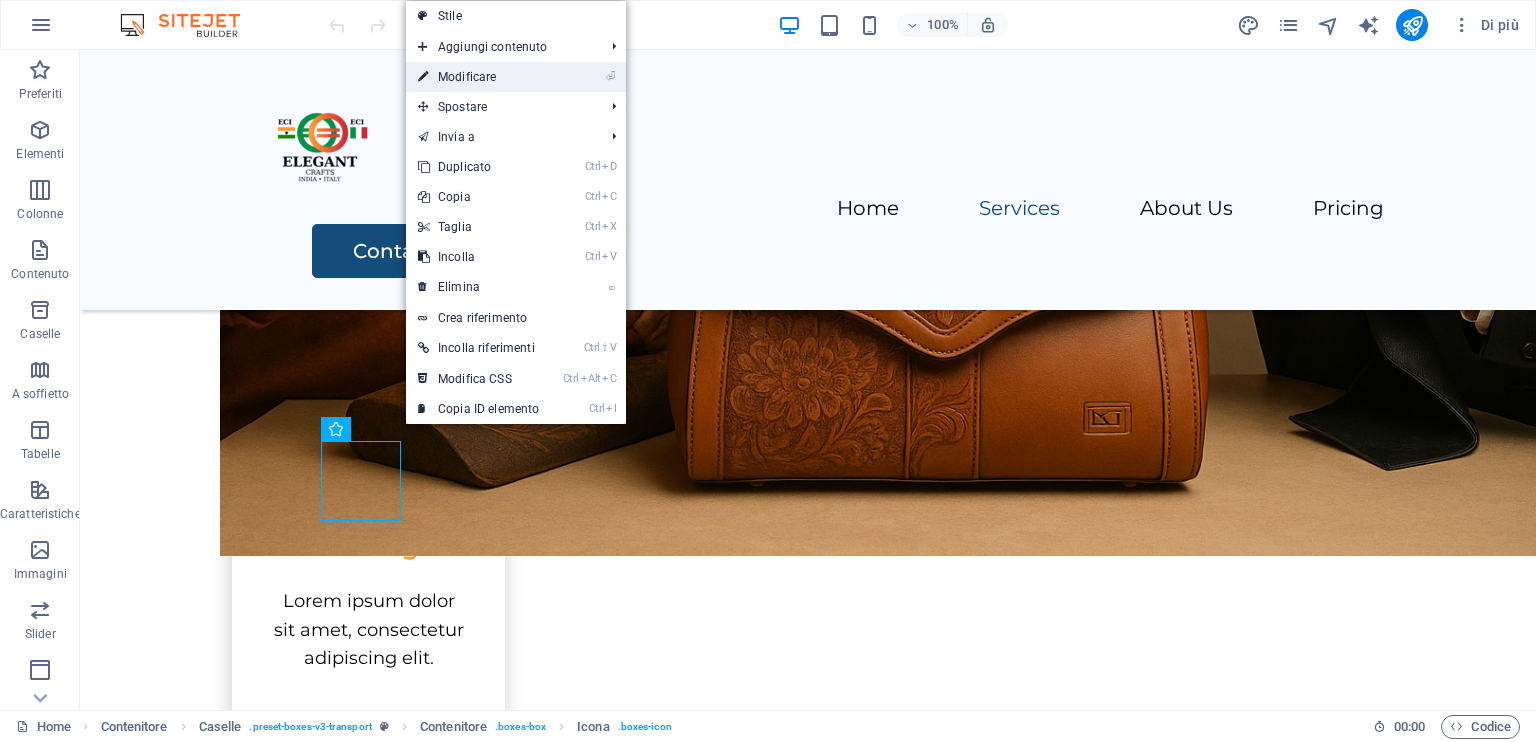 click on "⏎  Modificare" at bounding box center [478, 77] 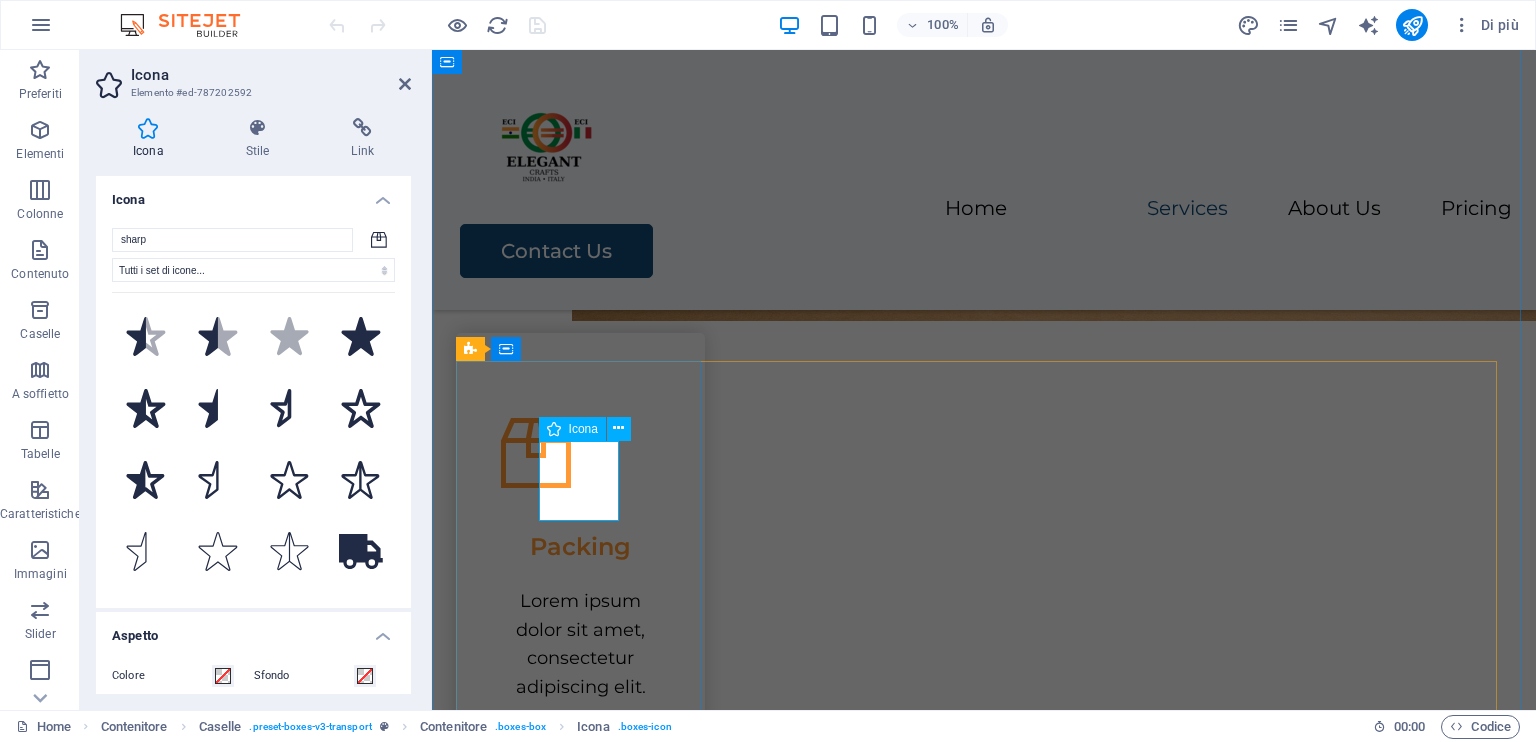 click at bounding box center [580, 453] 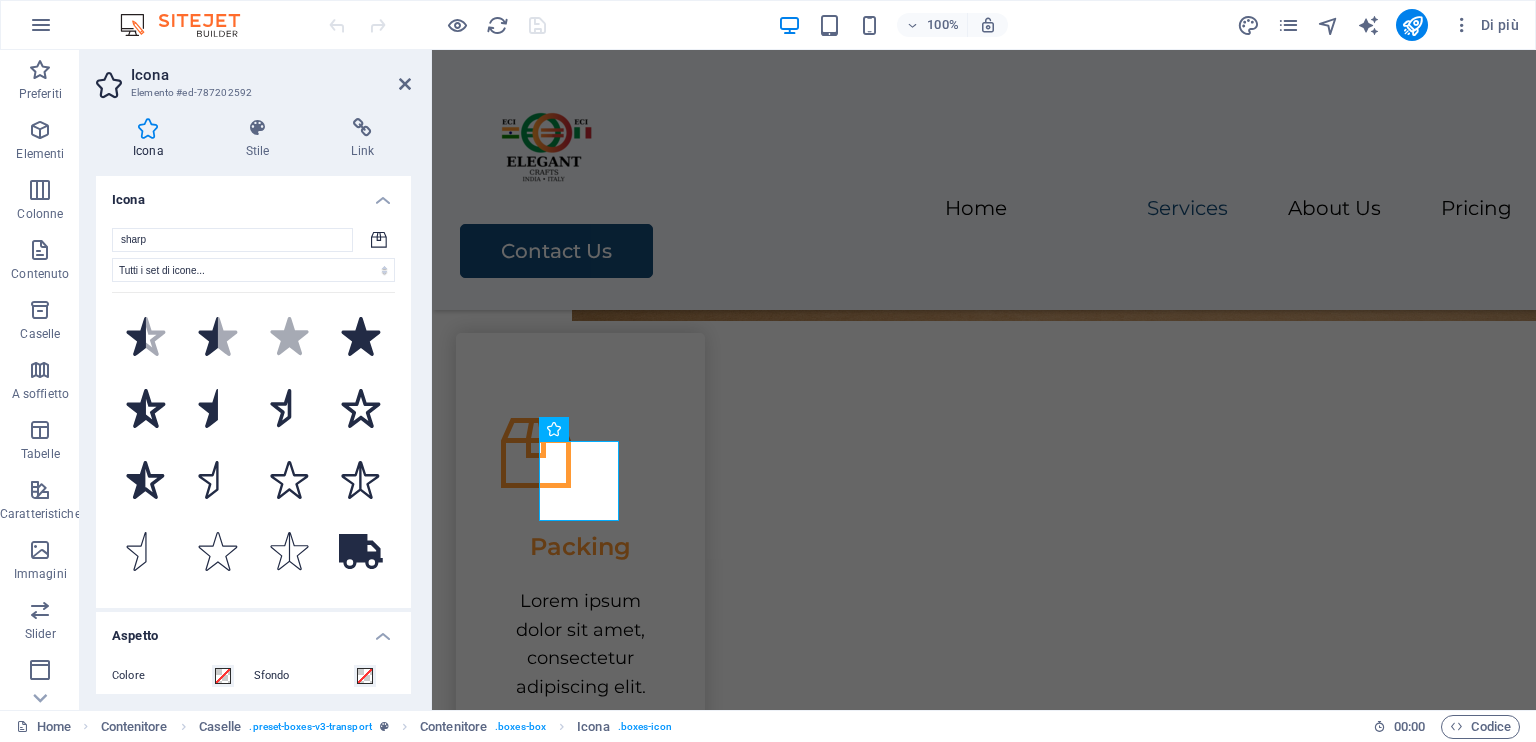 click 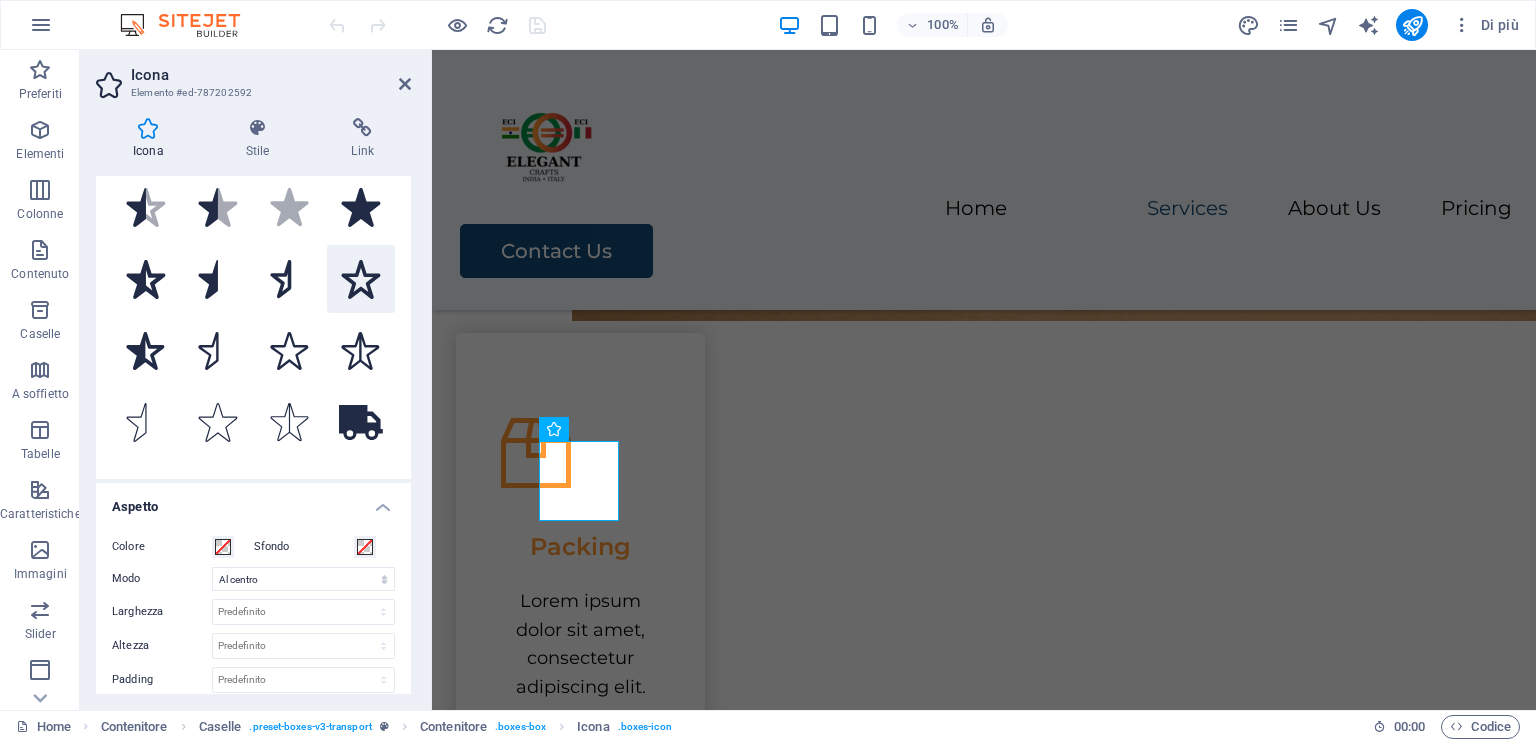 scroll, scrollTop: 0, scrollLeft: 0, axis: both 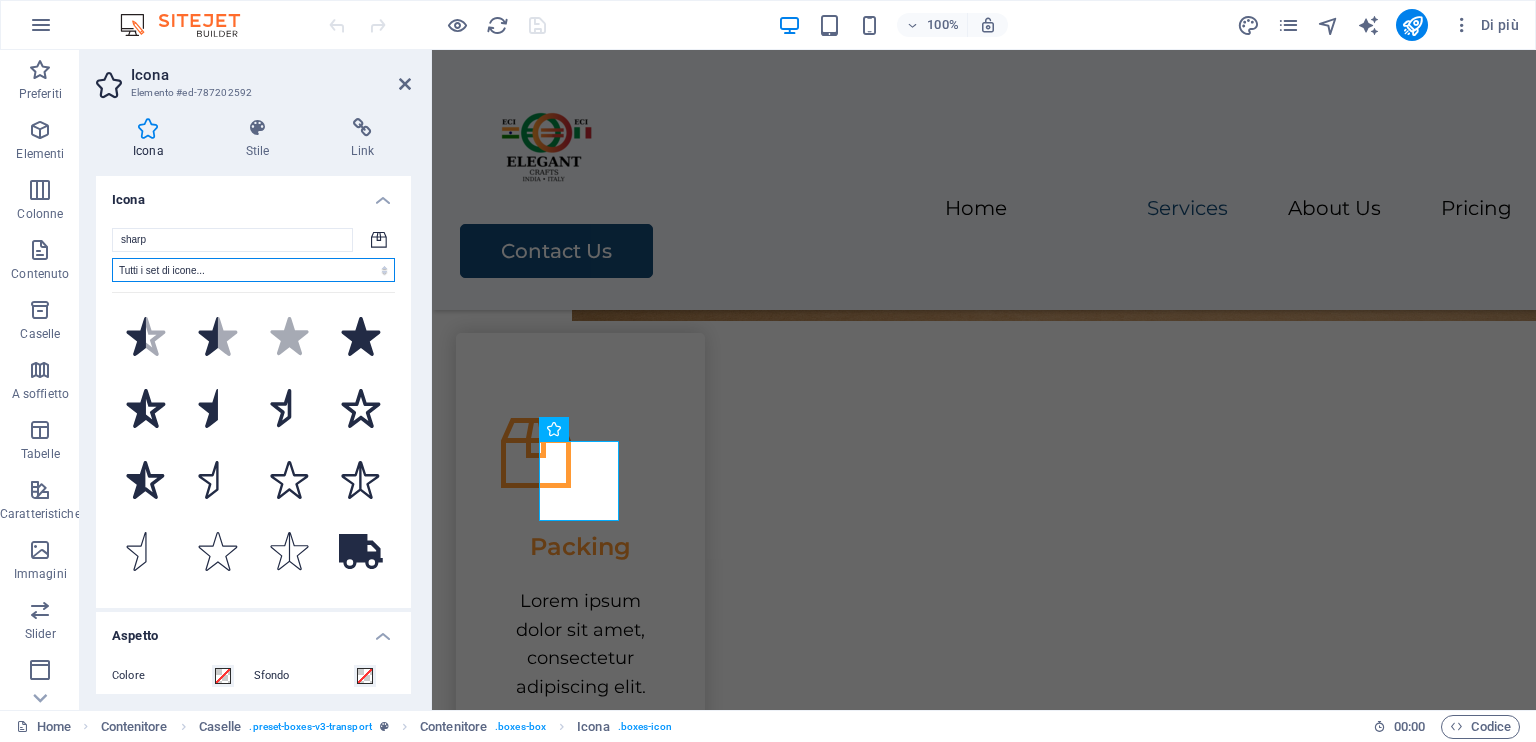 click on "Tutti i set di icone... IcoFont Ionicons FontAwesome Brands FontAwesome Duotone FontAwesome Solid FontAwesome Regular FontAwesome Light FontAwesome Thin FontAwesome Sharp Solid FontAwesome Sharp Regular FontAwesome Sharp Light FontAwesome Sharp Thin" at bounding box center (253, 270) 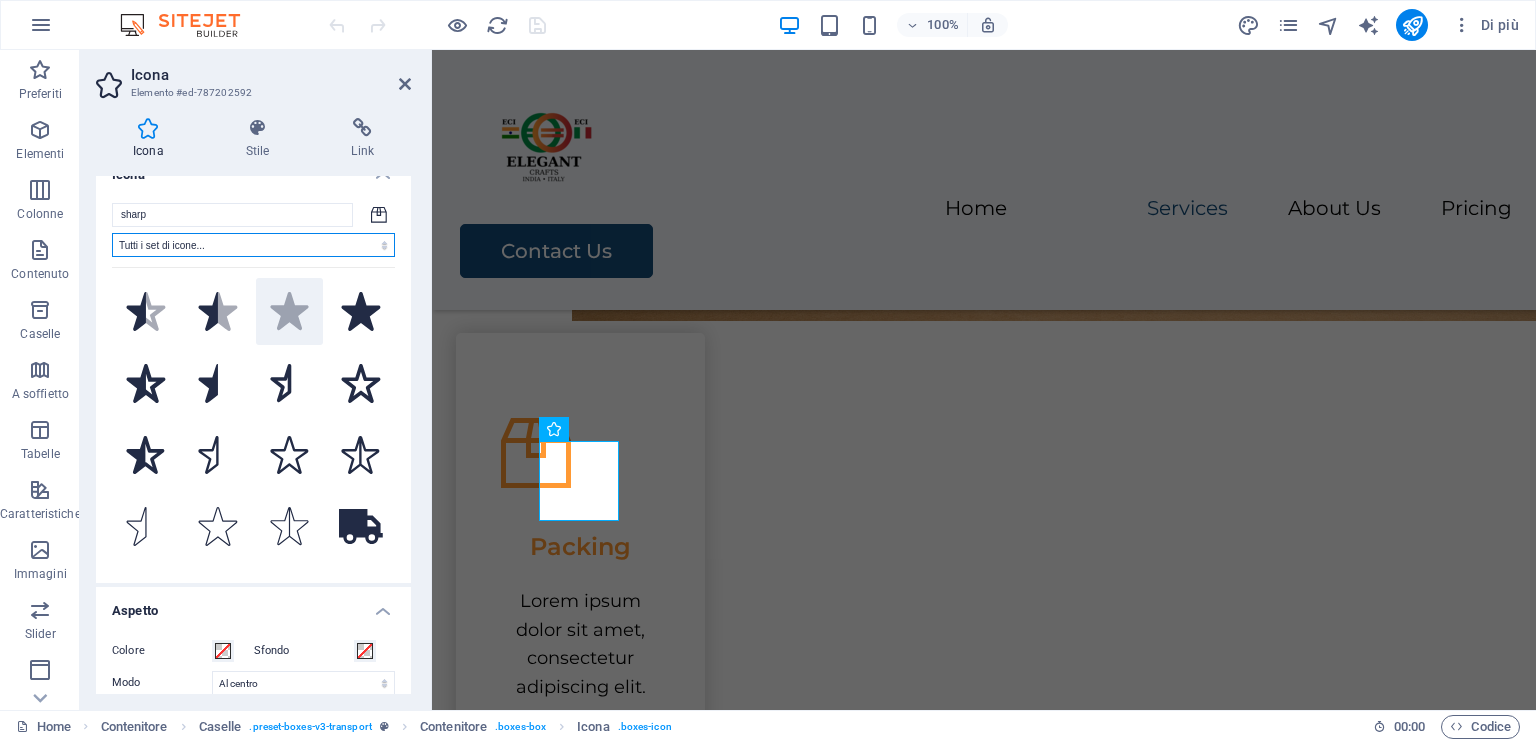 scroll, scrollTop: 0, scrollLeft: 0, axis: both 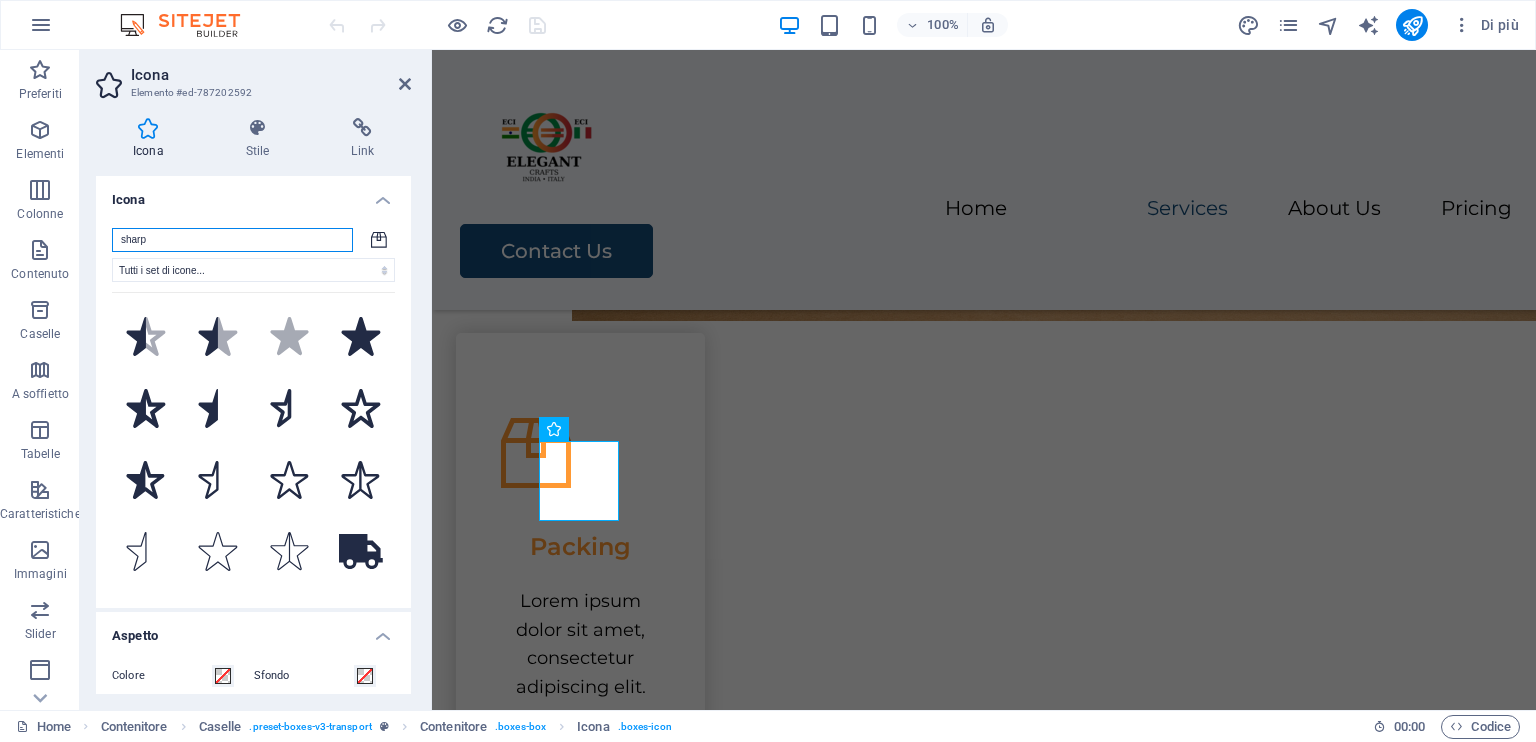 click on "sharp" at bounding box center (232, 240) 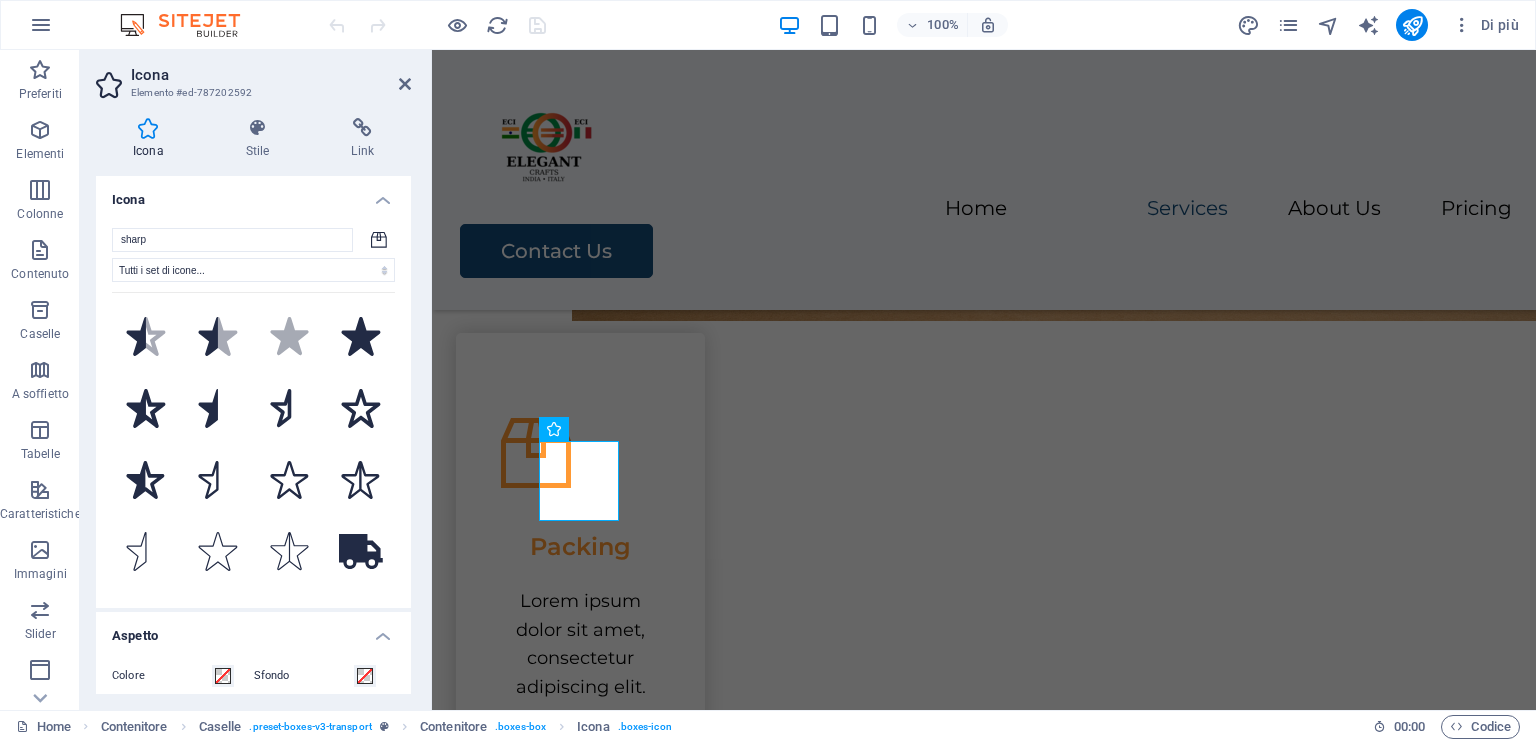 click 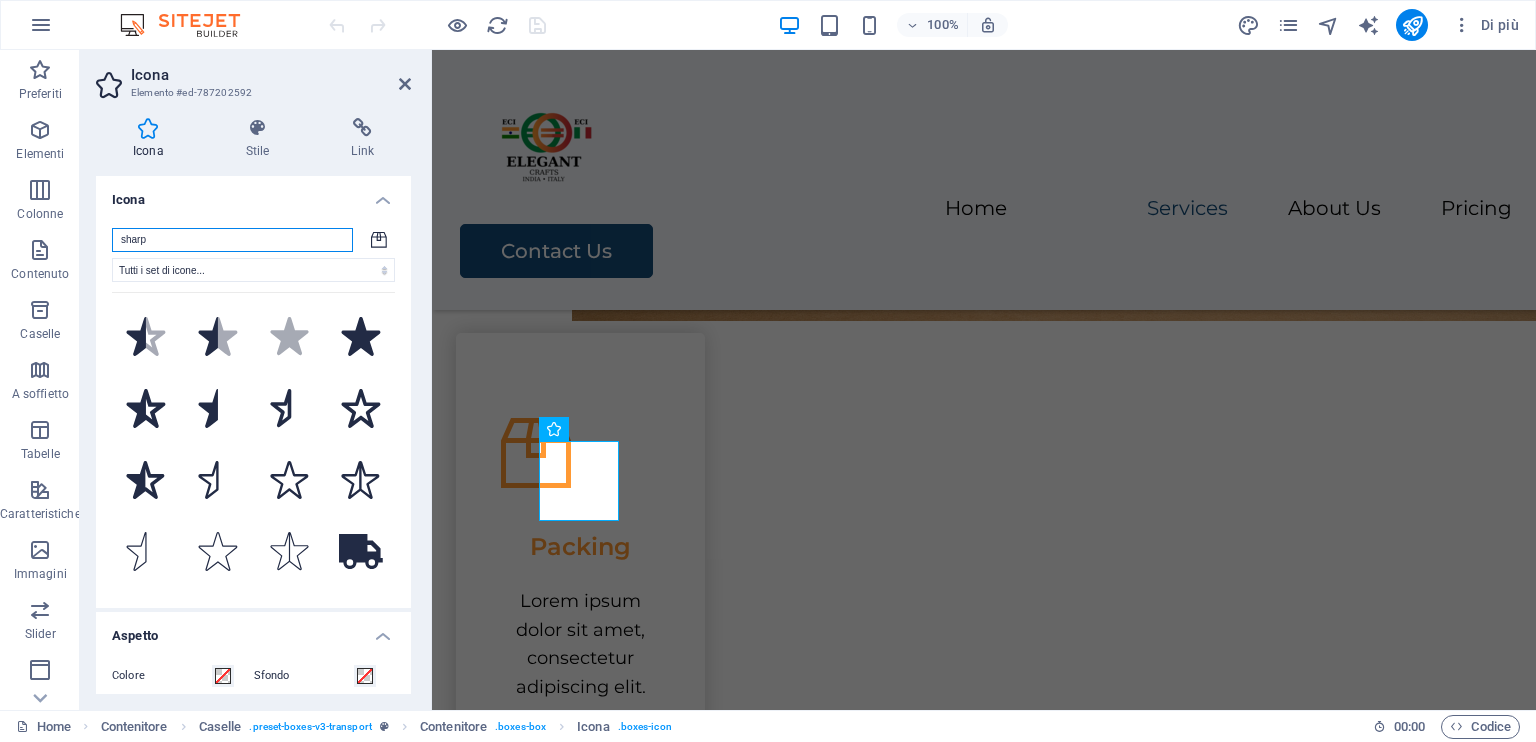 click on "sharp" at bounding box center (232, 240) 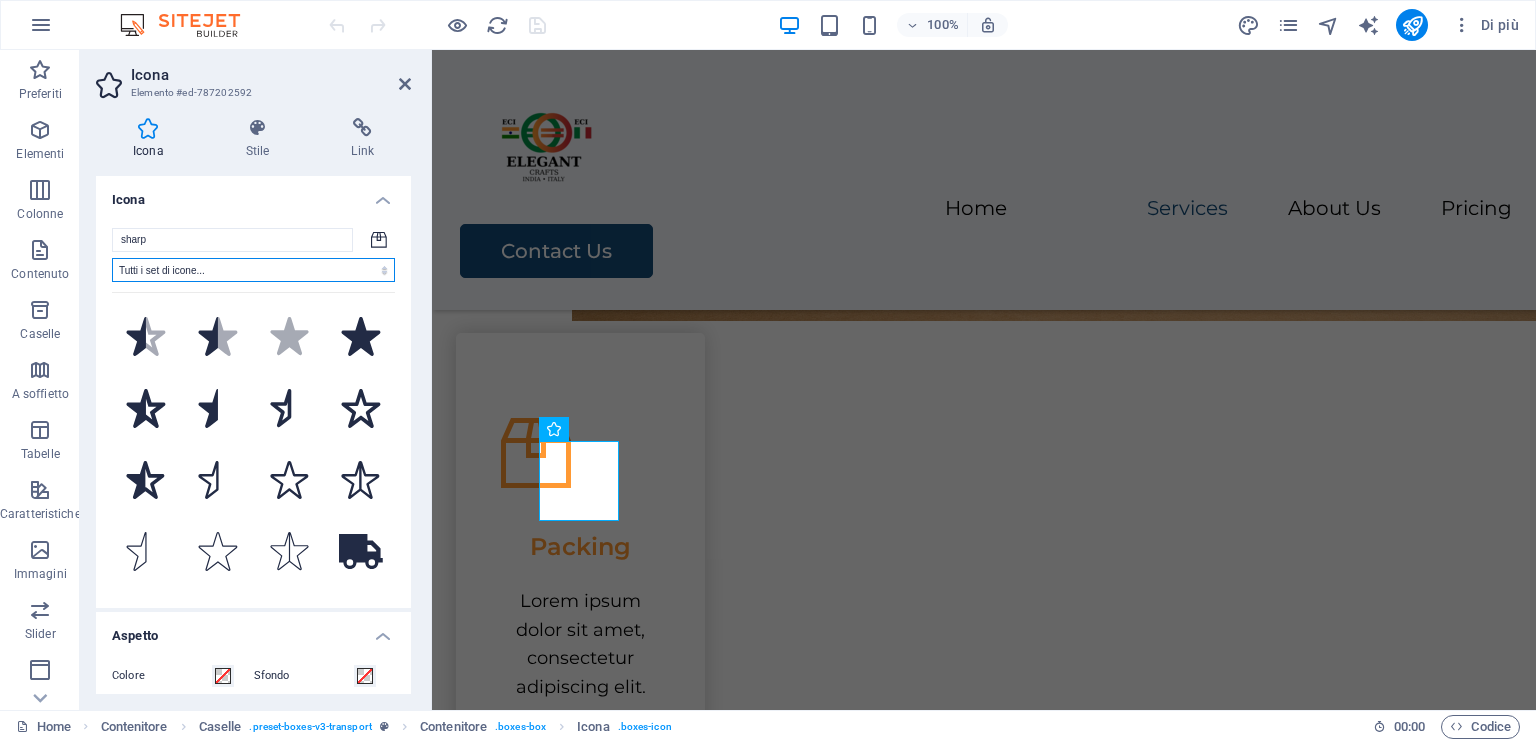 click on "Tutti i set di icone... IcoFont Ionicons FontAwesome Brands FontAwesome Duotone FontAwesome Solid FontAwesome Regular FontAwesome Light FontAwesome Thin FontAwesome Sharp Solid FontAwesome Sharp Regular FontAwesome Sharp Light FontAwesome Sharp Thin" at bounding box center (253, 270) 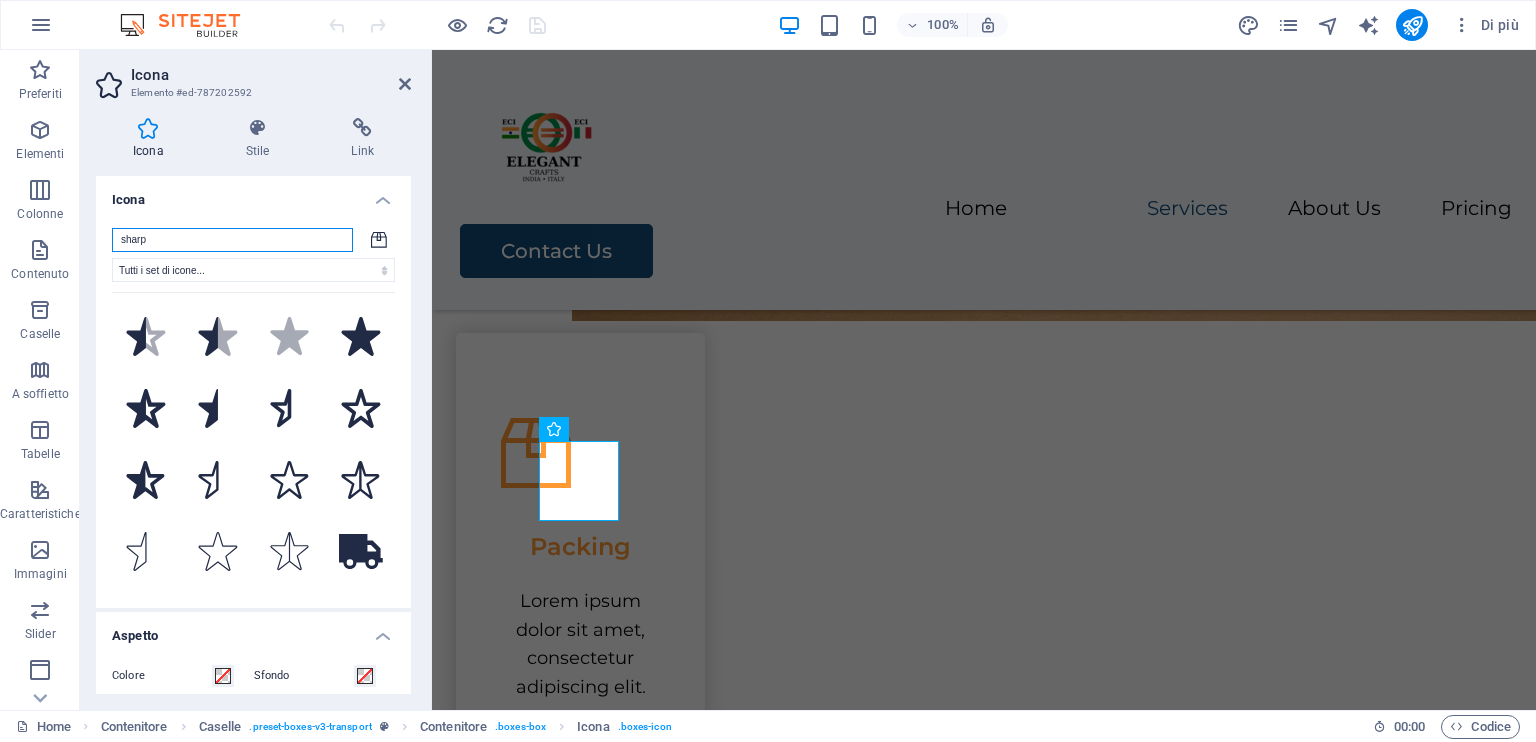 click on "sharp" at bounding box center (232, 240) 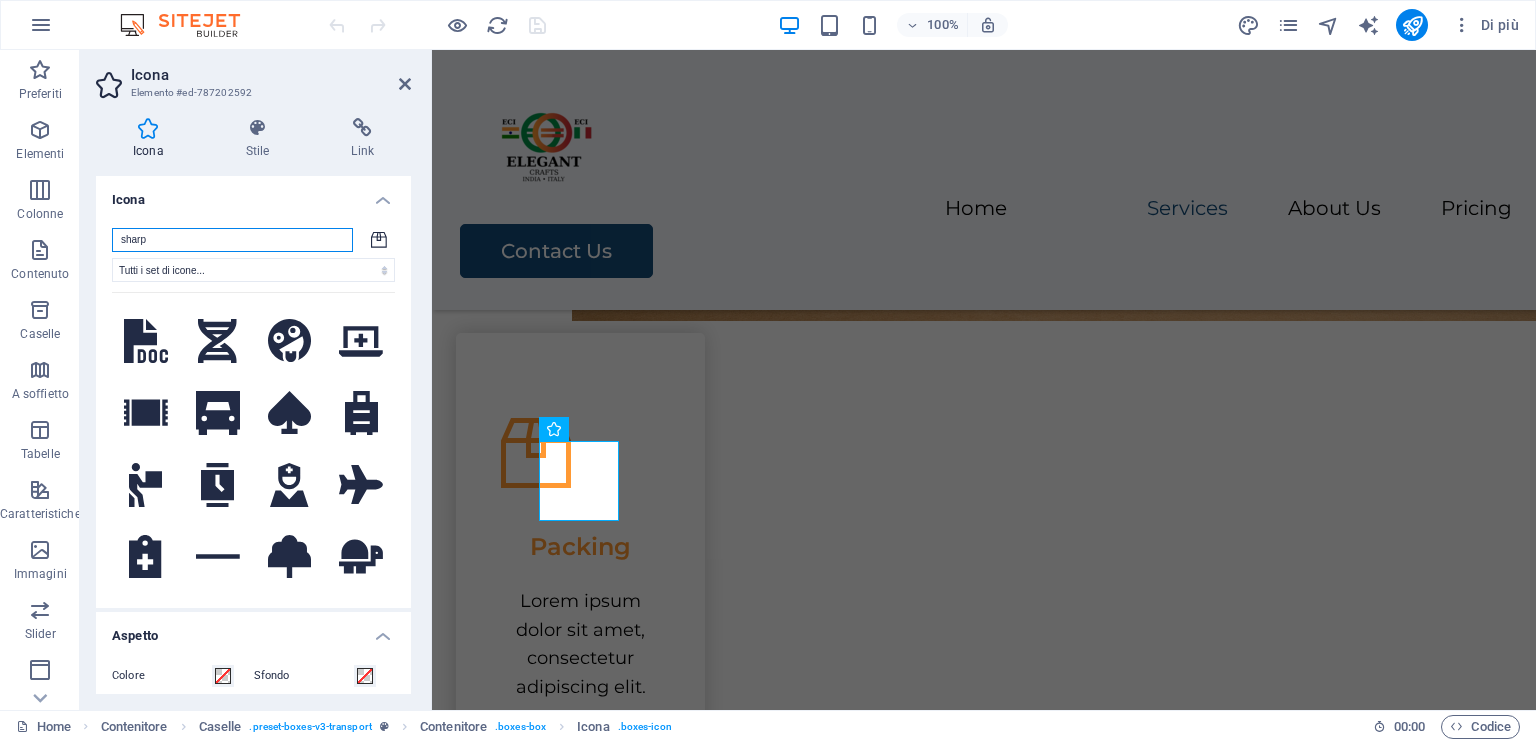 scroll, scrollTop: 100, scrollLeft: 0, axis: vertical 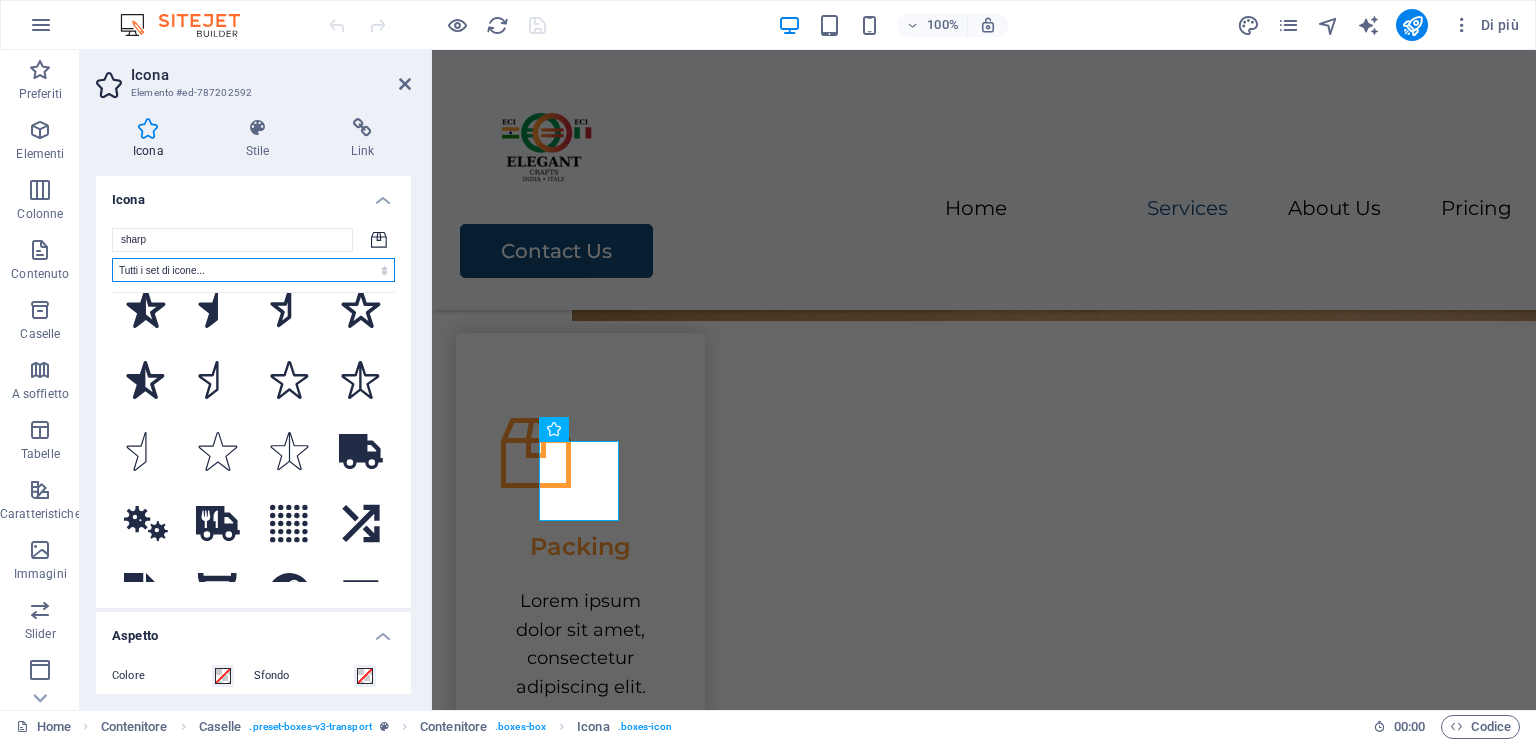 click on "Tutti i set di icone... IcoFont Ionicons FontAwesome Brands FontAwesome Duotone FontAwesome Solid FontAwesome Regular FontAwesome Light FontAwesome Thin FontAwesome Sharp Solid FontAwesome Sharp Regular FontAwesome Sharp Light FontAwesome Sharp Thin" at bounding box center (253, 270) 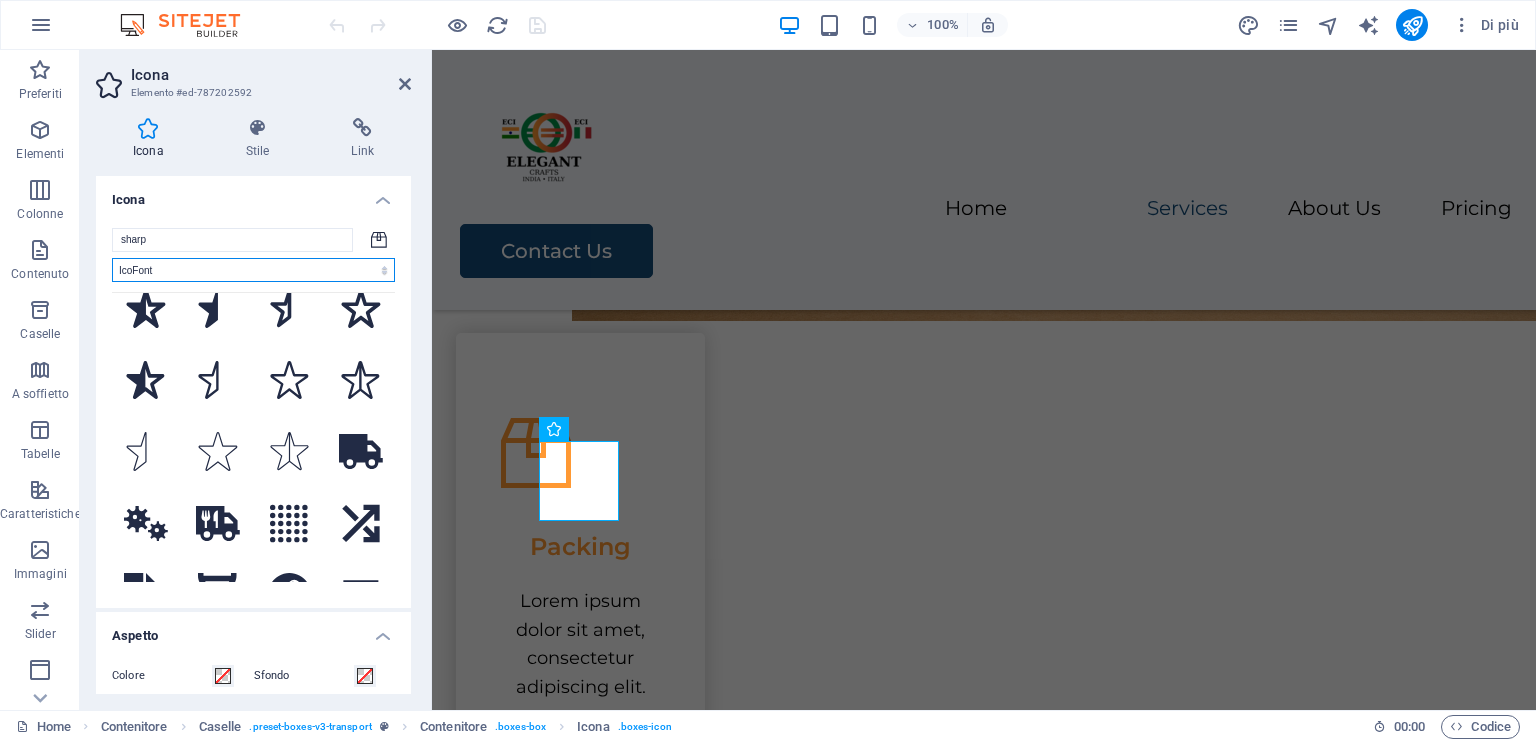 scroll, scrollTop: 0, scrollLeft: 0, axis: both 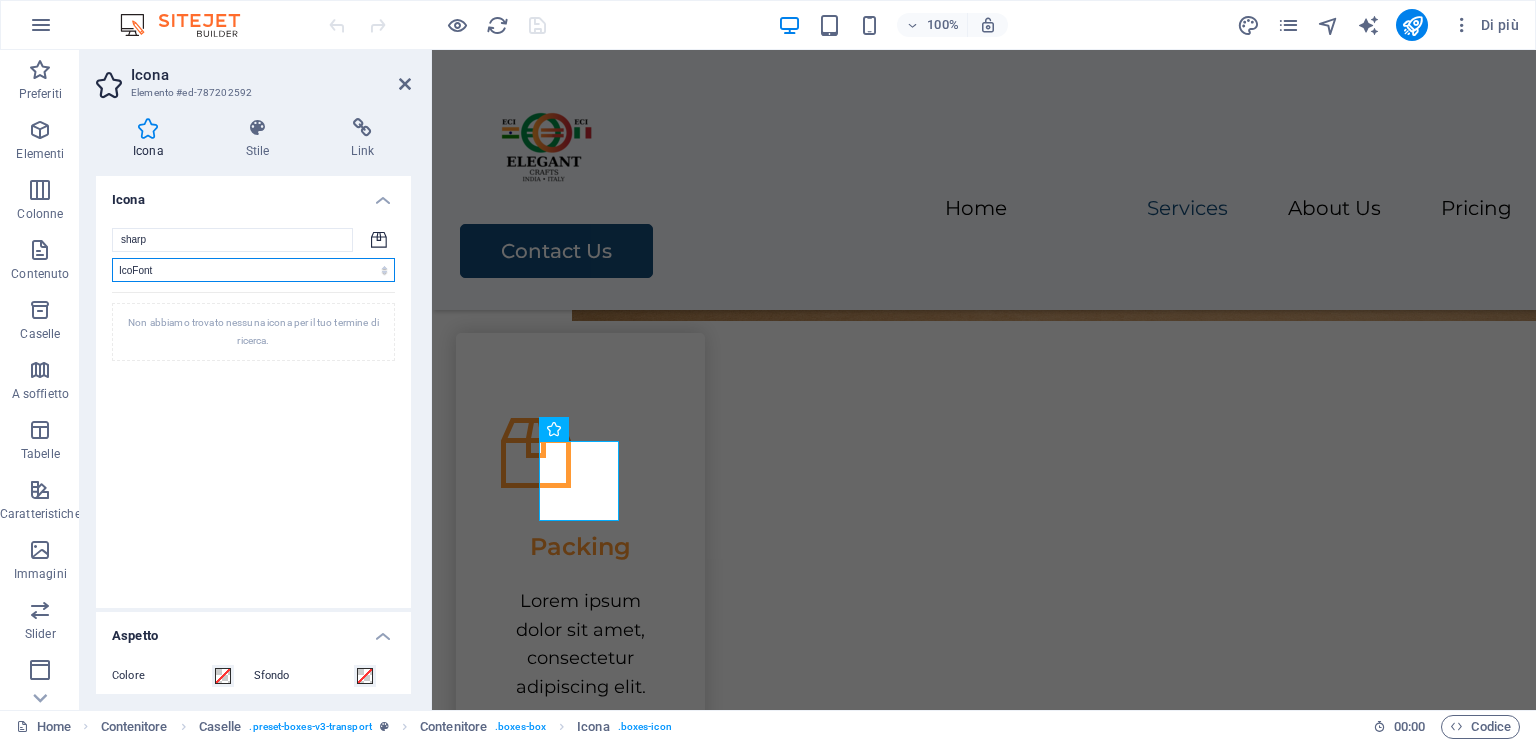 click on "Tutti i set di icone... IcoFont Ionicons FontAwesome Brands FontAwesome Duotone FontAwesome Solid FontAwesome Regular FontAwesome Light FontAwesome Thin FontAwesome Sharp Solid FontAwesome Sharp Regular FontAwesome Sharp Light FontAwesome Sharp Thin" at bounding box center [253, 270] 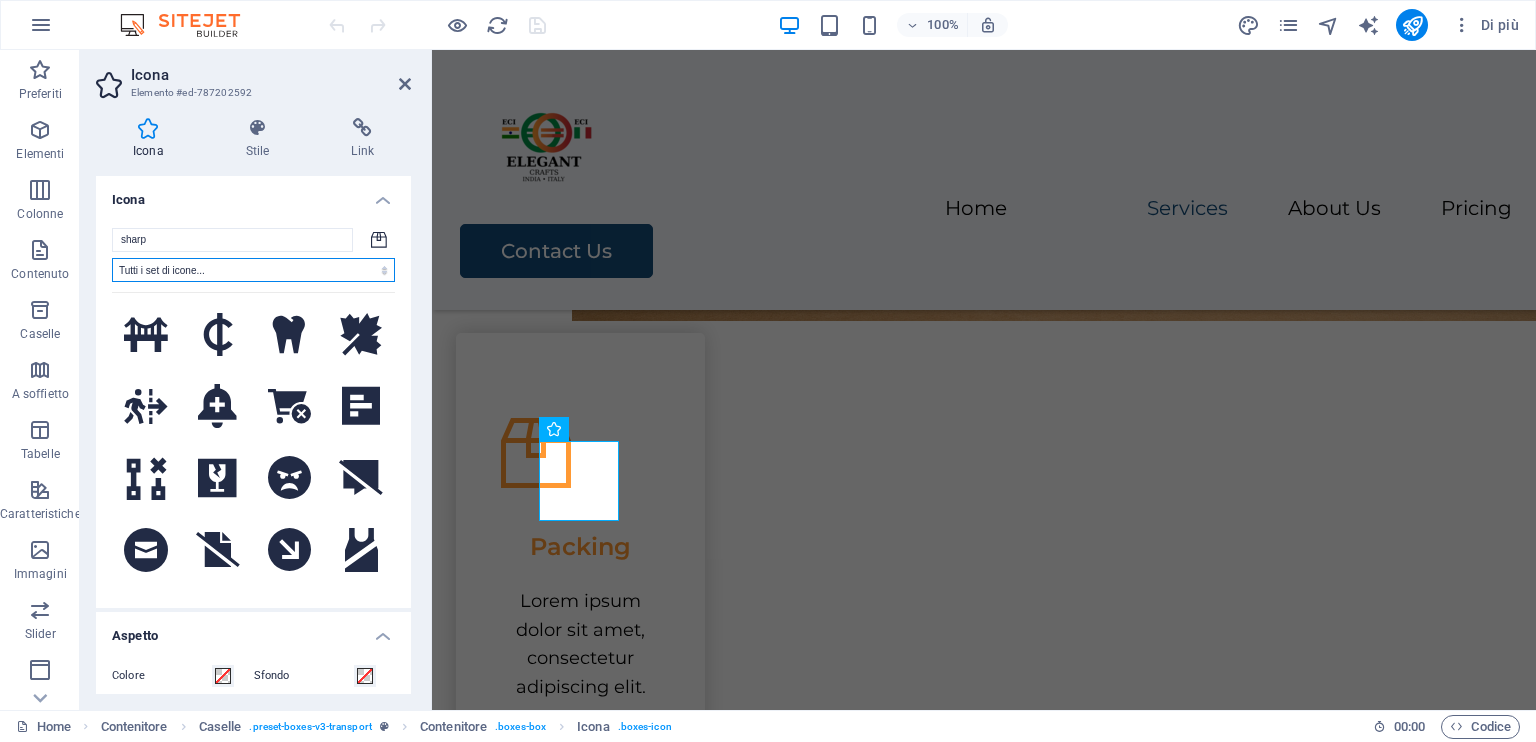 scroll, scrollTop: 1800, scrollLeft: 0, axis: vertical 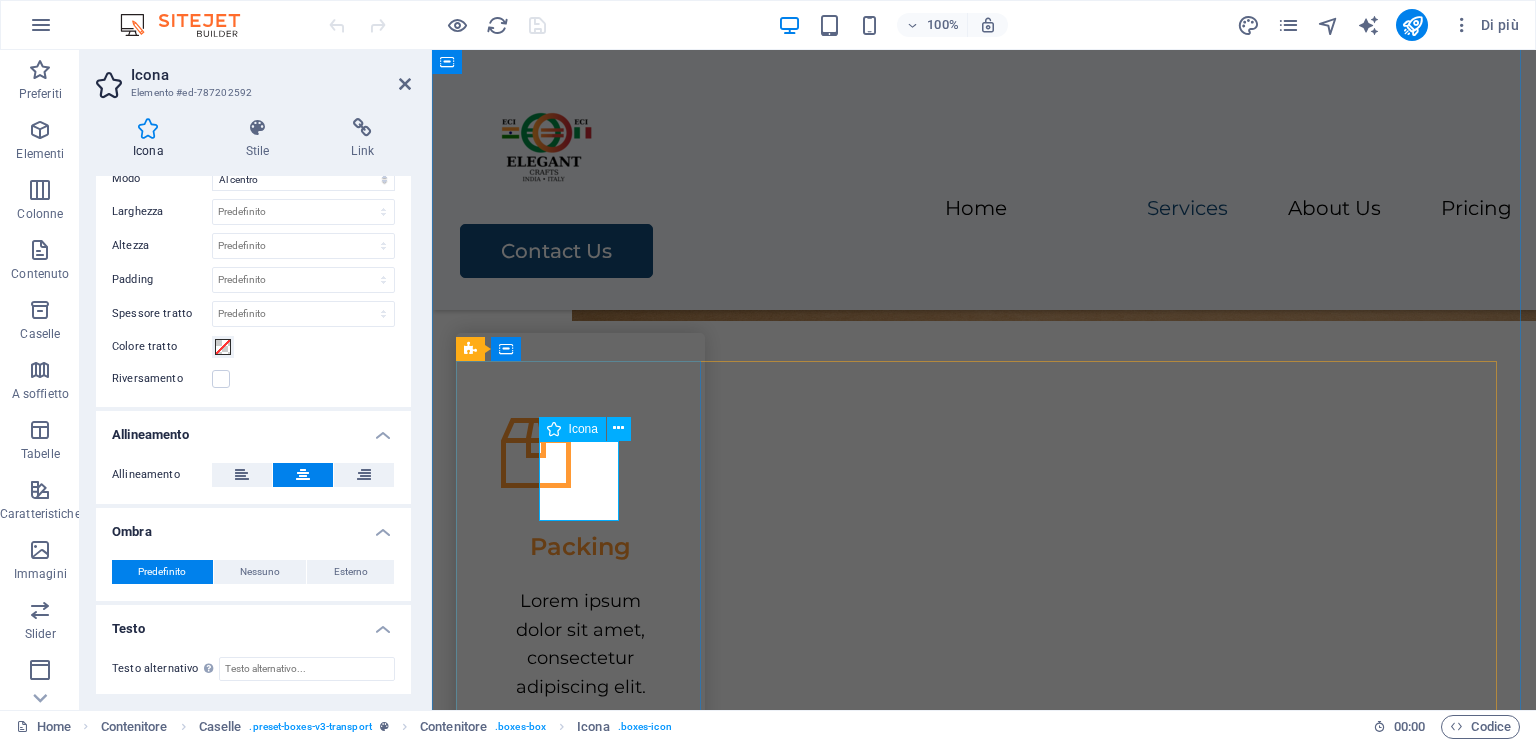 click at bounding box center (580, 453) 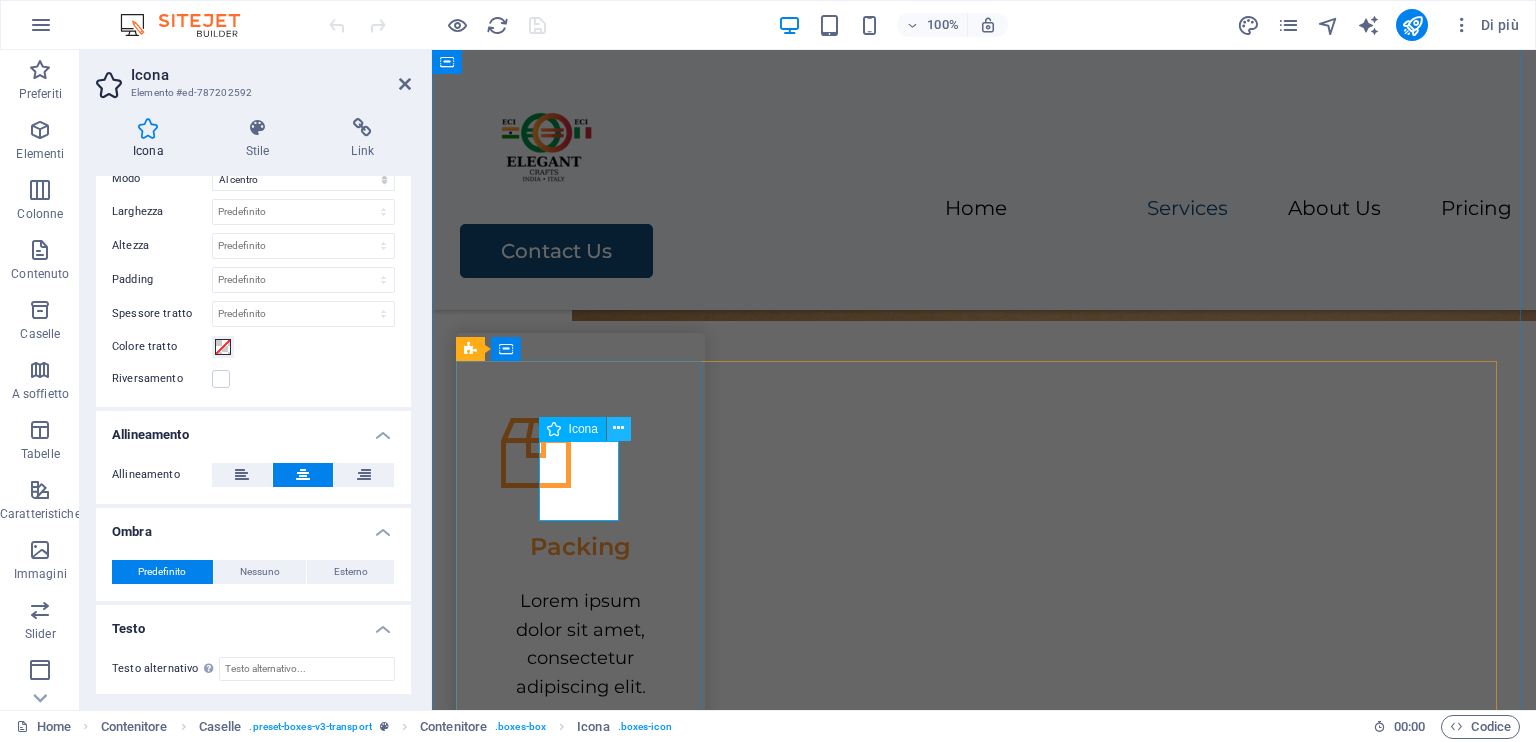 click at bounding box center [619, 429] 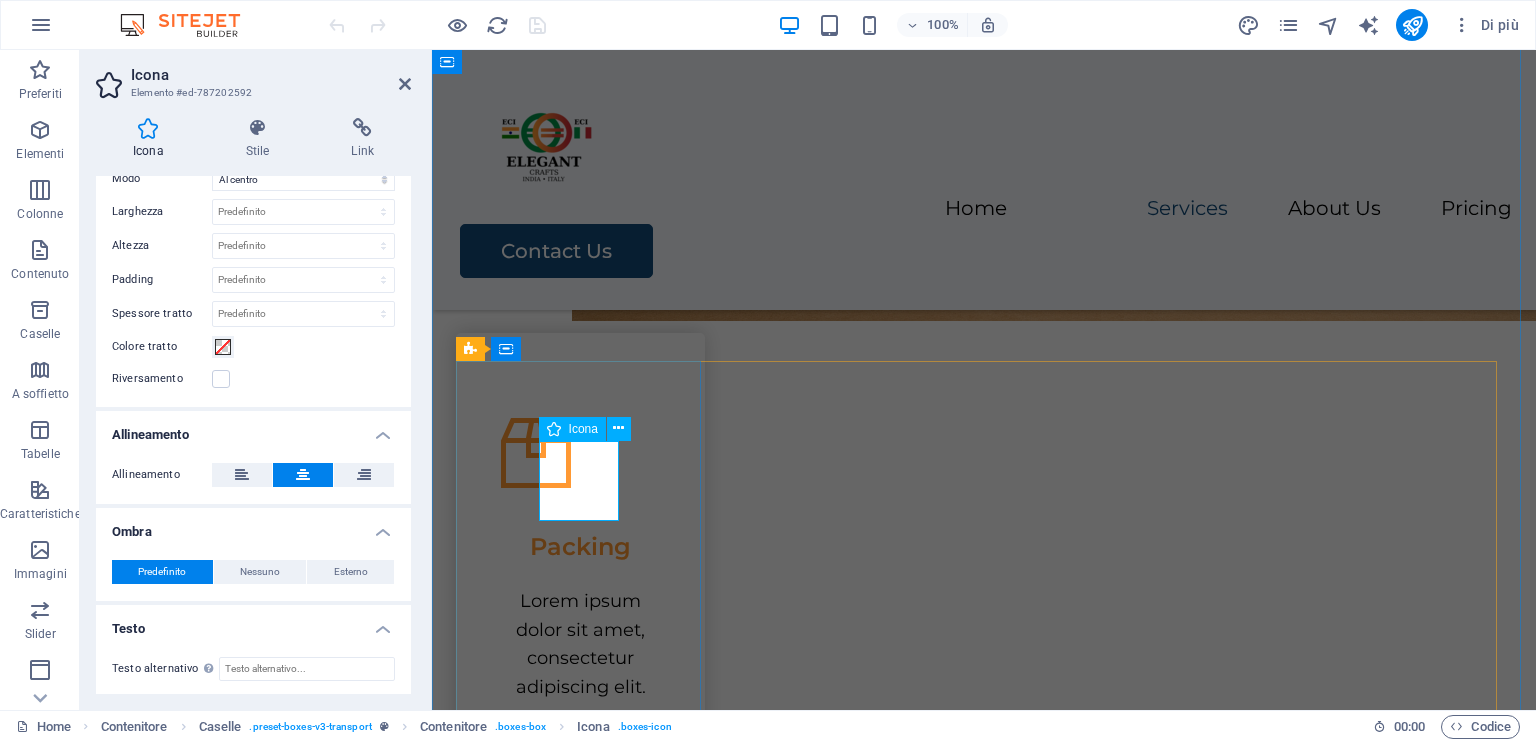 click on "Icona" at bounding box center [583, 429] 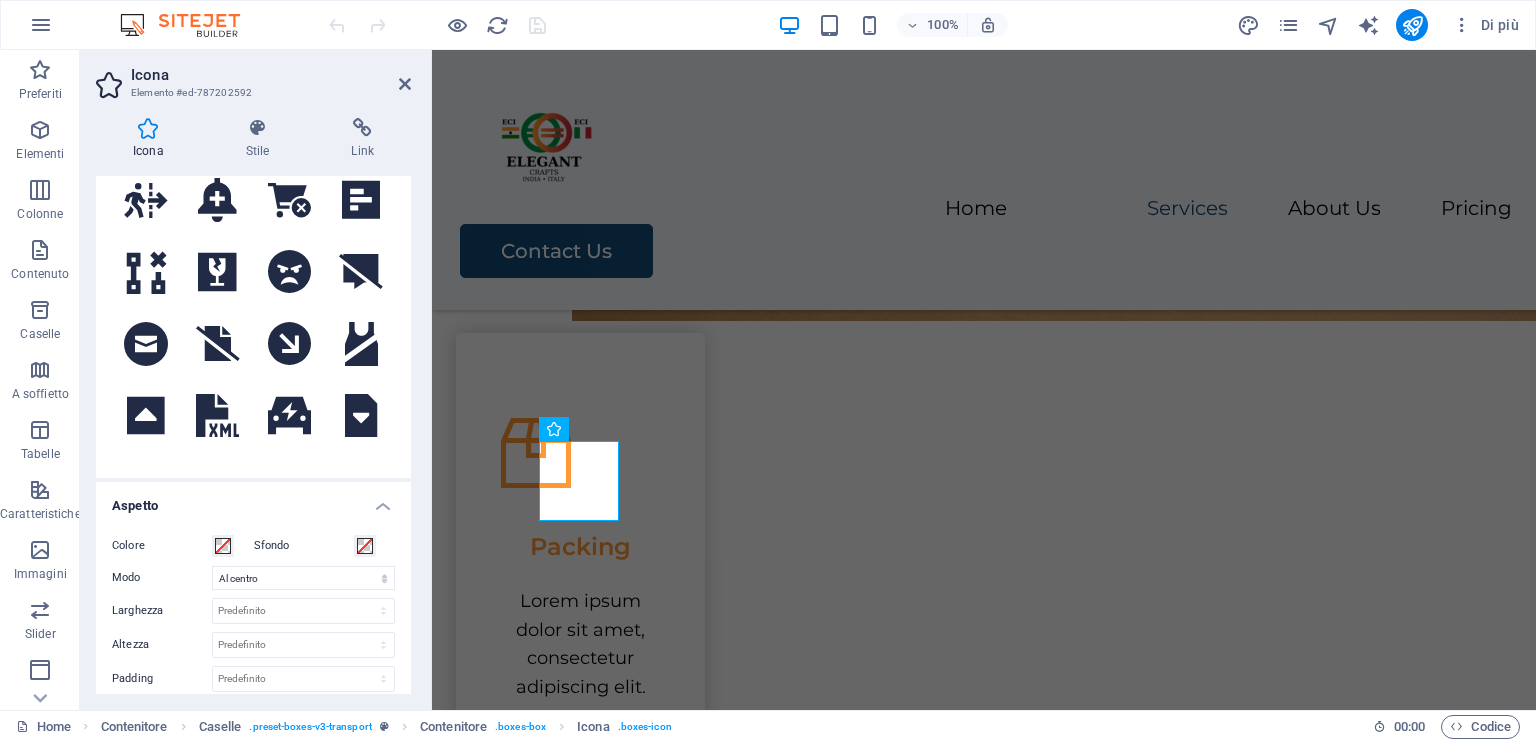 scroll, scrollTop: 0, scrollLeft: 0, axis: both 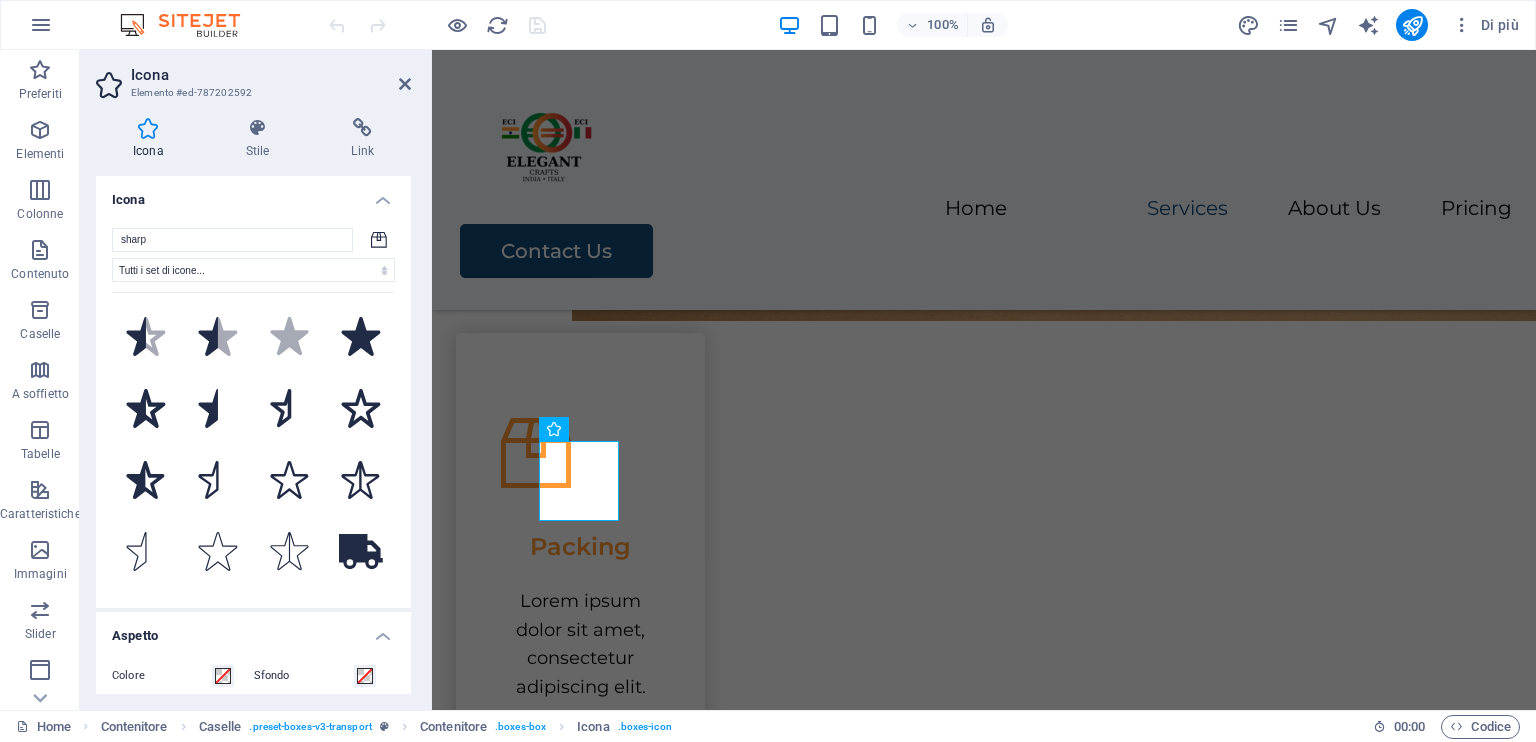 click on ".fa-secondary{opacity:.4} .fa-secondary{opacity:.4} .fa-secondary{opacity:.4} La tua ricerca ha restituito più icone di quelle che siamo in grado di mostrarti. Per favore, restringi la tua ricerca." at bounding box center [253, 437] 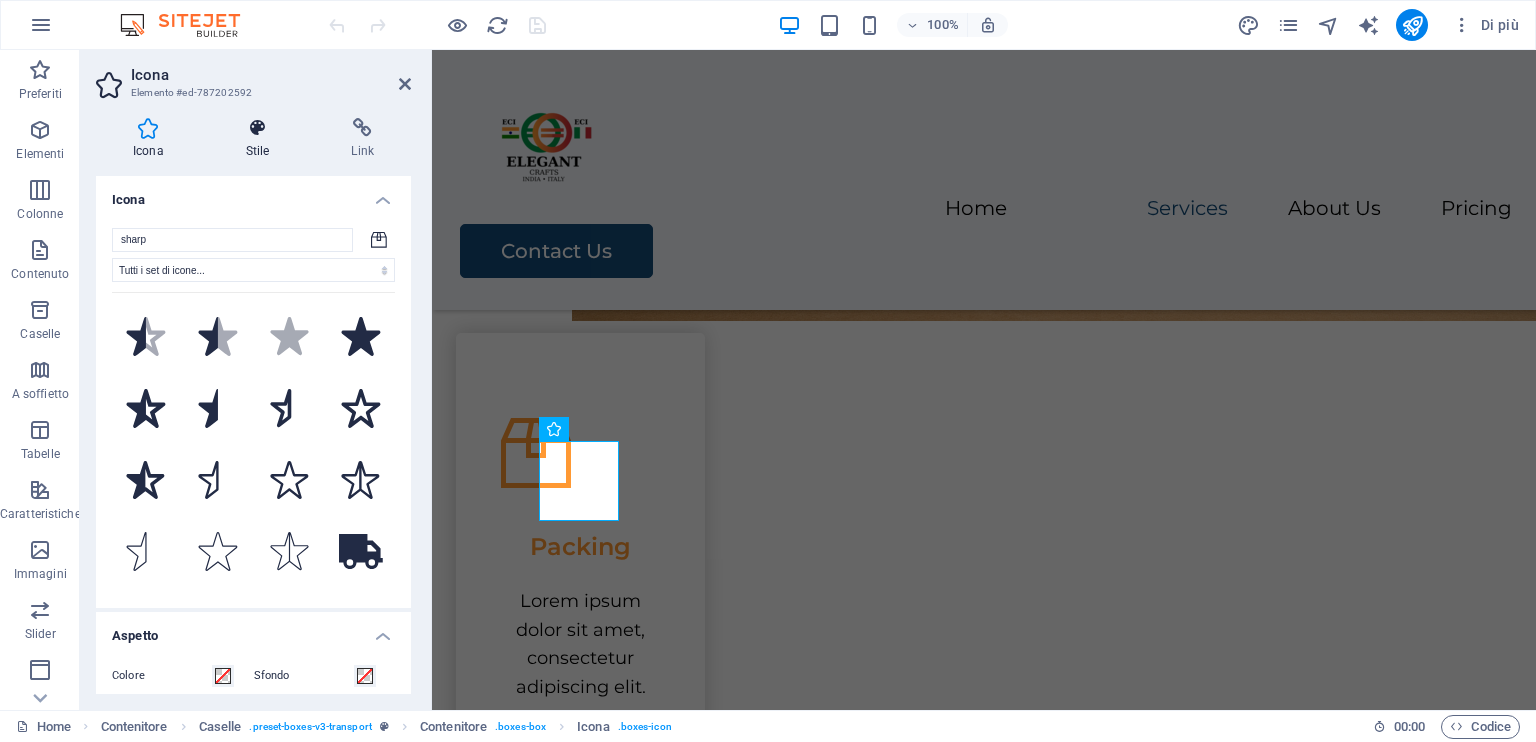 click on "Stile" at bounding box center (262, 139) 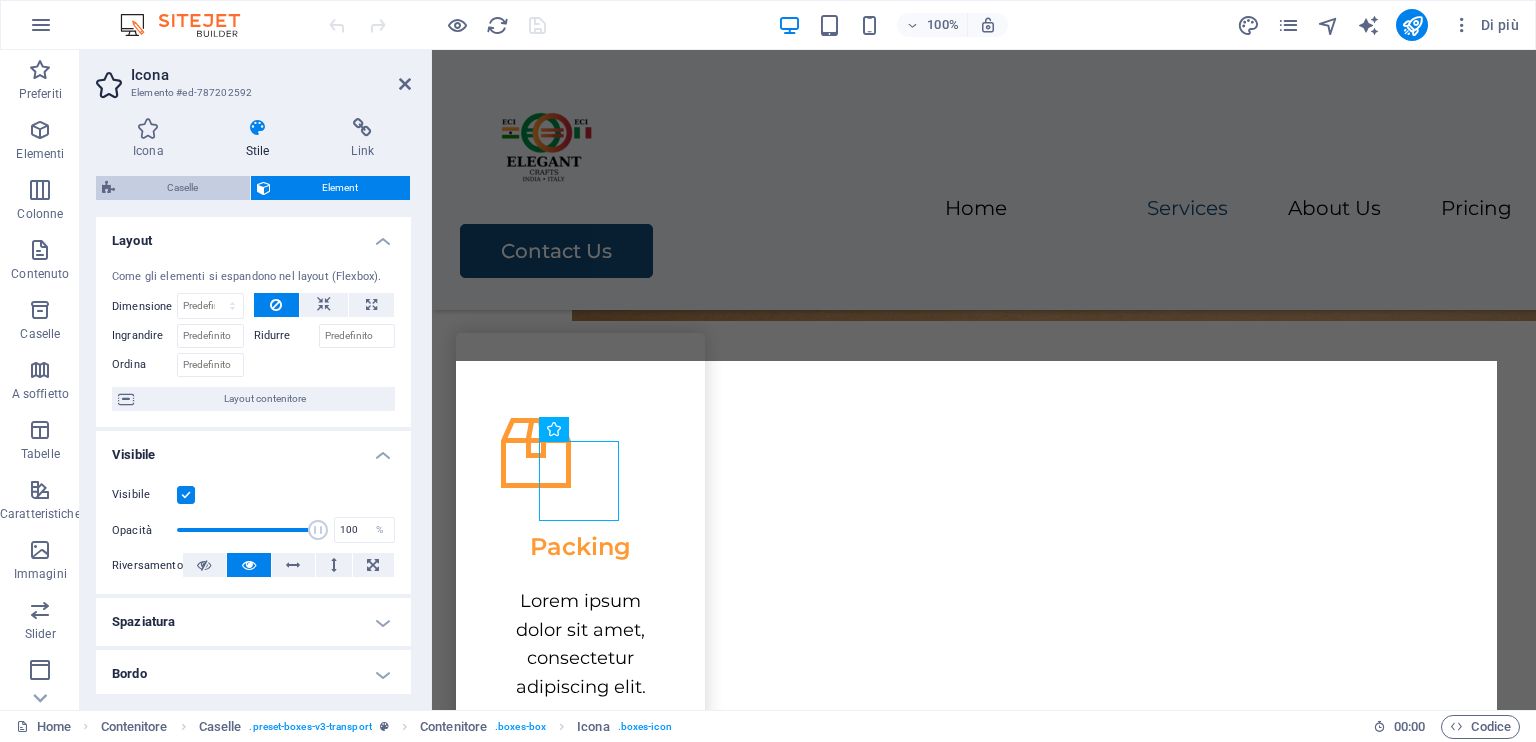 click on "Caselle" at bounding box center [182, 188] 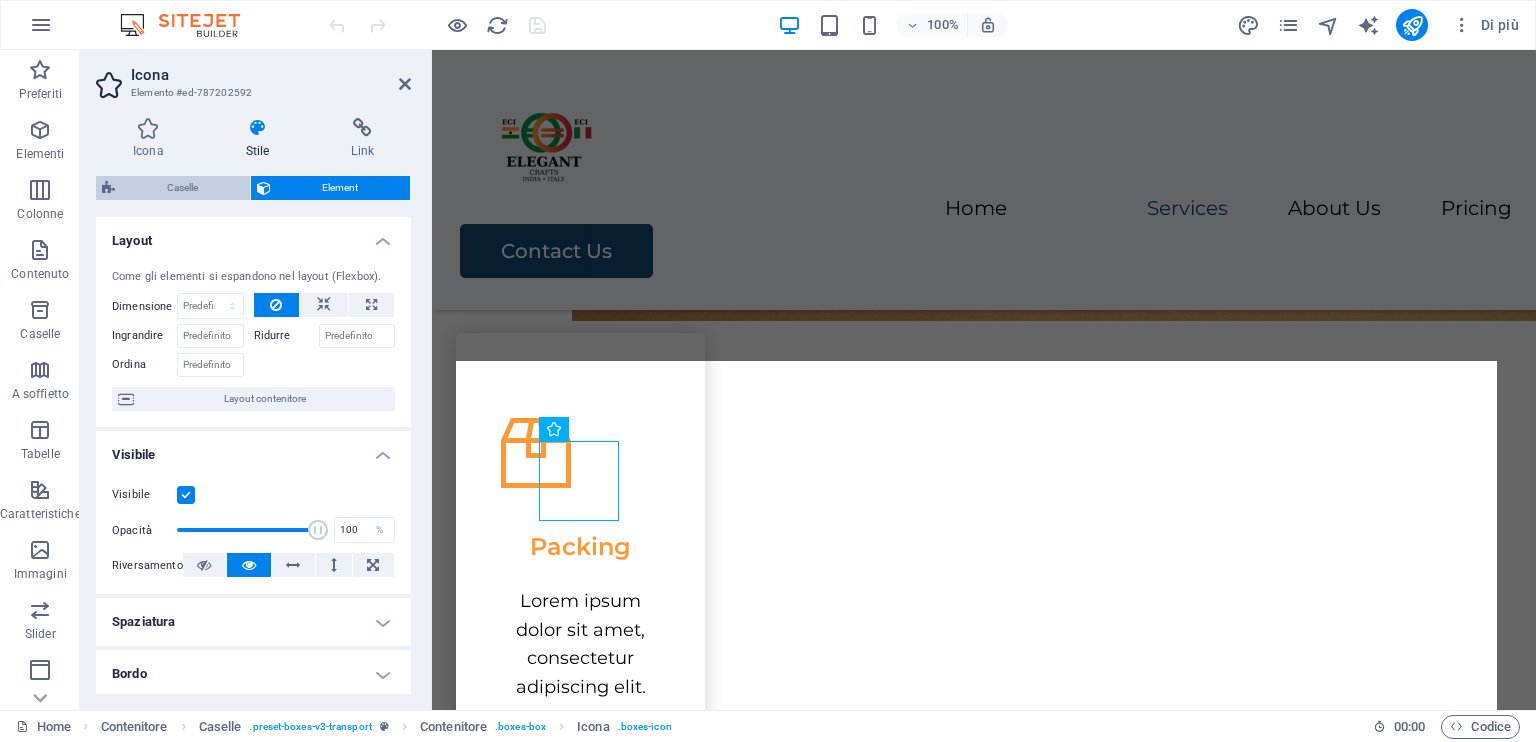 select on "rem" 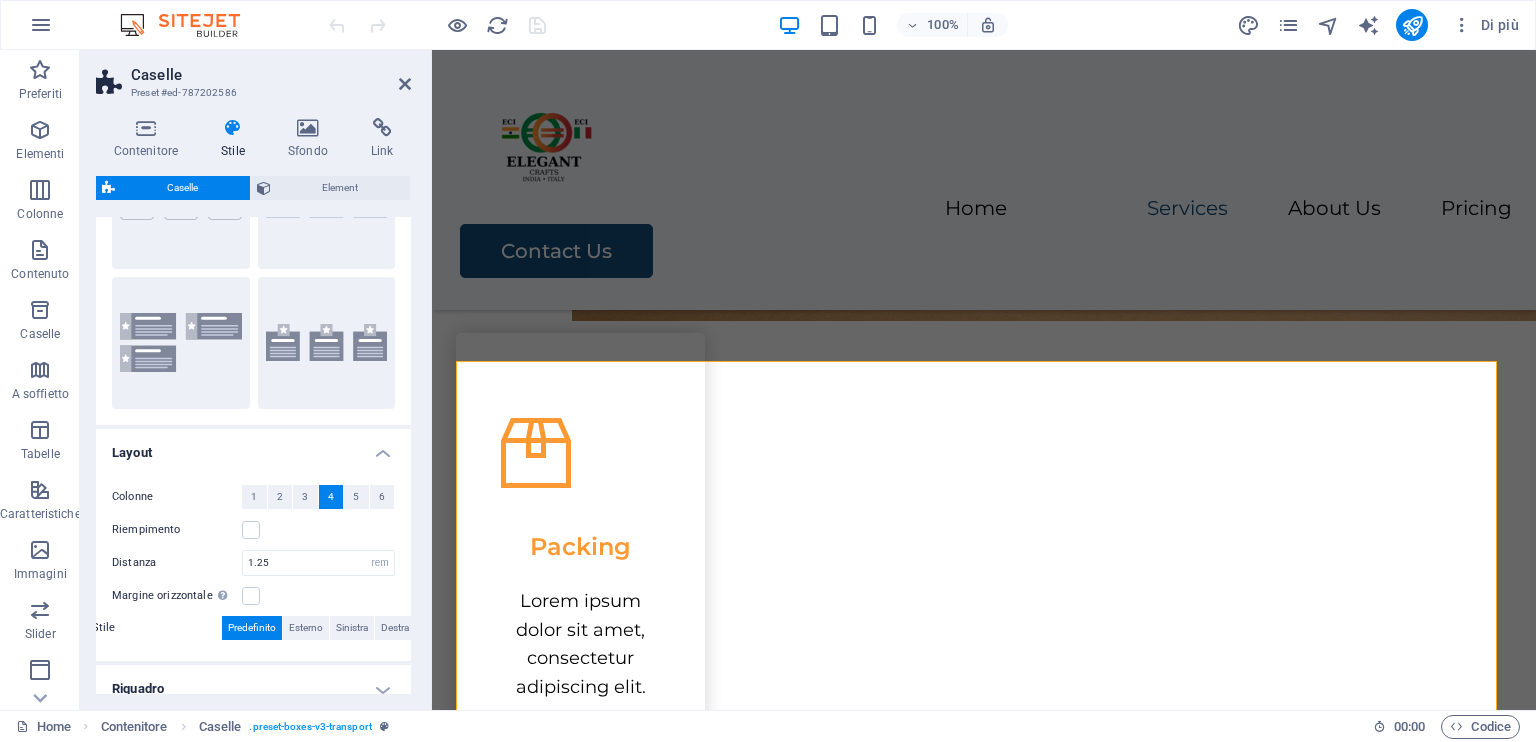 scroll, scrollTop: 281, scrollLeft: 0, axis: vertical 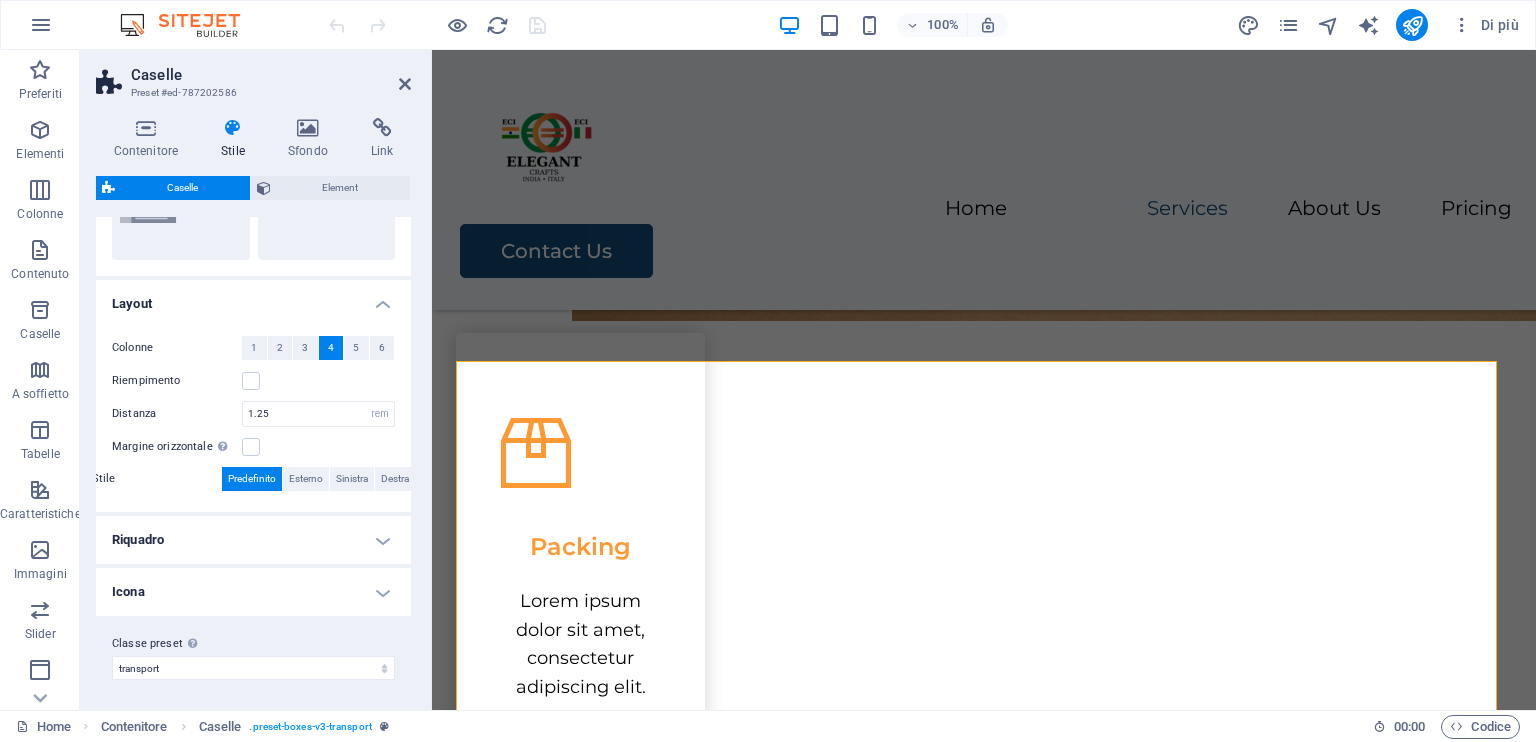 click on "Icona" at bounding box center (253, 592) 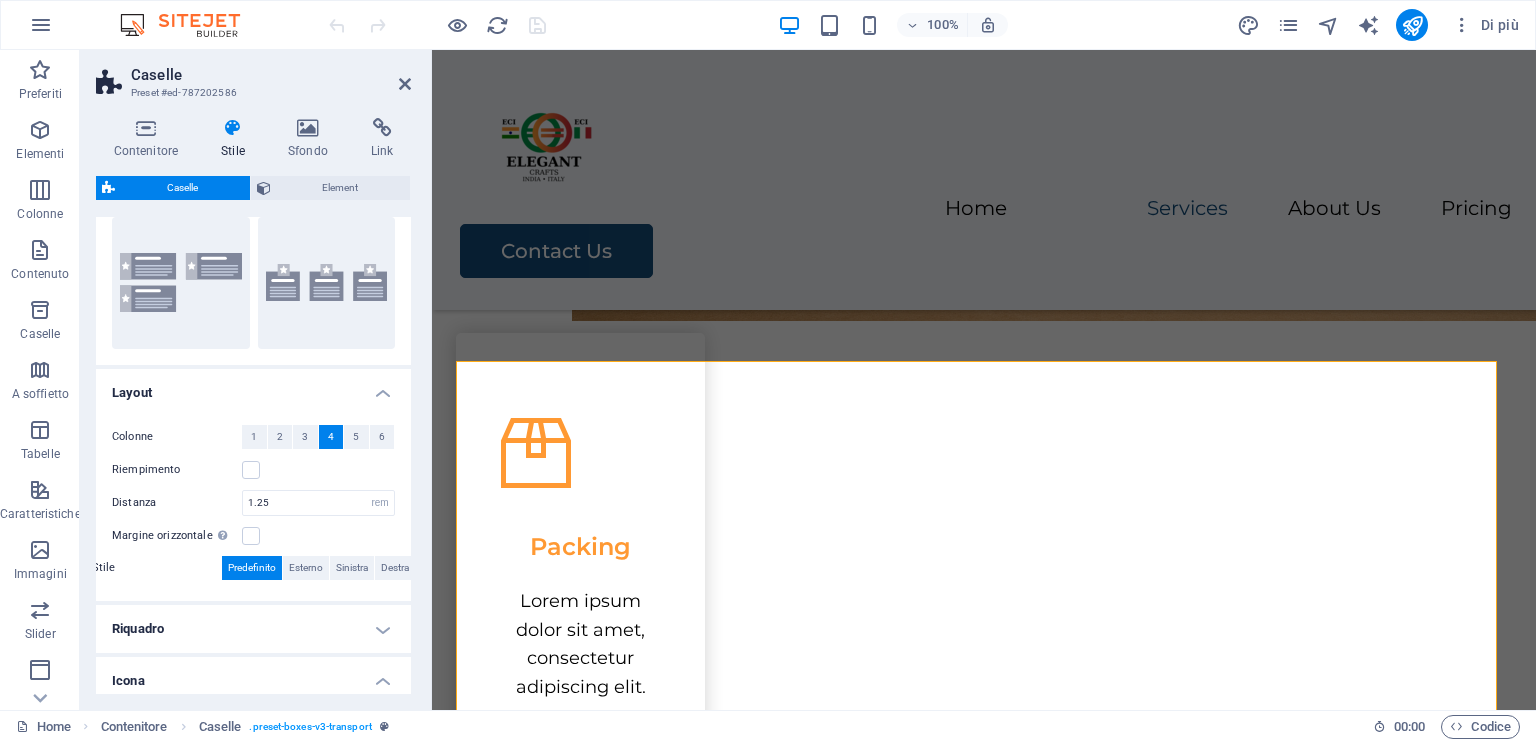scroll, scrollTop: 158, scrollLeft: 0, axis: vertical 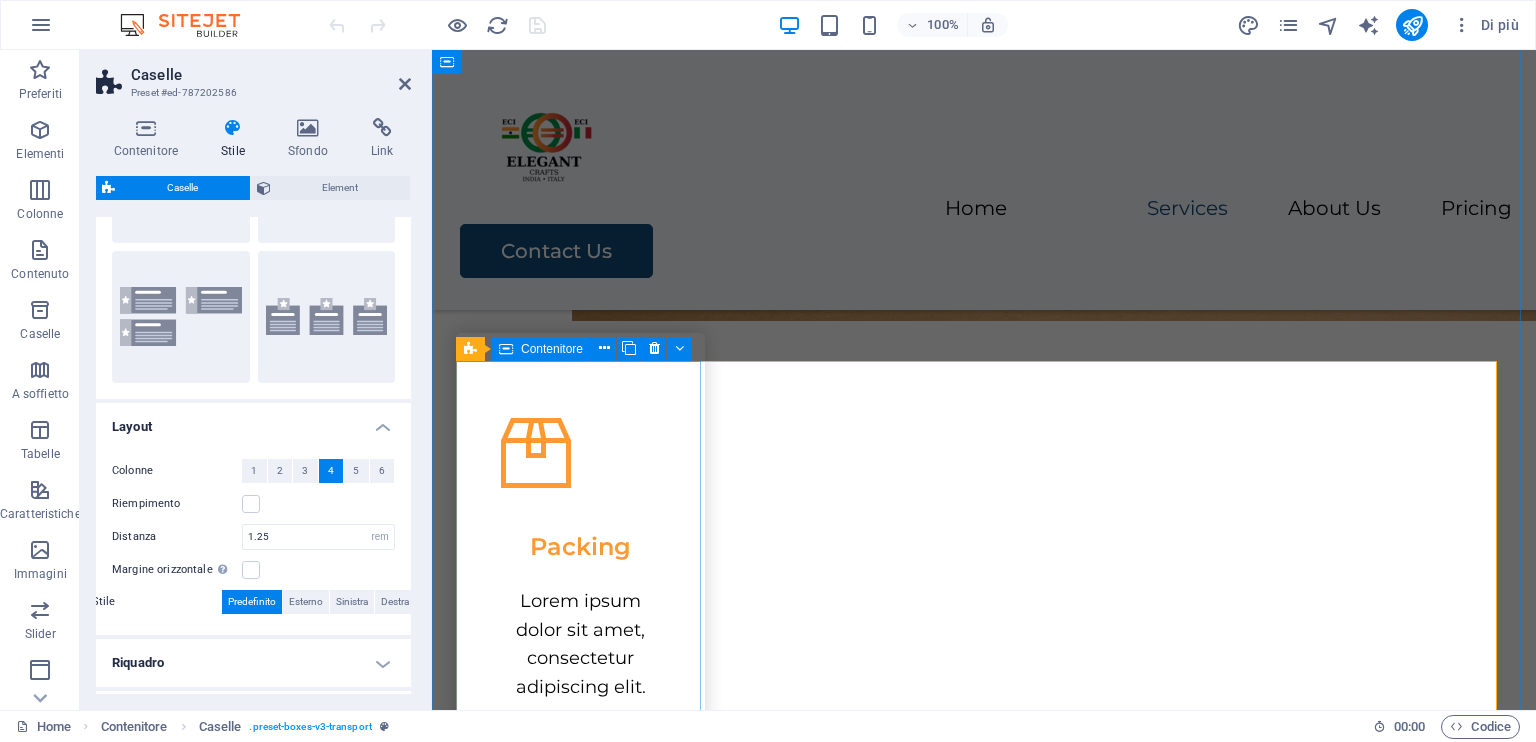 click on "Packing Lorem ipsum dolor sit amet, consectetur adipiscing elit." at bounding box center [580, 557] 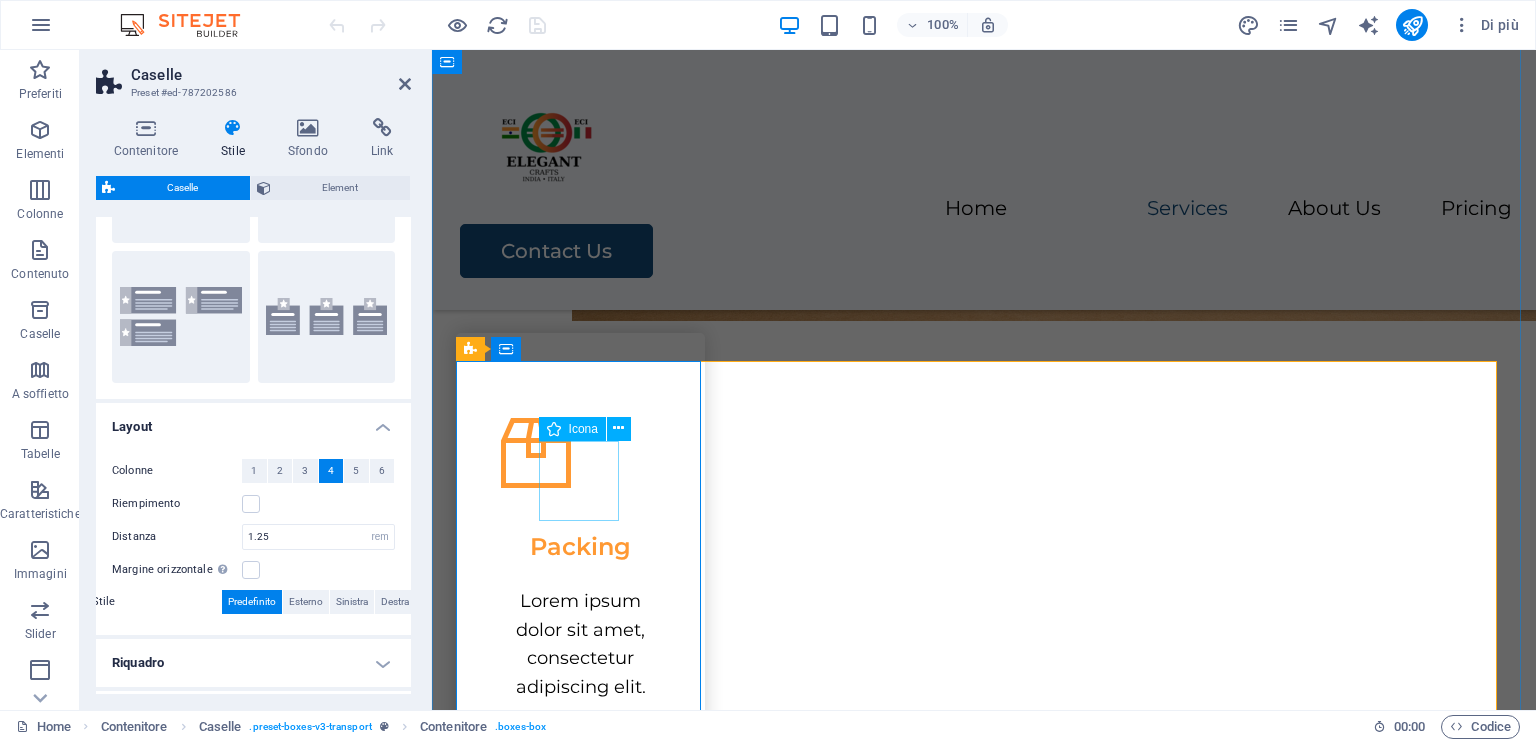 drag, startPoint x: 574, startPoint y: 476, endPoint x: 926, endPoint y: 478, distance: 352.00568 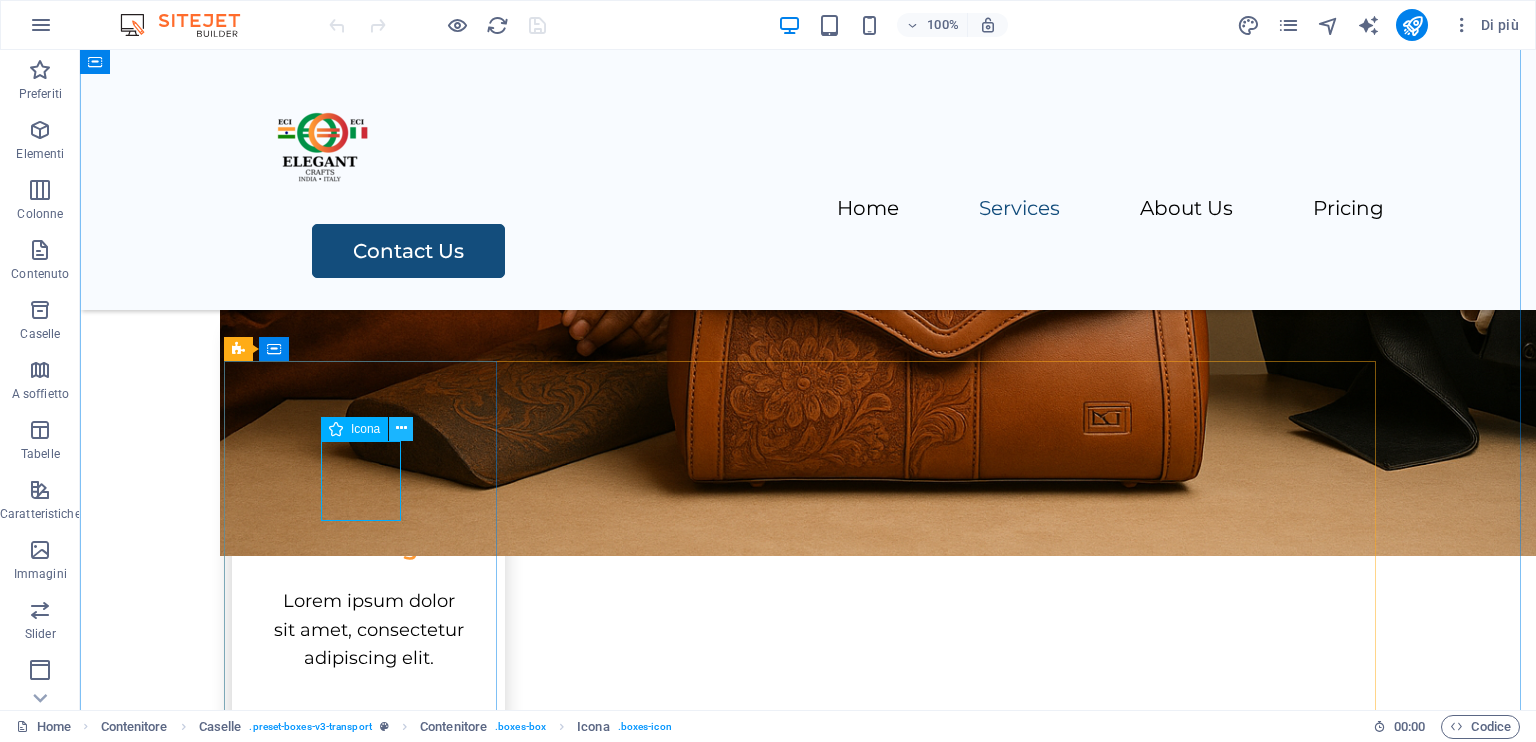 click at bounding box center (401, 428) 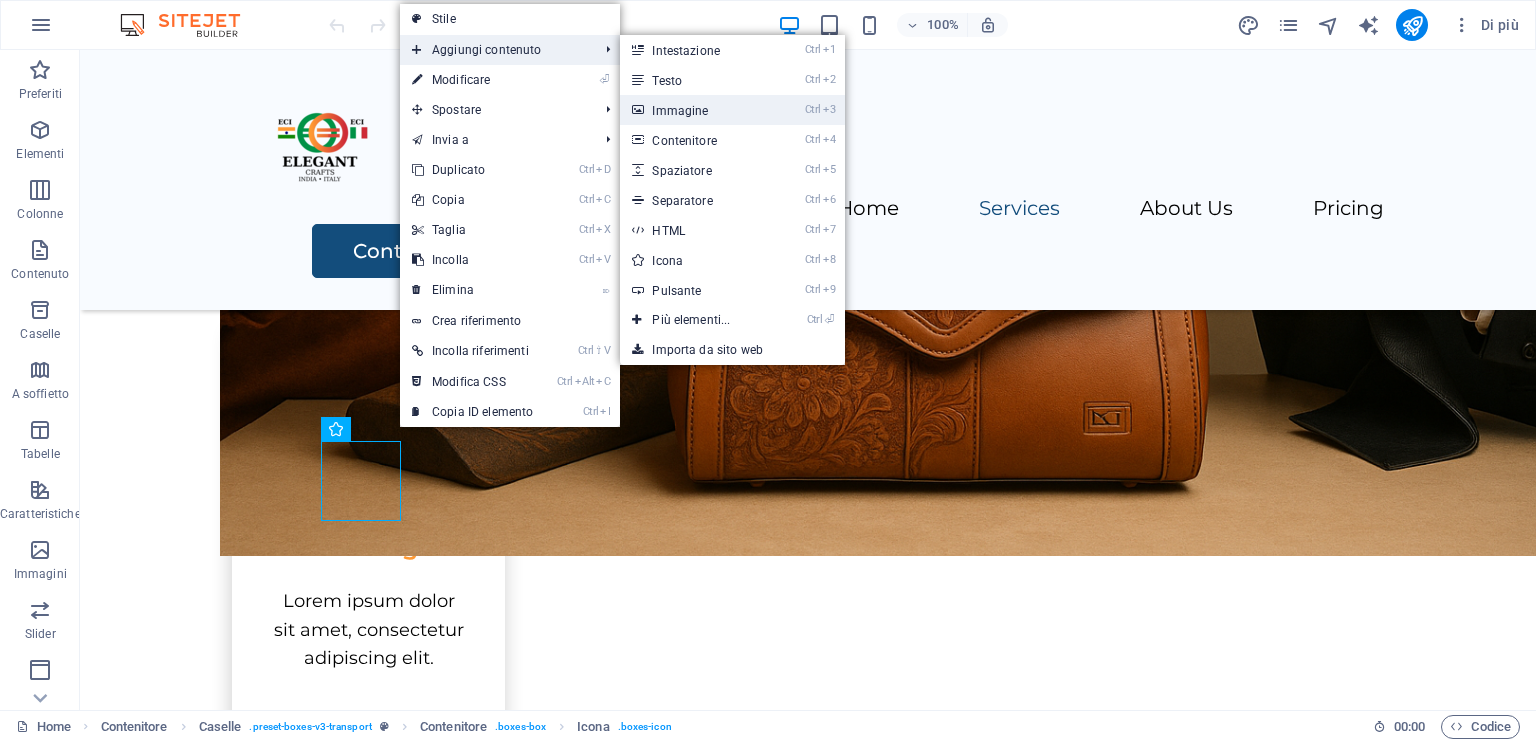 click on "Ctrl 3  Immagine" at bounding box center (695, 110) 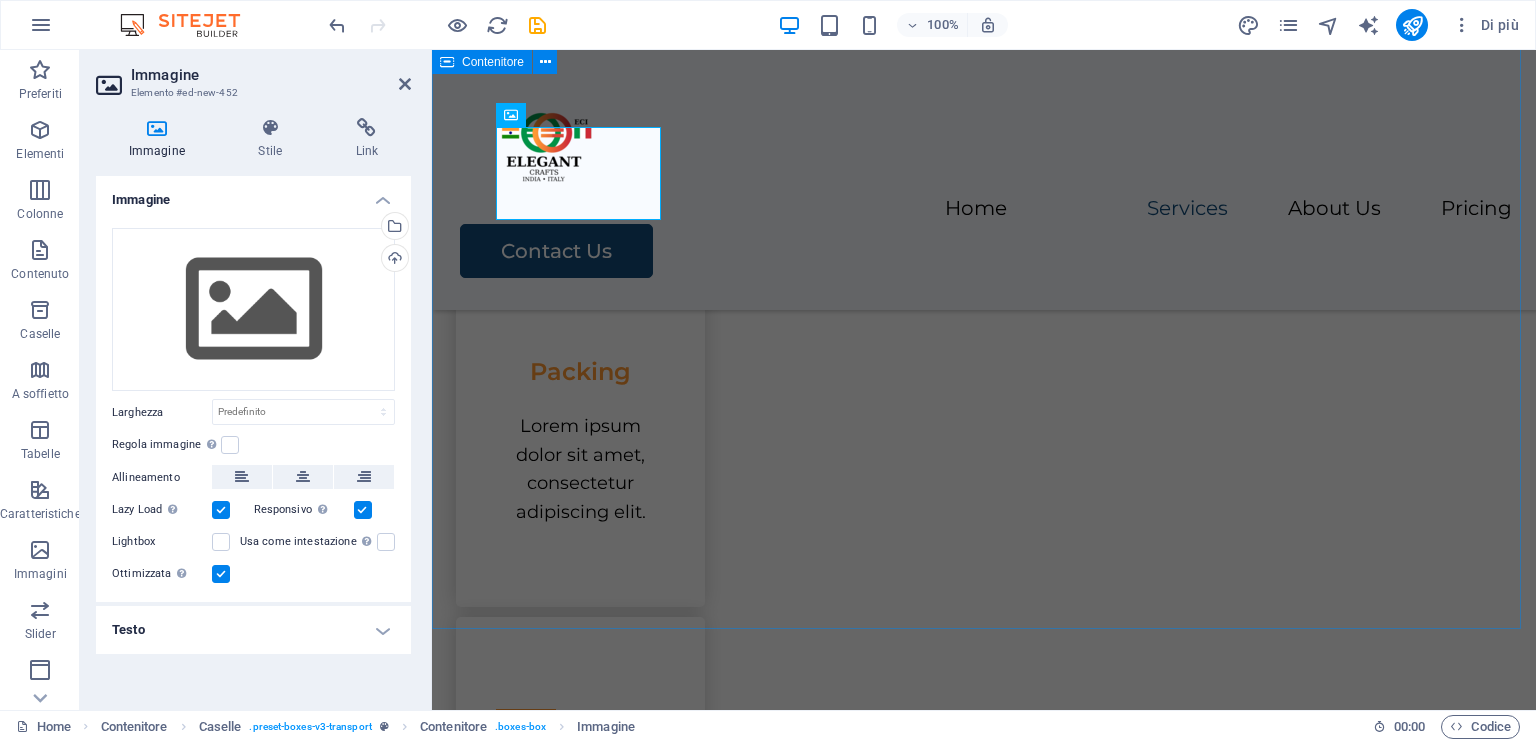 scroll, scrollTop: 968, scrollLeft: 0, axis: vertical 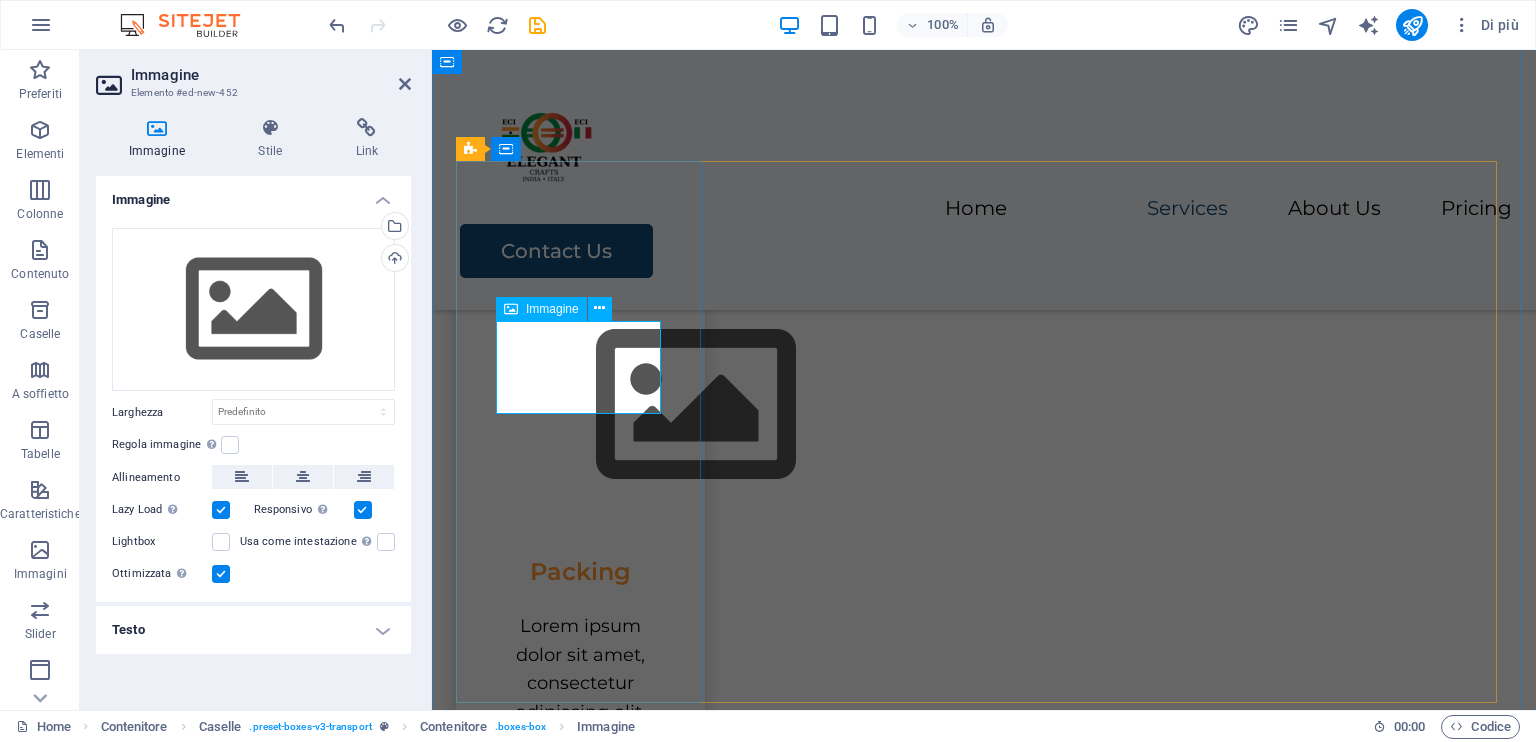 click at bounding box center (580, 405) 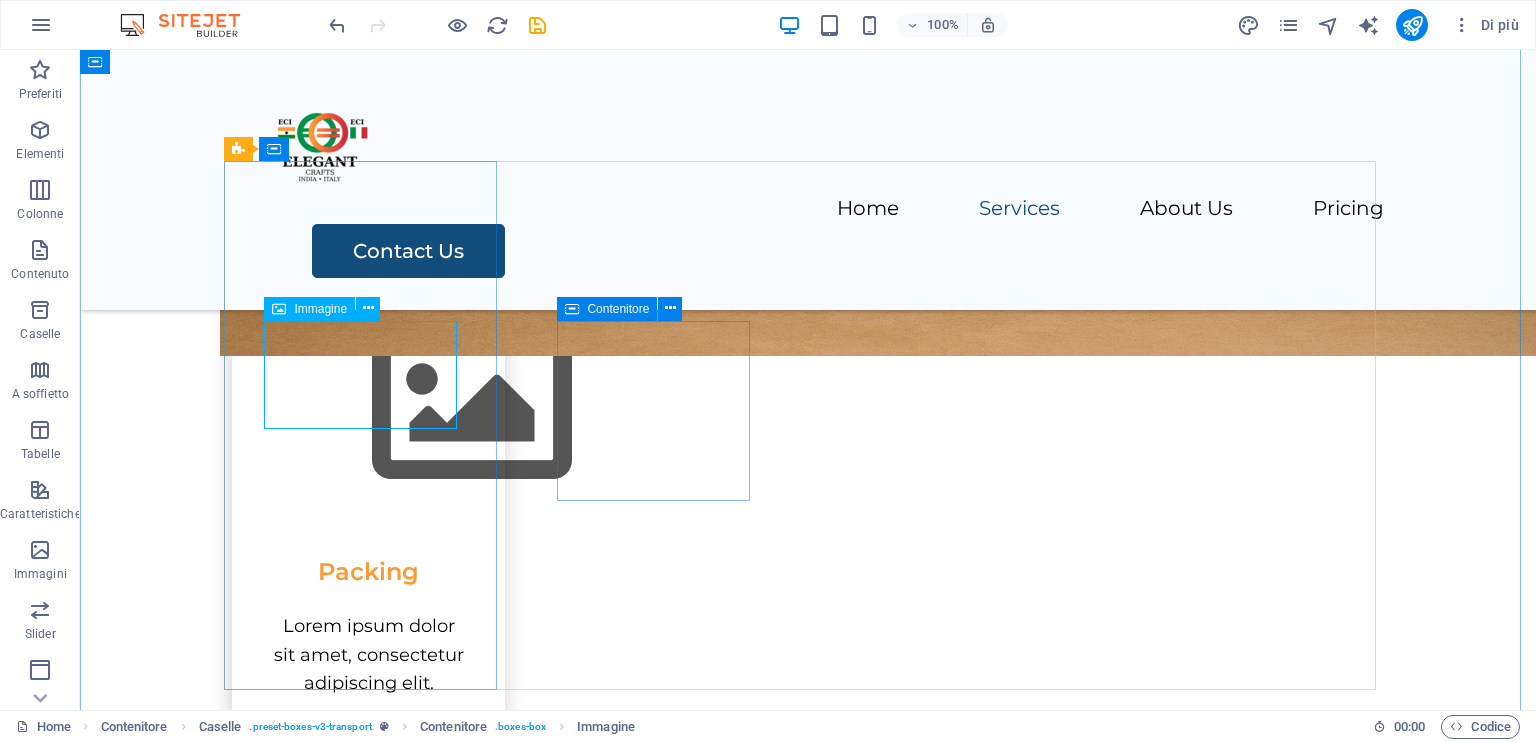 click at bounding box center [368, 405] 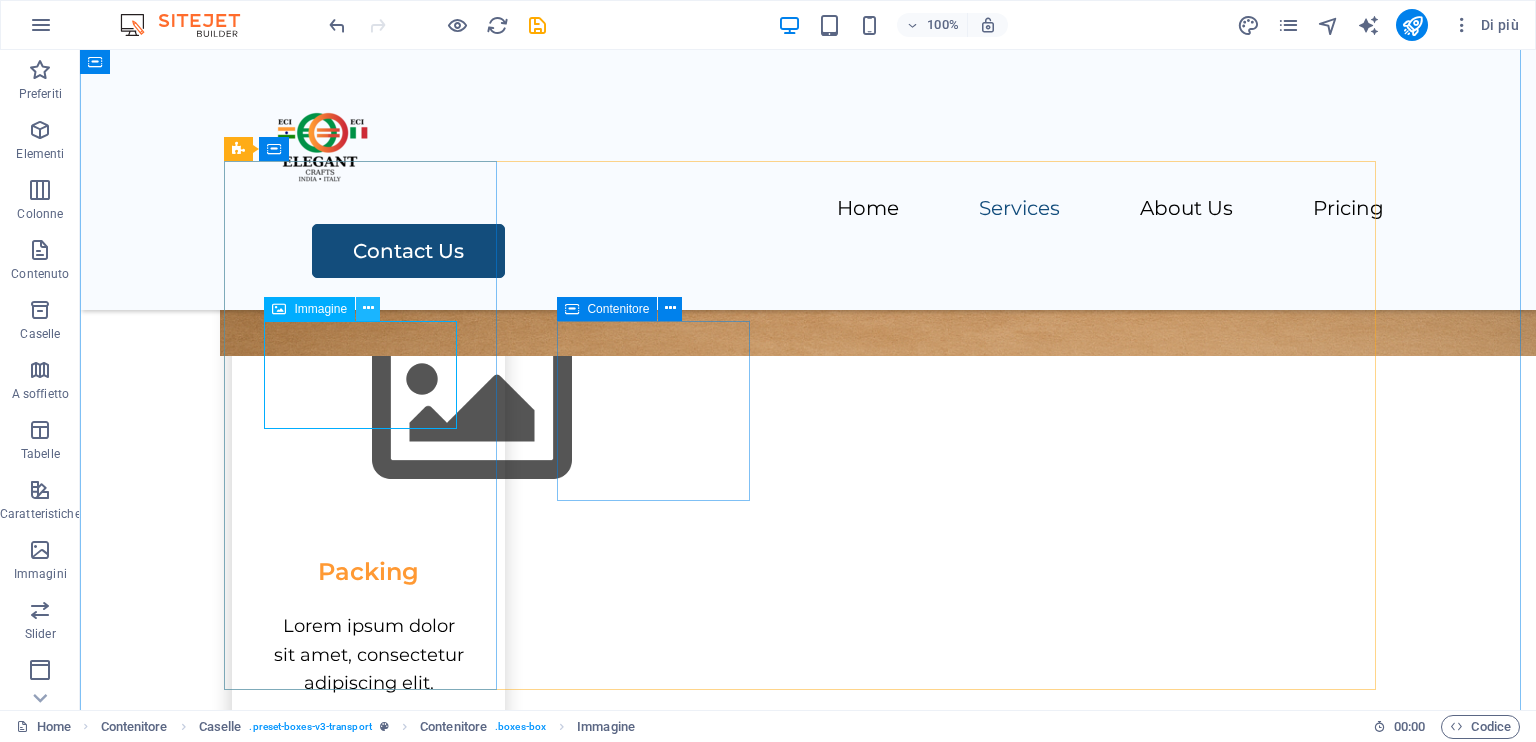 click at bounding box center [368, 308] 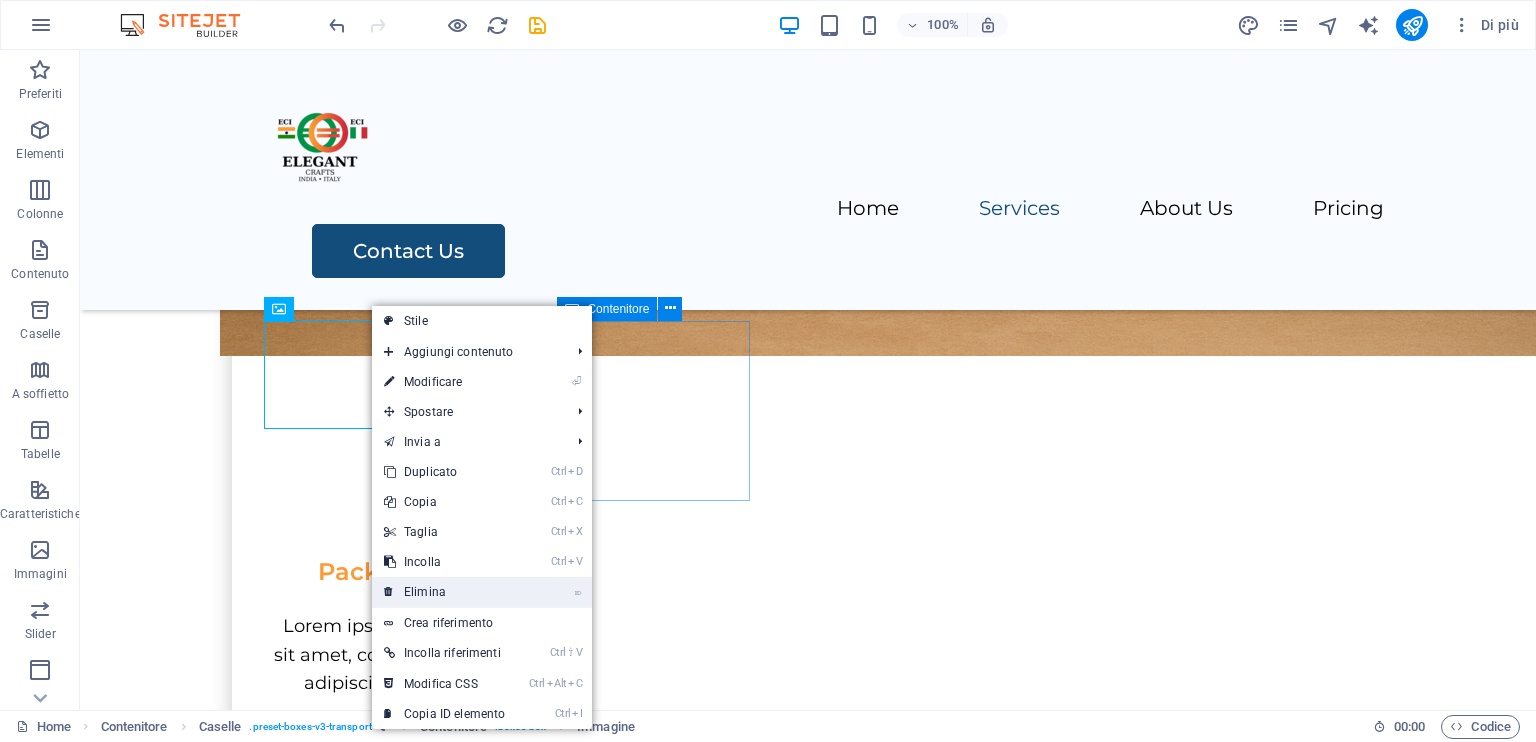 click on "⌦  Elimina" at bounding box center [444, 592] 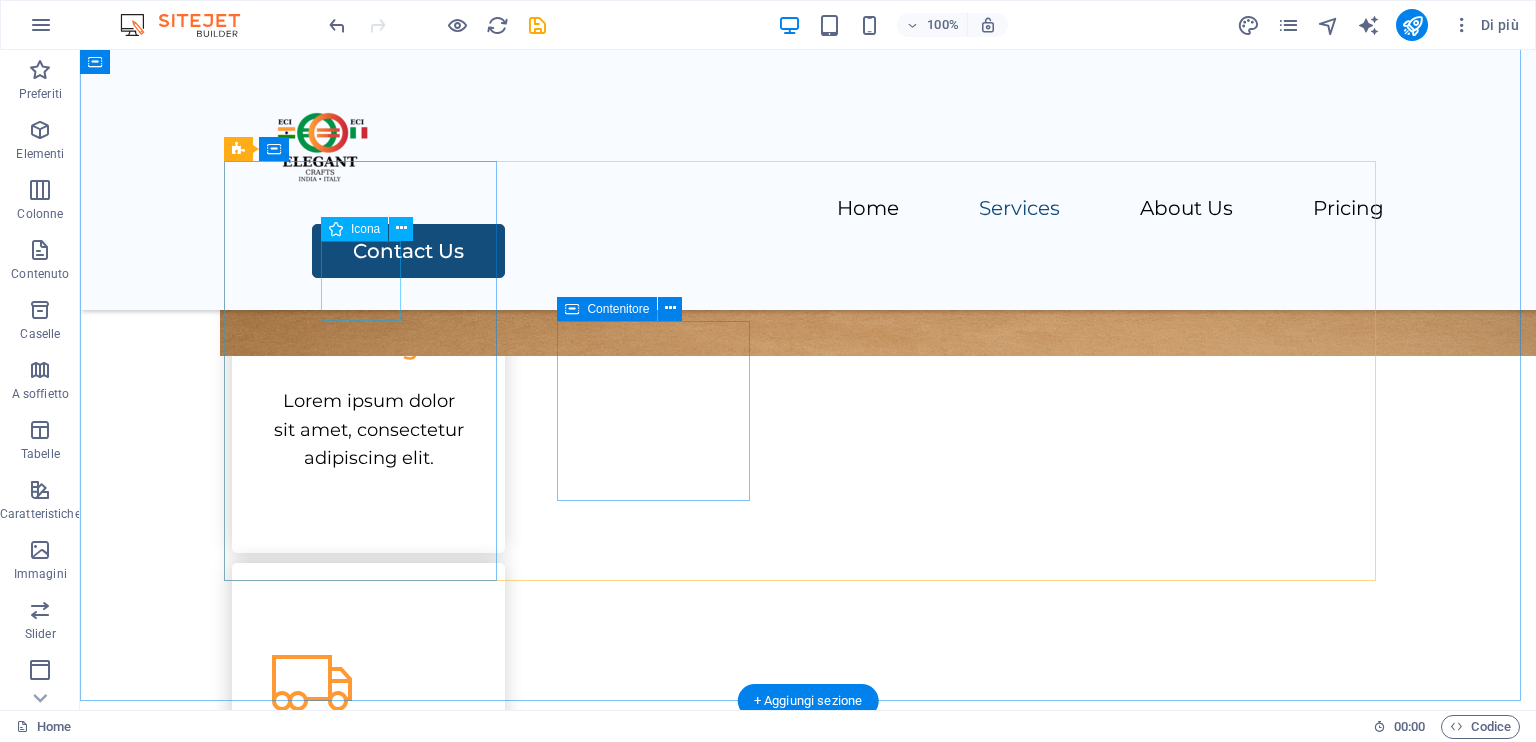 click at bounding box center [368, 253] 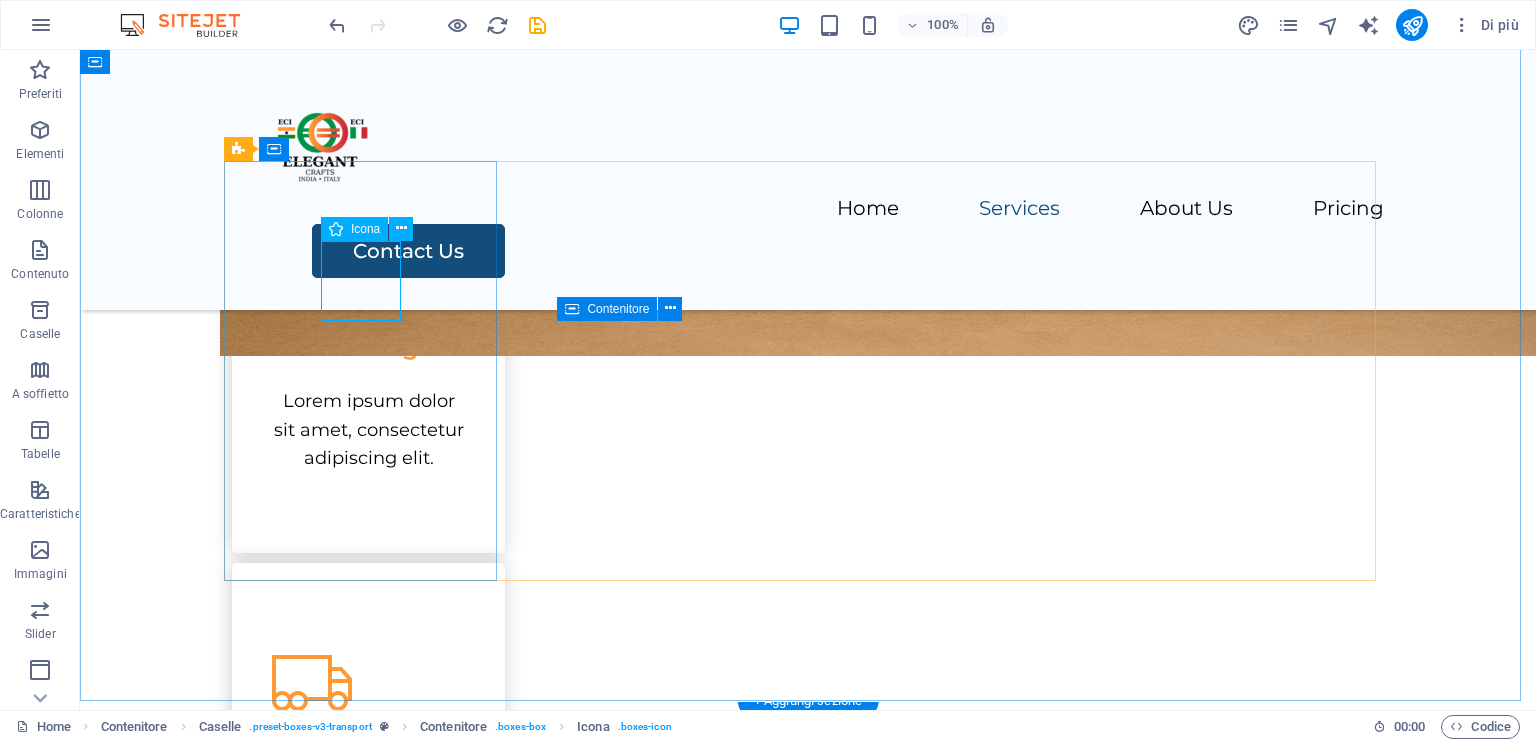 click on "Icona" at bounding box center [365, 229] 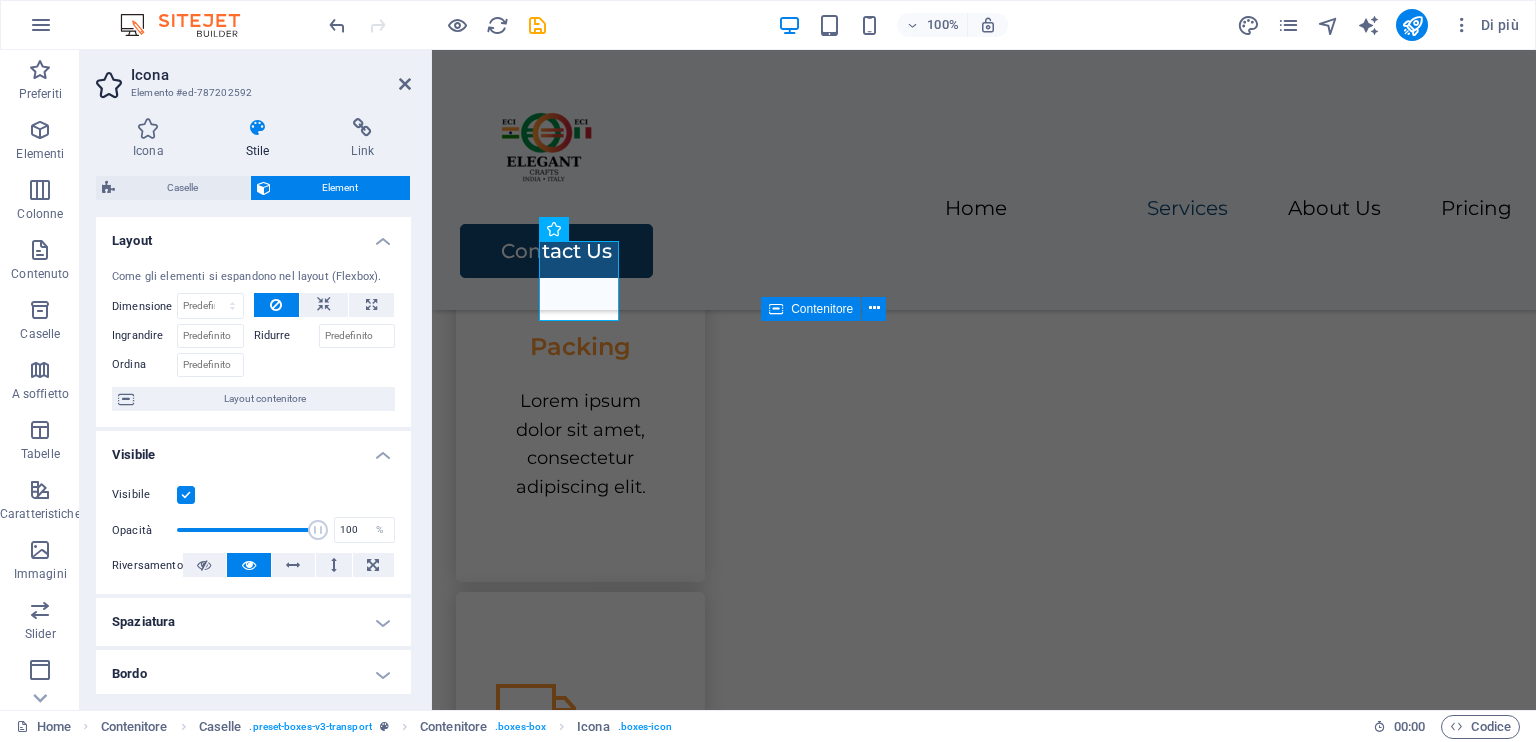 click on "Layout" at bounding box center (253, 235) 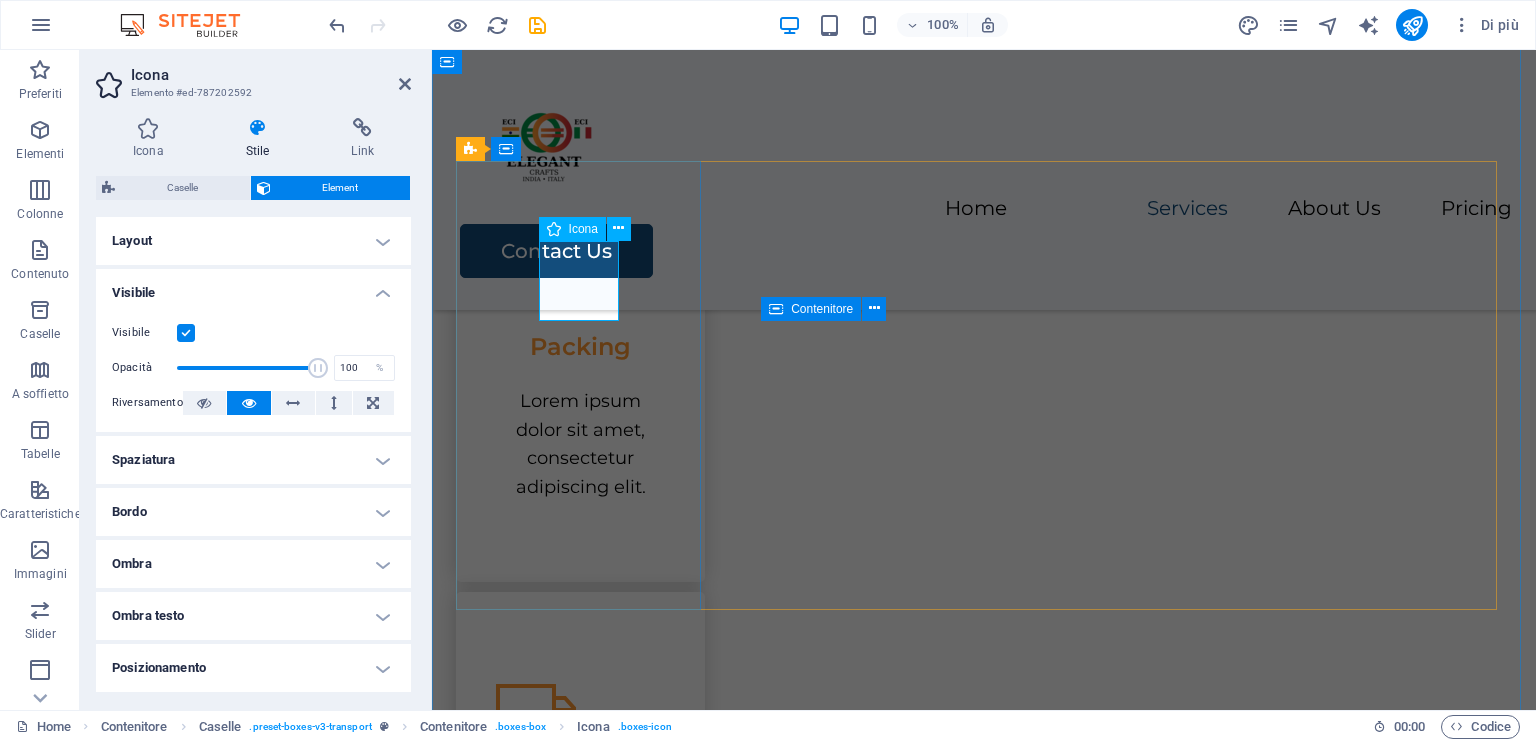 click at bounding box center (580, 253) 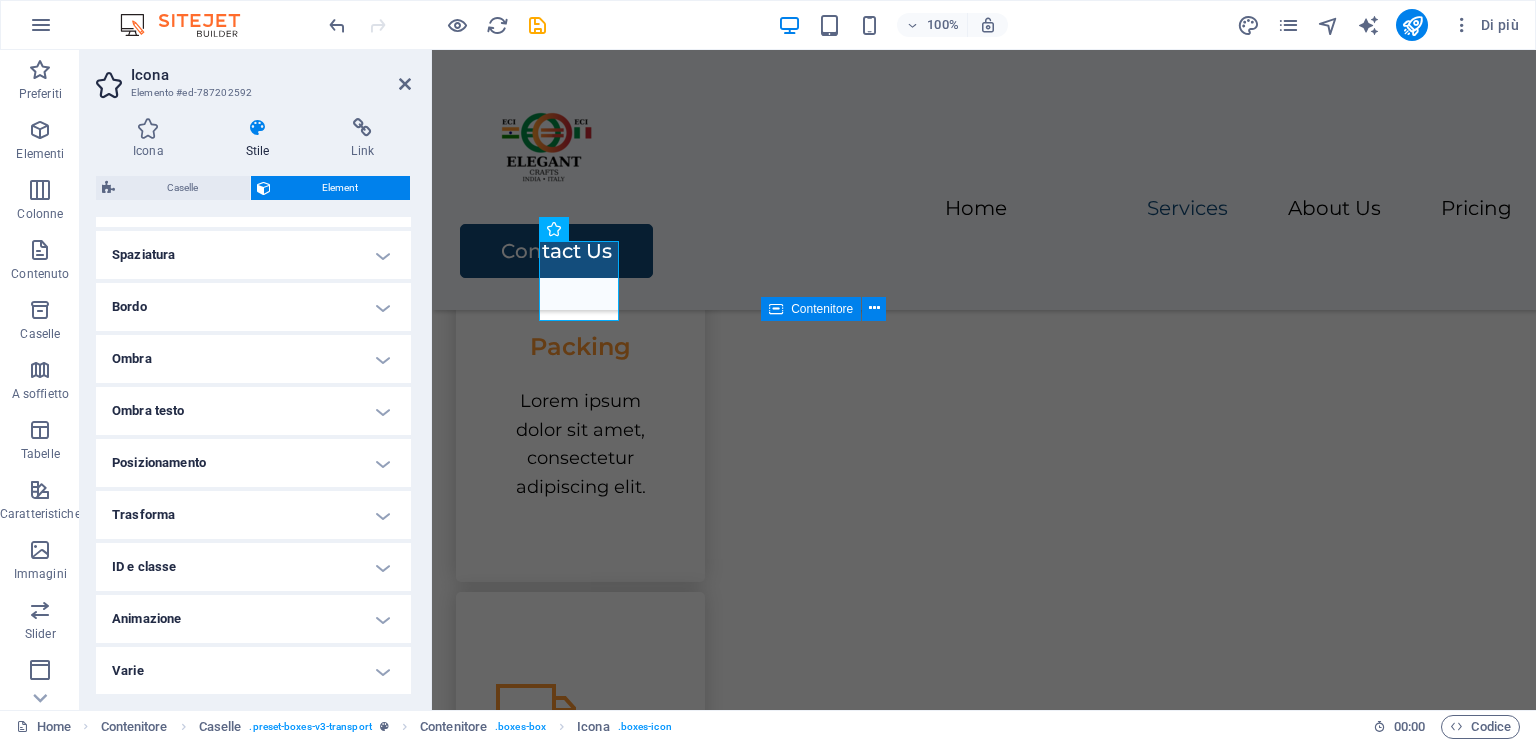 scroll, scrollTop: 0, scrollLeft: 0, axis: both 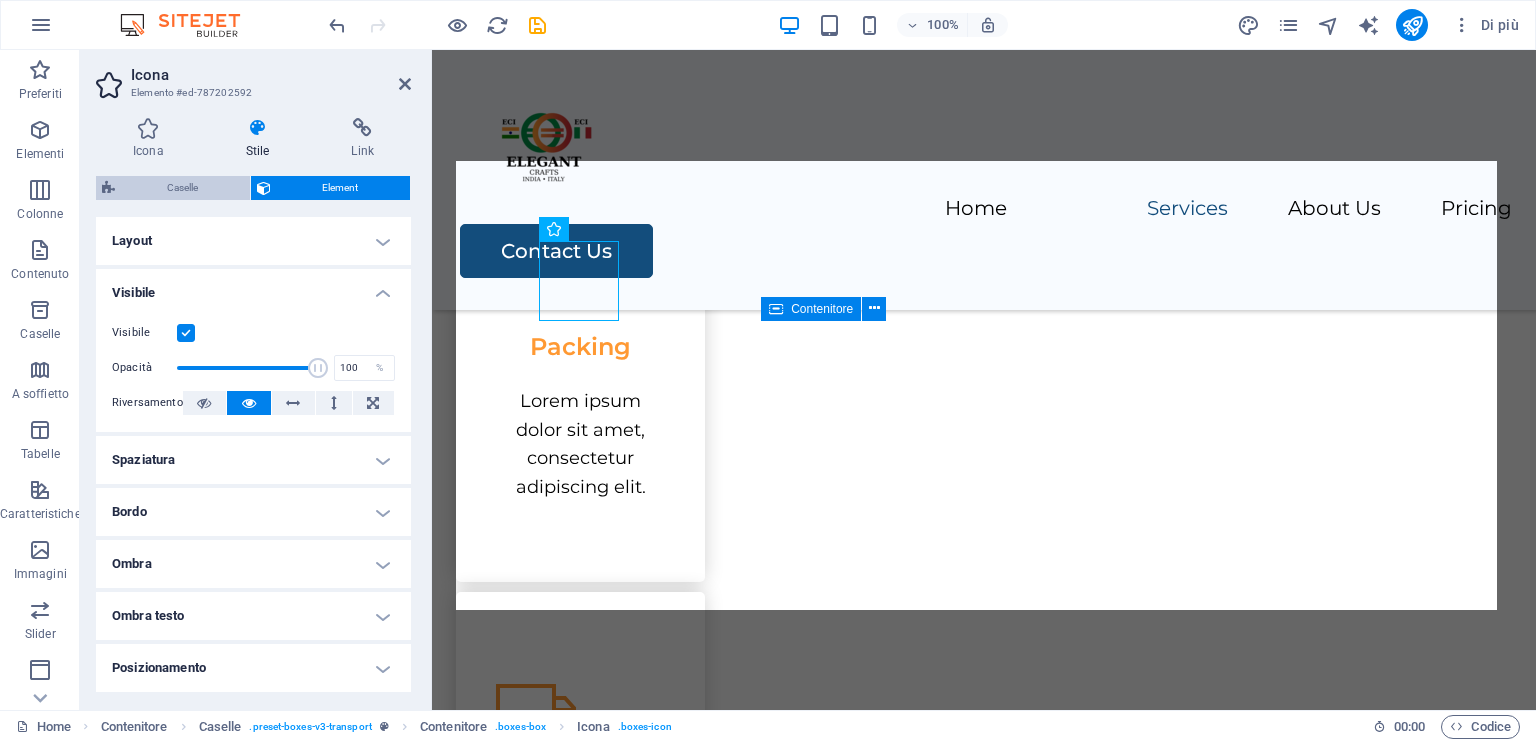 click on "Caselle" at bounding box center (182, 188) 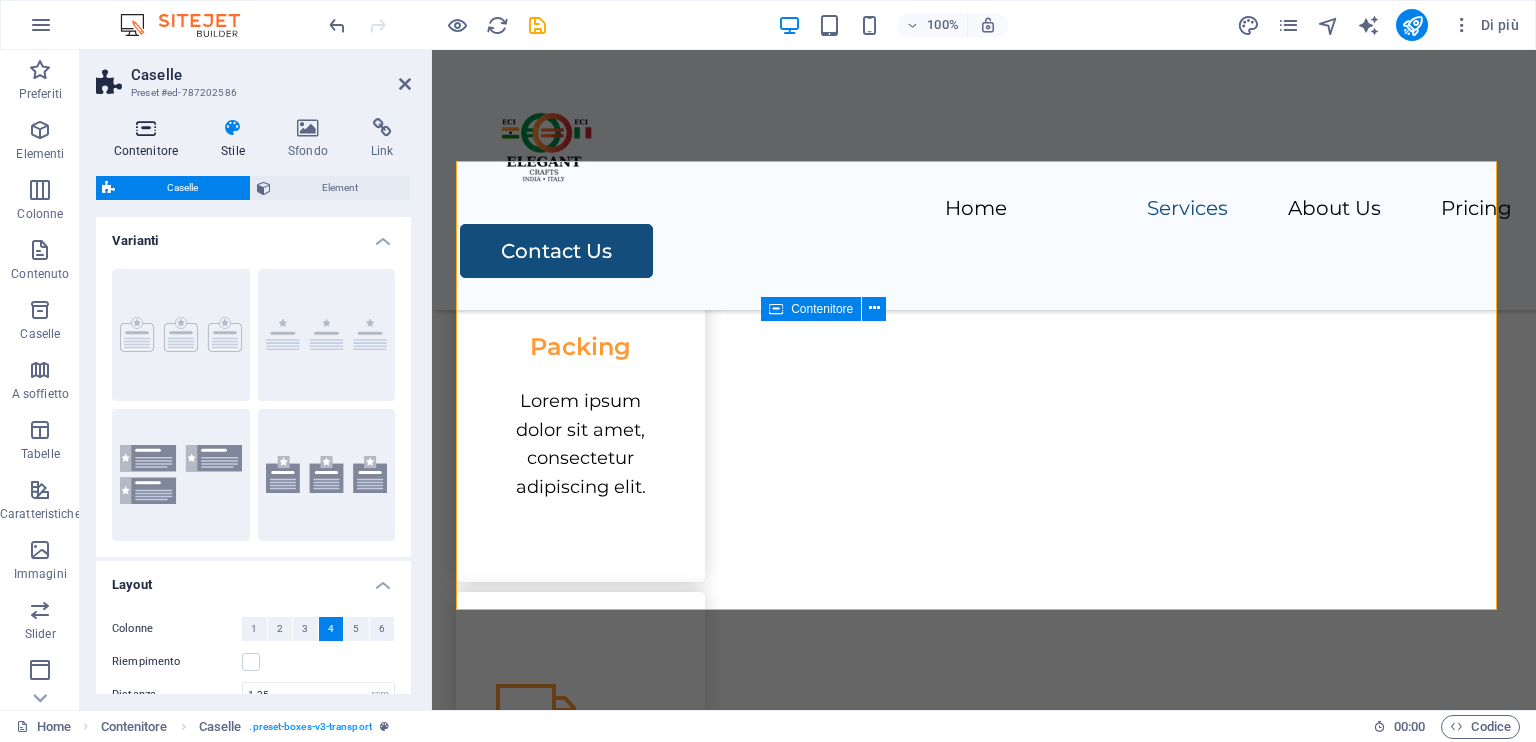 click on "Contenitore" at bounding box center [150, 139] 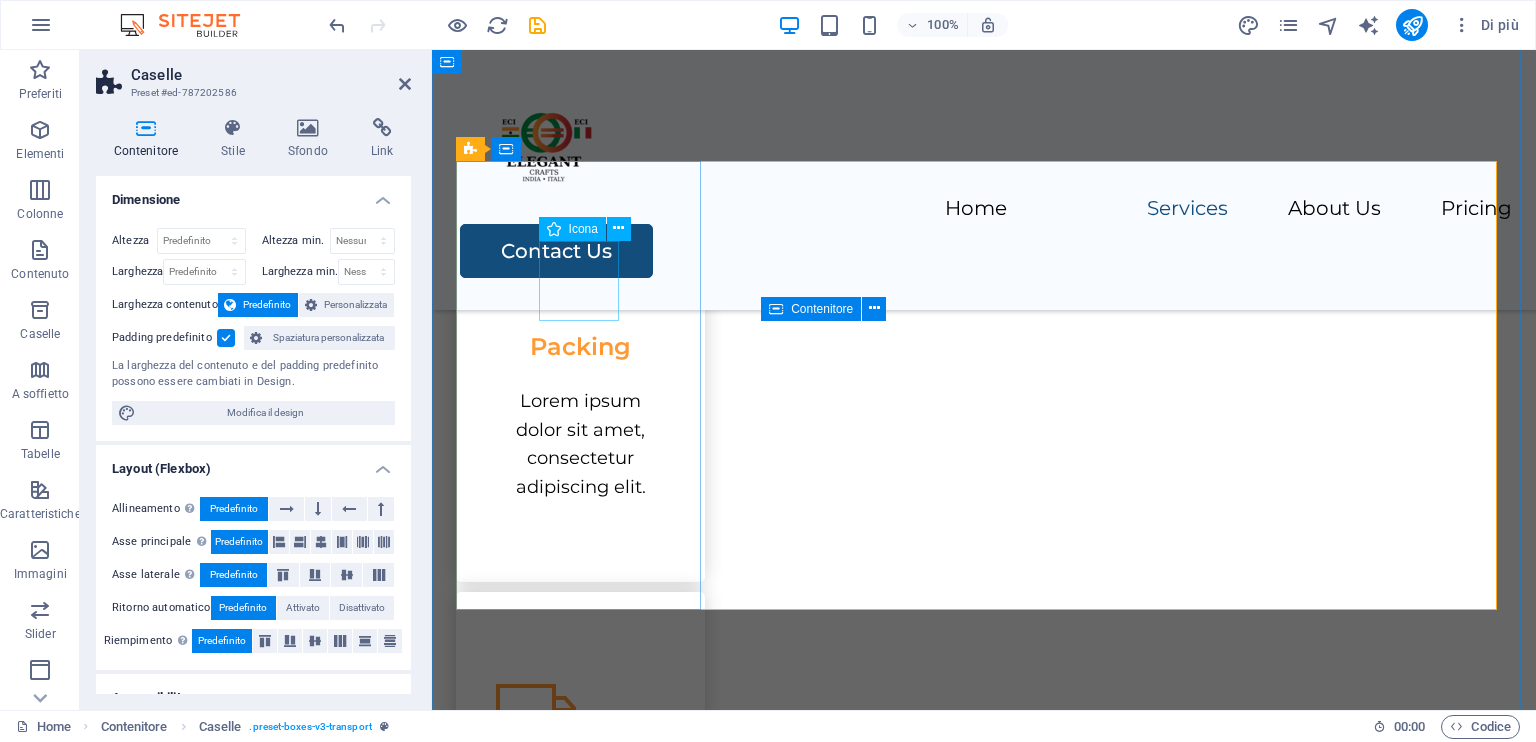 click at bounding box center (580, 253) 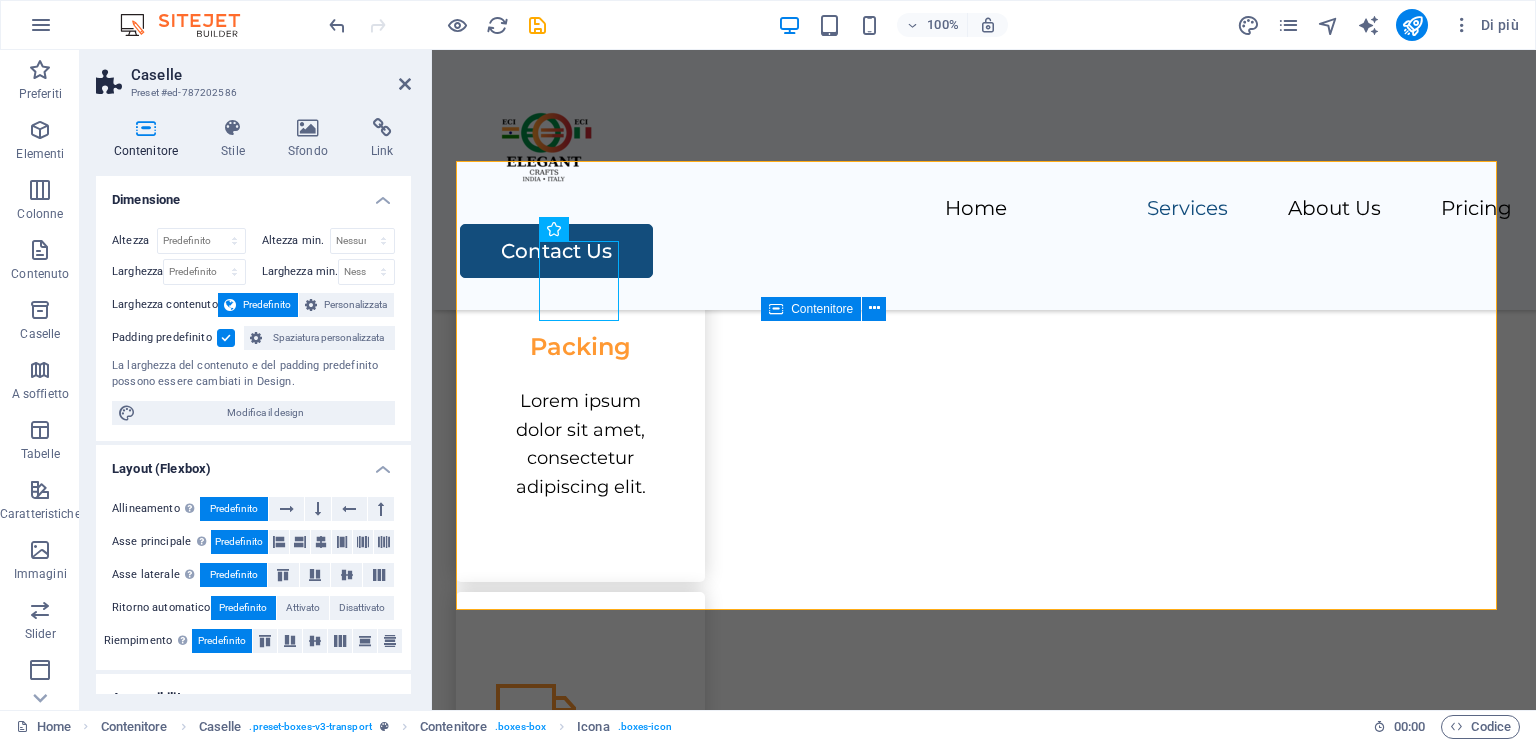 click at bounding box center [146, 128] 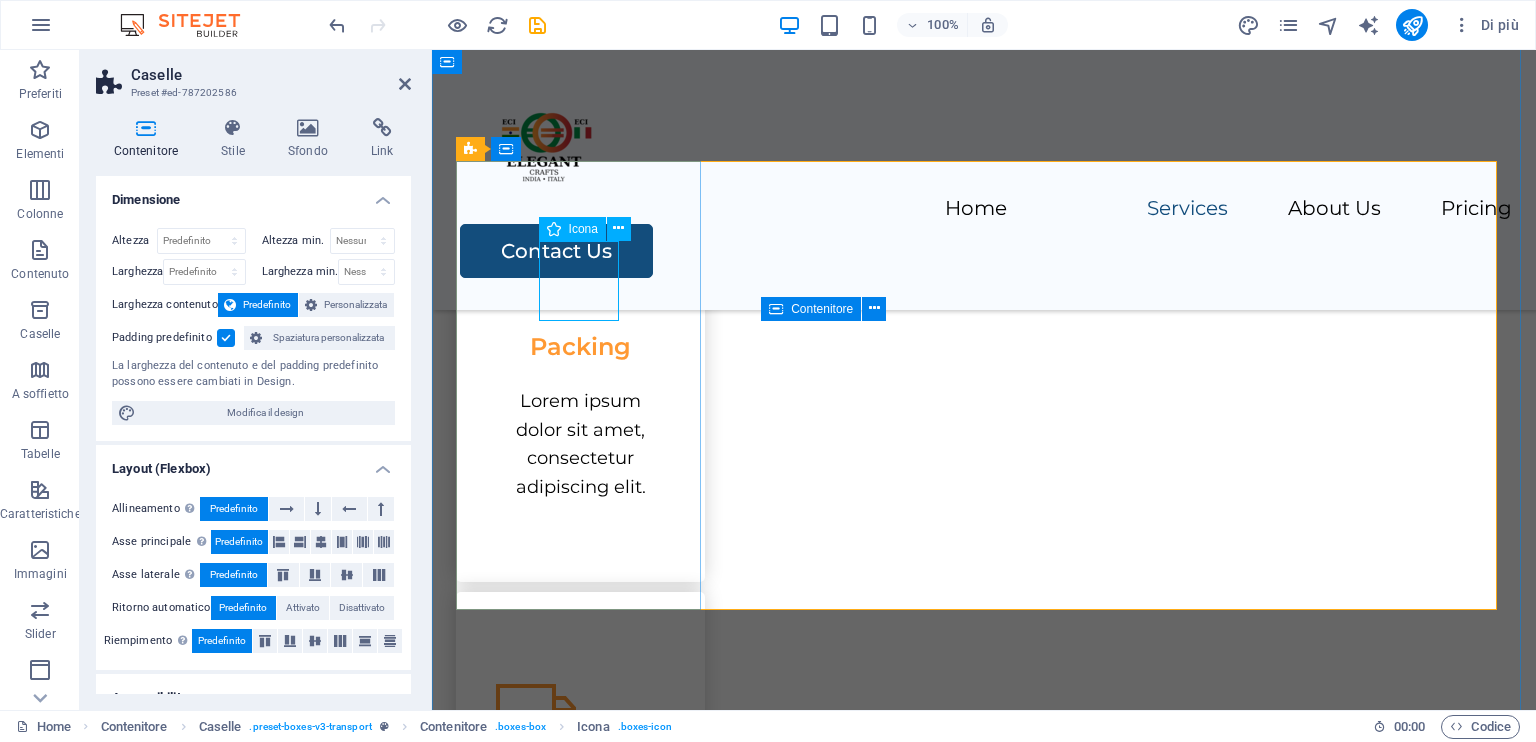 click on "Icona" at bounding box center [583, 229] 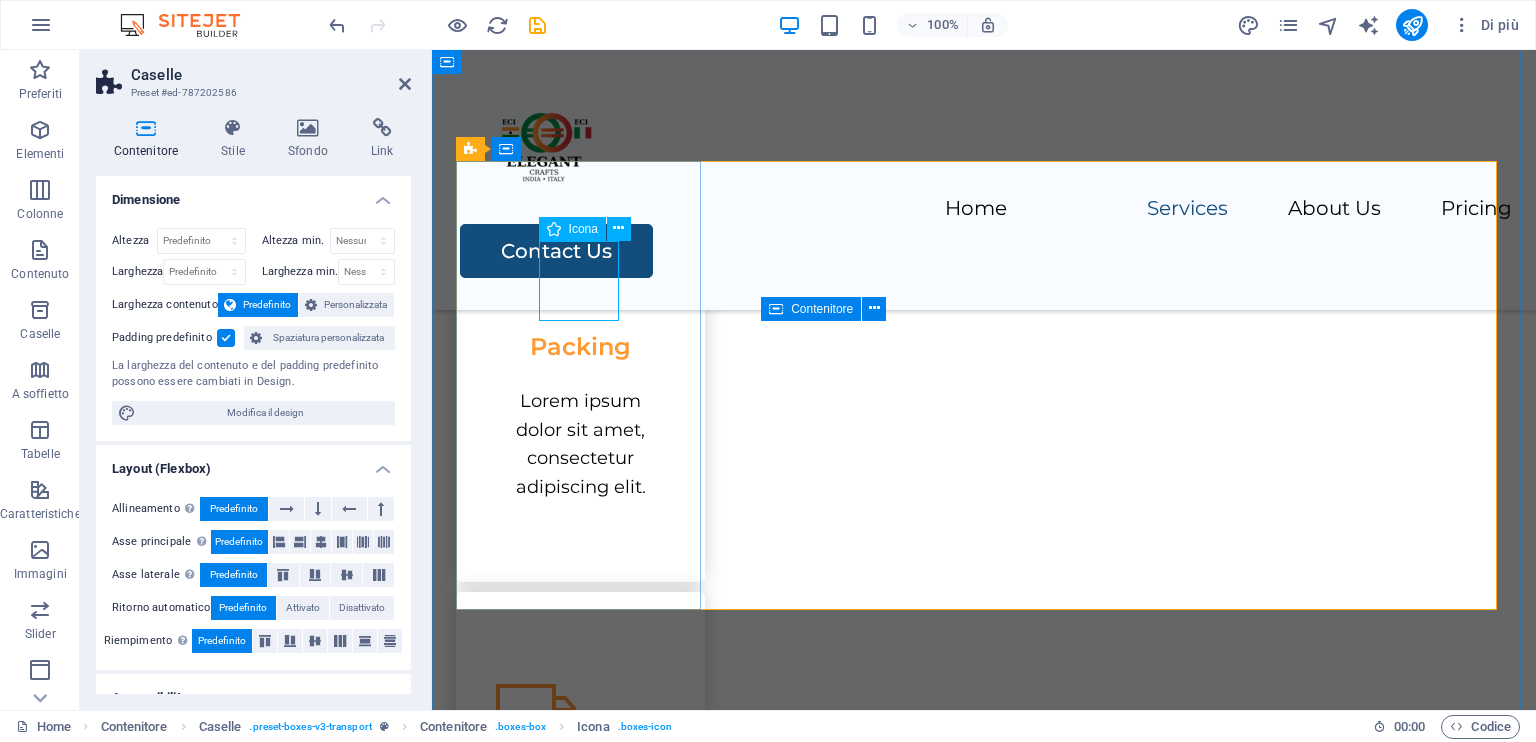 click on "Icona" at bounding box center (583, 229) 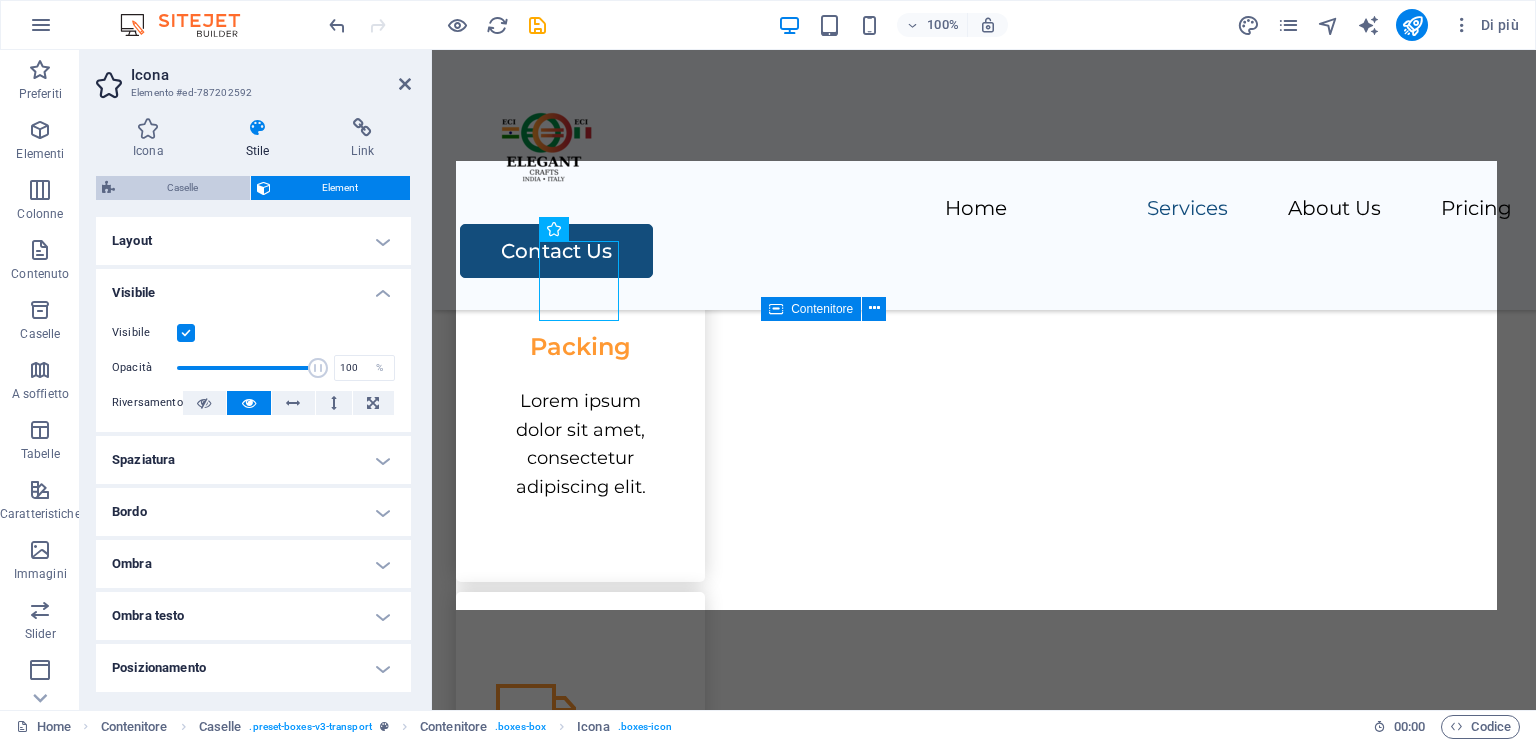click at bounding box center (108, 188) 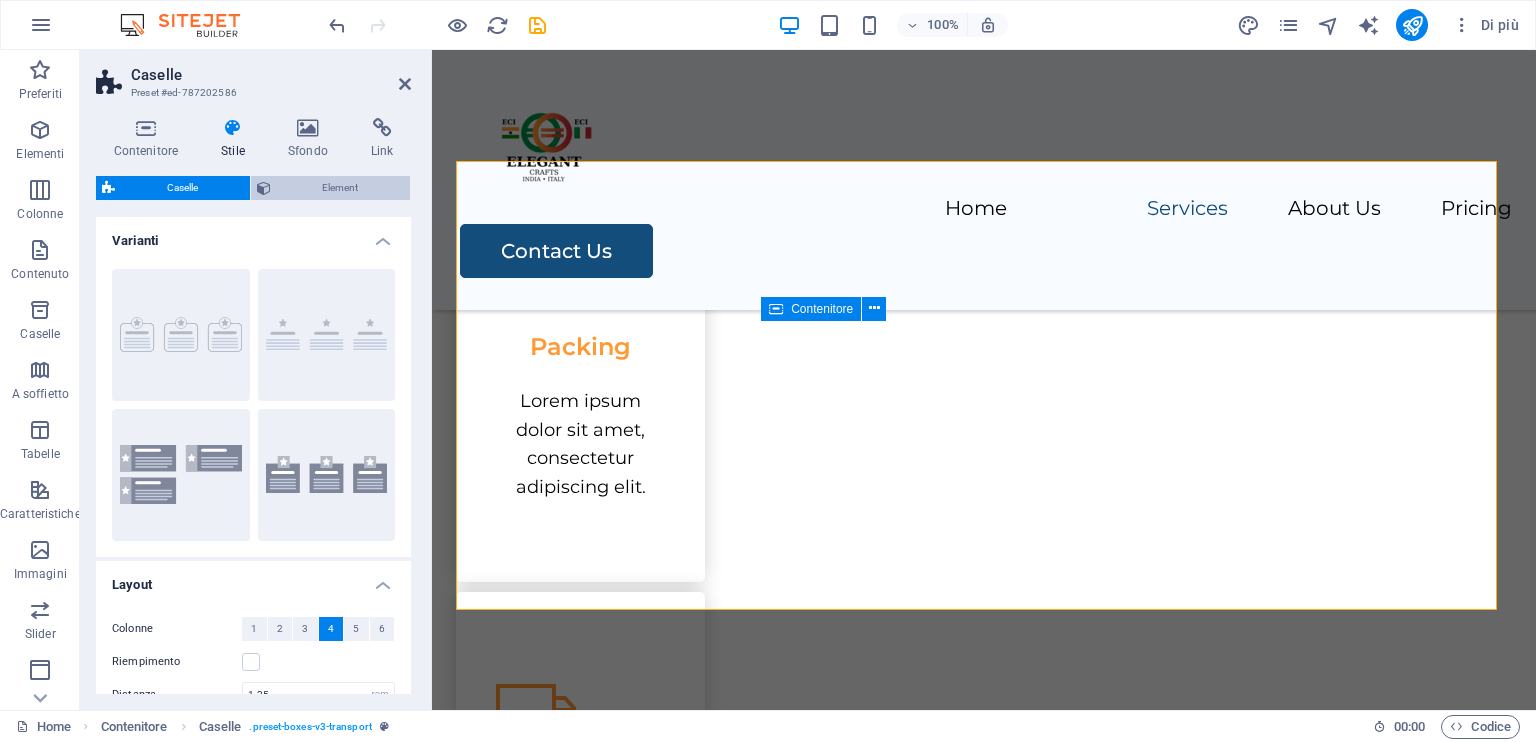 click on "Element" at bounding box center [341, 188] 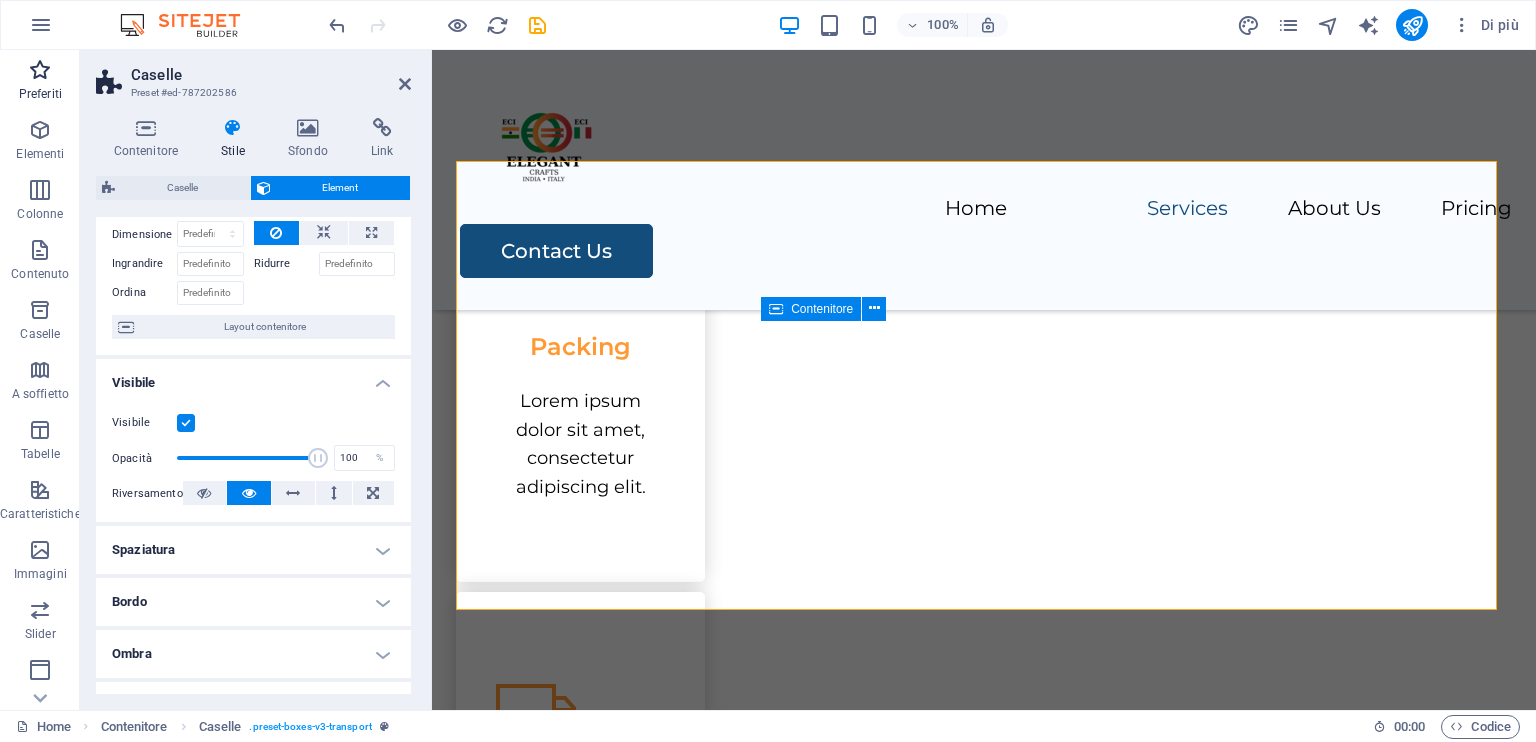 scroll, scrollTop: 67, scrollLeft: 0, axis: vertical 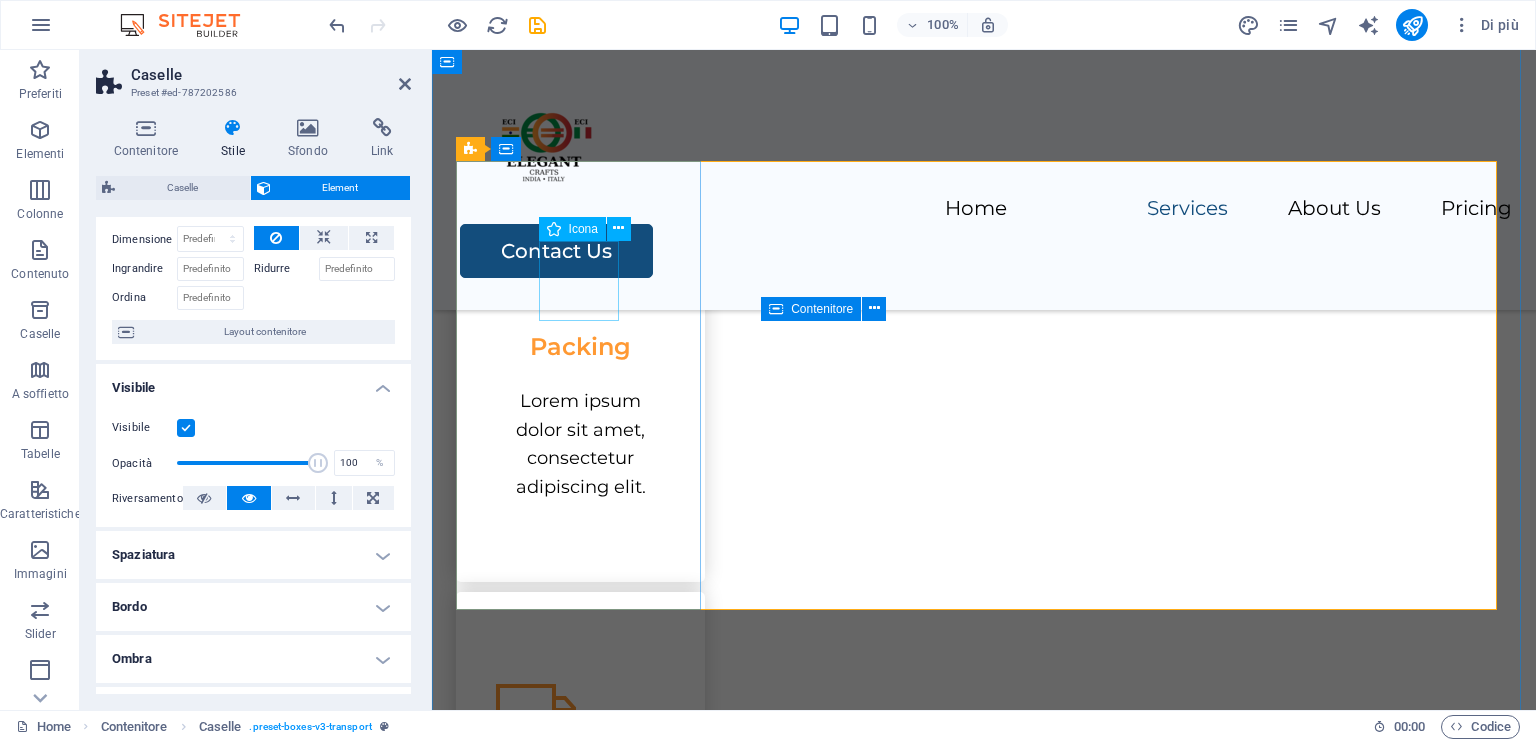 click at bounding box center (580, 253) 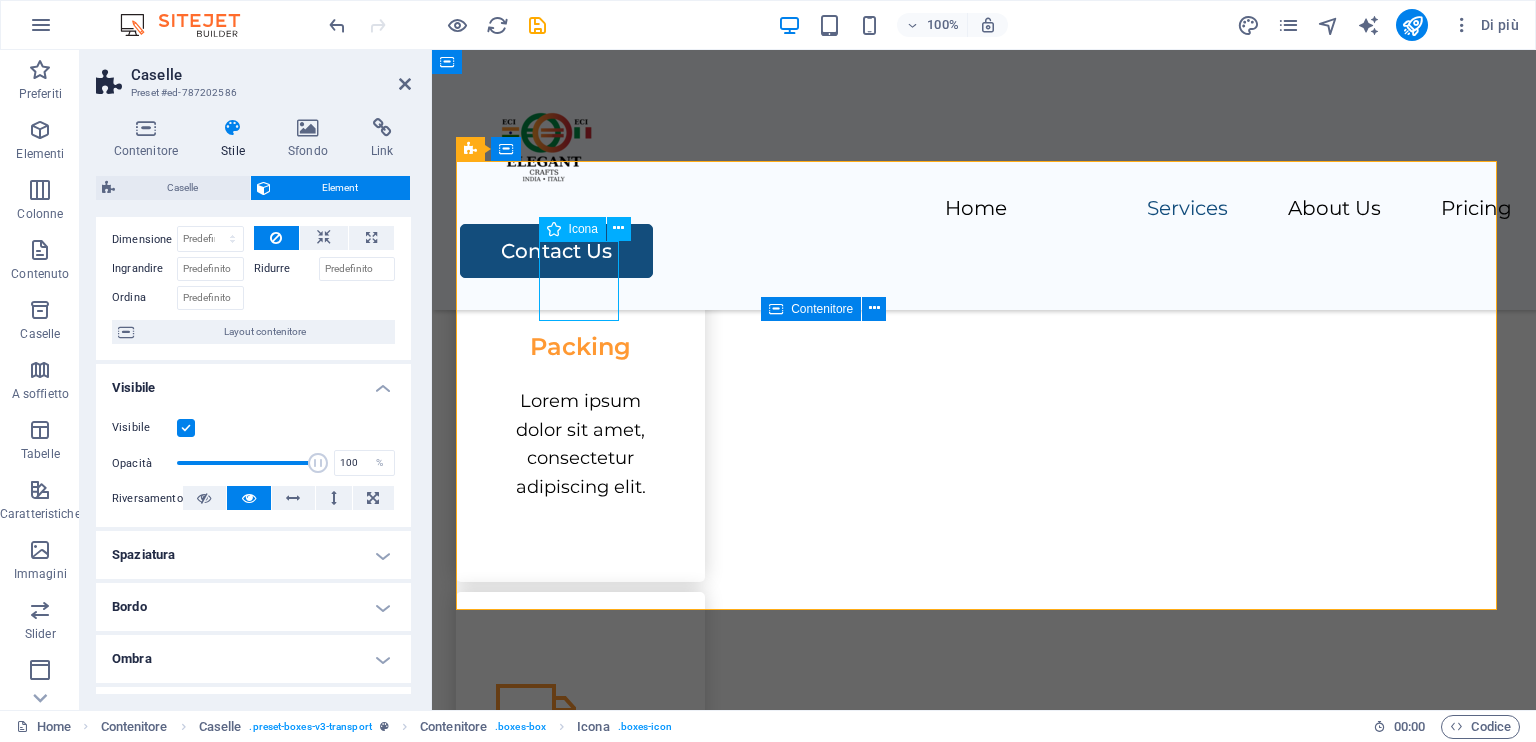 click at bounding box center (580, 253) 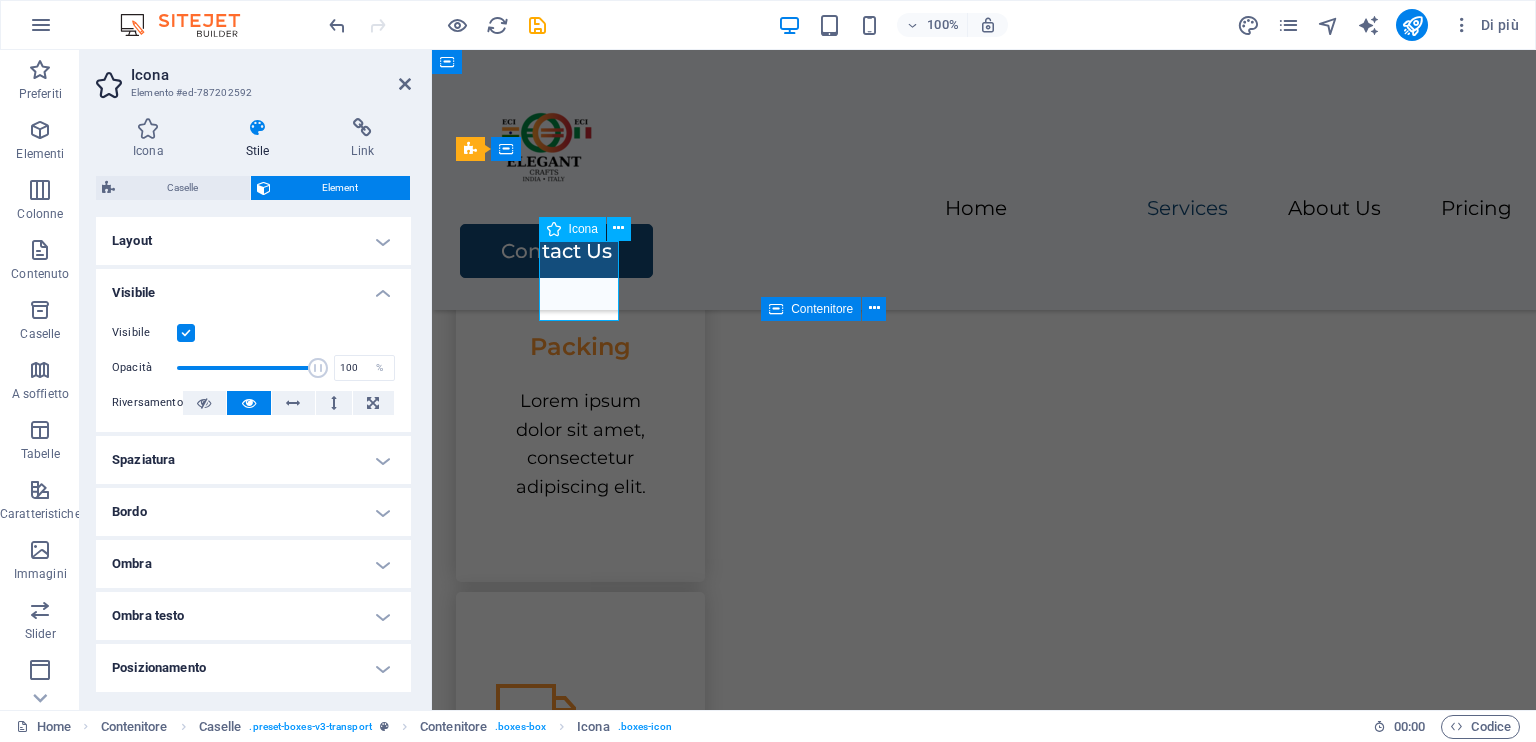 click at bounding box center (580, 253) 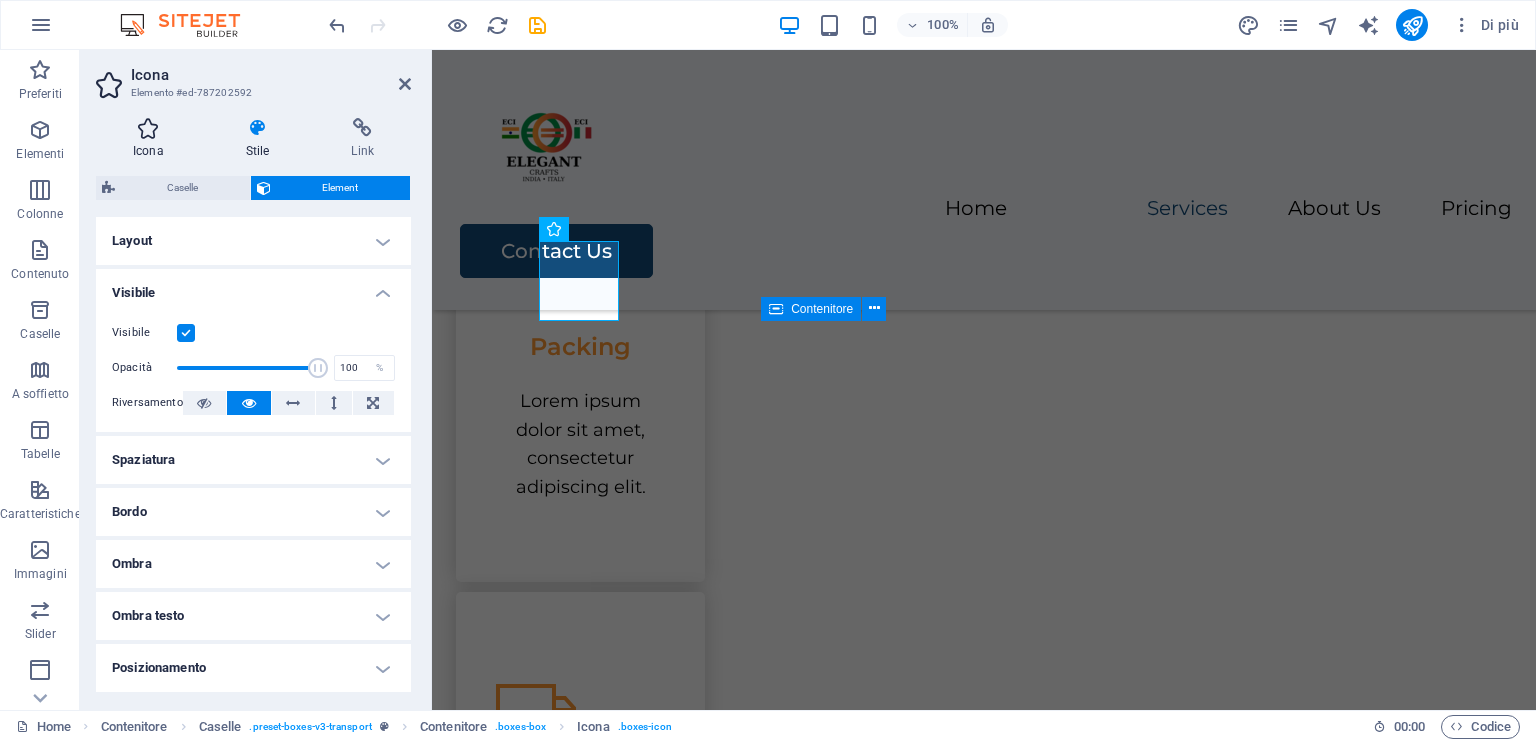 click at bounding box center [148, 128] 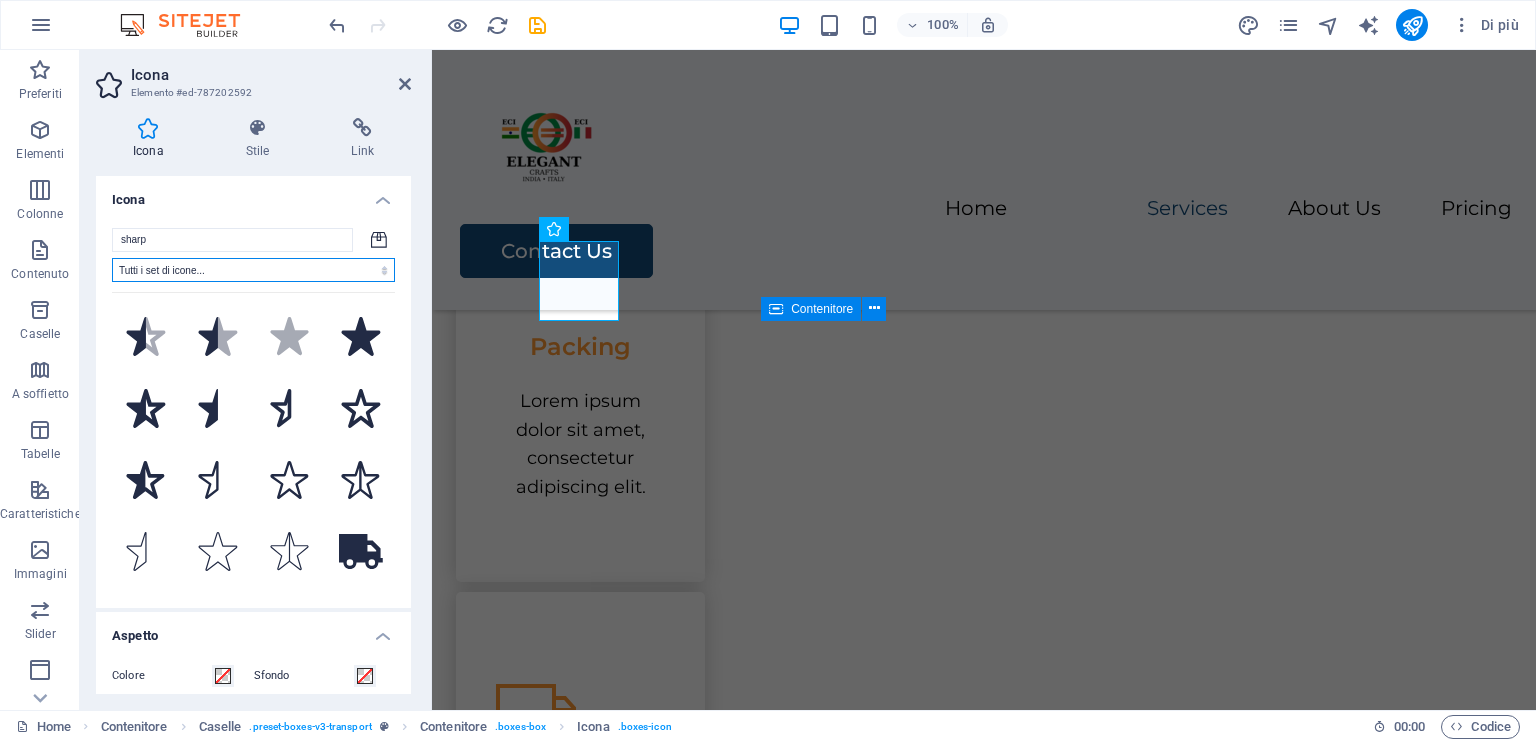 click on "Tutti i set di icone... IcoFont Ionicons FontAwesome Brands FontAwesome Duotone FontAwesome Solid FontAwesome Regular FontAwesome Light FontAwesome Thin FontAwesome Sharp Solid FontAwesome Sharp Regular FontAwesome Sharp Light FontAwesome Sharp Thin" at bounding box center [253, 270] 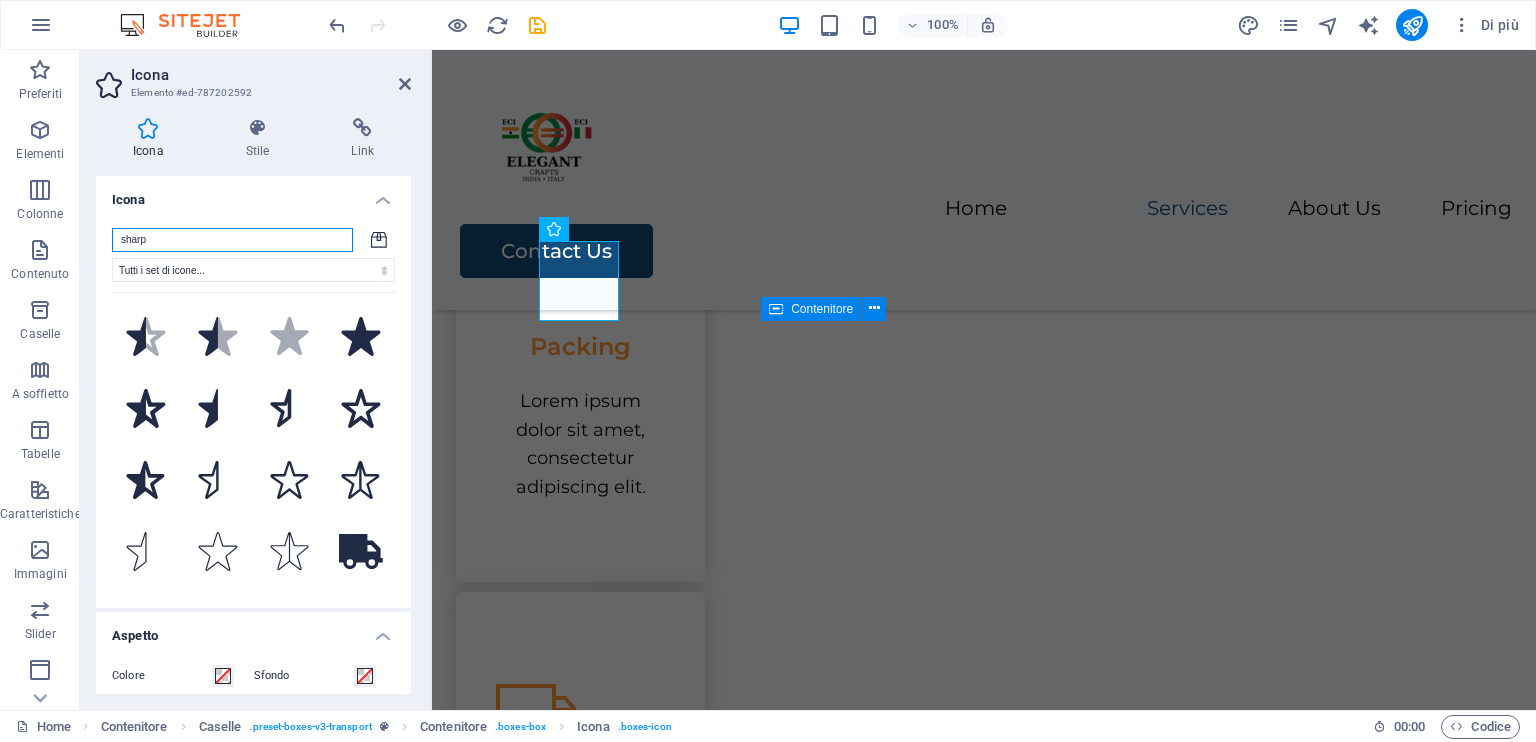 click on "sharp" at bounding box center [232, 240] 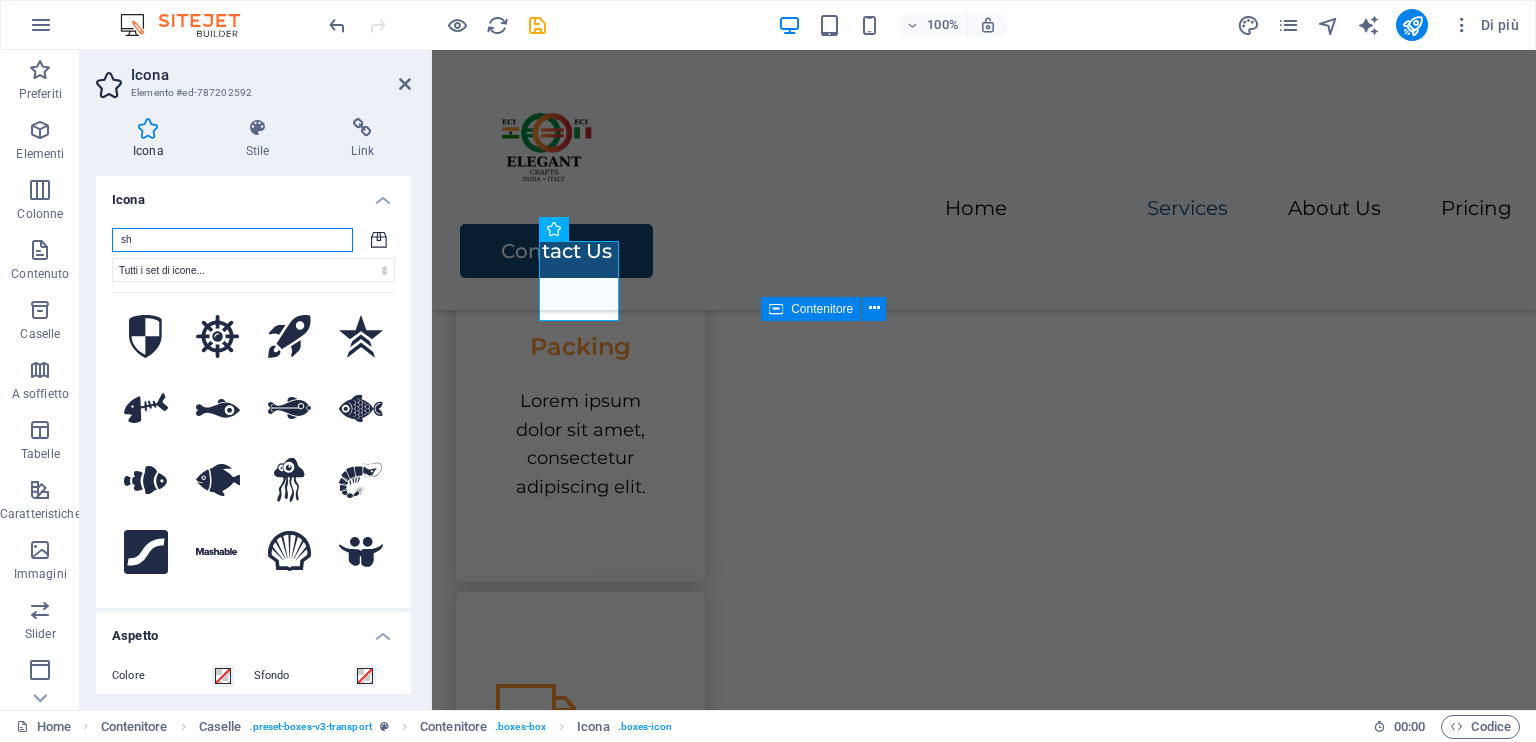 type on "s" 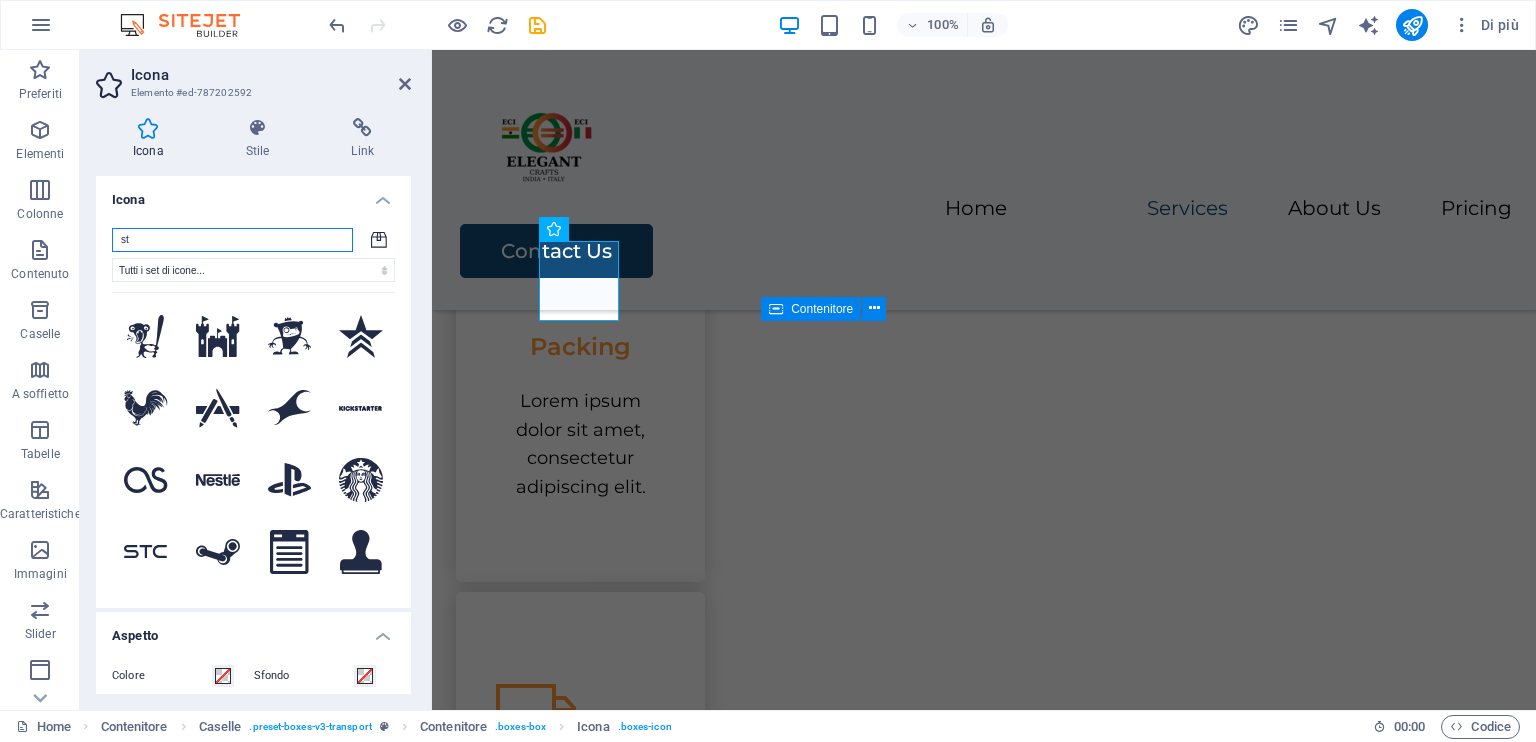 type on "st" 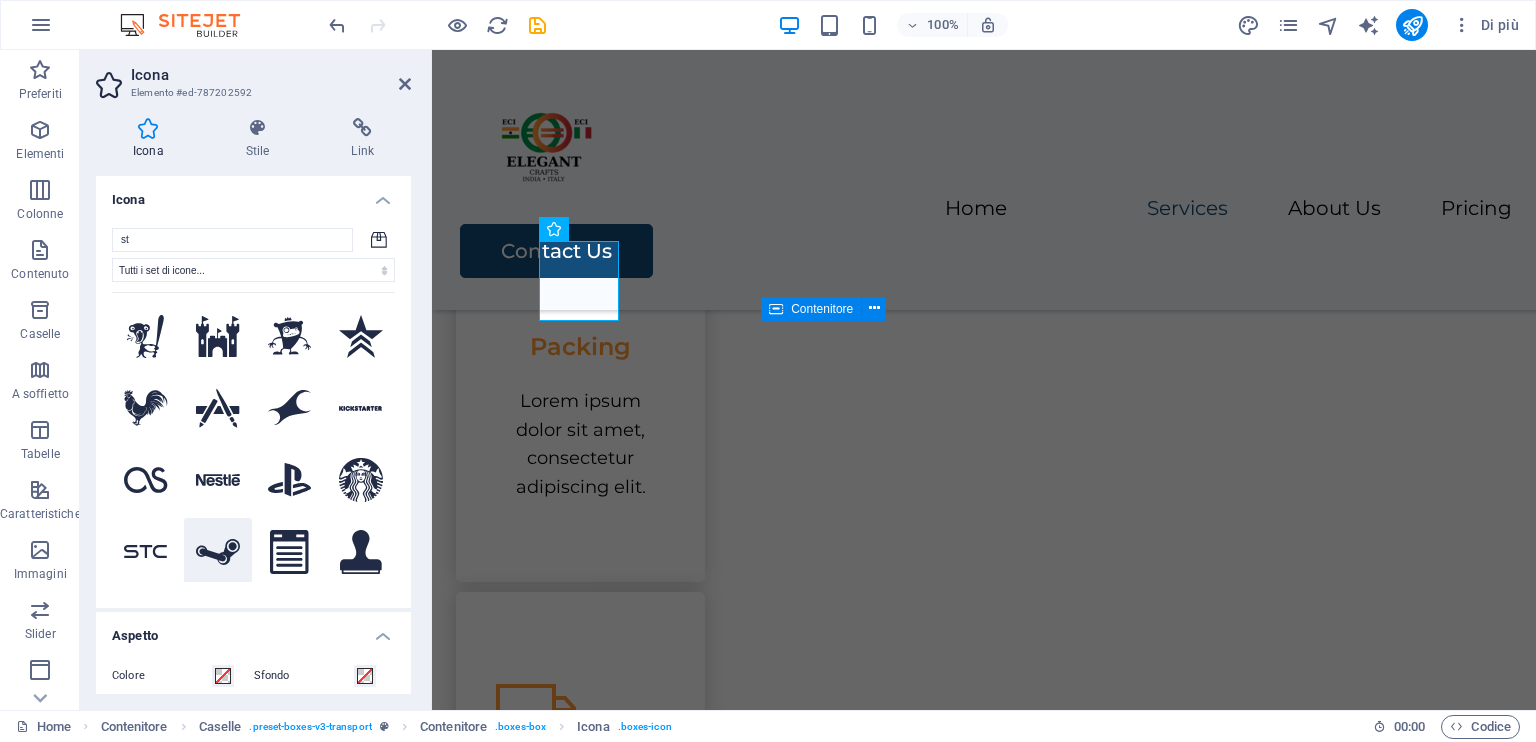 drag, startPoint x: 232, startPoint y: 589, endPoint x: 192, endPoint y: 575, distance: 42.379242 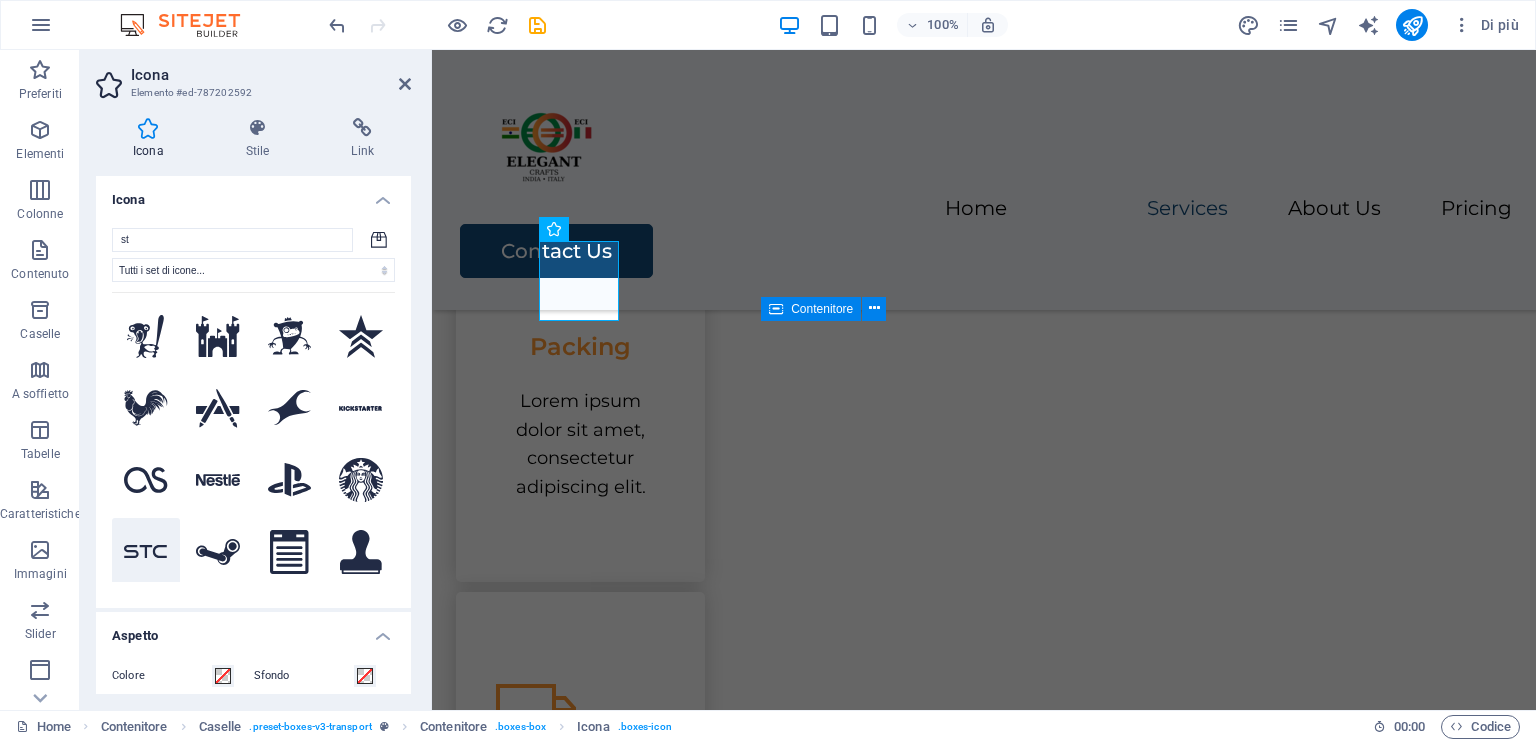drag, startPoint x: 192, startPoint y: 575, endPoint x: 144, endPoint y: 575, distance: 48 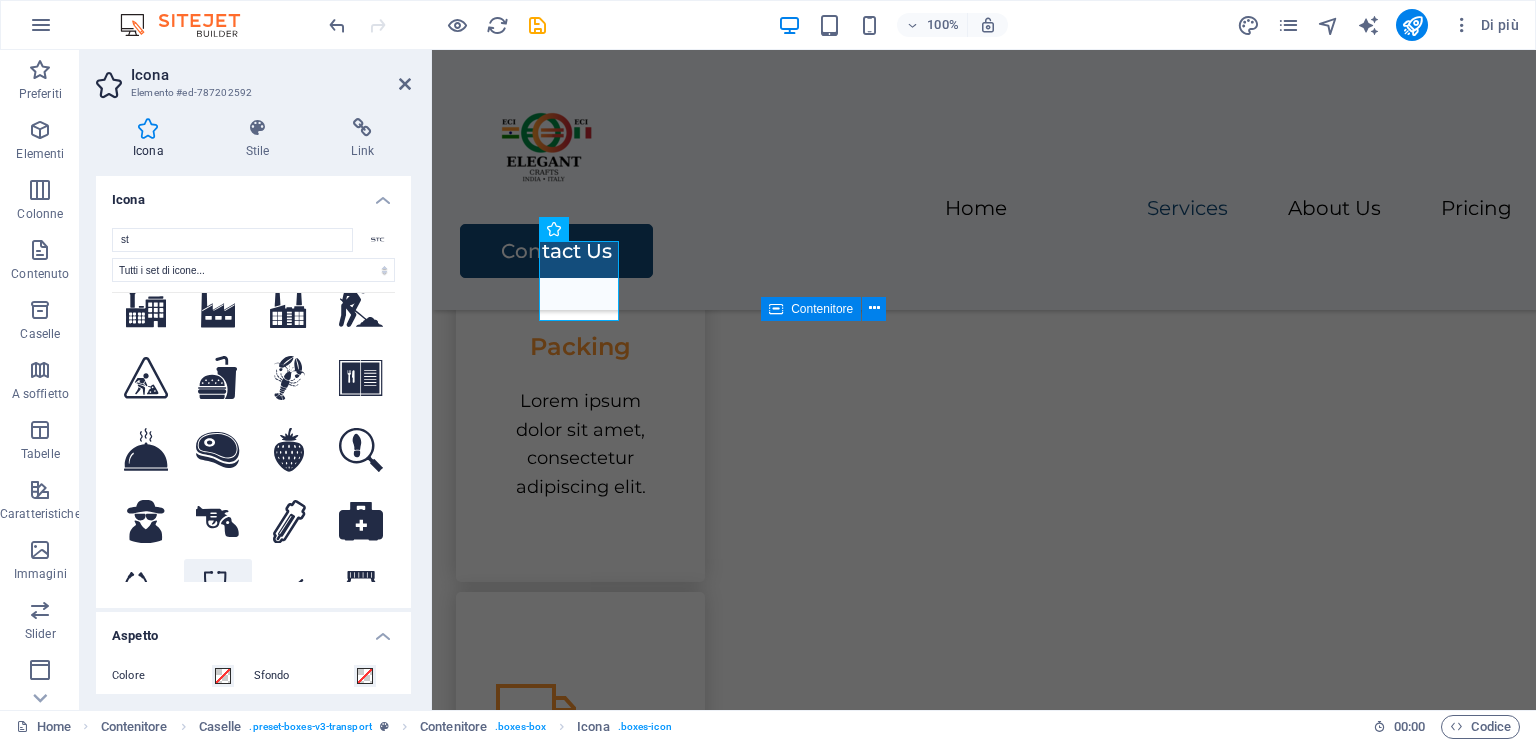 scroll, scrollTop: 700, scrollLeft: 0, axis: vertical 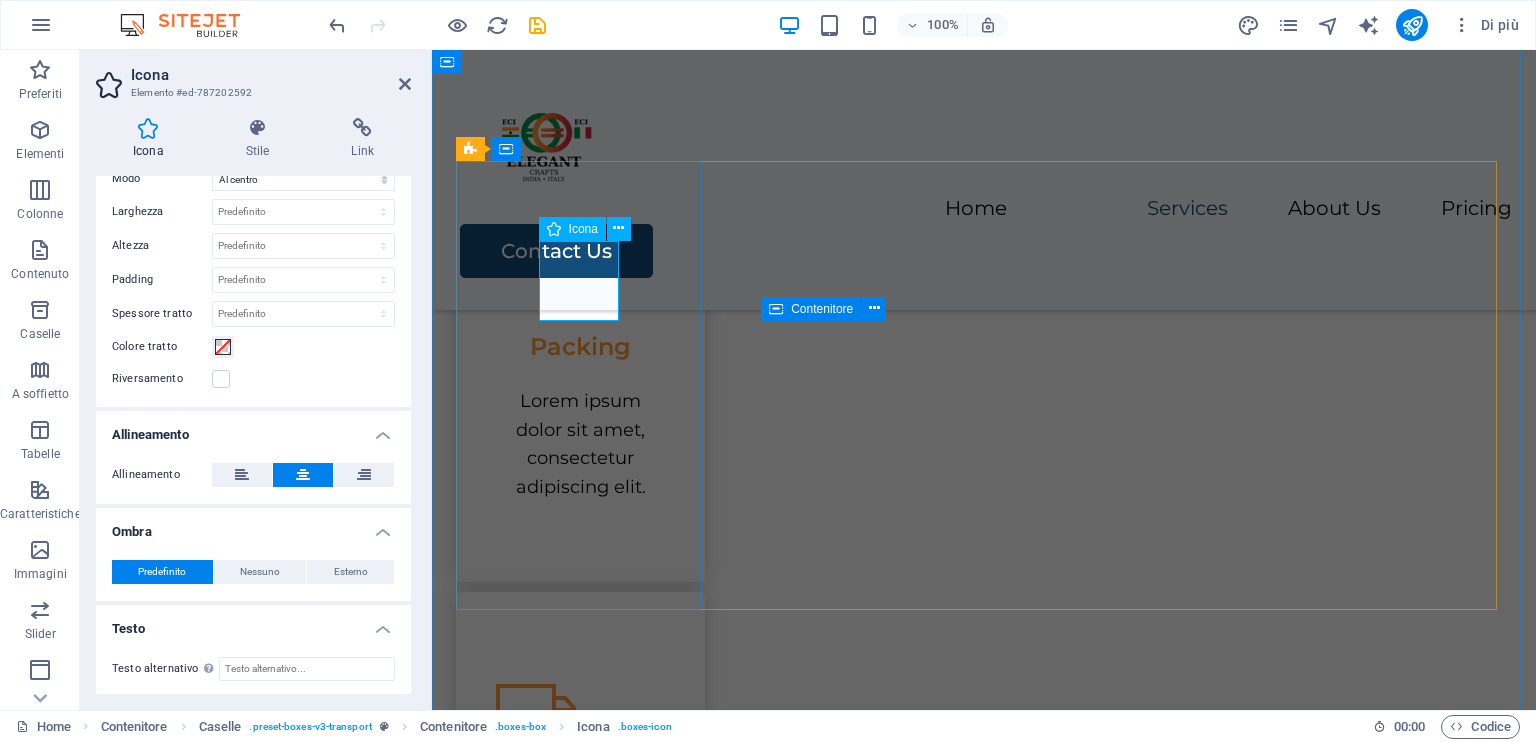 click at bounding box center (580, 253) 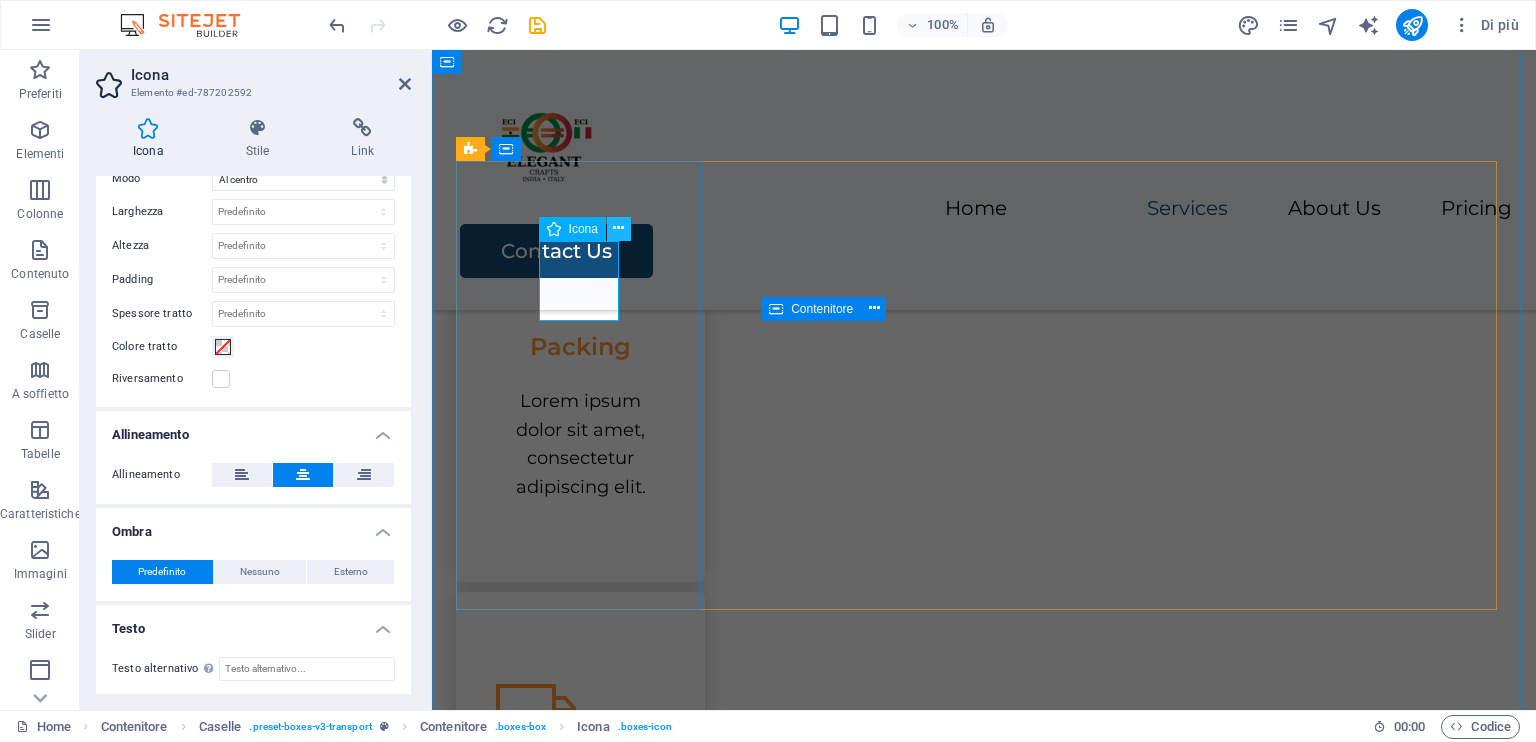 click at bounding box center (618, 228) 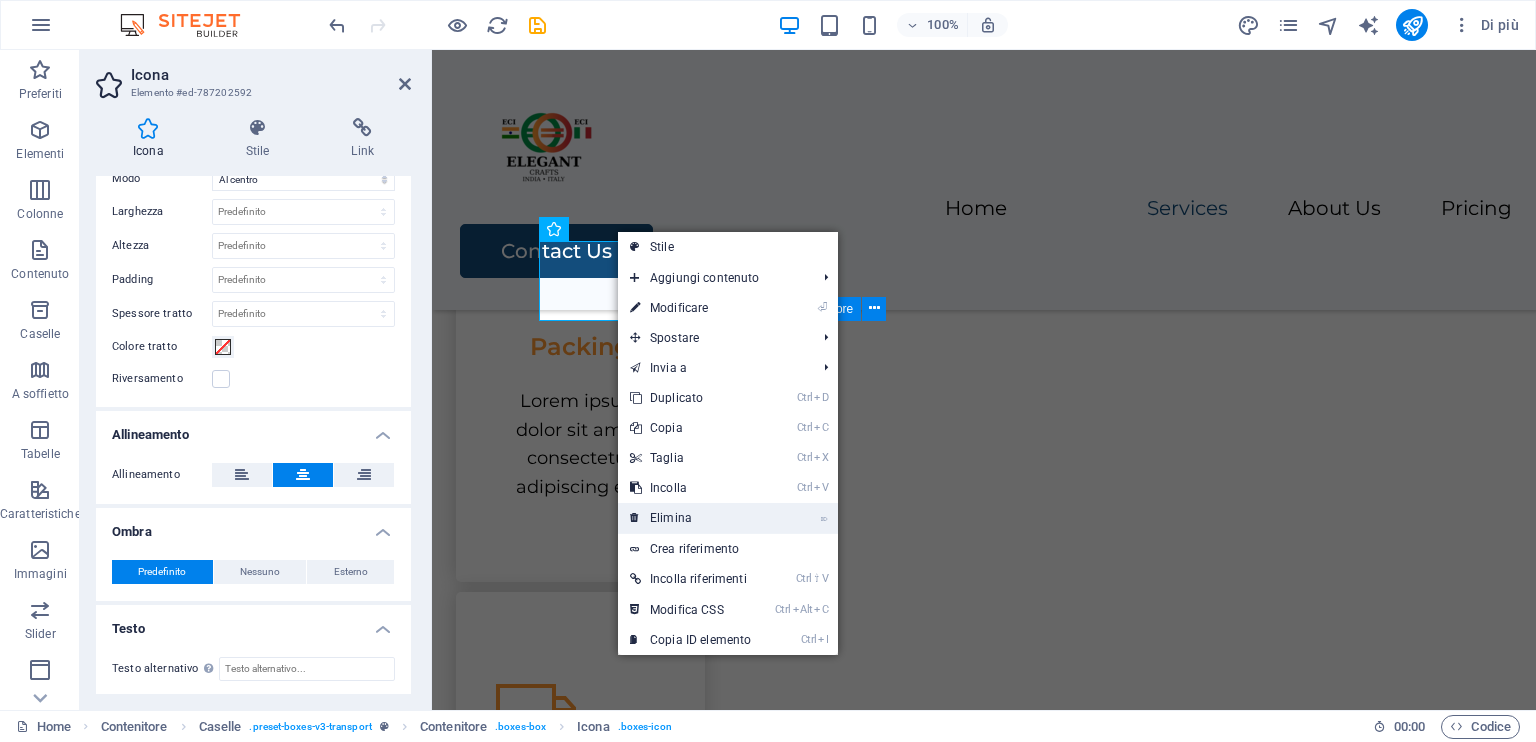 click on "⌦  Elimina" at bounding box center [690, 518] 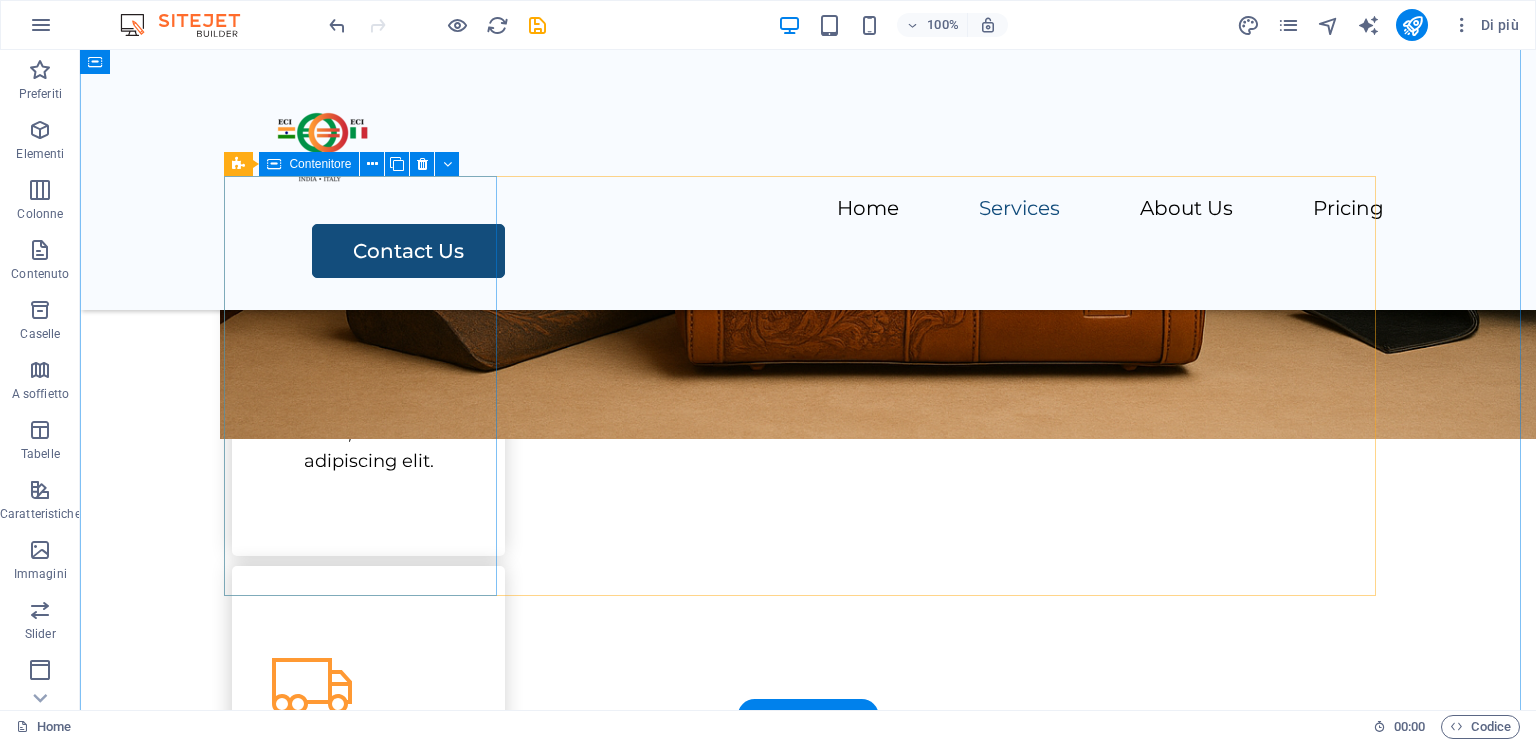 scroll, scrollTop: 768, scrollLeft: 0, axis: vertical 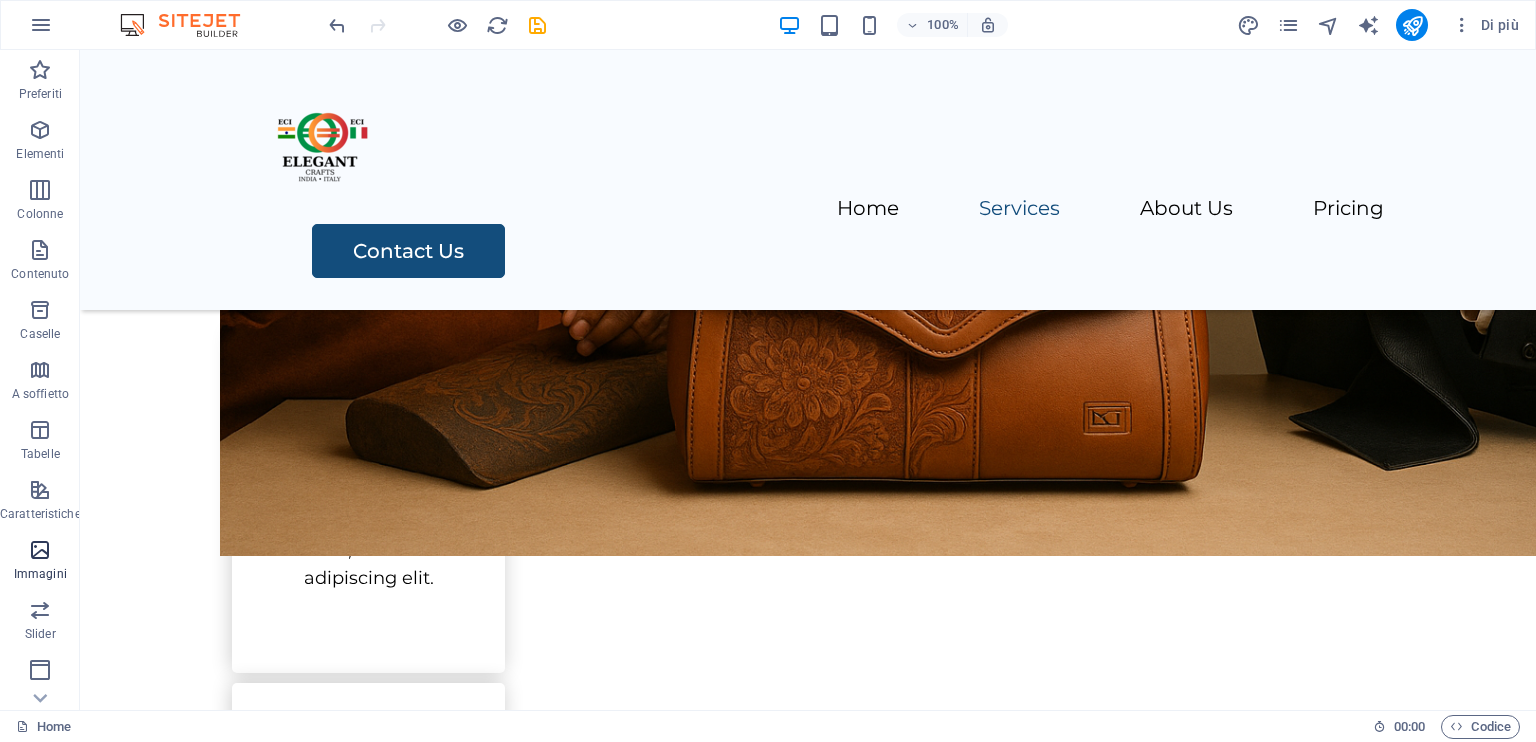 click at bounding box center [40, 550] 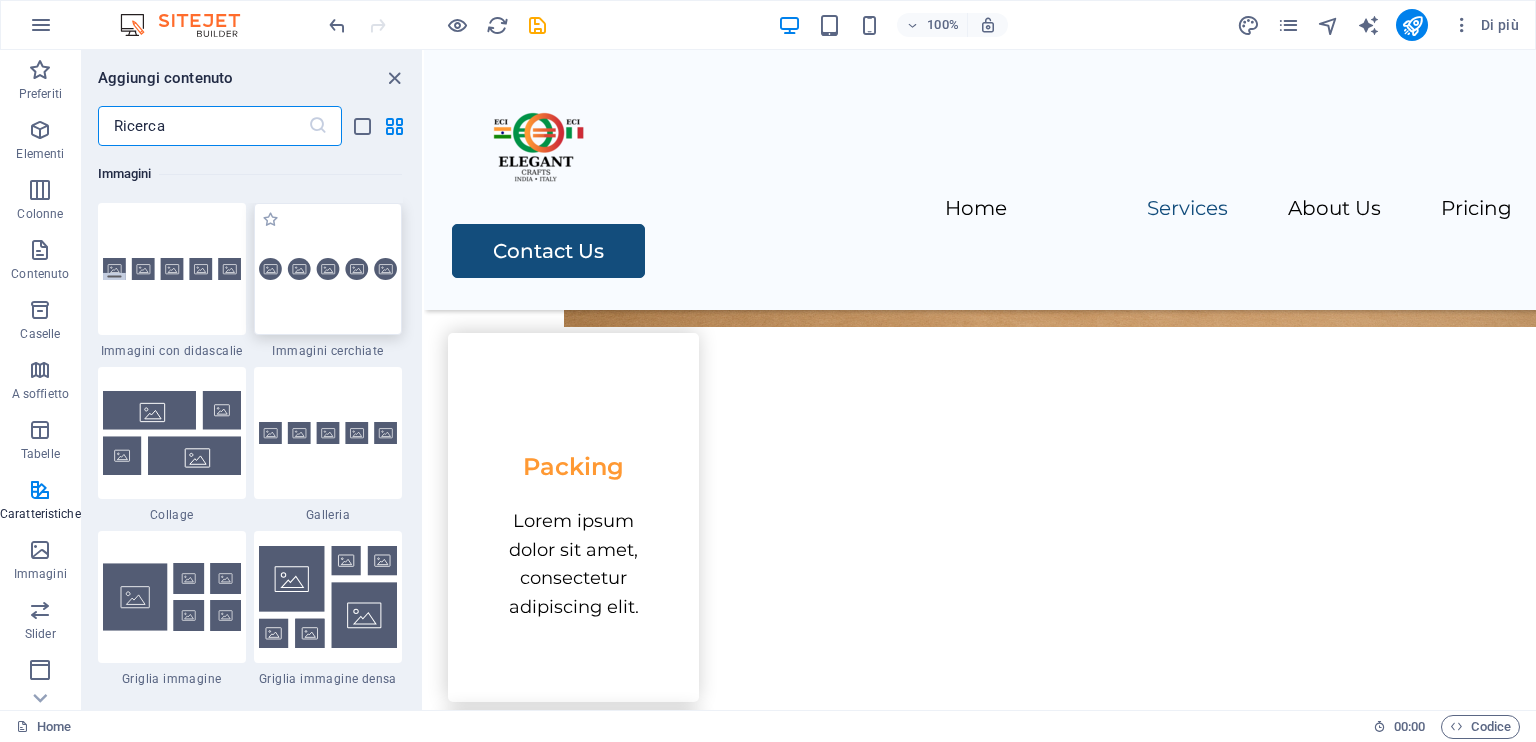 scroll, scrollTop: 9776, scrollLeft: 0, axis: vertical 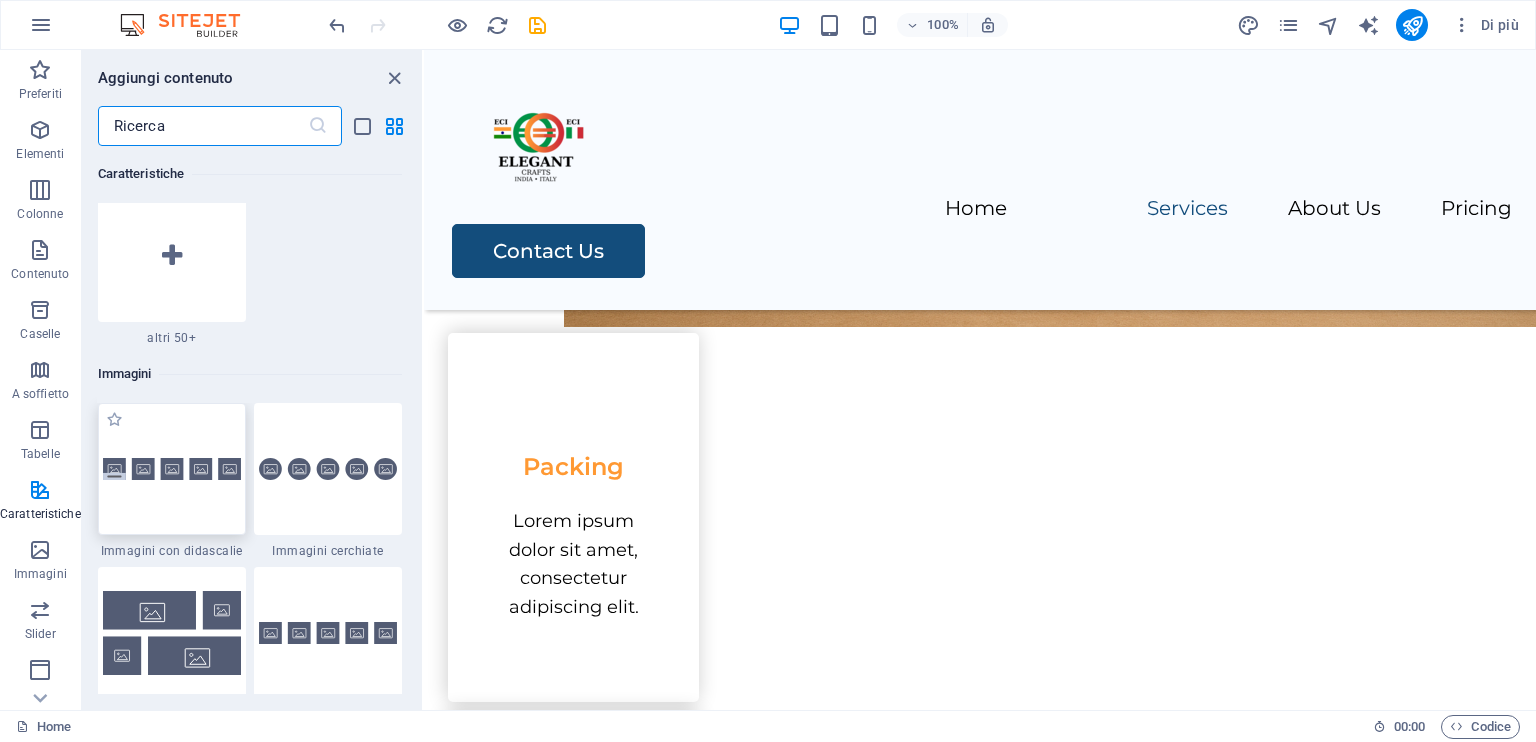 click at bounding box center (172, 469) 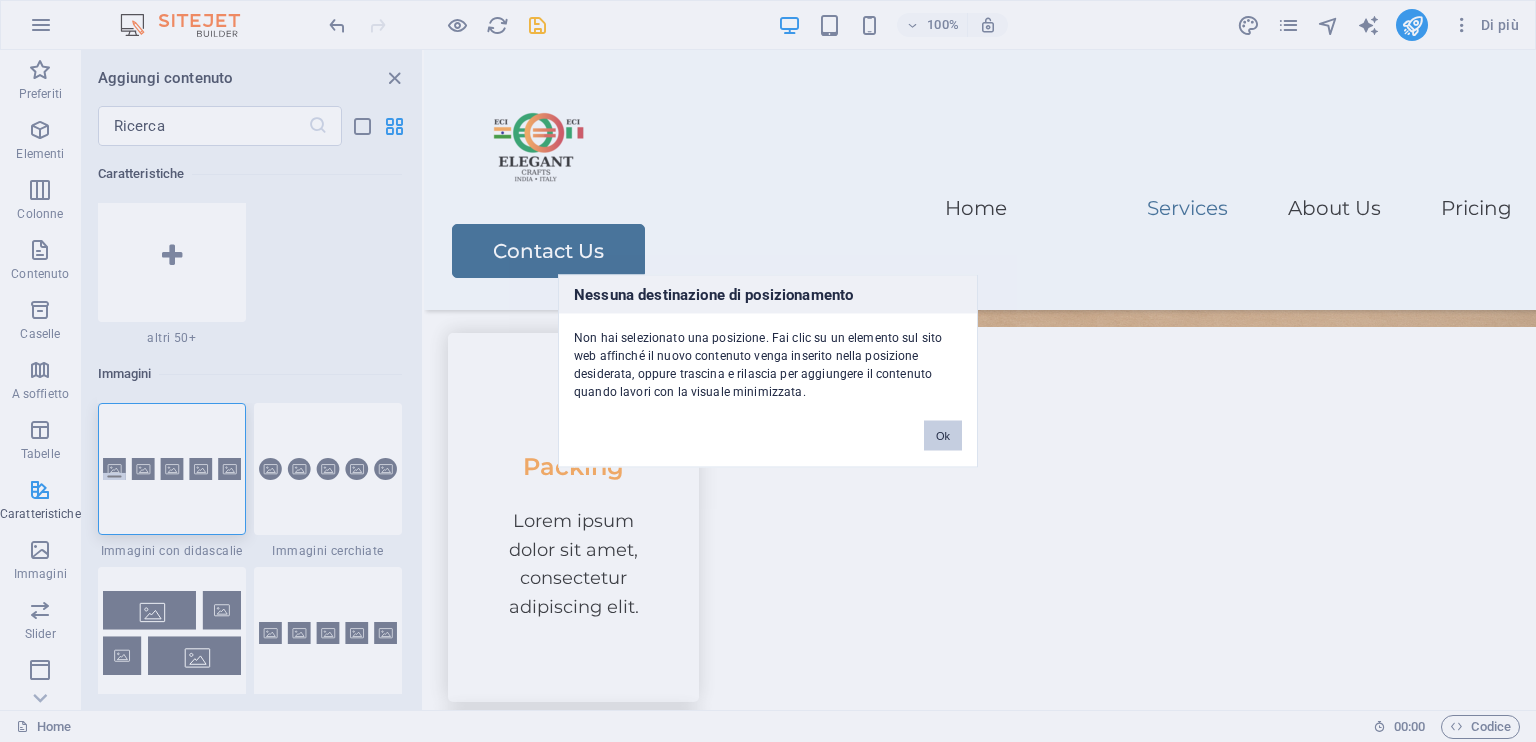 click on "Ok" at bounding box center (943, 436) 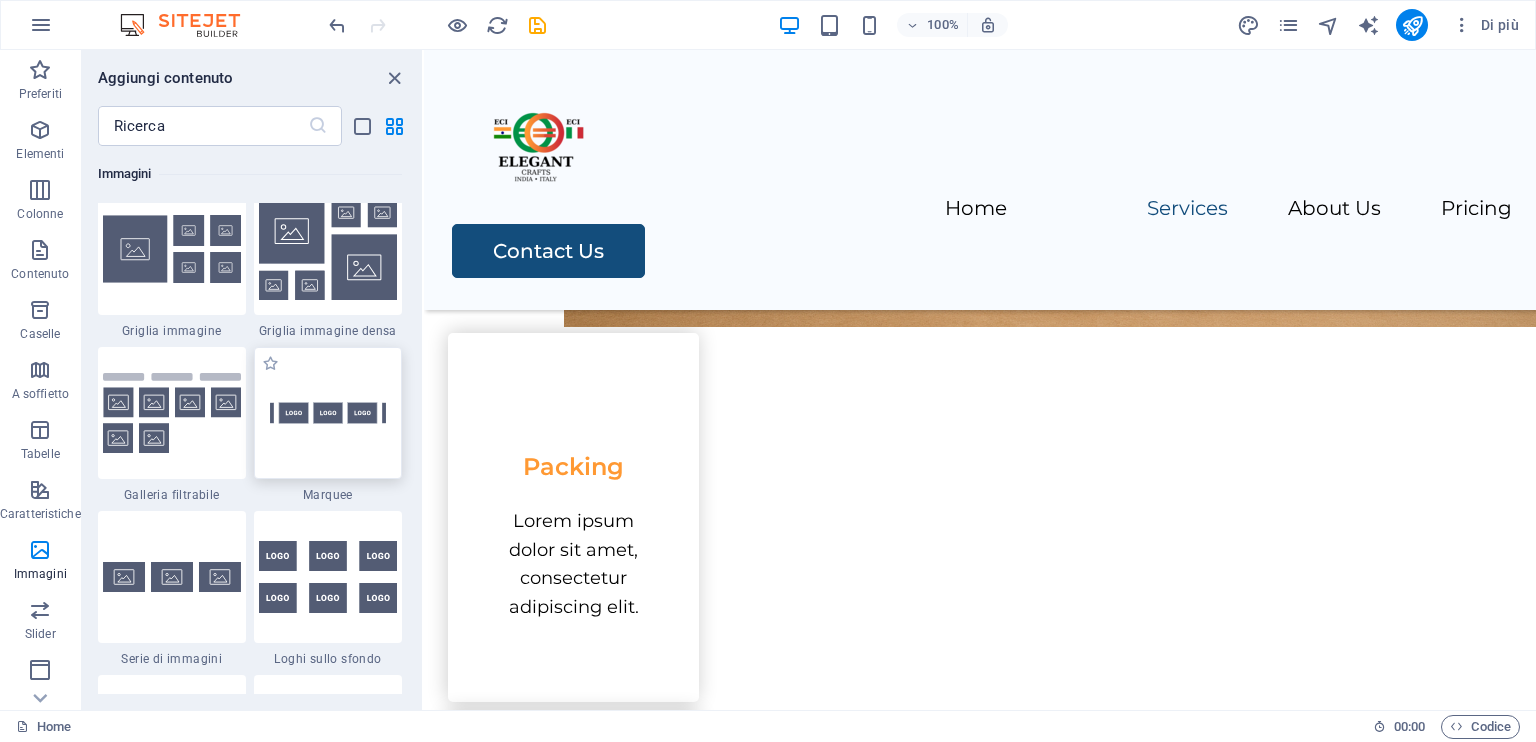 scroll, scrollTop: 10476, scrollLeft: 0, axis: vertical 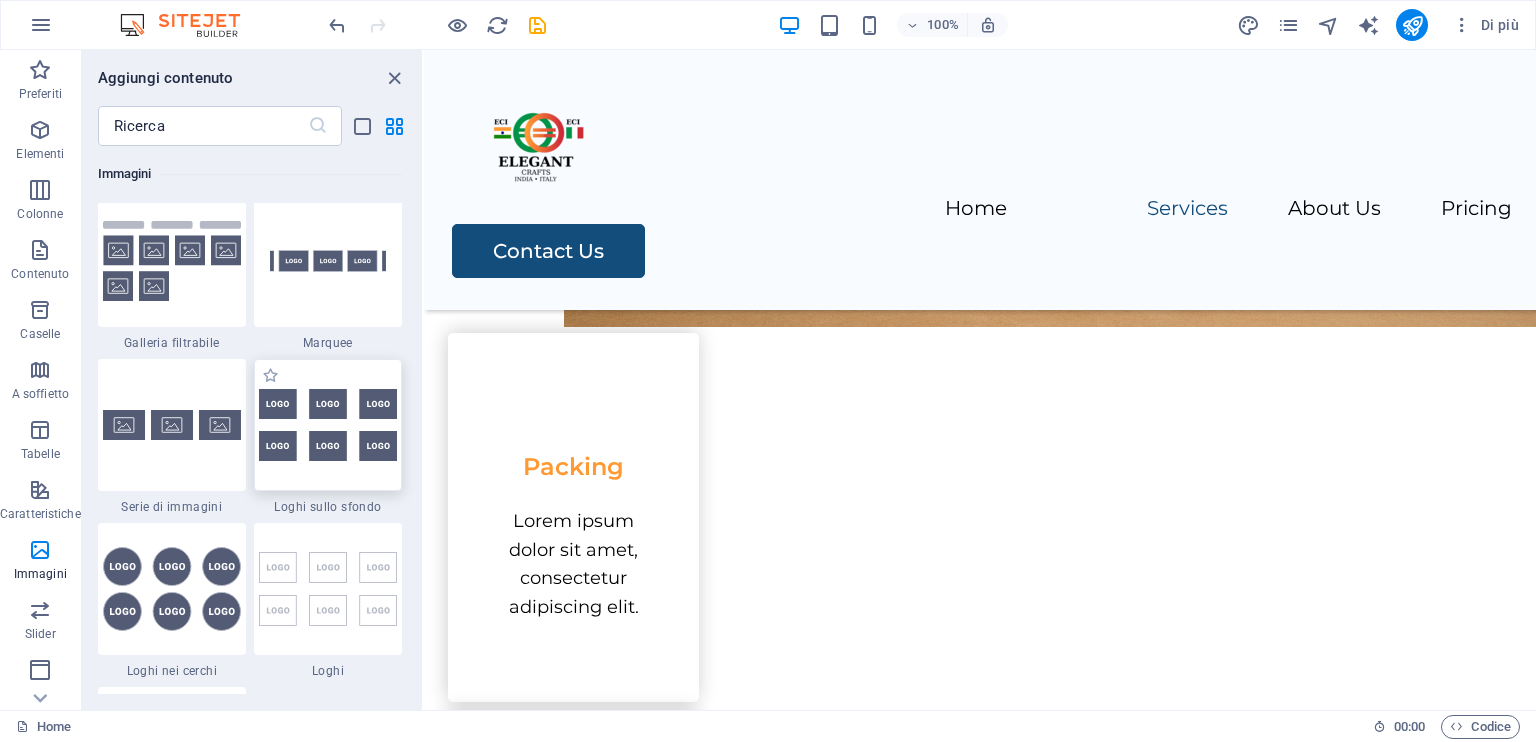 click at bounding box center [328, 425] 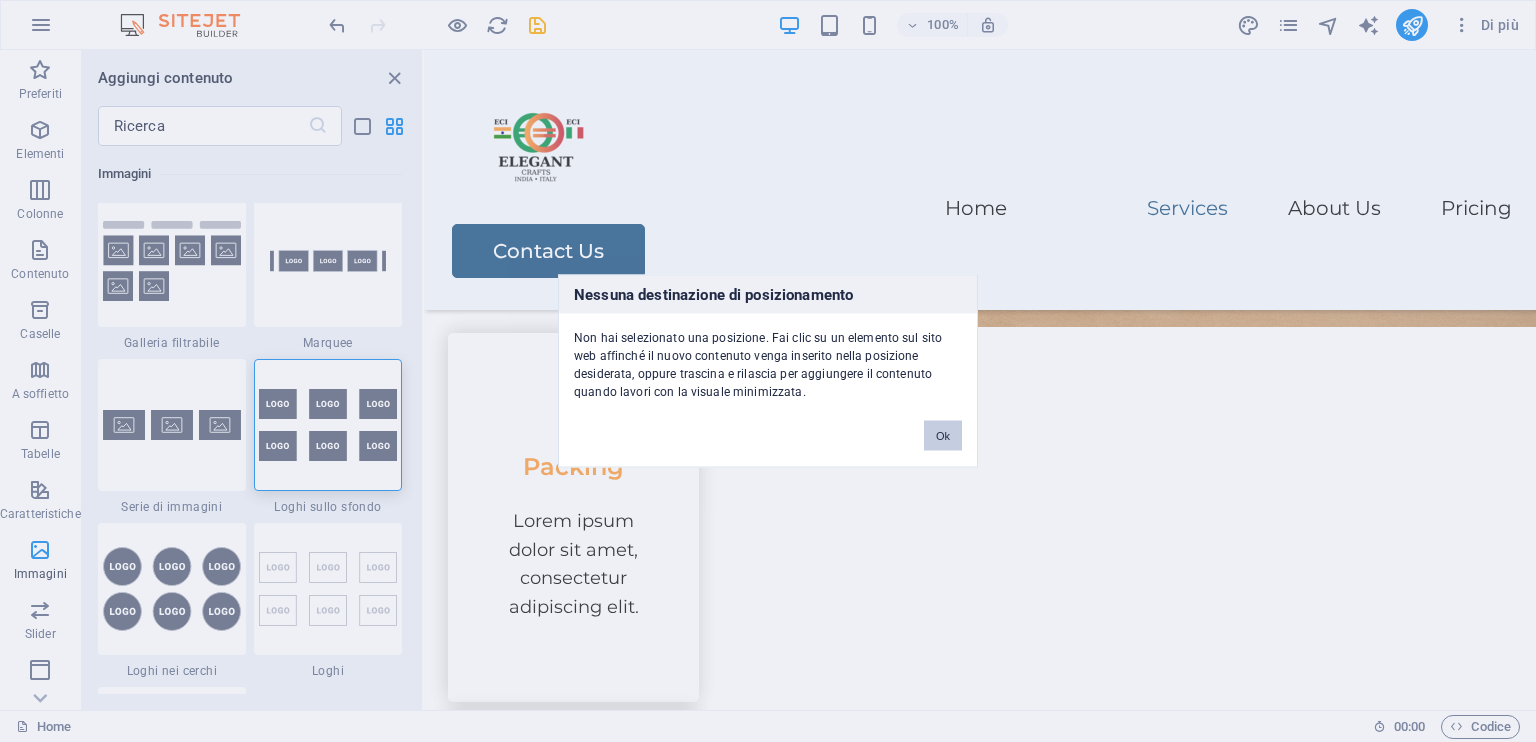 click on "Ok" at bounding box center [943, 436] 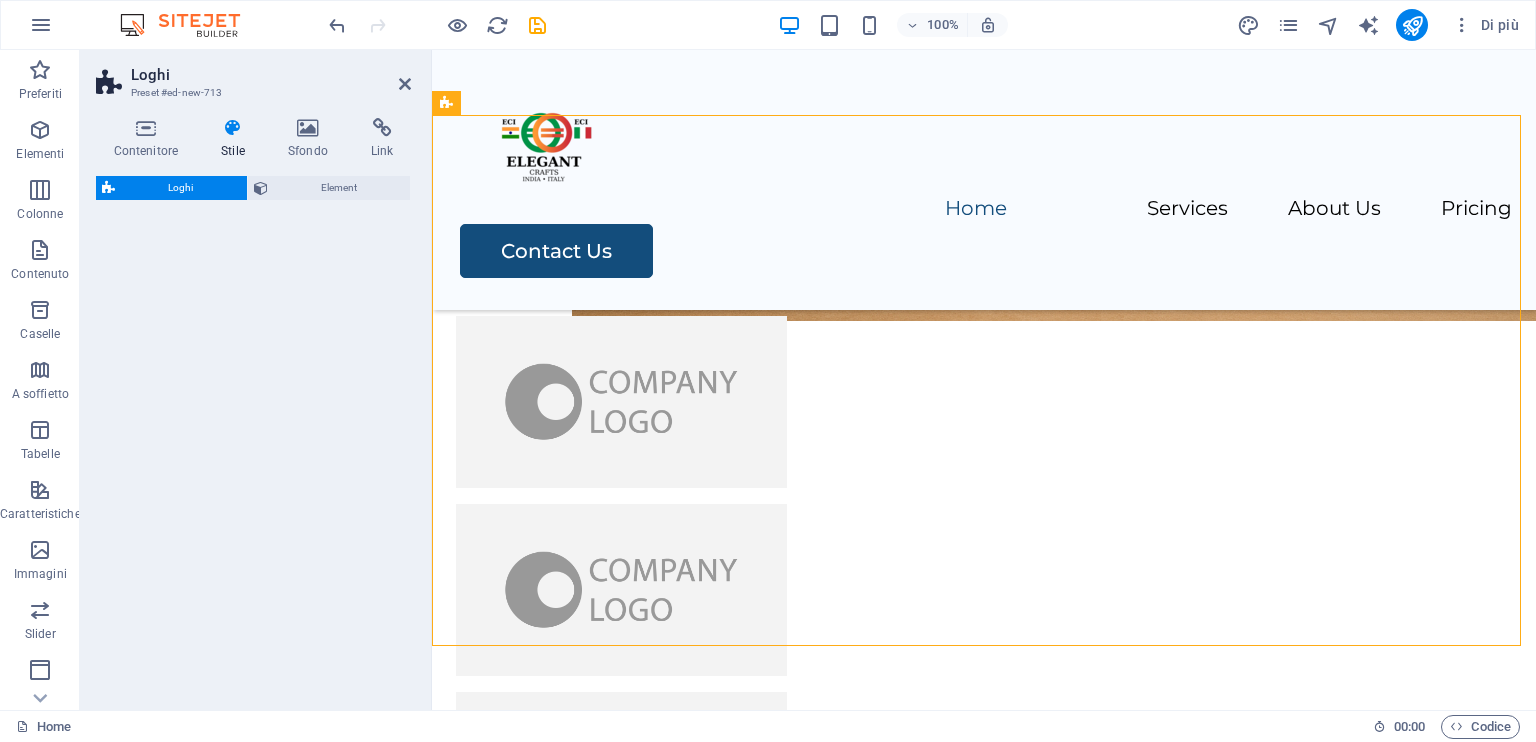 select on "rem" 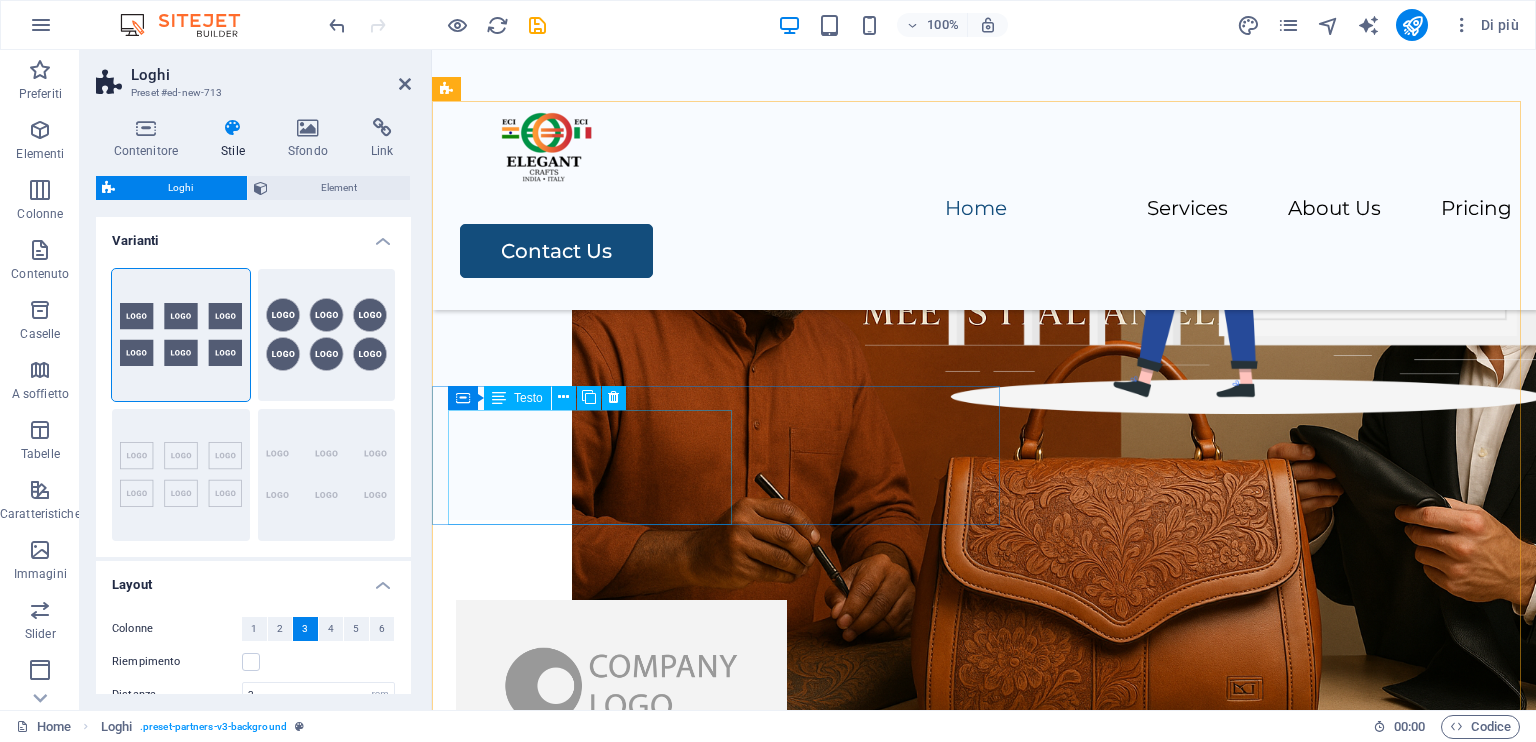 scroll, scrollTop: 400, scrollLeft: 0, axis: vertical 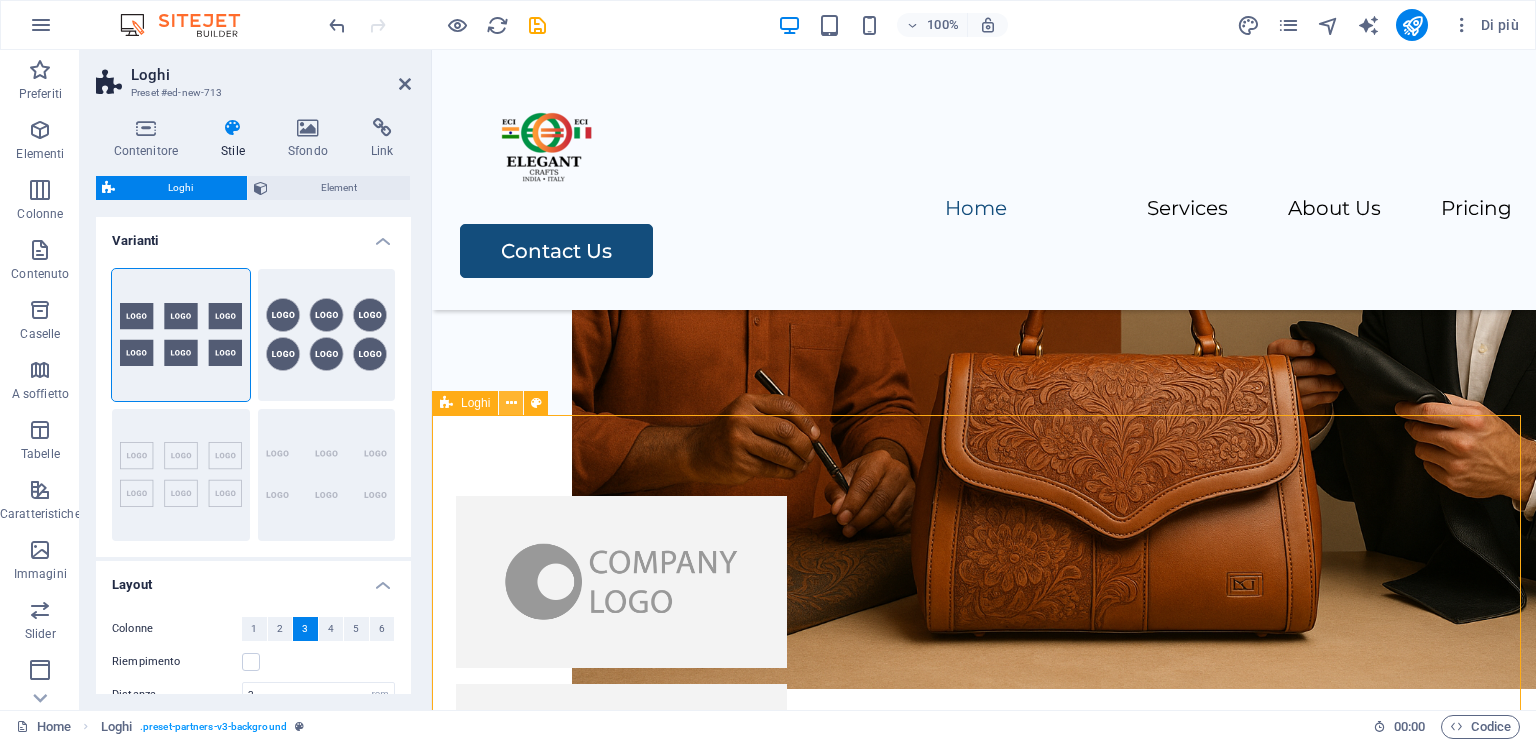 click at bounding box center [511, 403] 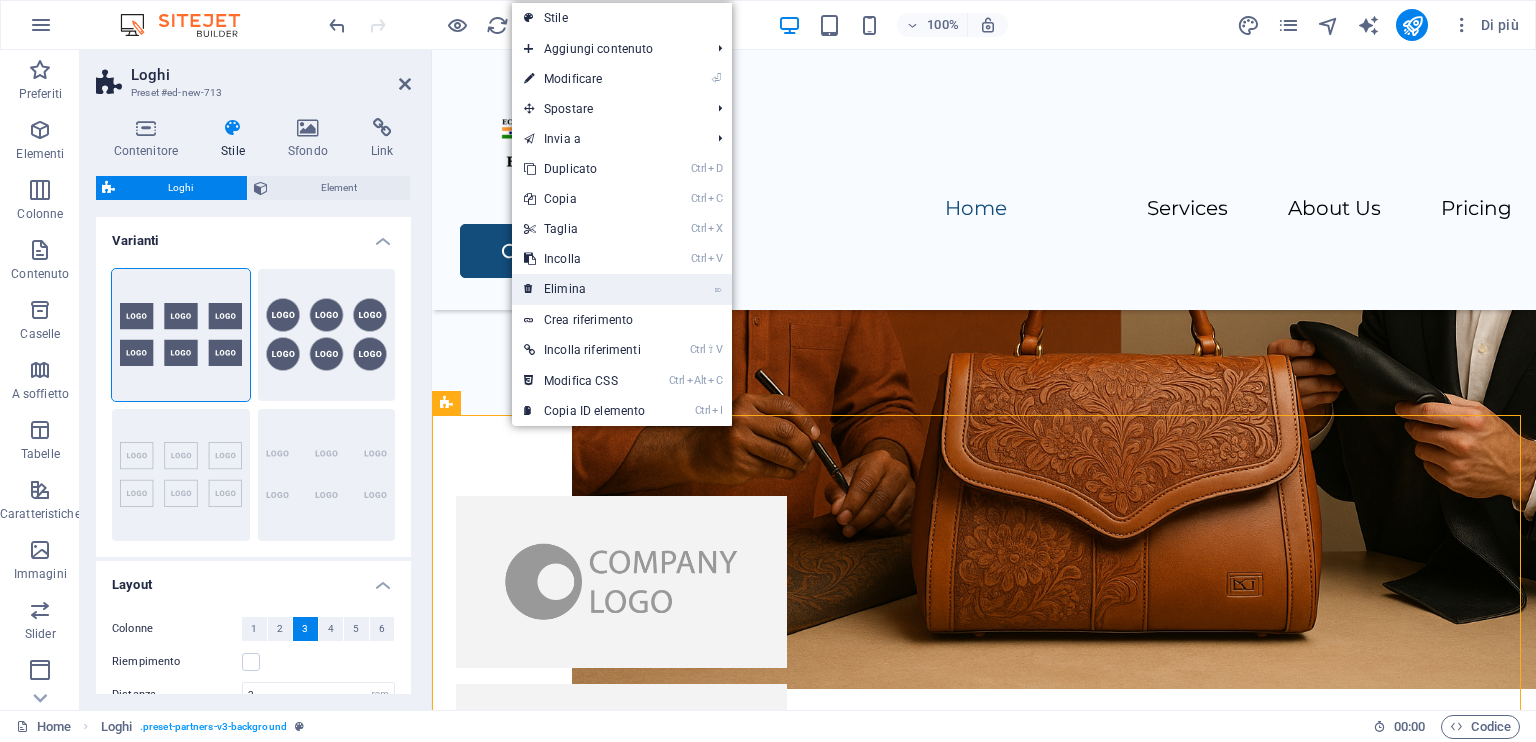click on "⌦  Elimina" at bounding box center (584, 289) 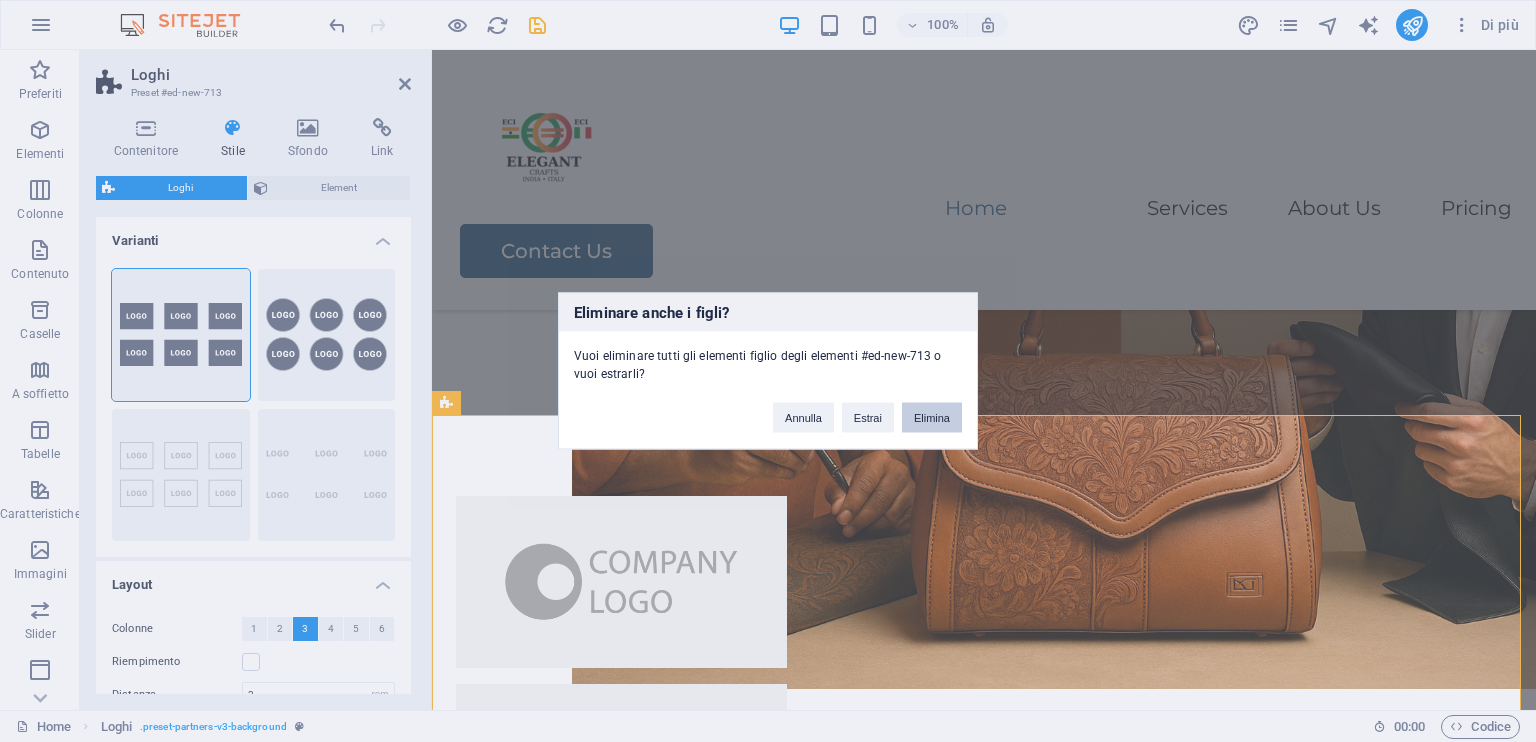 click on "Elimina" at bounding box center (932, 418) 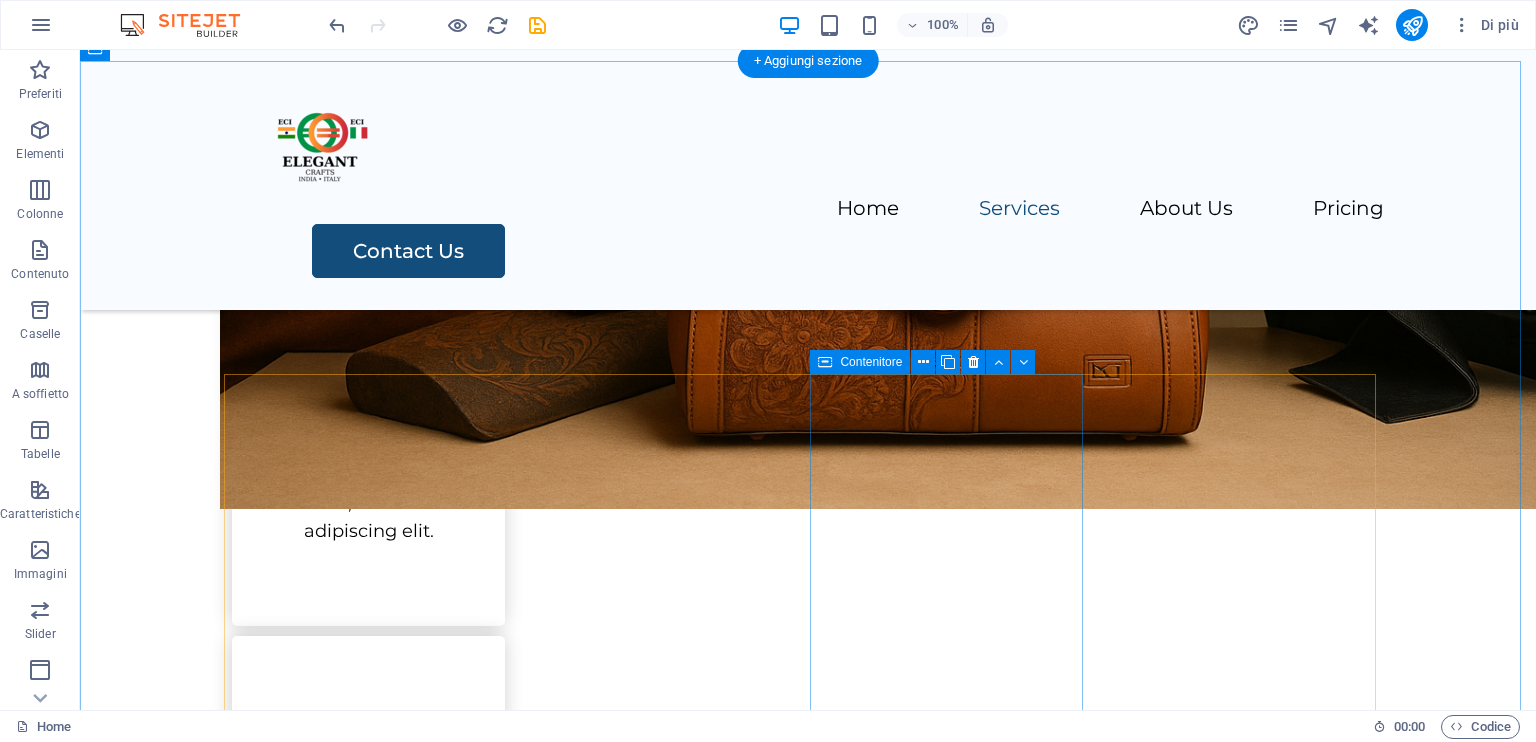 scroll, scrollTop: 900, scrollLeft: 0, axis: vertical 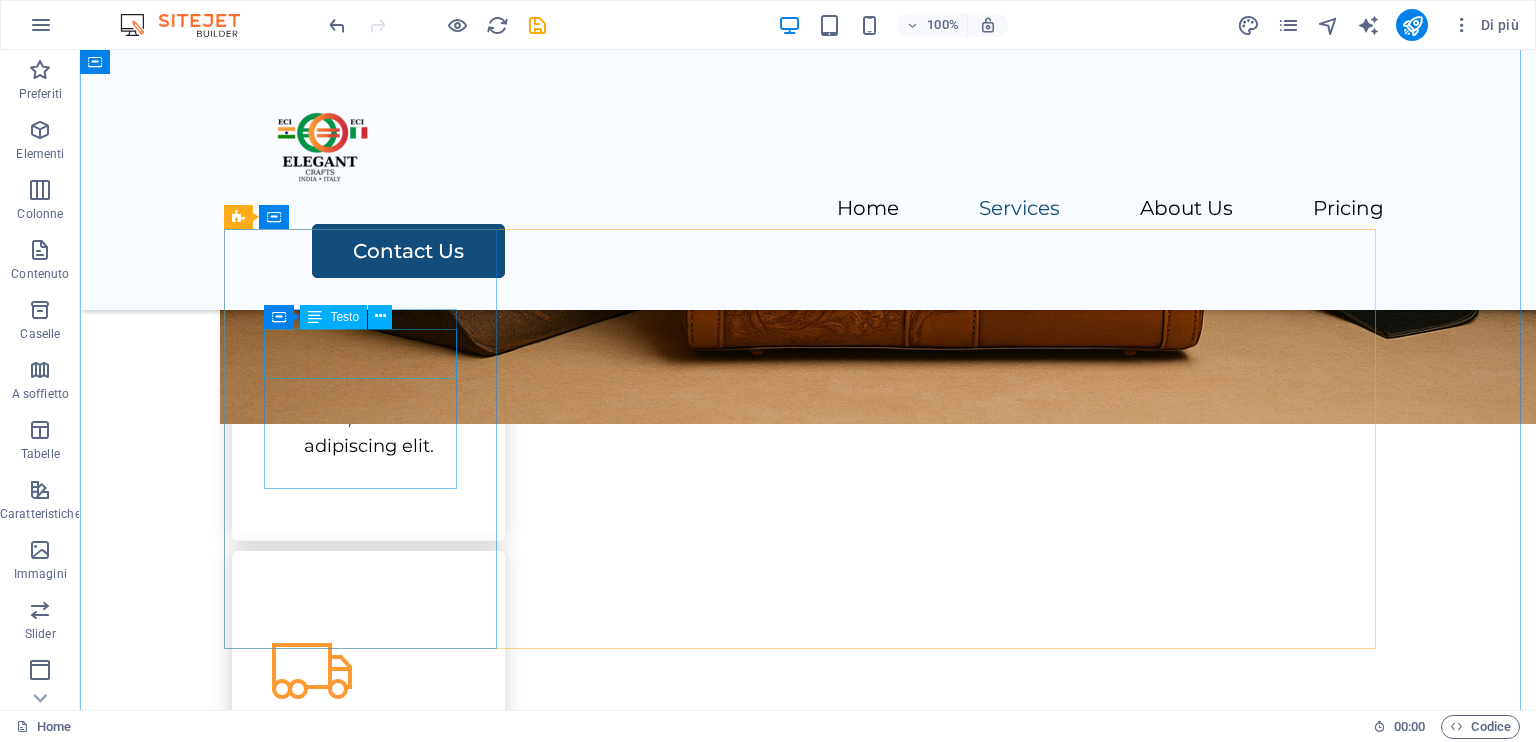 click on "Packing" at bounding box center [368, 326] 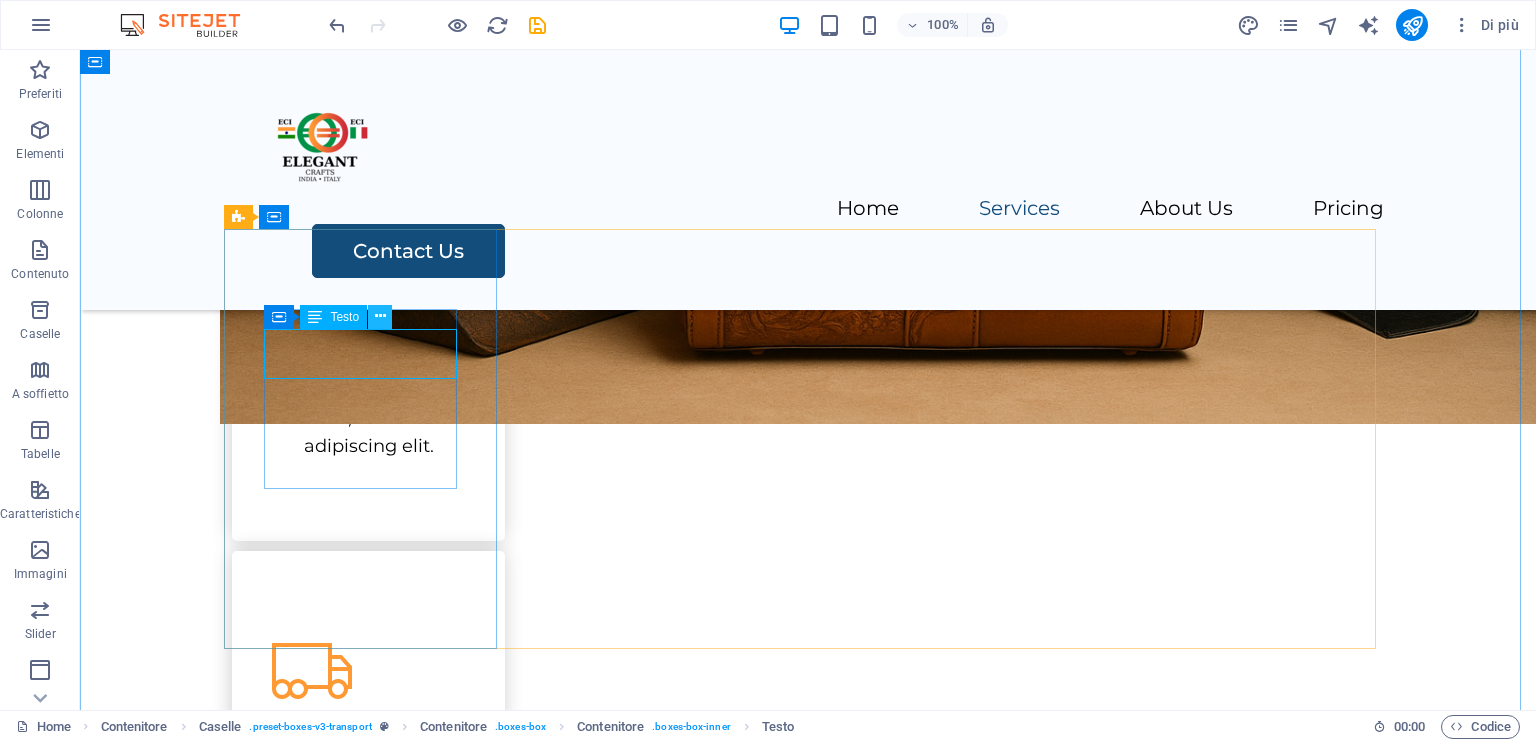 click at bounding box center [380, 316] 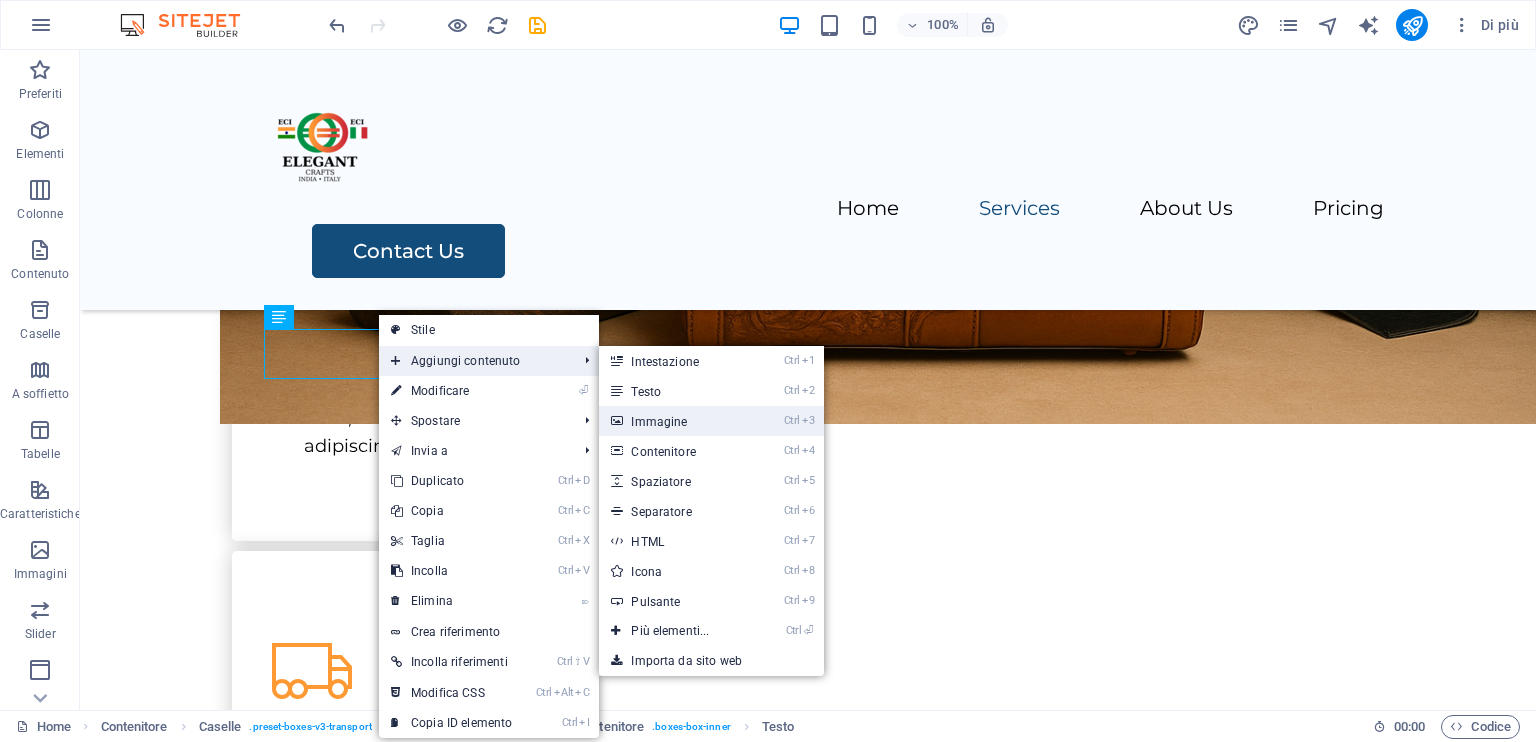 click on "Ctrl 3  Immagine" at bounding box center [674, 421] 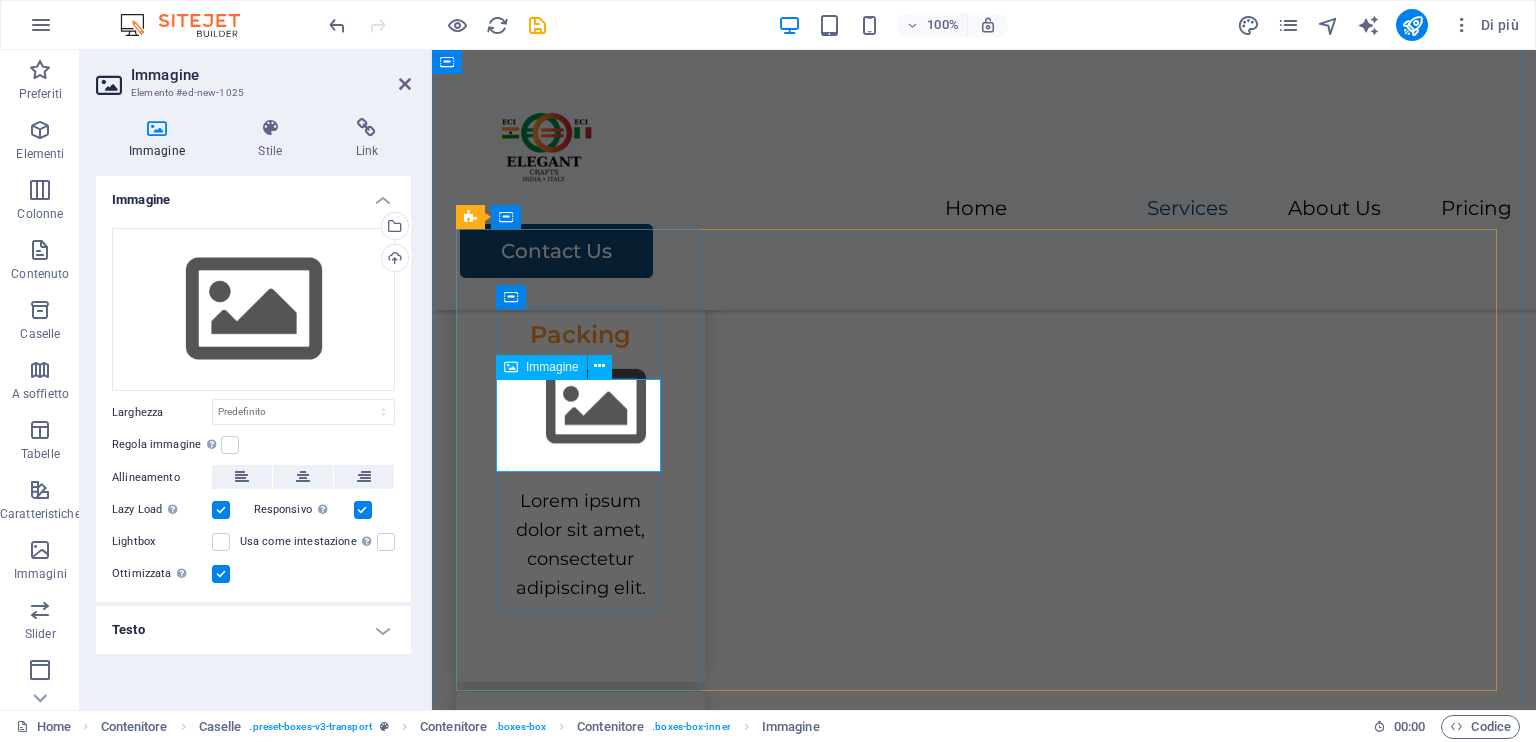 click at bounding box center (580, 407) 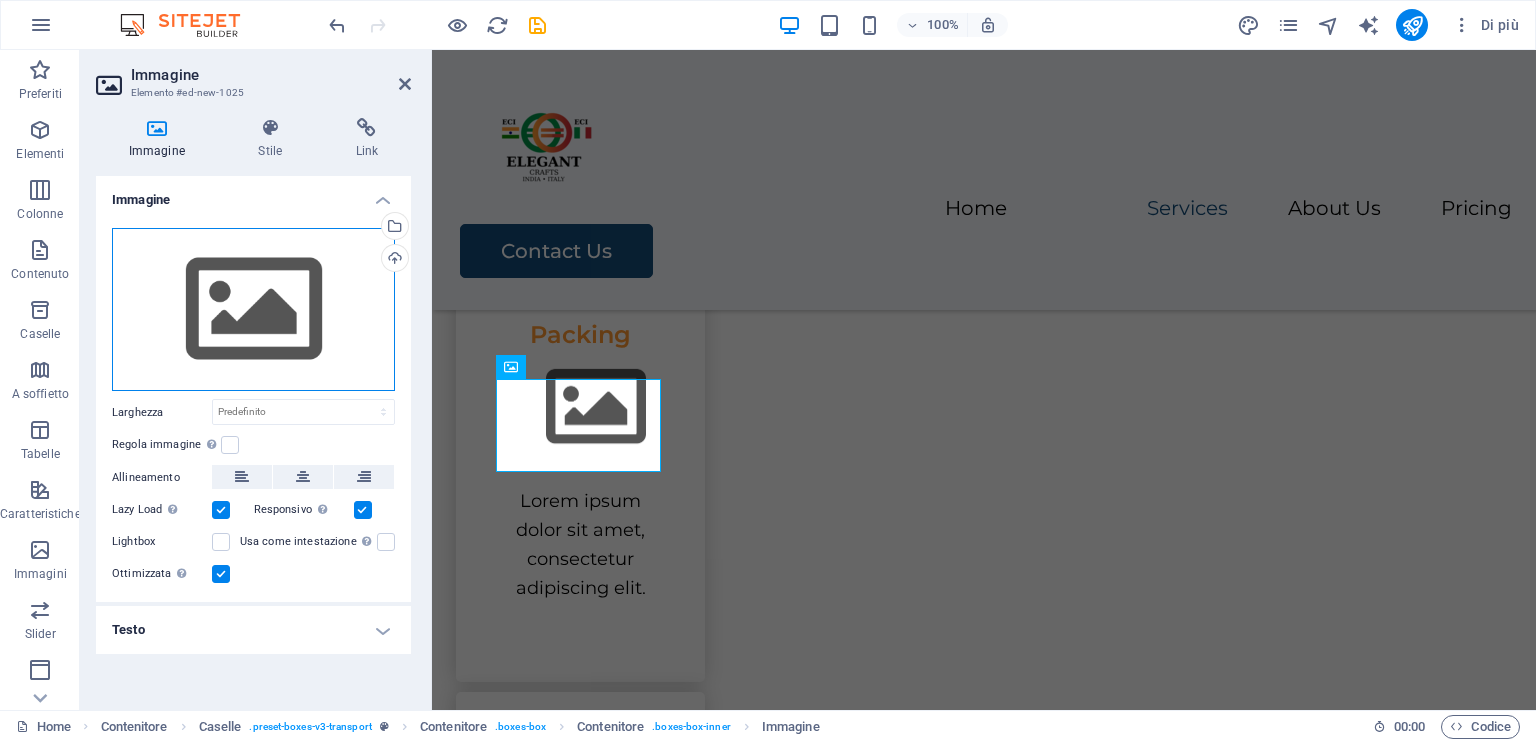 click on "Trascina qui i file, fai clic per sceglierli o selezionali da File o dalle nostre foto e video stock gratuiti" at bounding box center (253, 310) 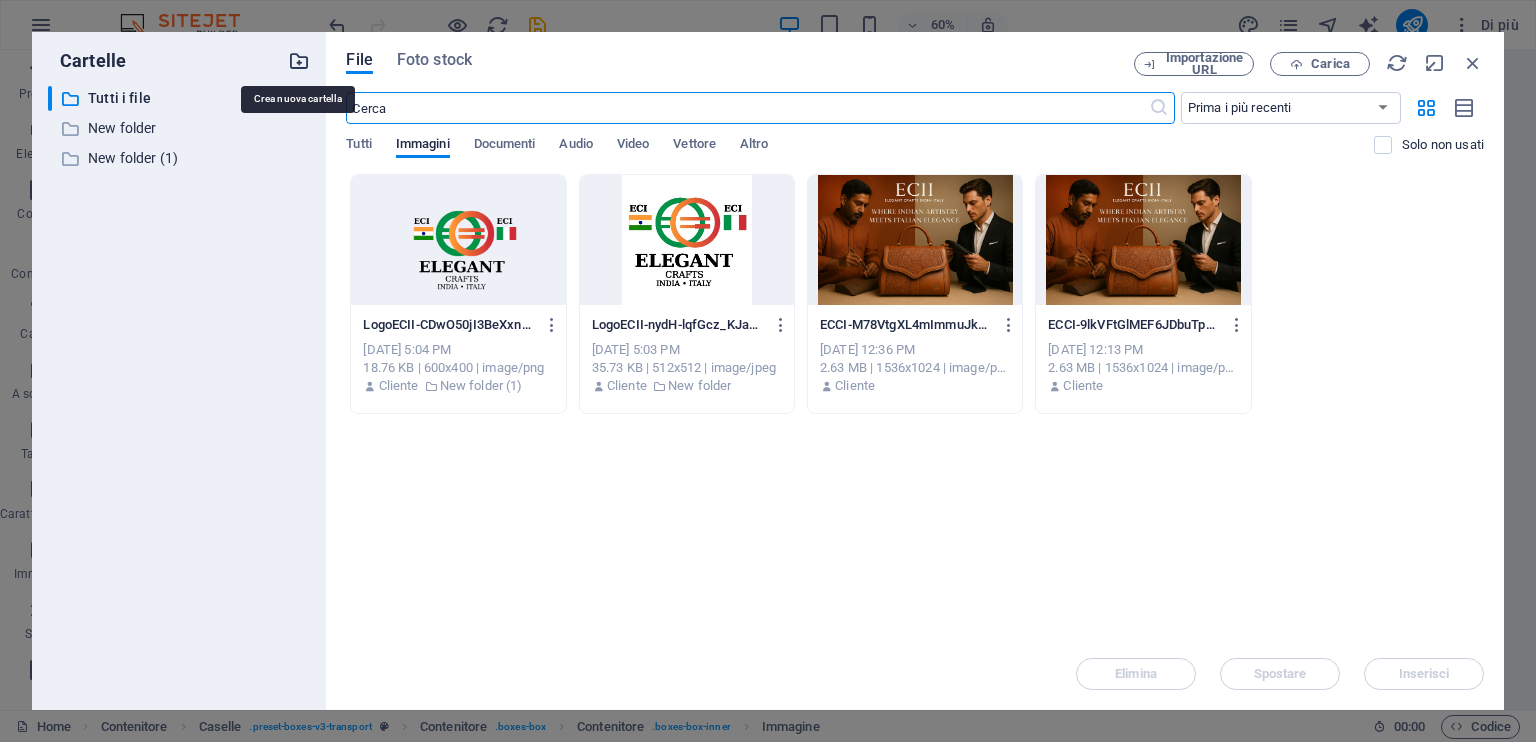 click at bounding box center [299, 61] 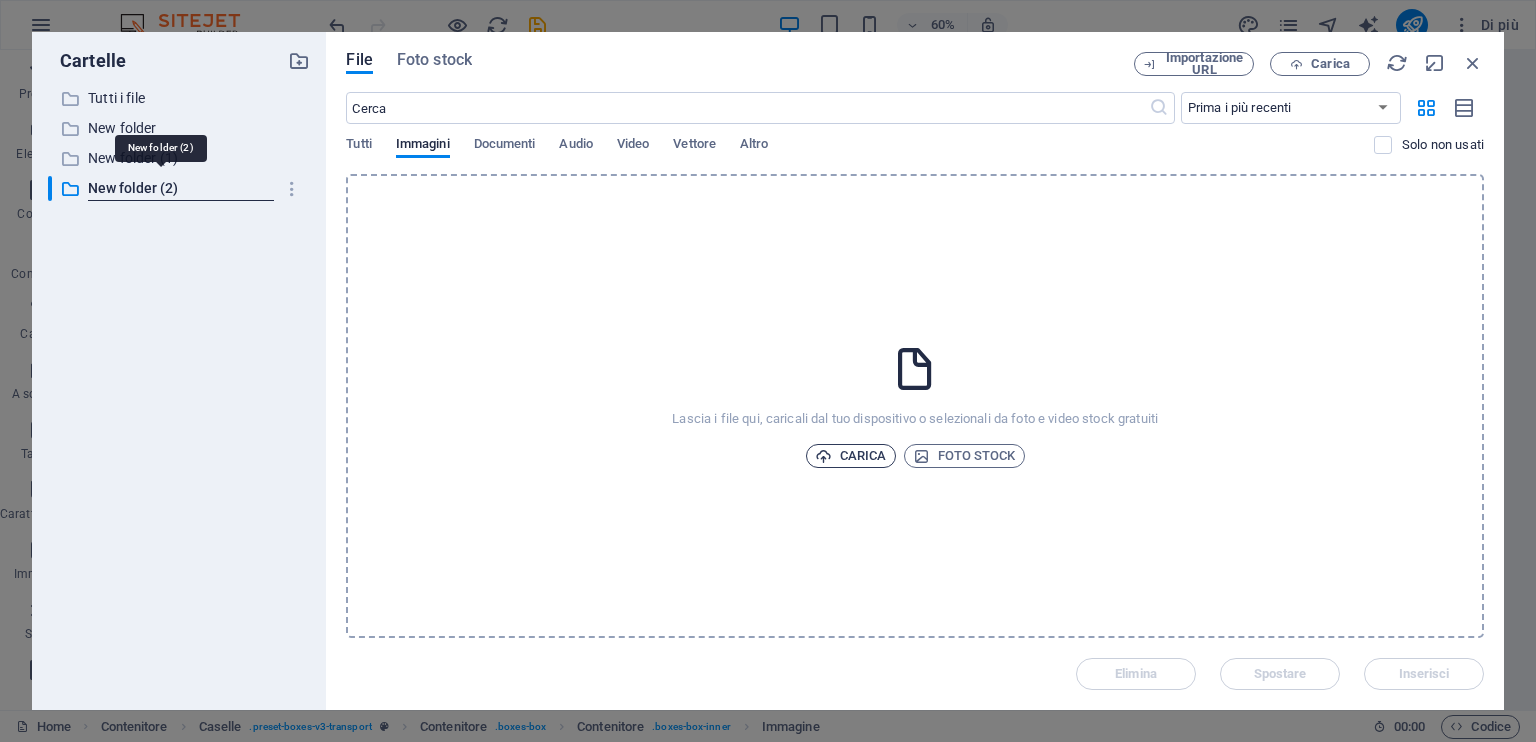 click on "Carica" at bounding box center (851, 456) 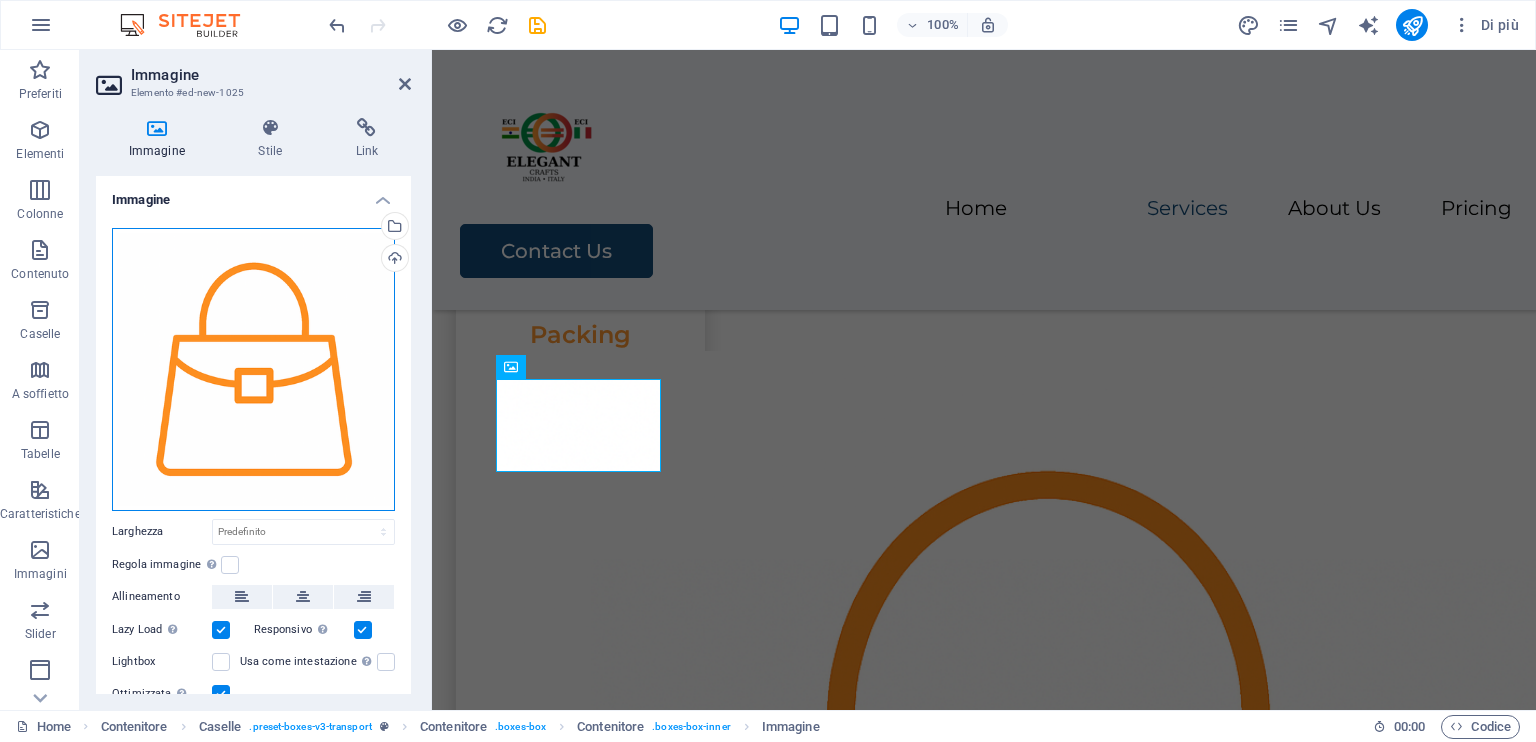 click on "Trascina qui i file, fai clic per sceglierli o selezionali da File o dalle nostre foto e video stock gratuiti" at bounding box center [253, 369] 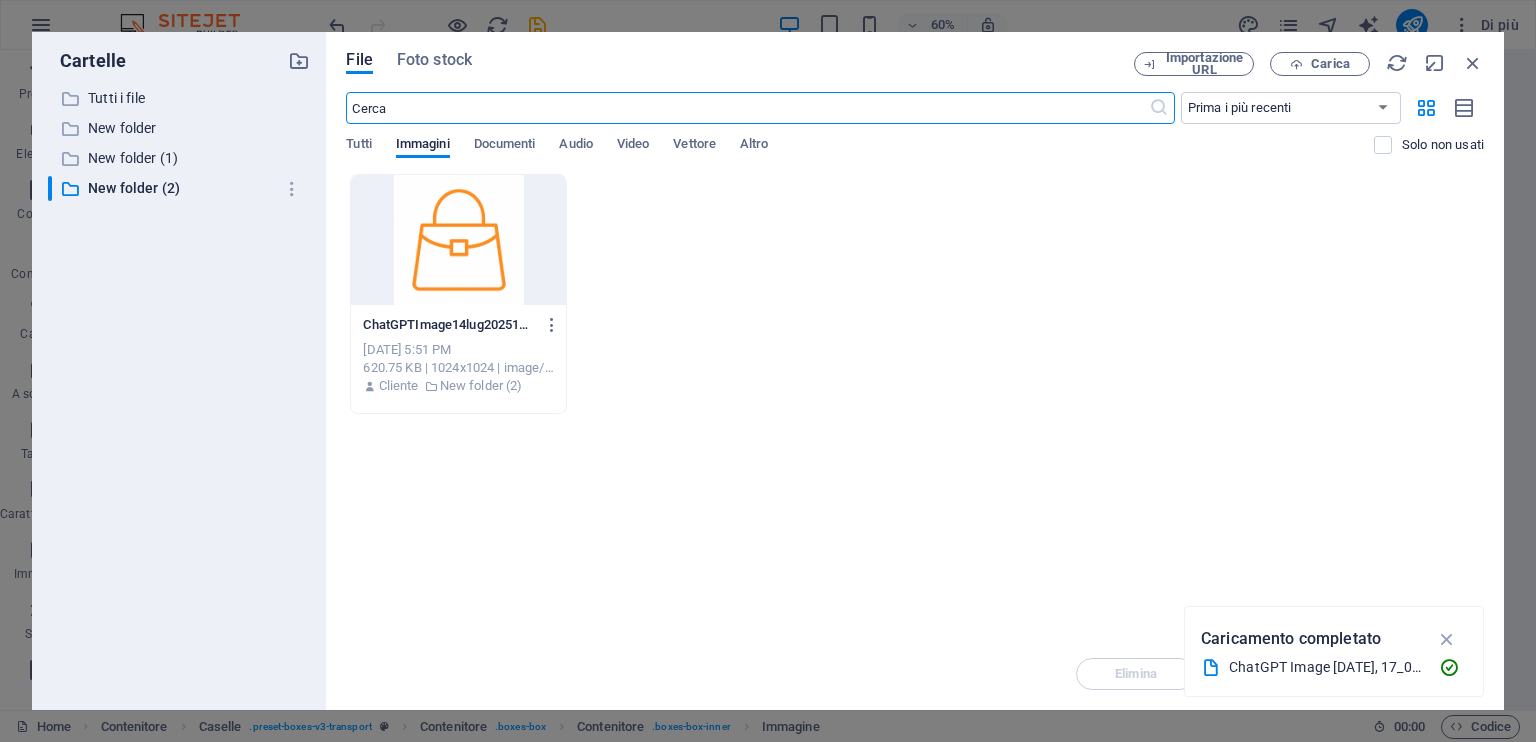 click on "Lascia i file qui per caricarli all'istante ChatGPTImage14lug202517_06_05-mr6-pvjCTkwOlh4HehQoWg.png ChatGPTImage14lug202517_06_05-mr6-pvjCTkwOlh4HehQoWg.png Jul 14, 2025 5:51 PM 620.75 KB | 1024x1024 | image/png Cliente New folder (2)" at bounding box center (915, 406) 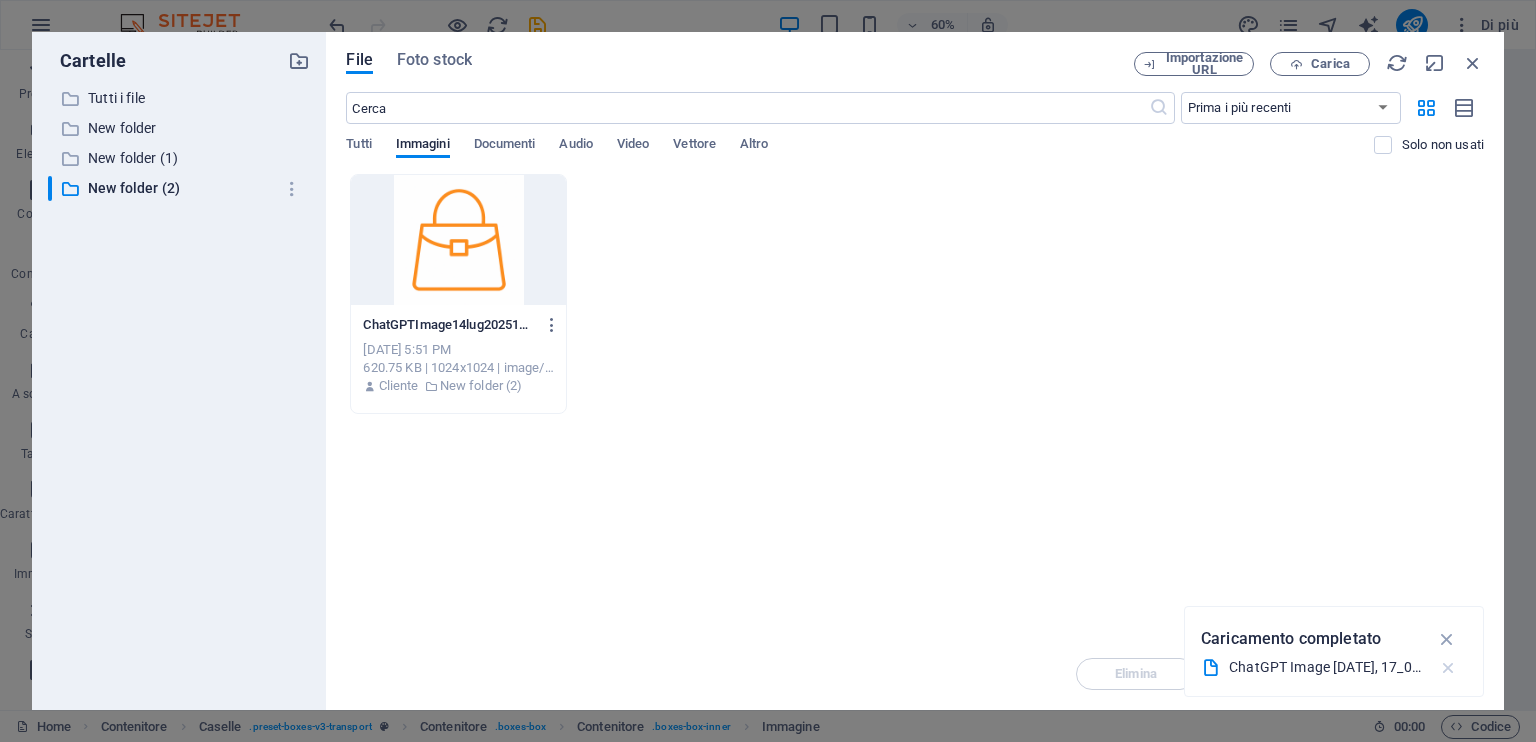 click at bounding box center [1448, 668] 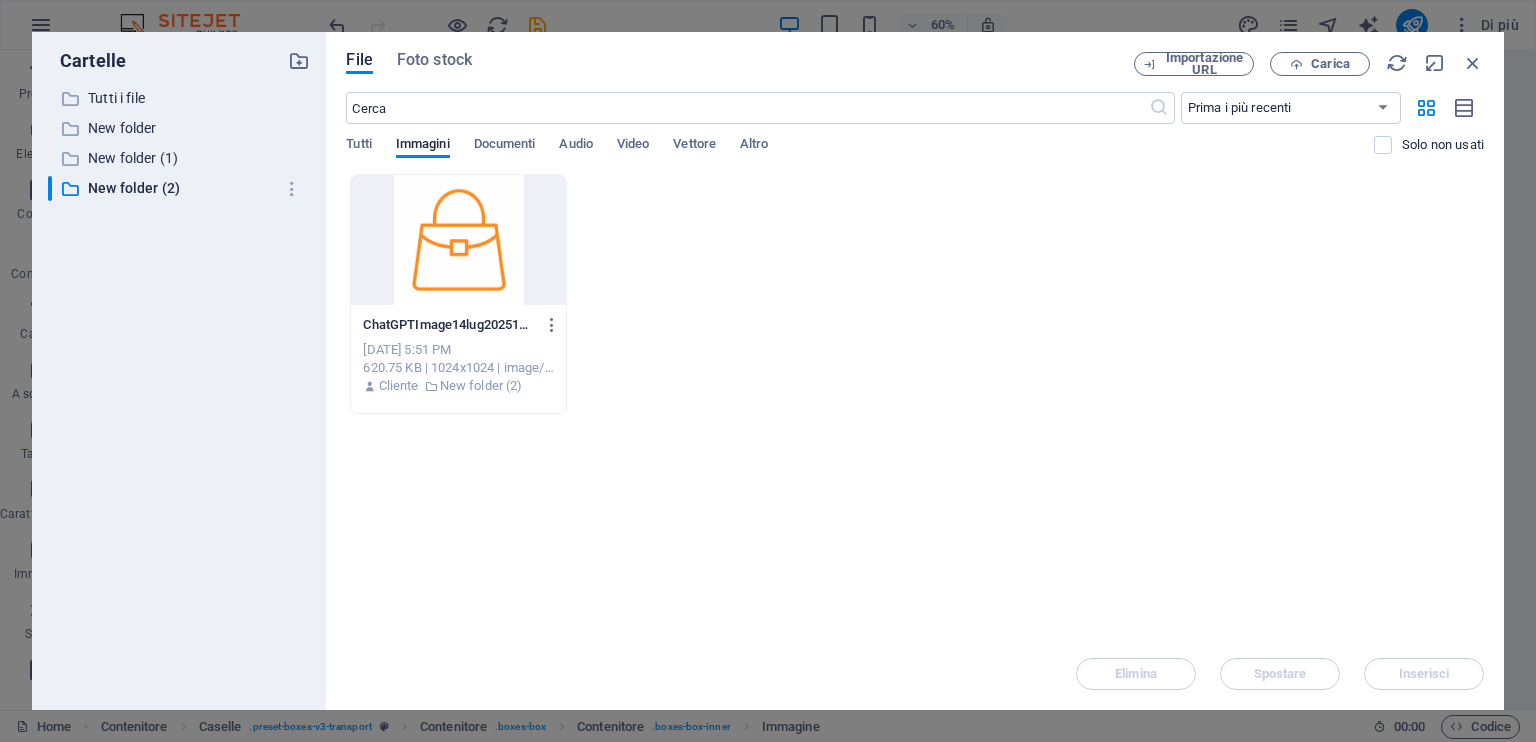 click at bounding box center (458, 240) 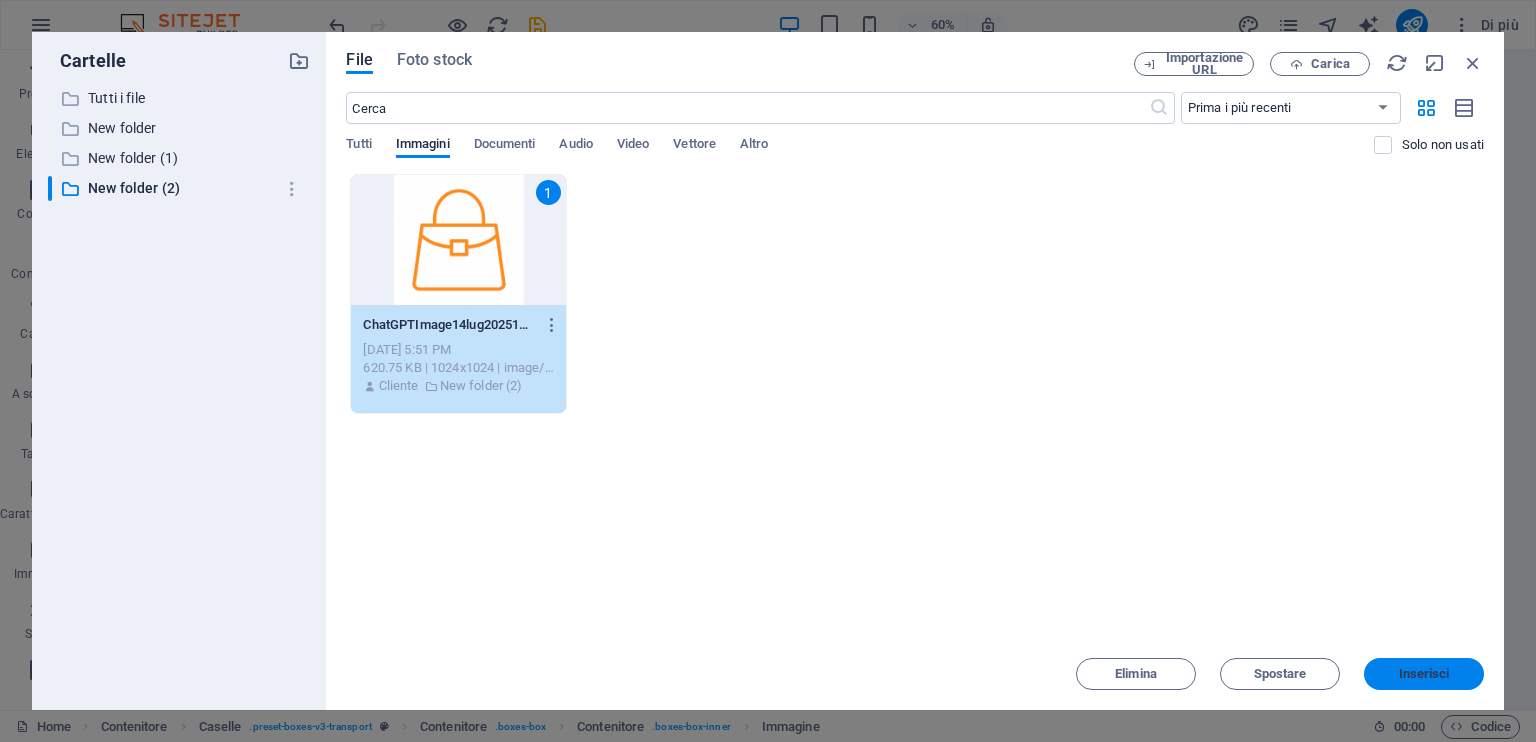 click on "Inserisci" at bounding box center (1424, 674) 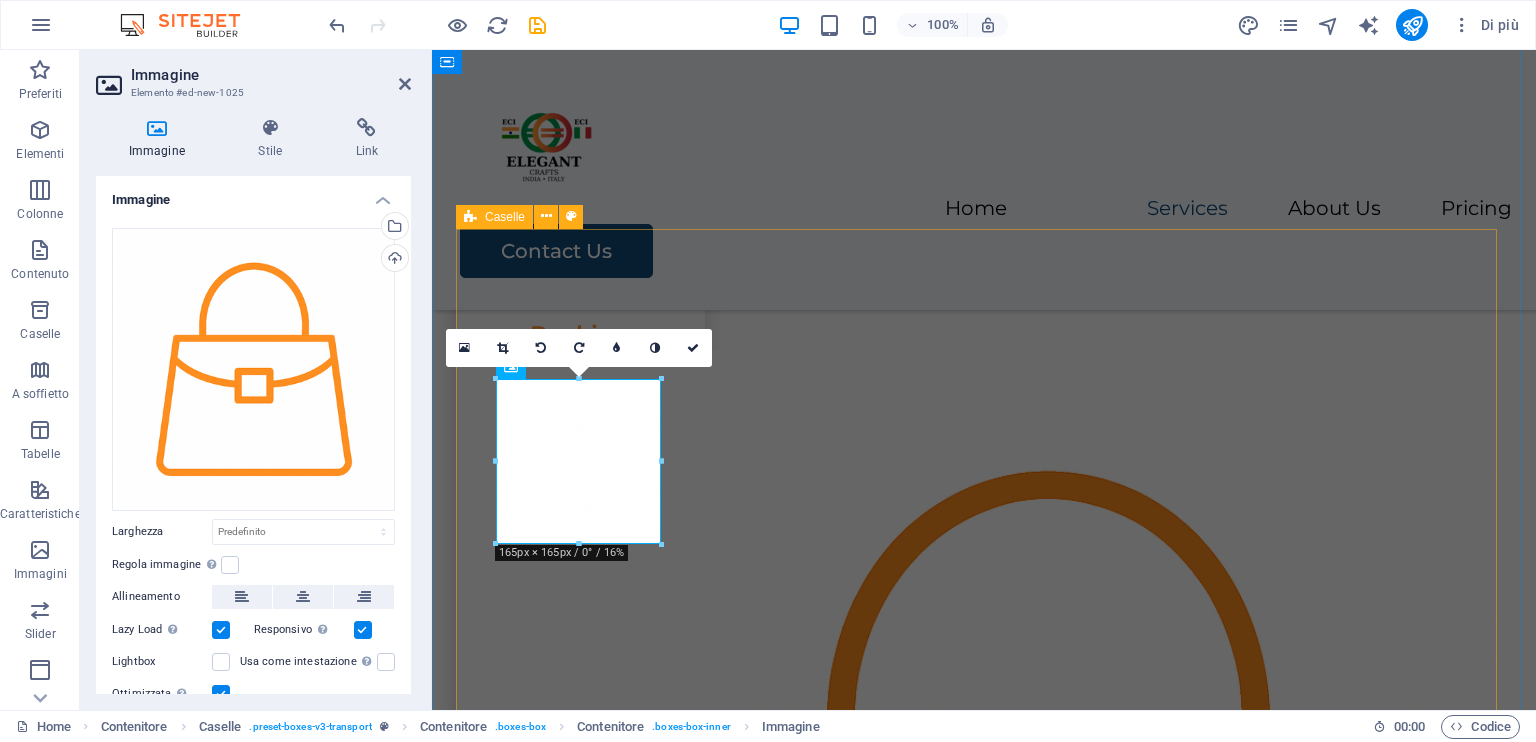 click on "Packing Lorem ipsum dolor sit amet, consectetur adipiscing elit. Transportation Lorem ipsum dolor sit amet, consectetur adipiscing elit. Storage Lorem ipsum dolor sit amet, consectetur adipiscing elit. Assembly Lorem ipsum dolor sit amet, consectetur adipiscing elit." at bounding box center [984, 1626] 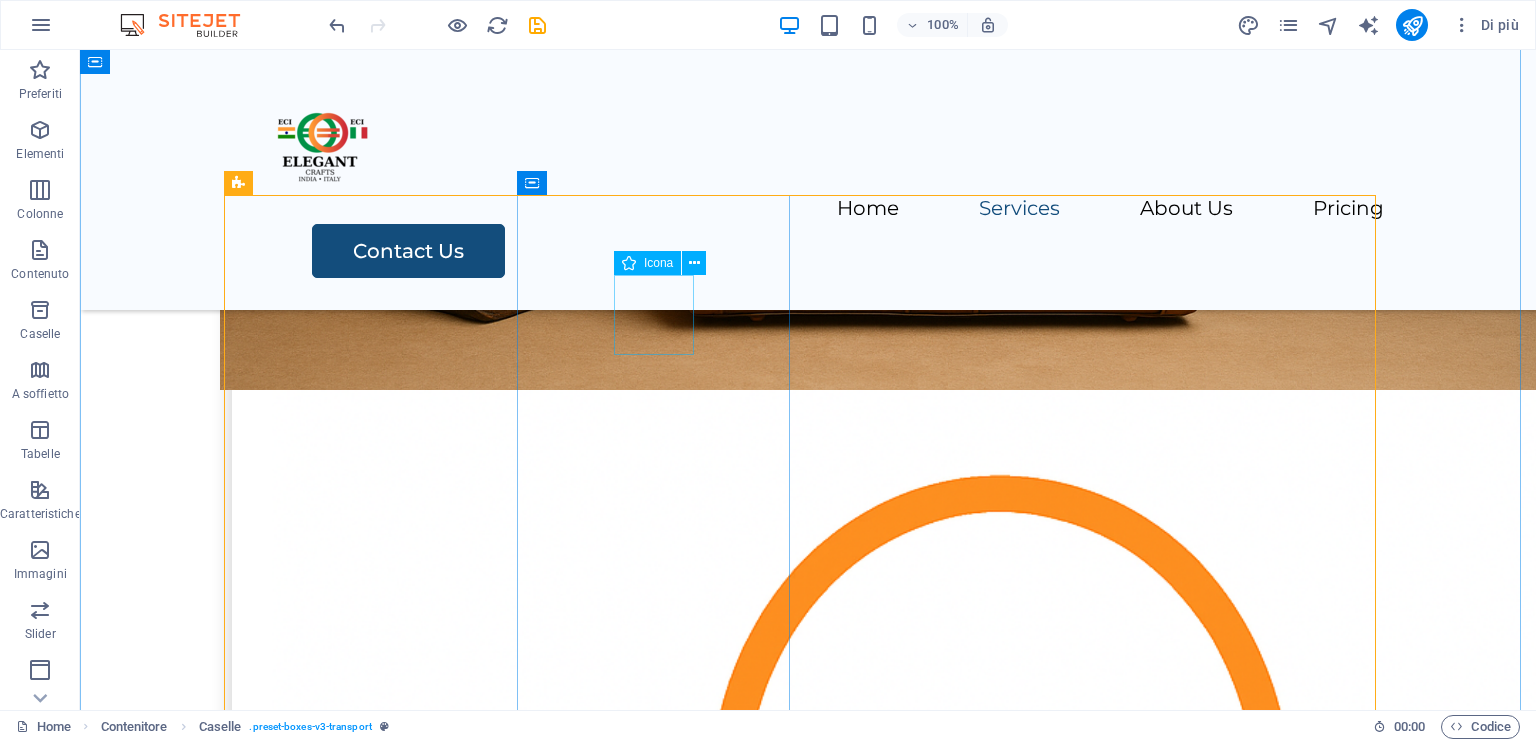 scroll, scrollTop: 900, scrollLeft: 0, axis: vertical 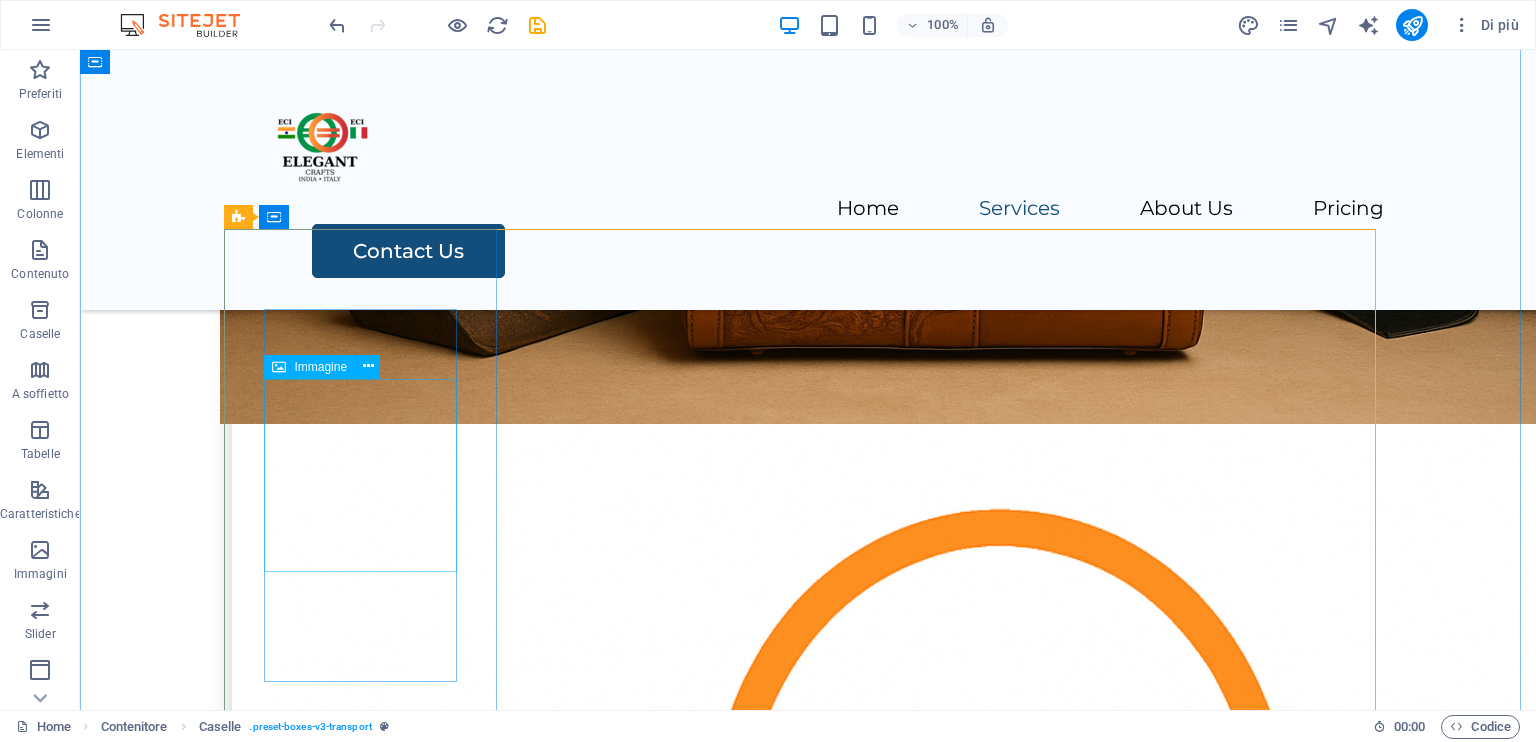 click at bounding box center [368, 1079] 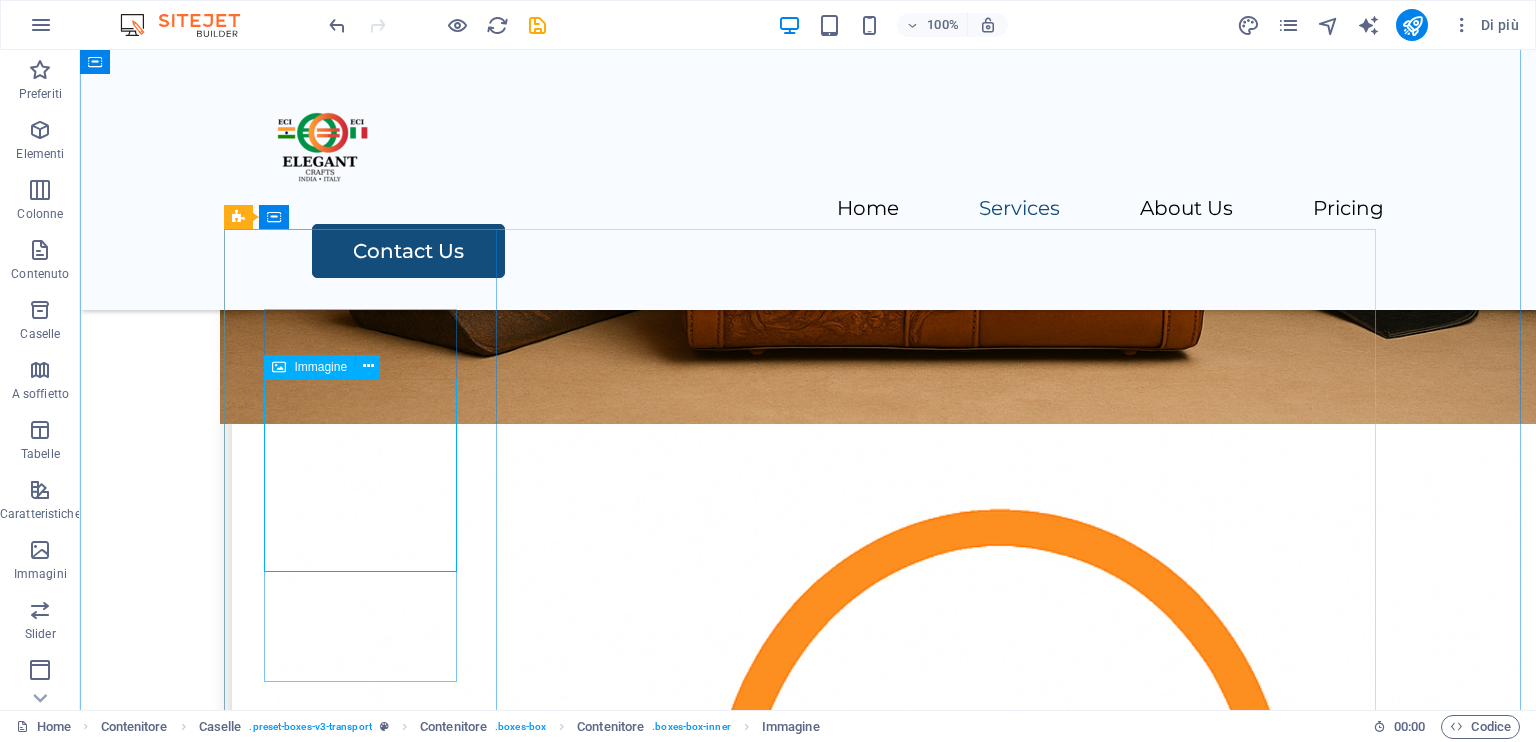 click on "Immagine" at bounding box center [328, 367] 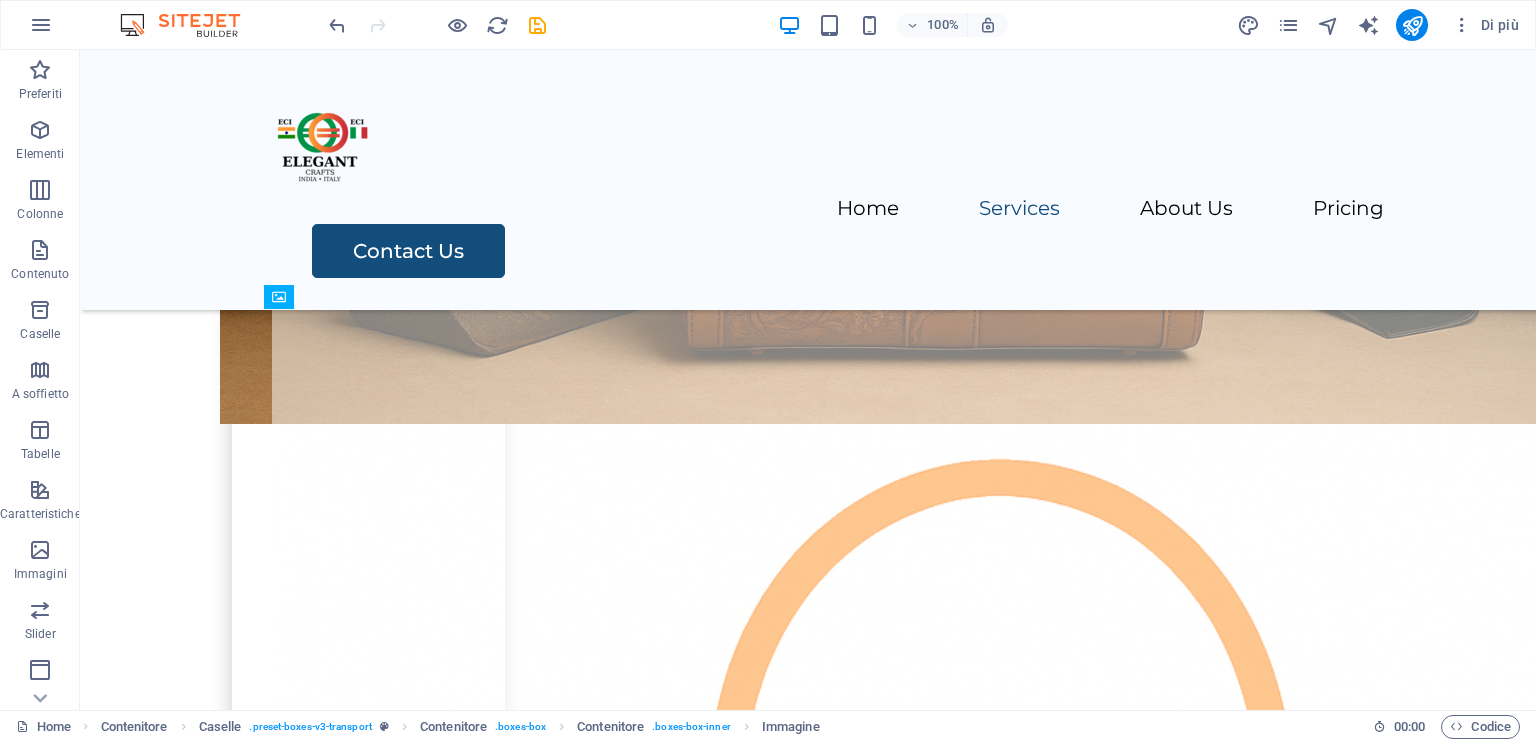 drag, startPoint x: 378, startPoint y: 453, endPoint x: 380, endPoint y: 347, distance: 106.01887 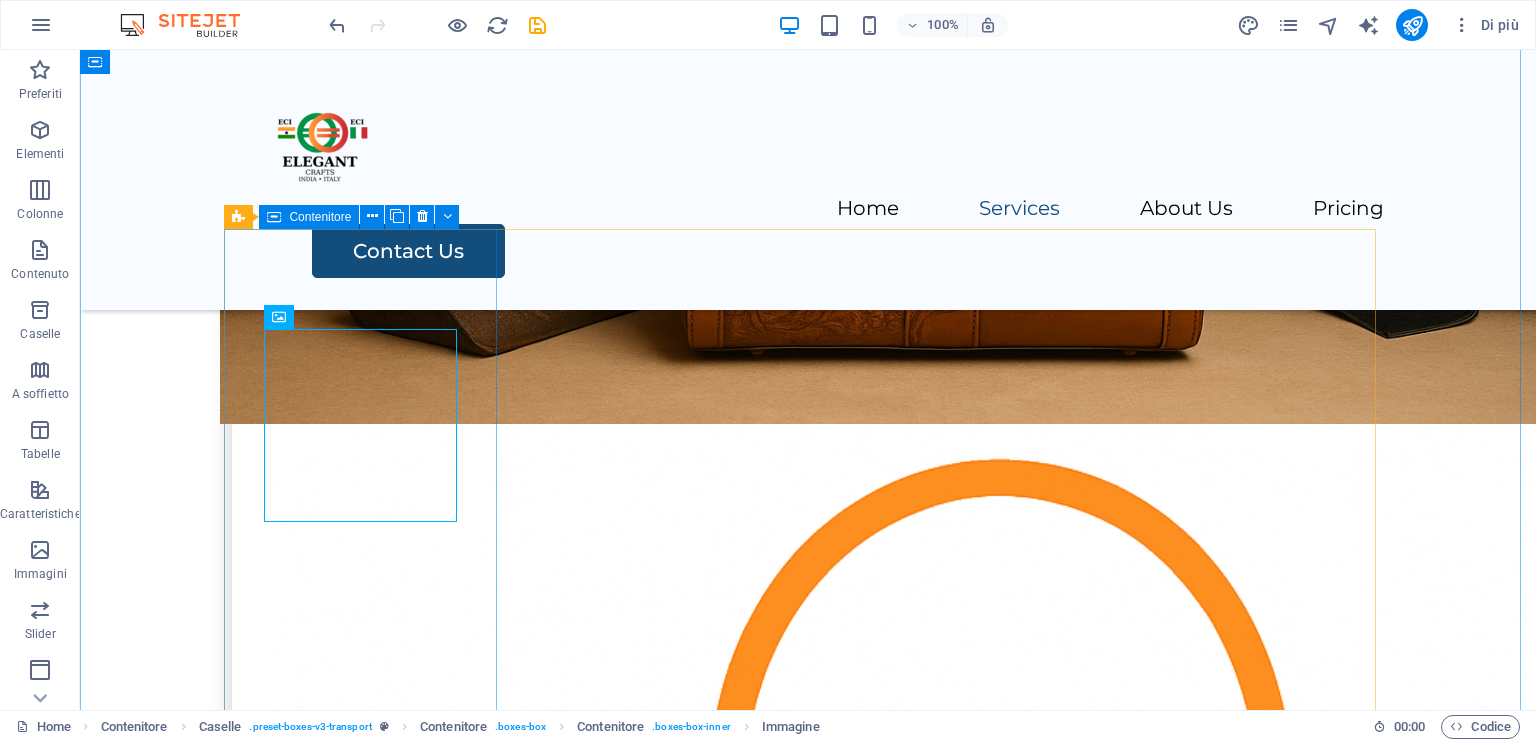 click on "Packing Lorem ipsum dolor sit amet, consectetur adipiscing elit." at bounding box center (368, 1099) 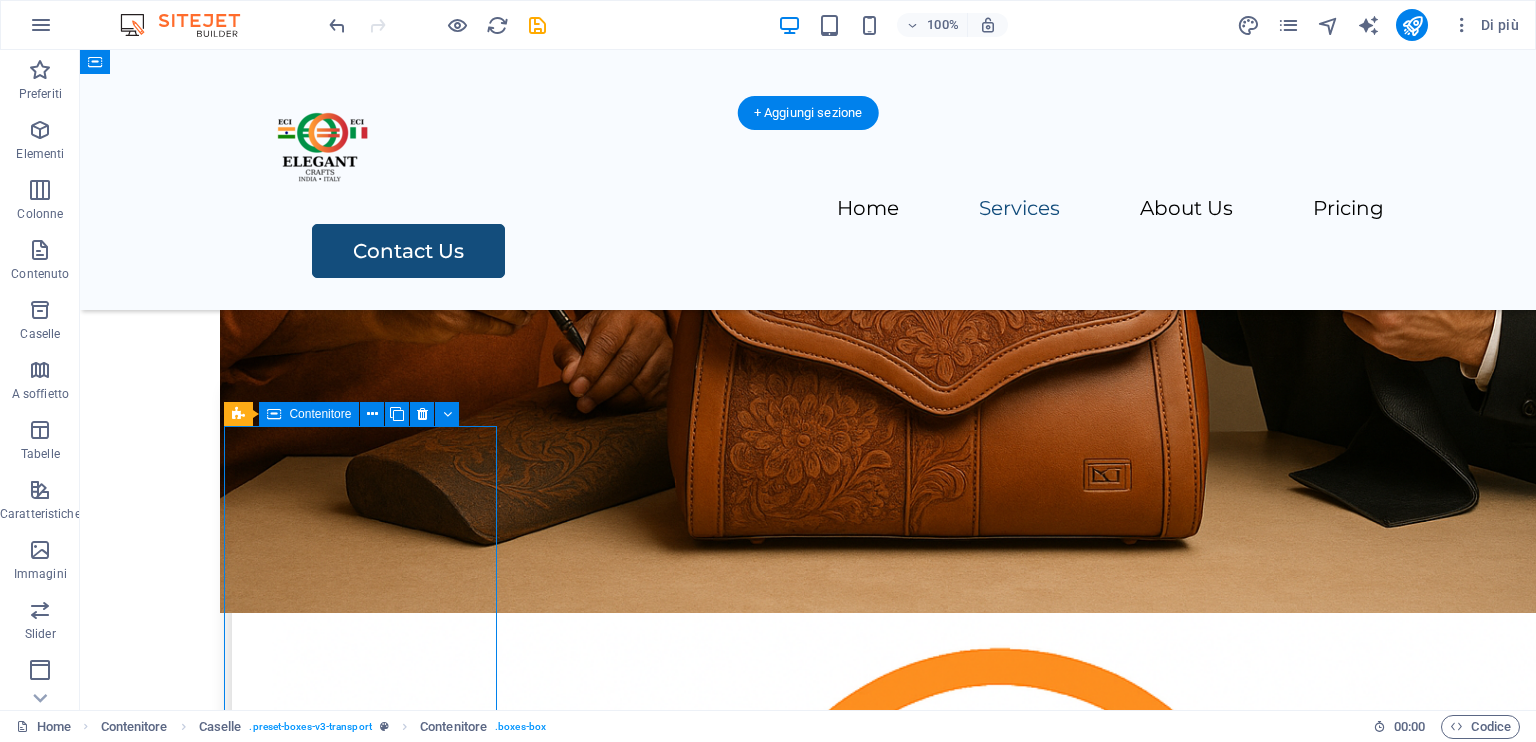 scroll, scrollTop: 700, scrollLeft: 0, axis: vertical 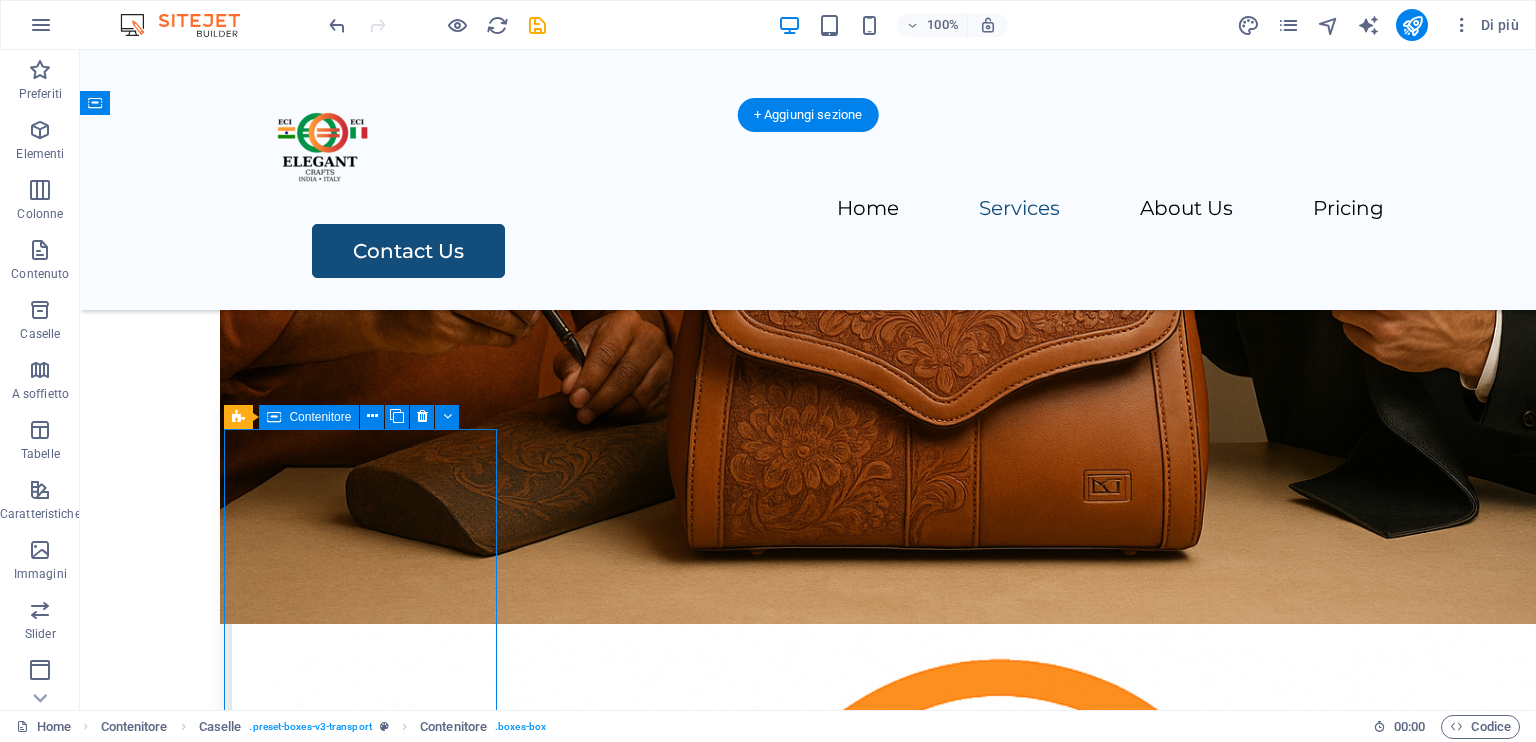 click on "Packing Lorem ipsum dolor sit amet, consectetur adipiscing elit." at bounding box center [368, 1299] 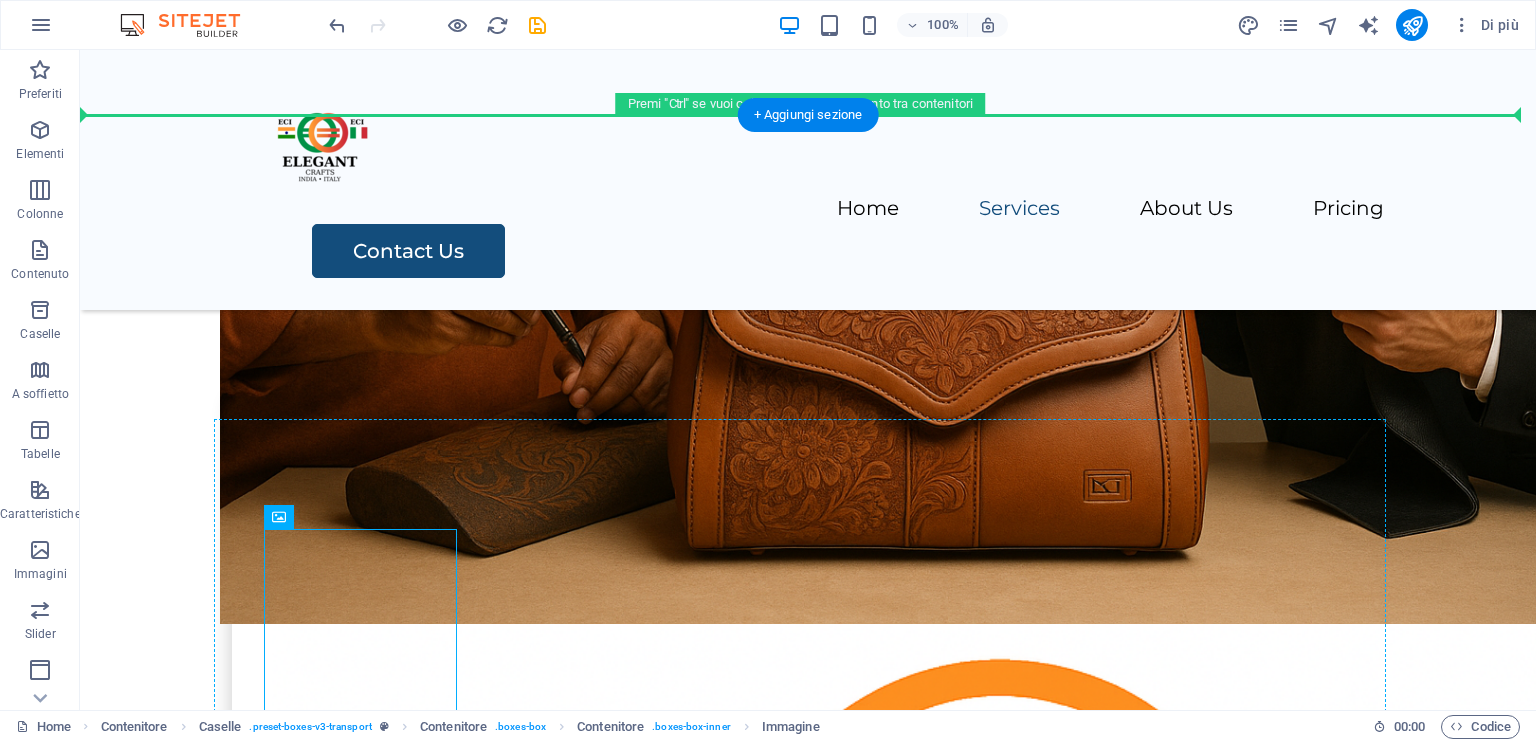 drag, startPoint x: 353, startPoint y: 600, endPoint x: 365, endPoint y: 438, distance: 162.44383 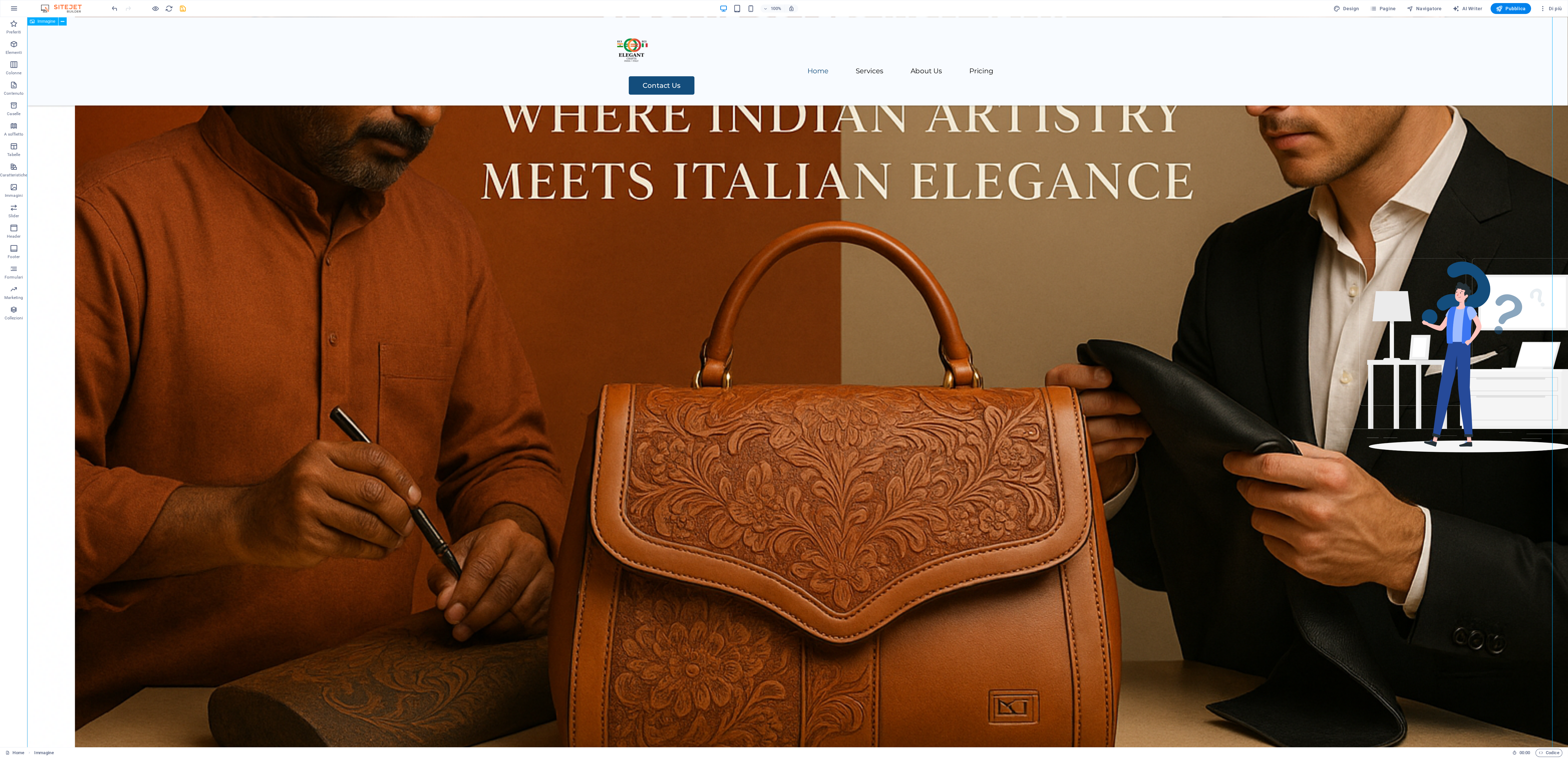 scroll, scrollTop: 221, scrollLeft: 0, axis: vertical 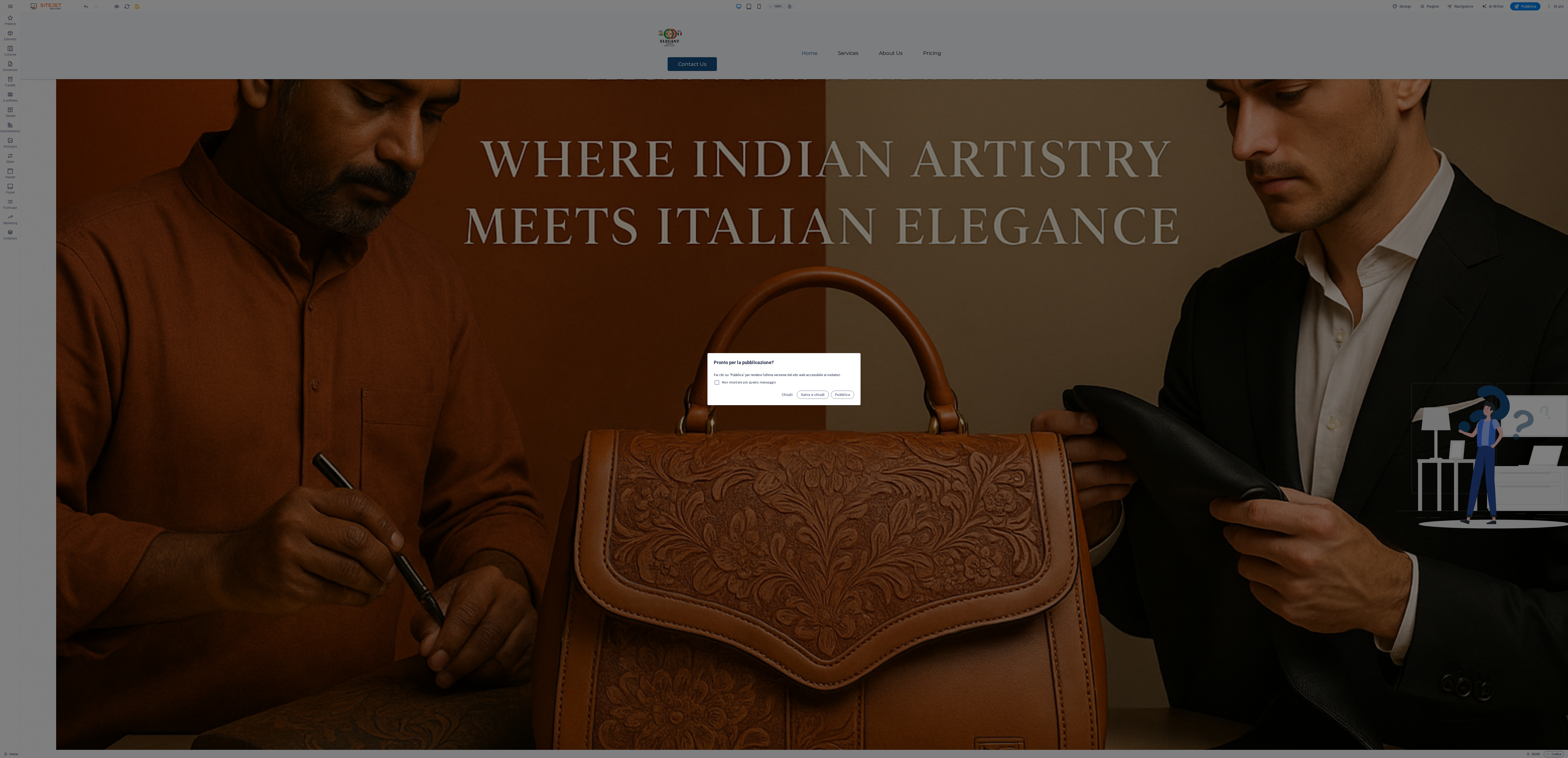 click on "Pronto per la pubblicazione? Fai clic su "Pubblica" per rendere l'ultima versione del sito web accessibile ai visitatori. Non mostrare più questo messaggio Chiudi Salva e chiudi Pubblica" at bounding box center [784, 379] 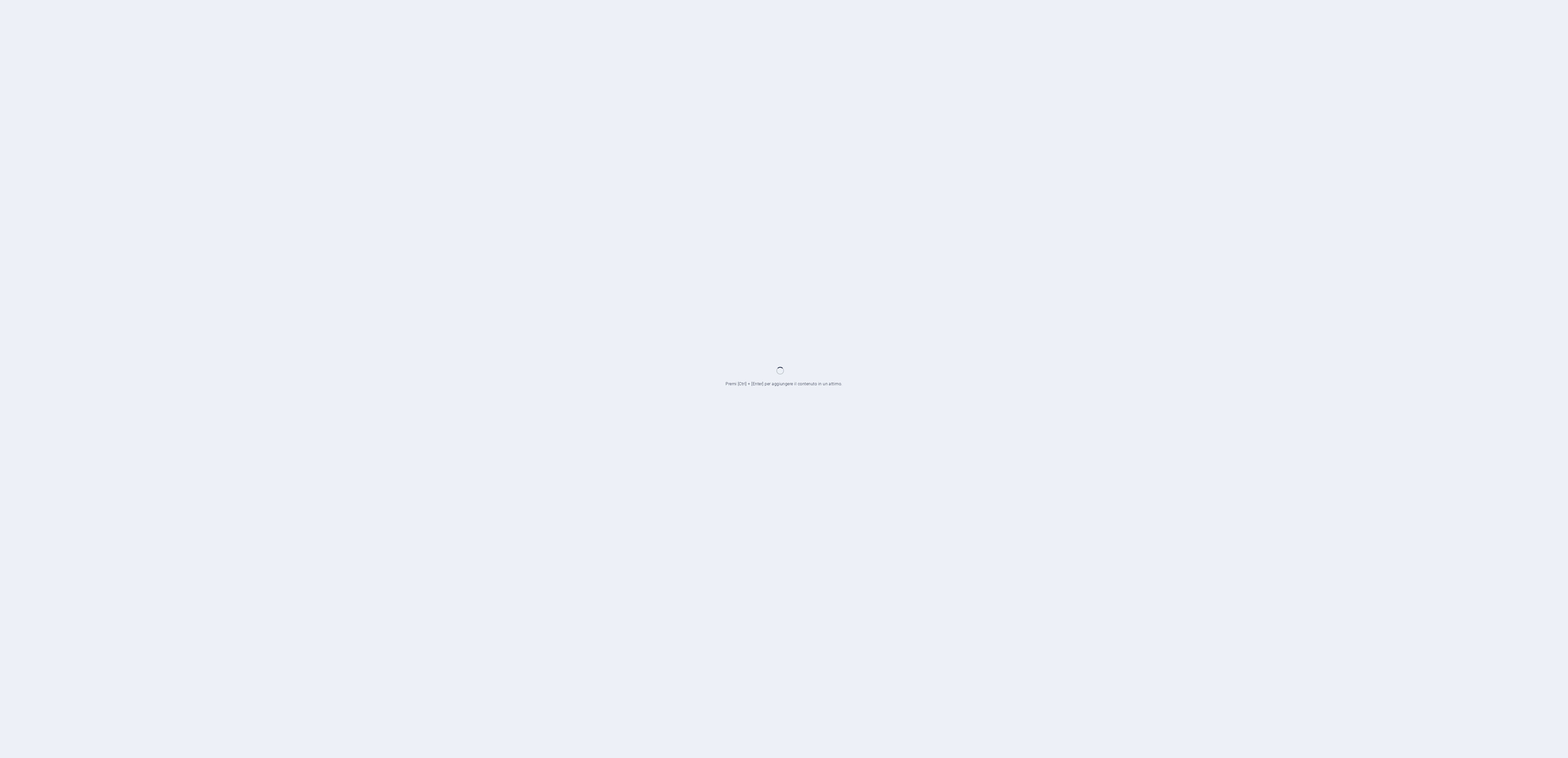 scroll, scrollTop: 0, scrollLeft: 0, axis: both 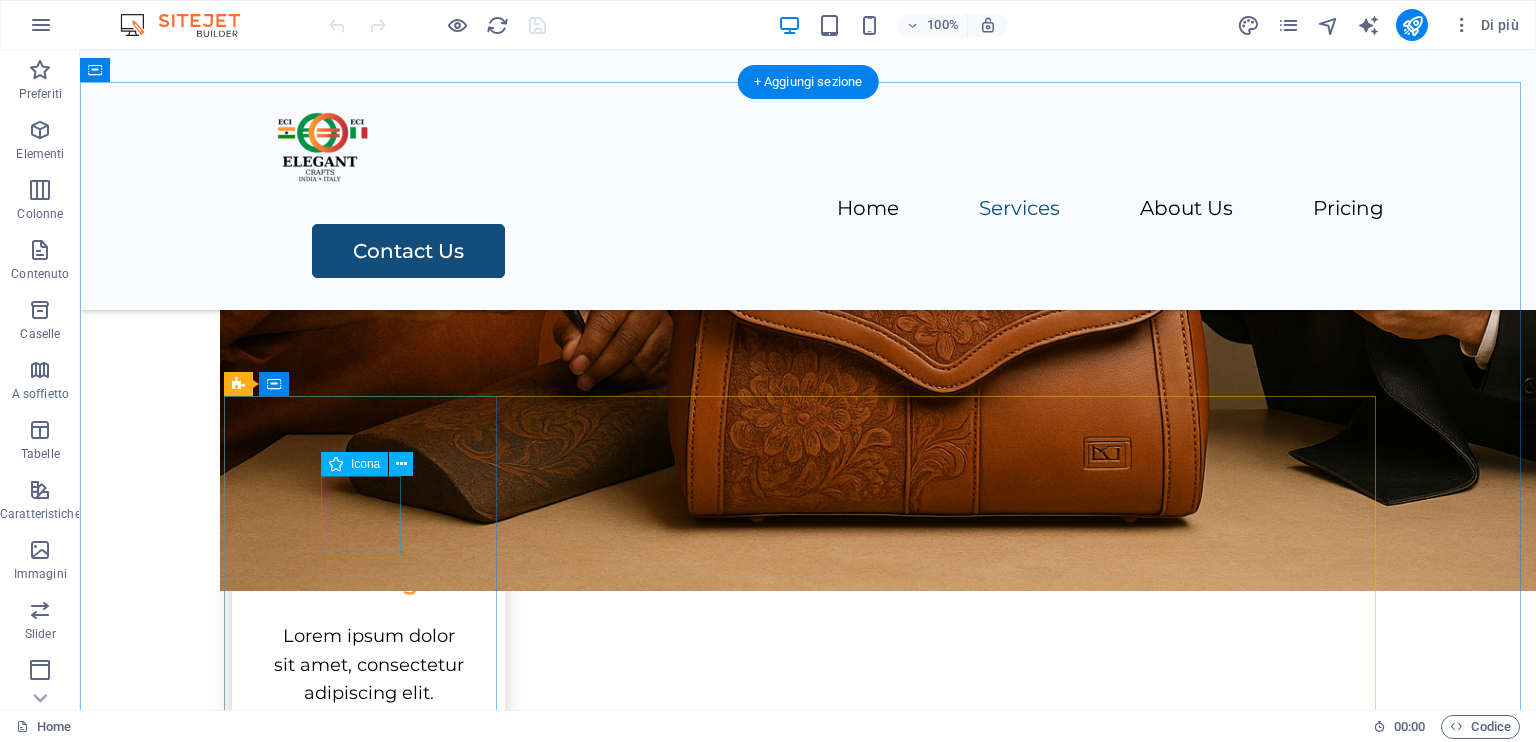 click at bounding box center (368, 488) 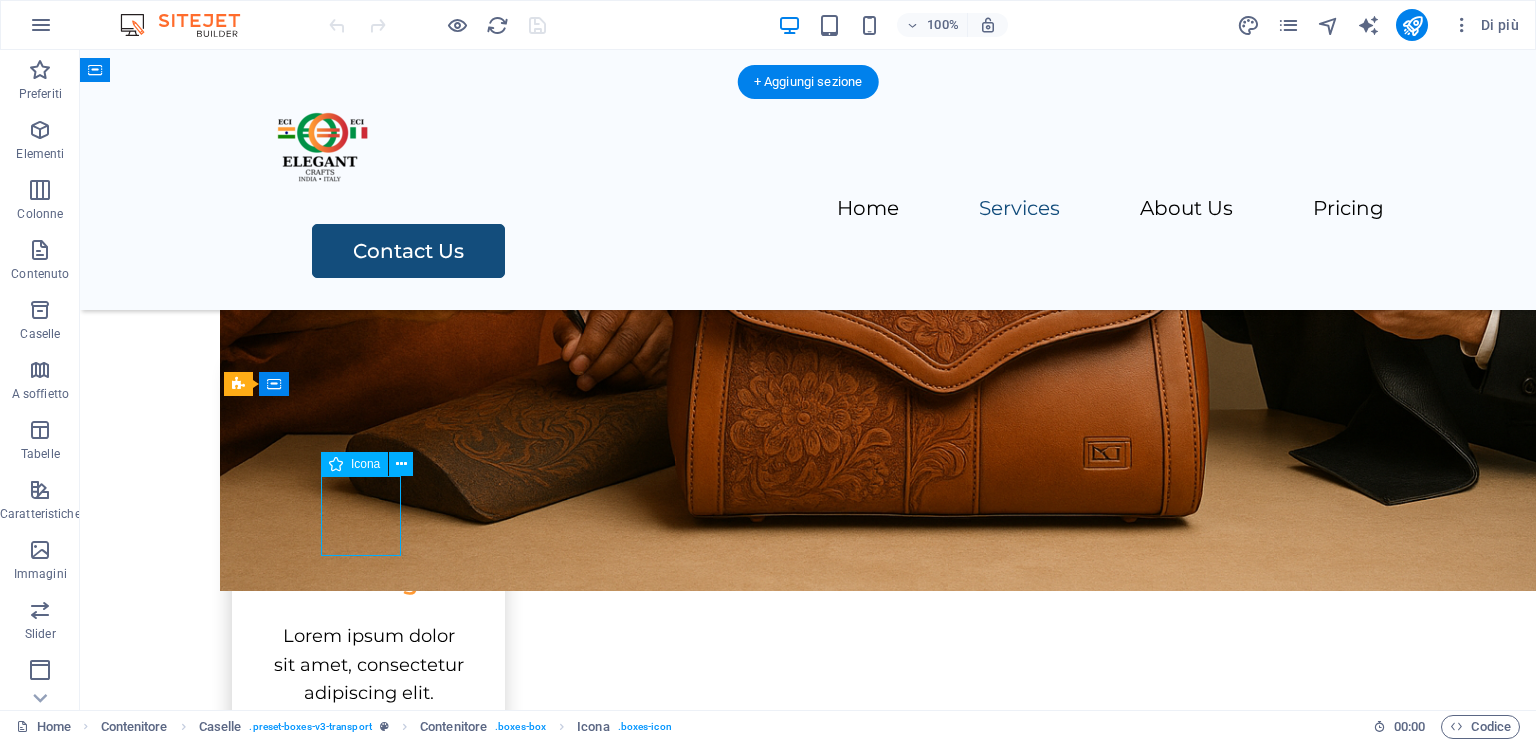 click at bounding box center [368, 488] 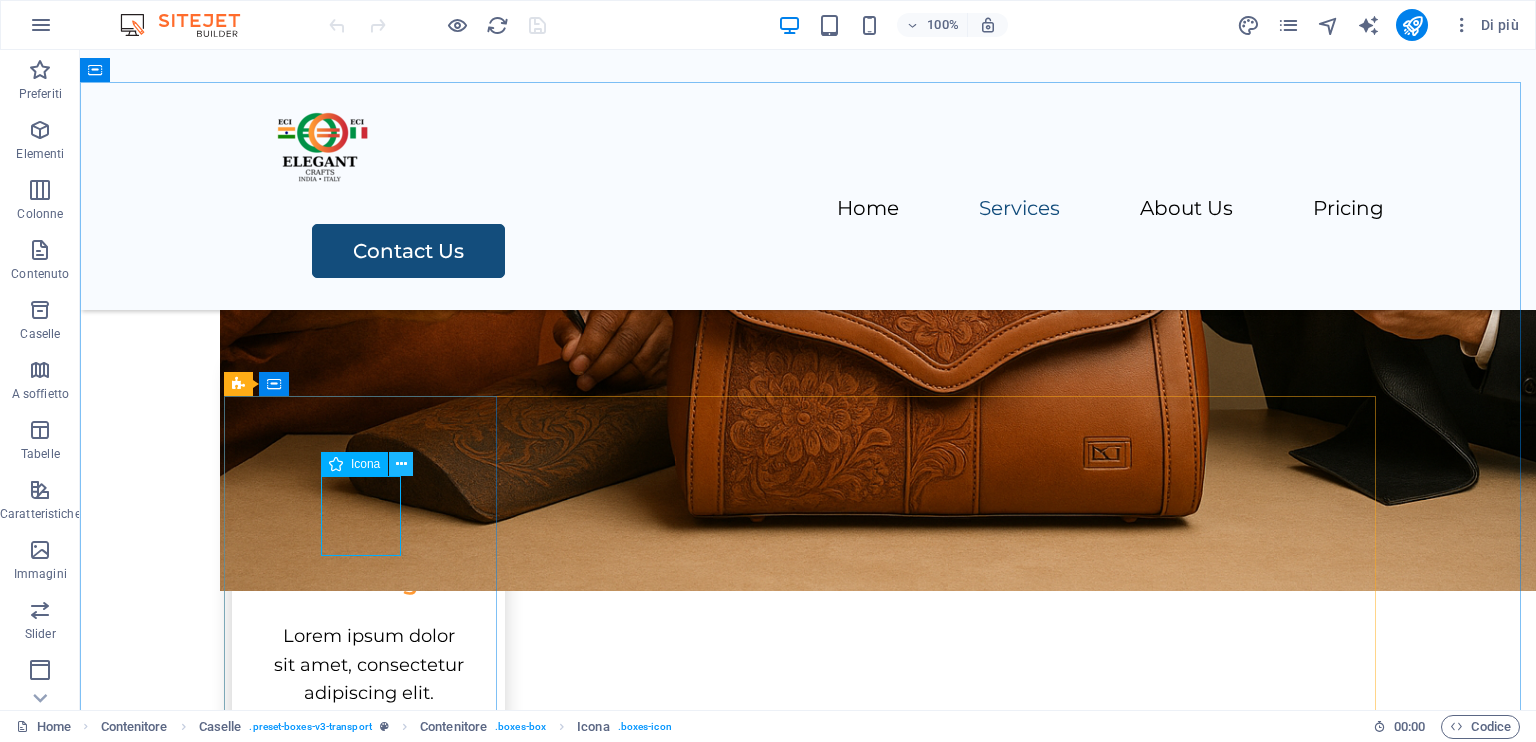 click at bounding box center [401, 464] 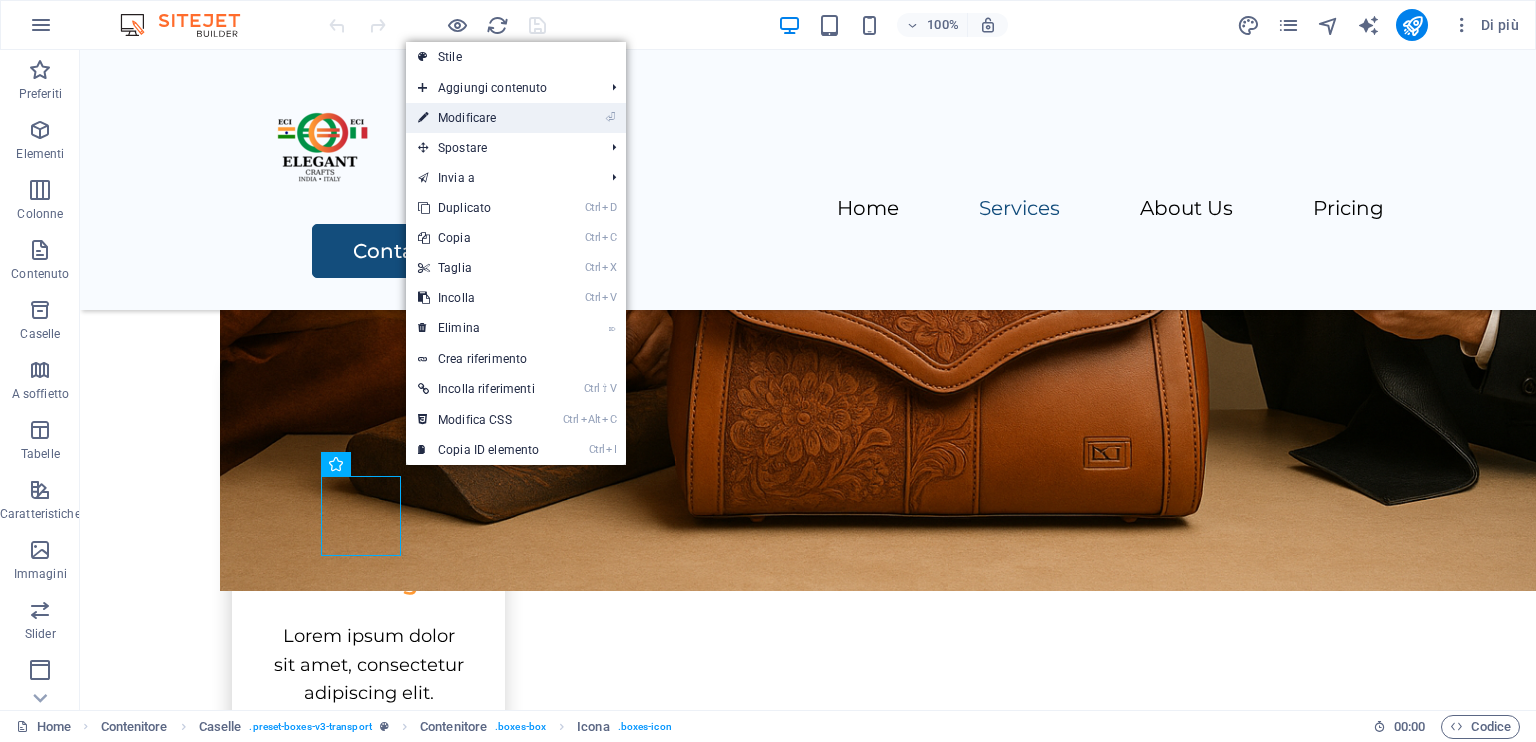 click on "⏎  Modificare" at bounding box center (478, 118) 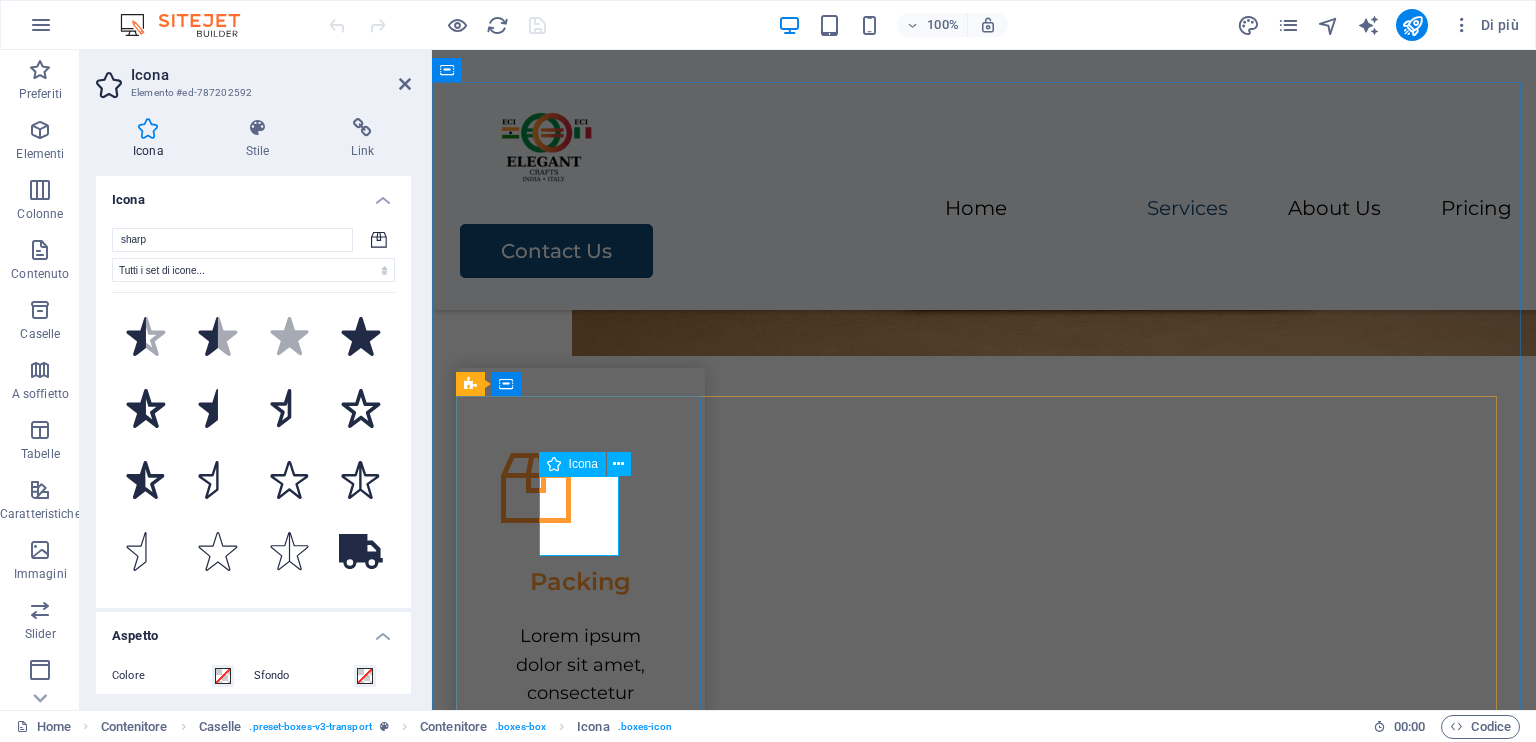 click at bounding box center (580, 488) 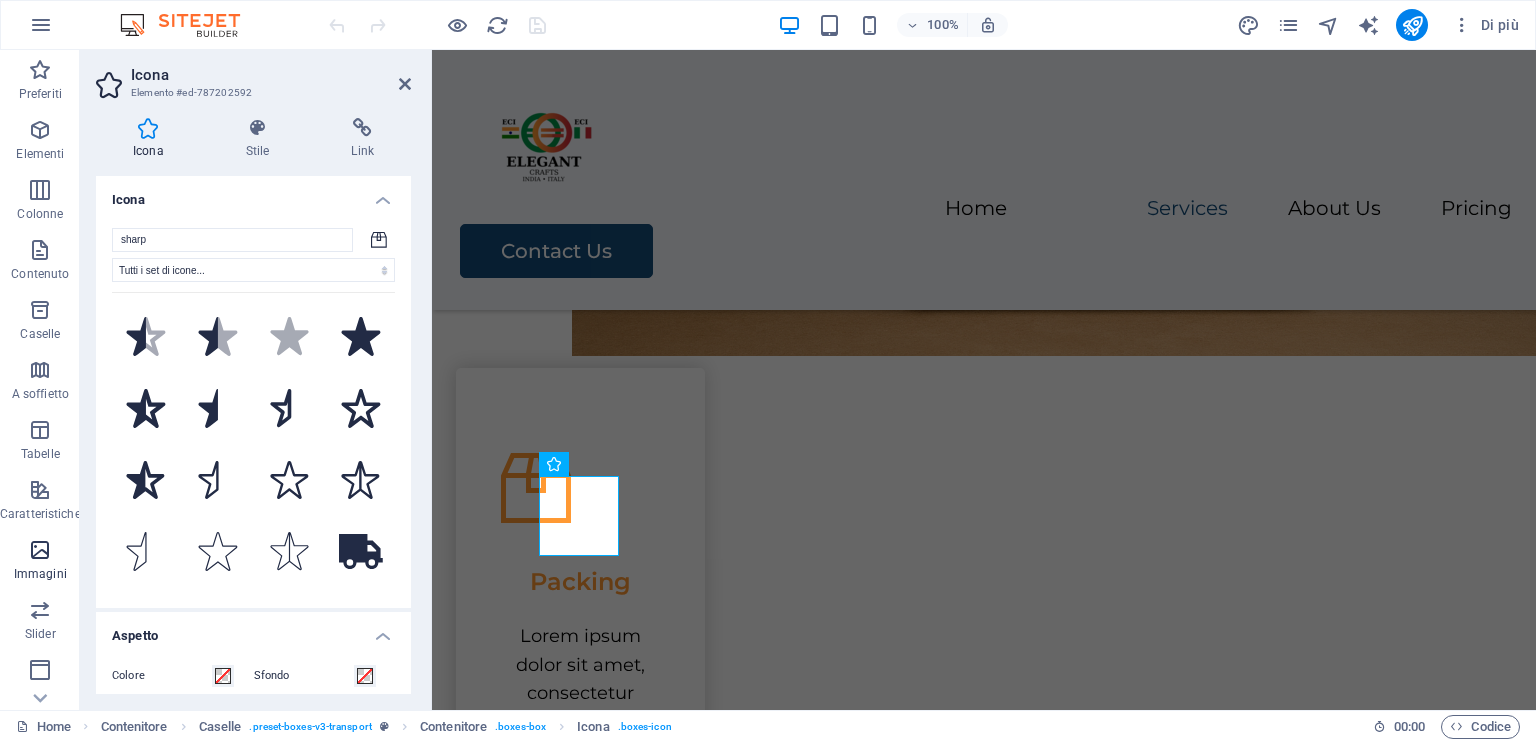 click at bounding box center (40, 550) 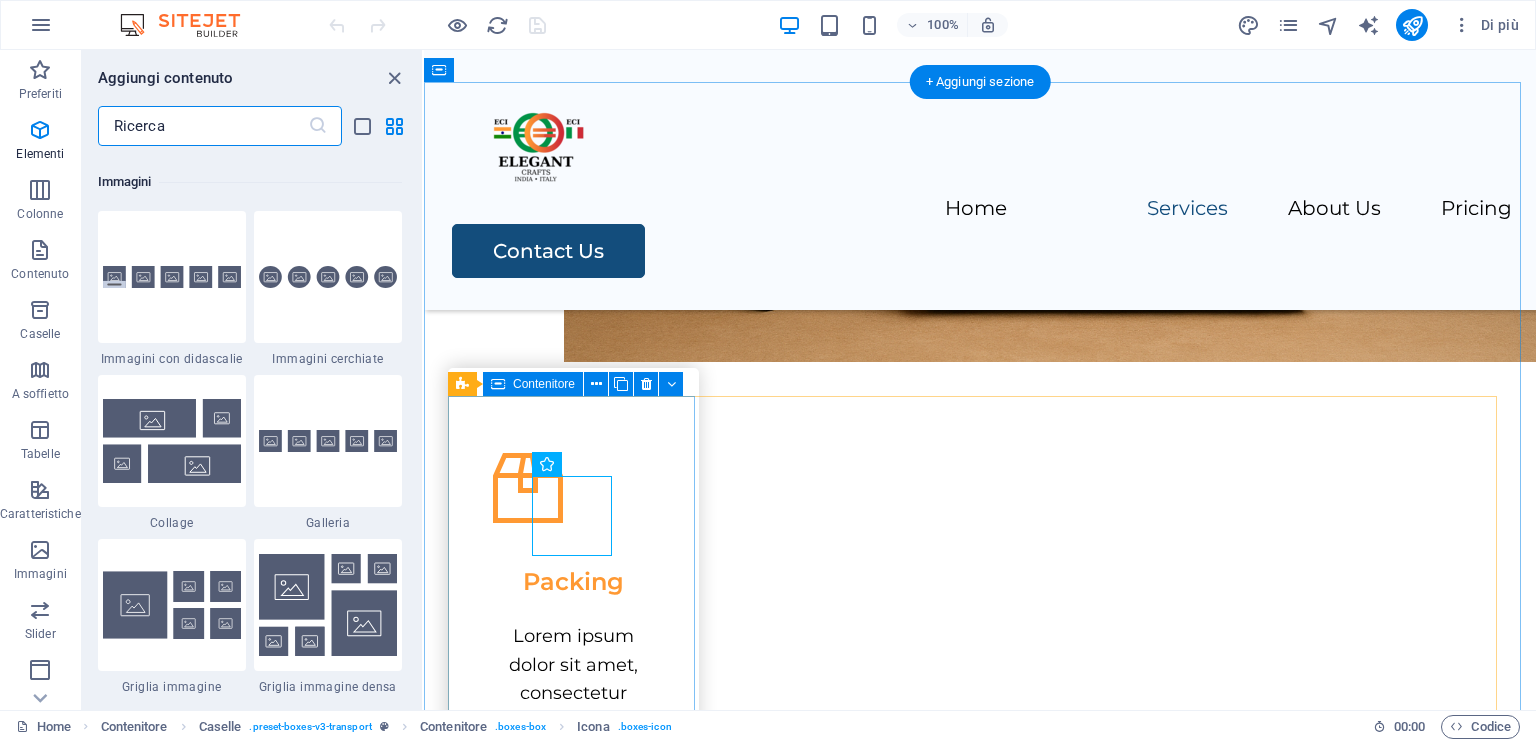 scroll, scrollTop: 9976, scrollLeft: 0, axis: vertical 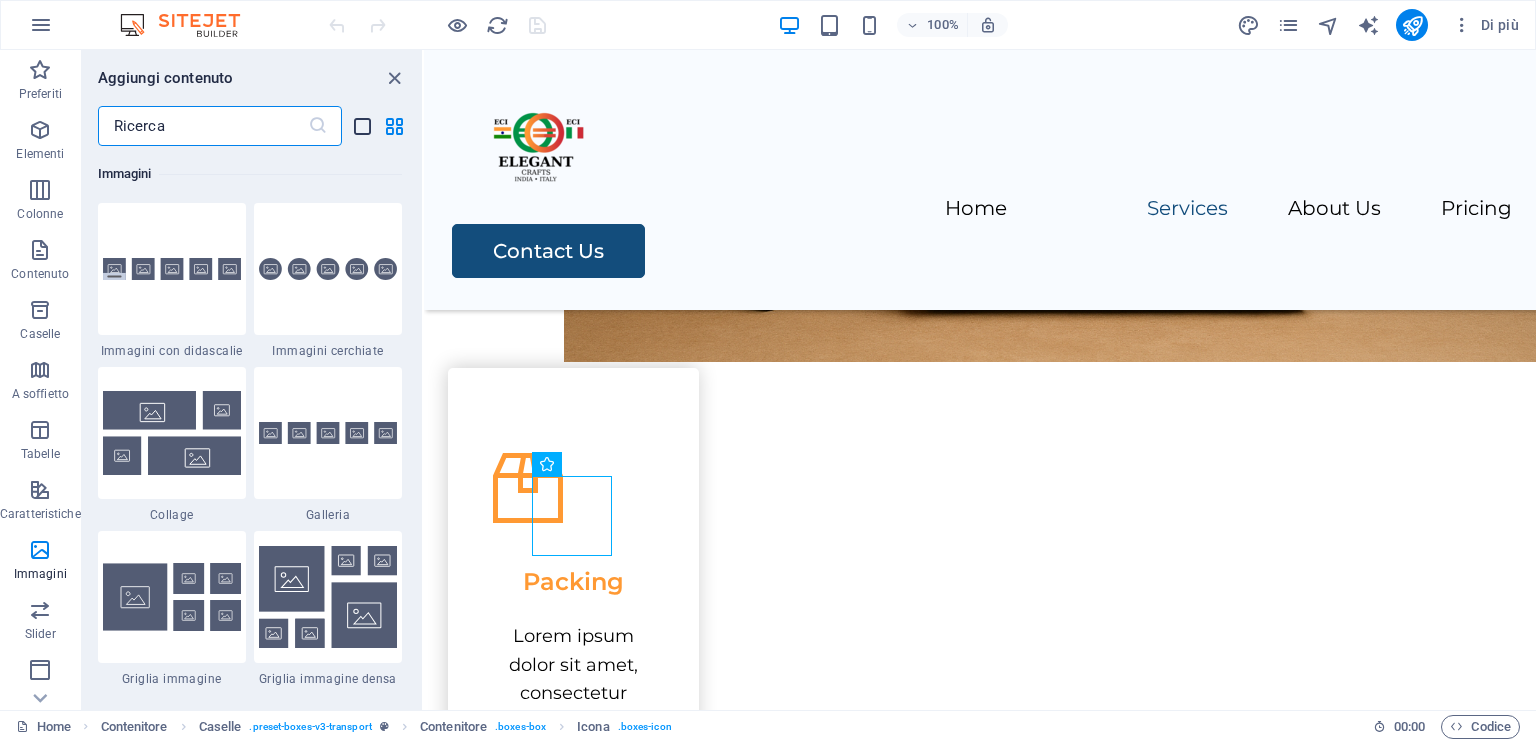 click at bounding box center [362, 126] 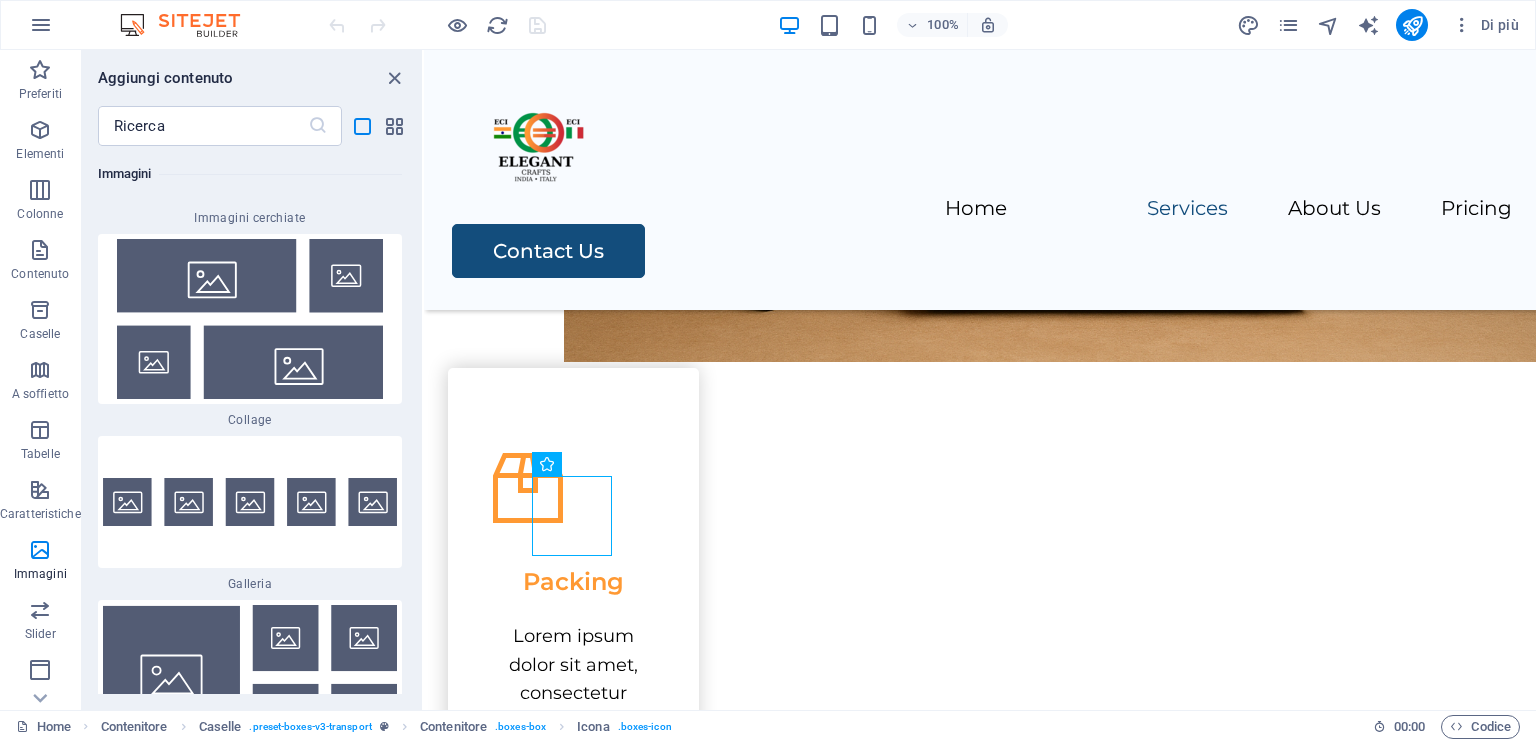 scroll, scrollTop: 24173, scrollLeft: 0, axis: vertical 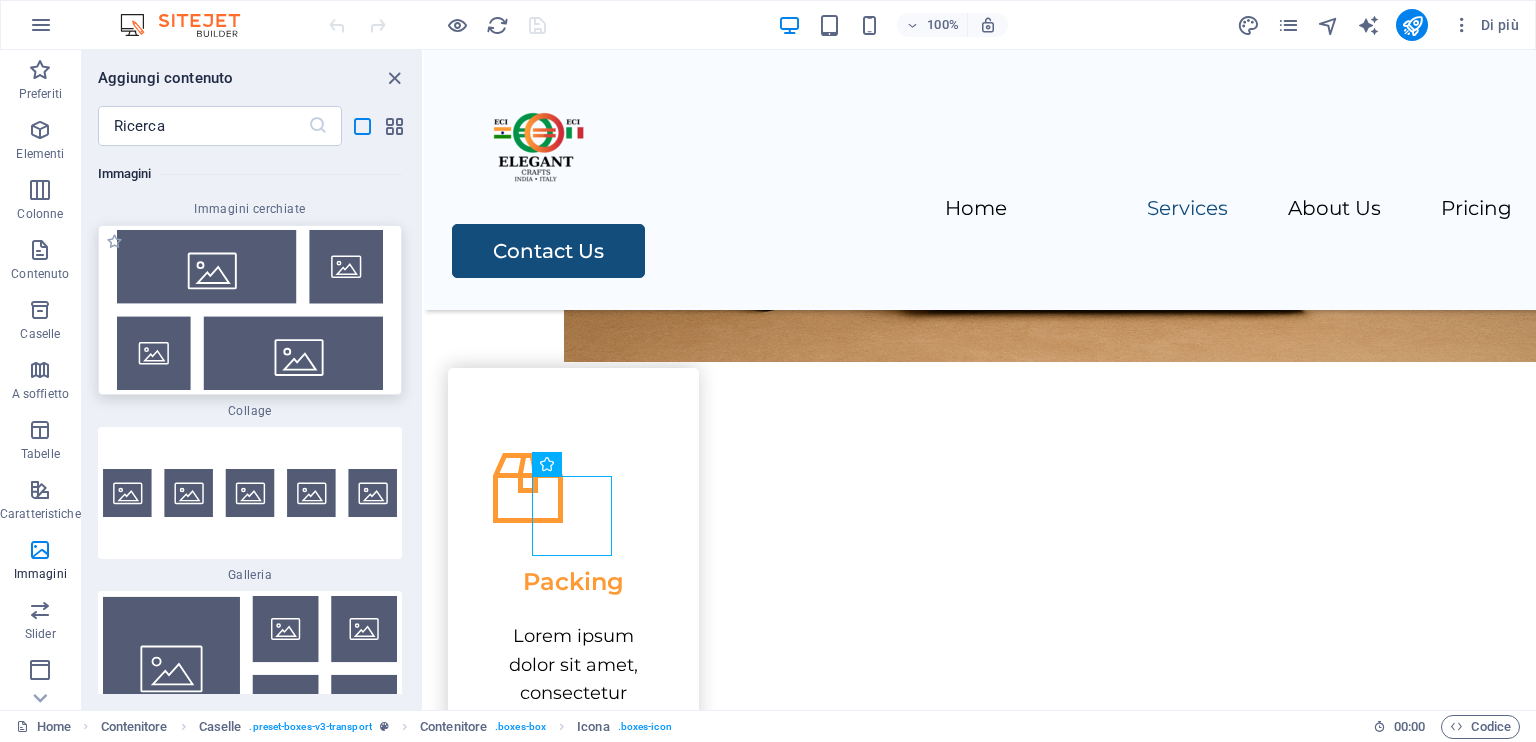 click at bounding box center [250, 310] 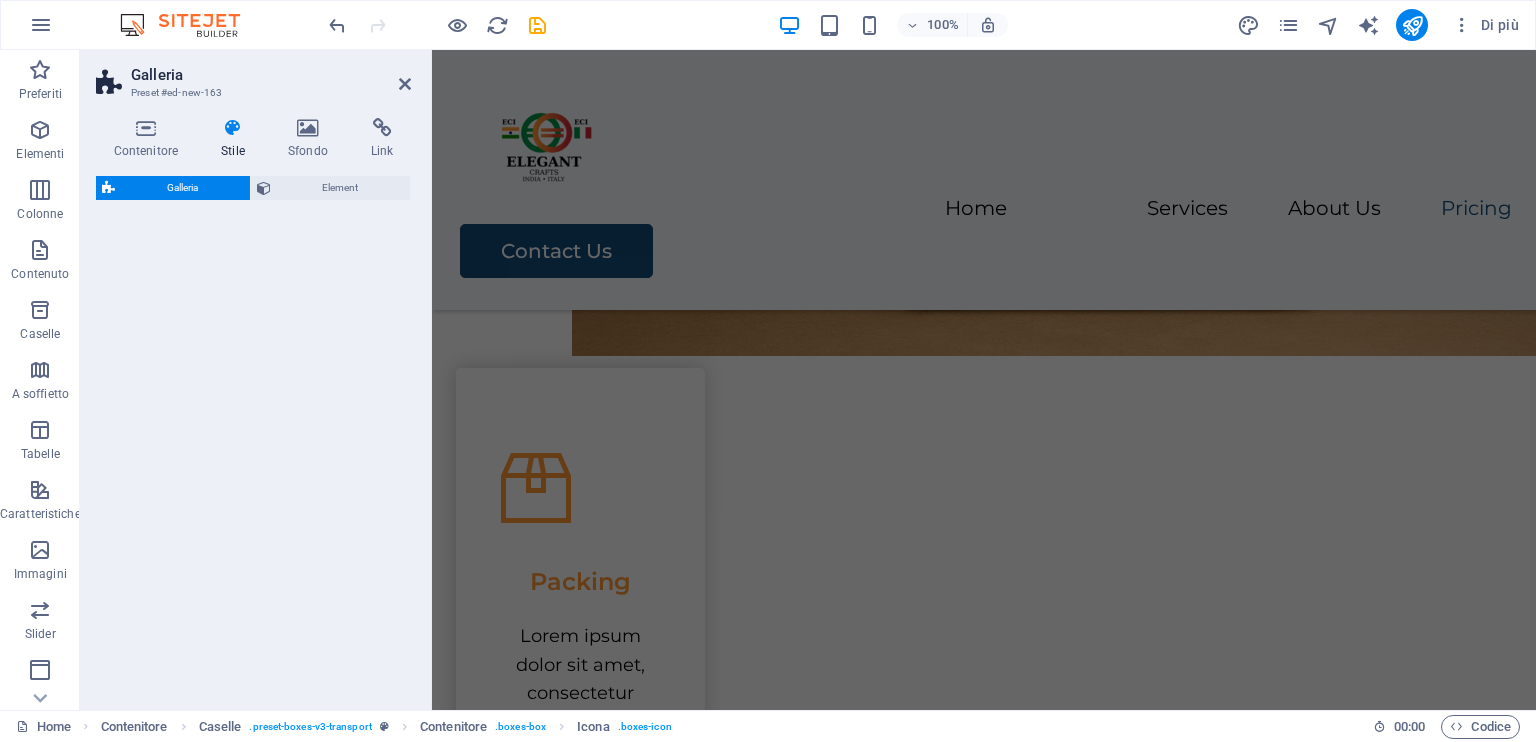select on "rem" 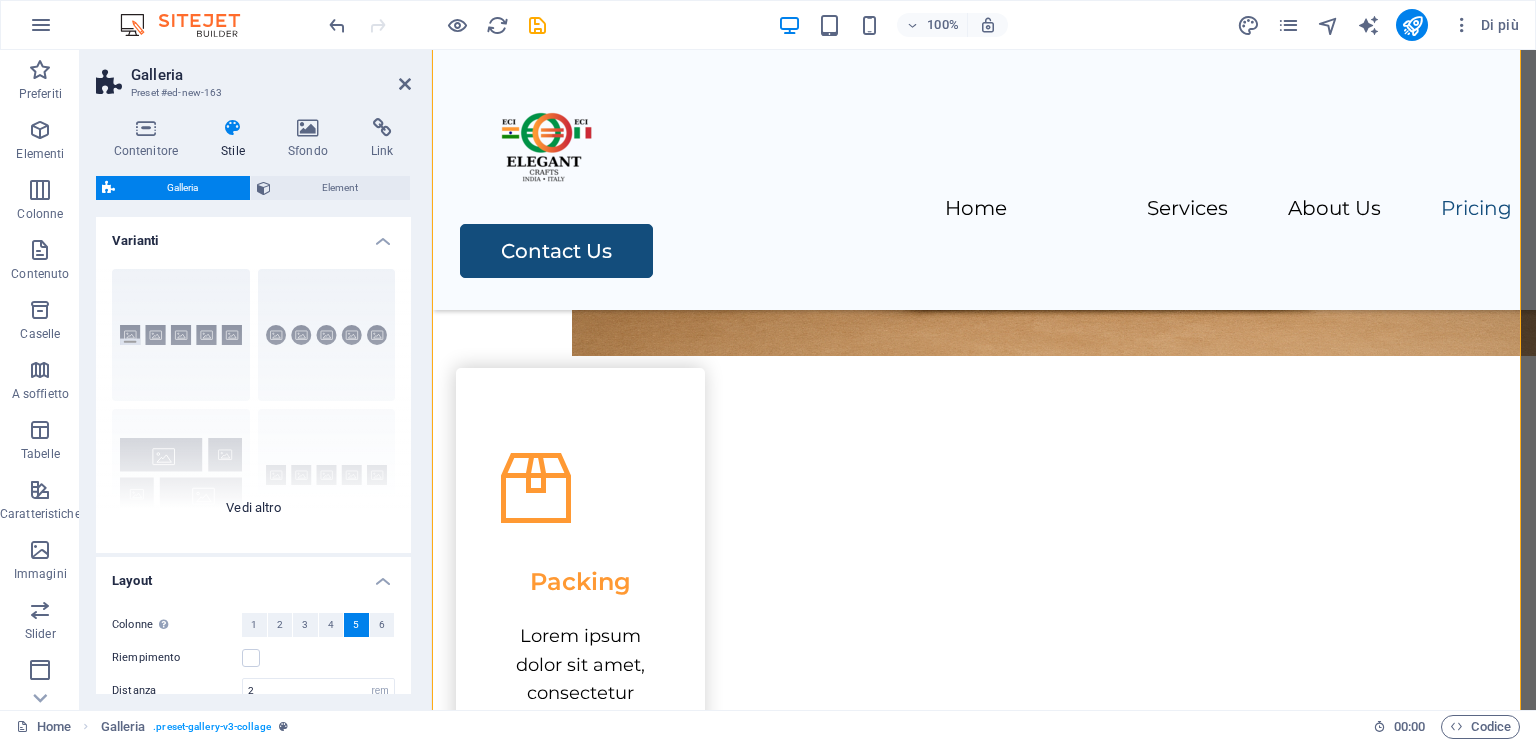 scroll, scrollTop: 2547, scrollLeft: 0, axis: vertical 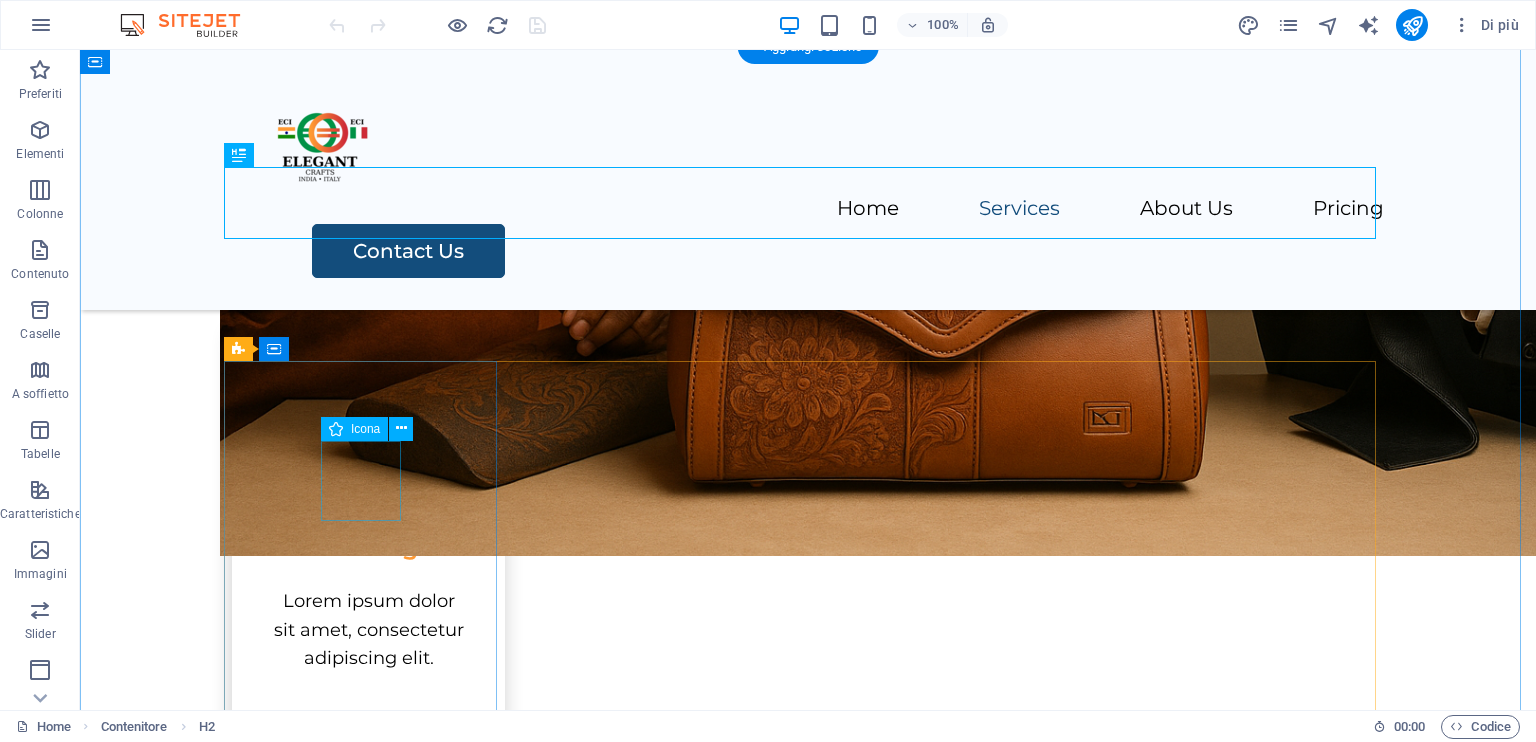 click at bounding box center [368, 453] 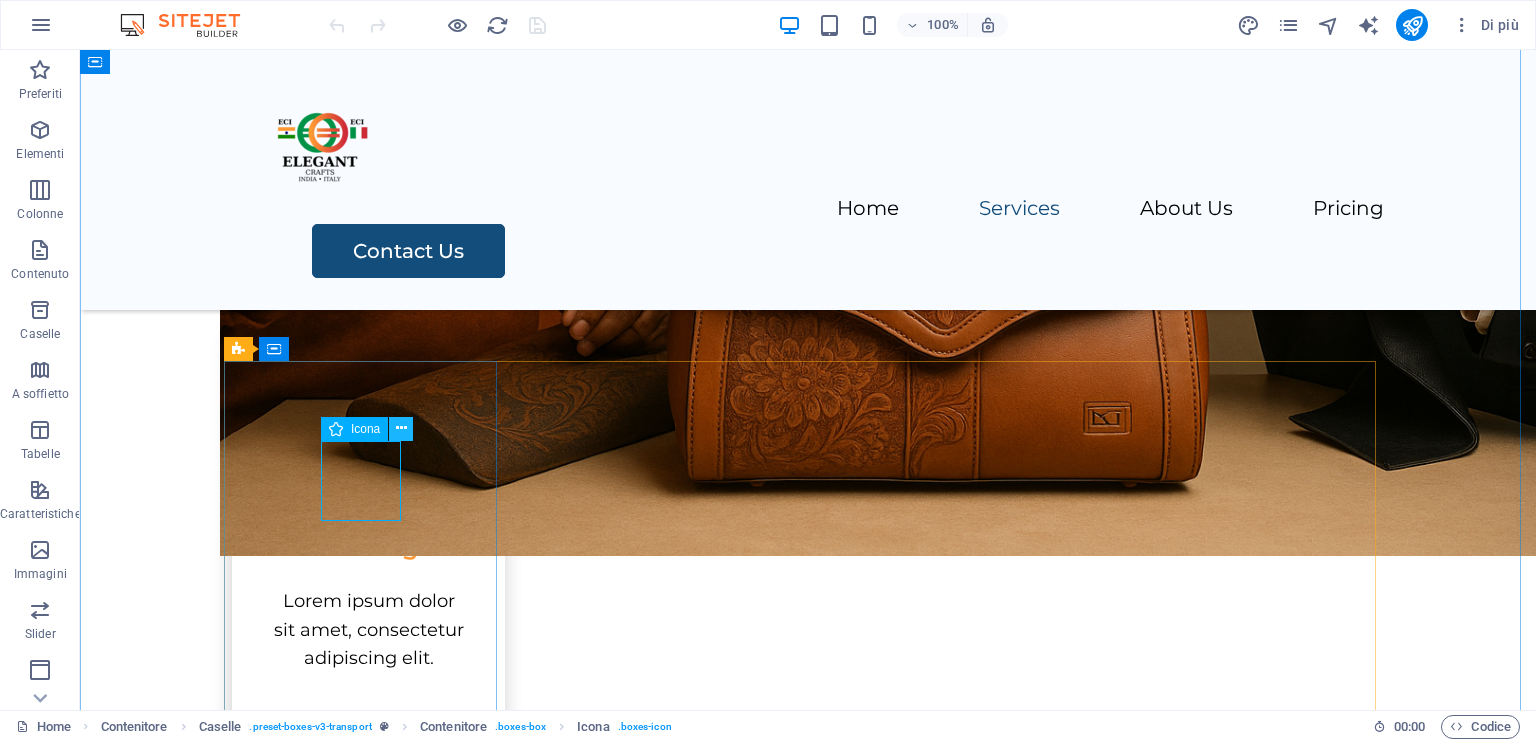 click at bounding box center (401, 429) 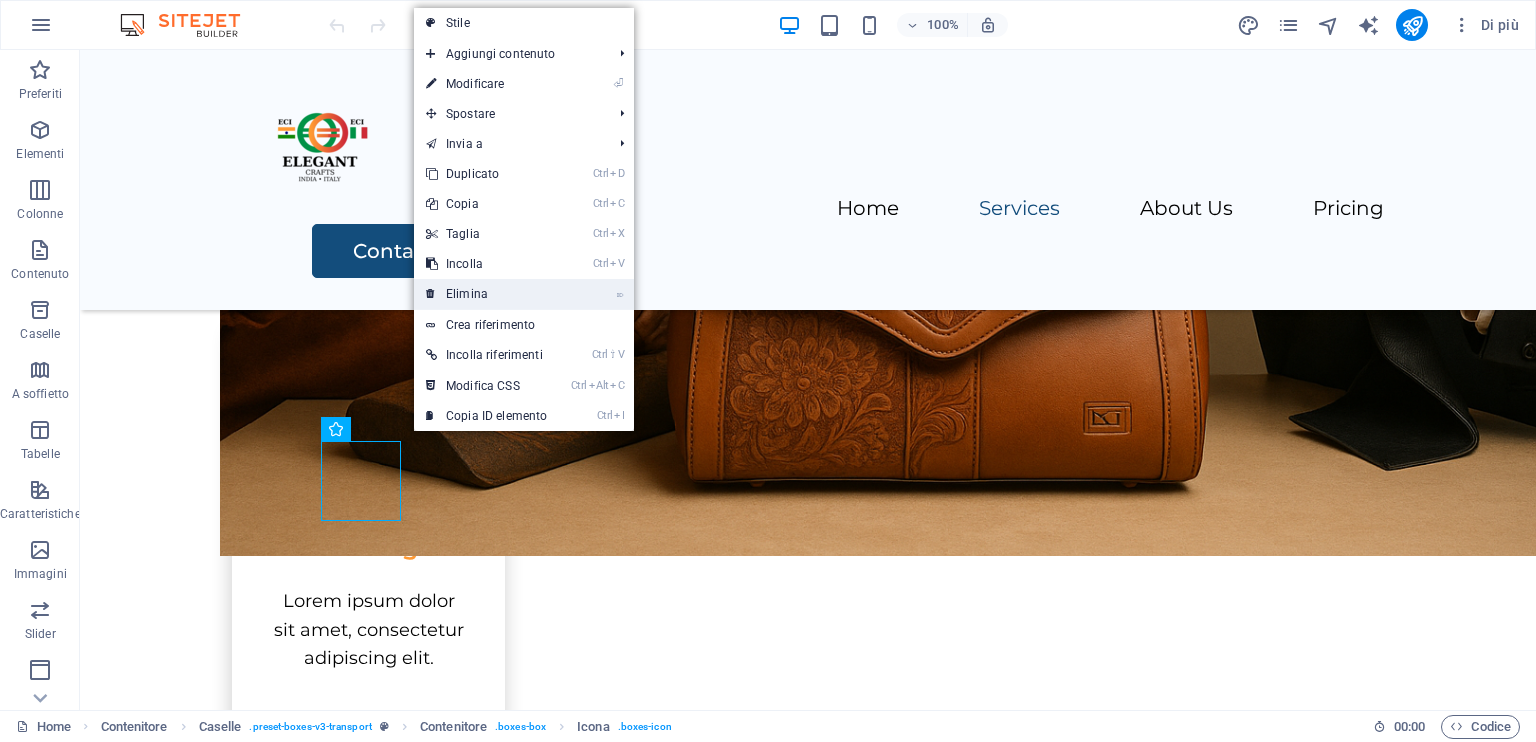 click on "⌦  Elimina" at bounding box center [486, 294] 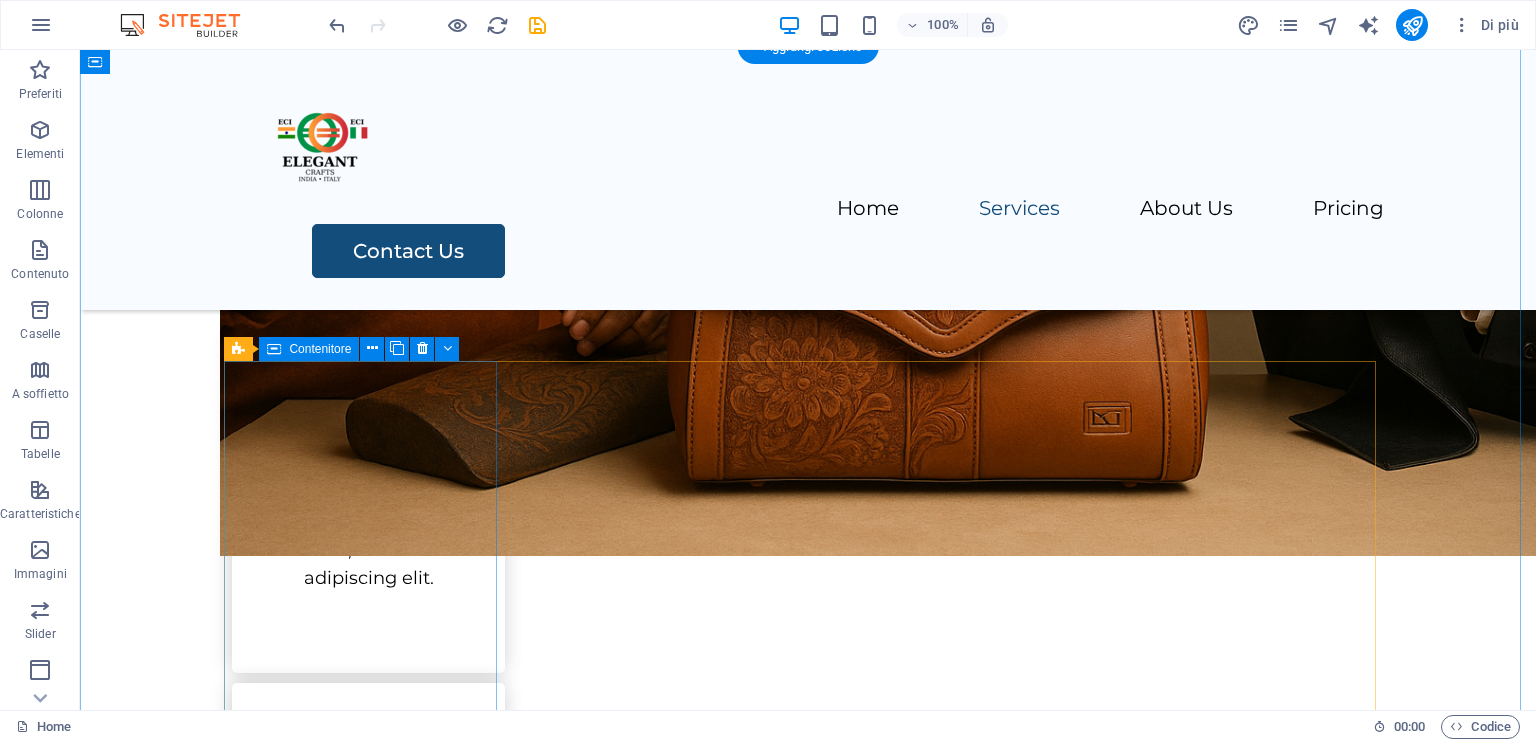 click on "Packing Lorem ipsum dolor sit amet, consectetur adipiscing elit." at bounding box center (368, 503) 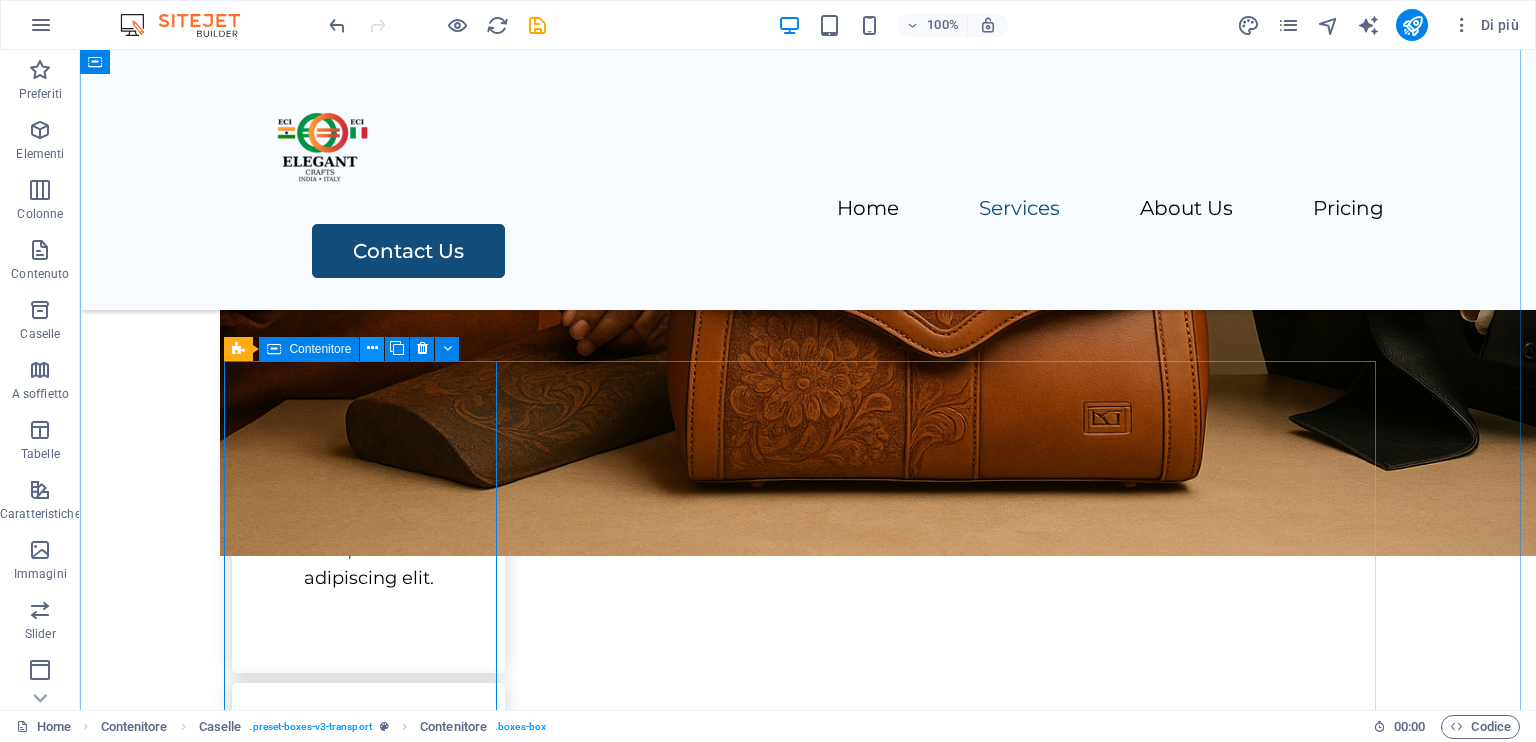 click at bounding box center (372, 349) 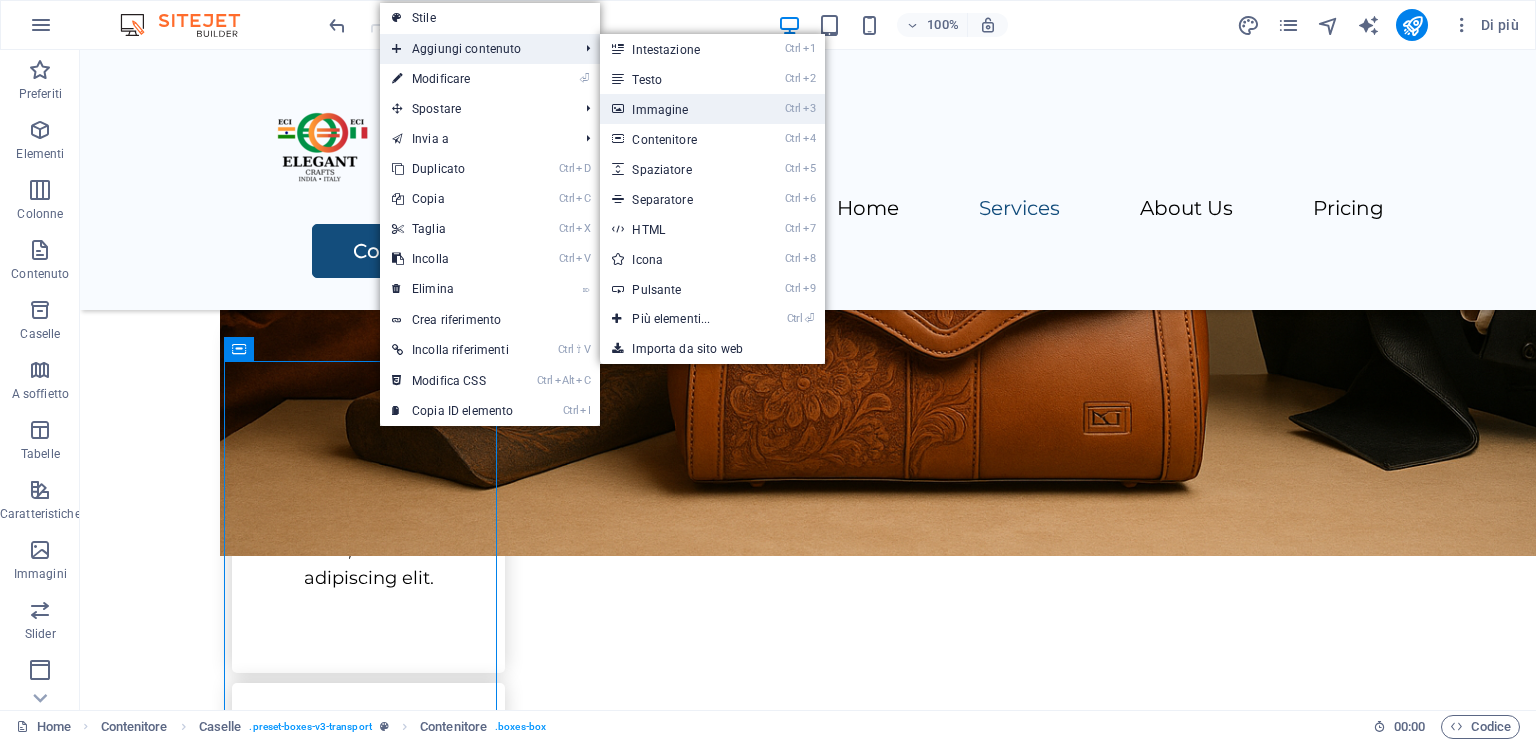 click on "Ctrl 3  Immagine" at bounding box center (675, 109) 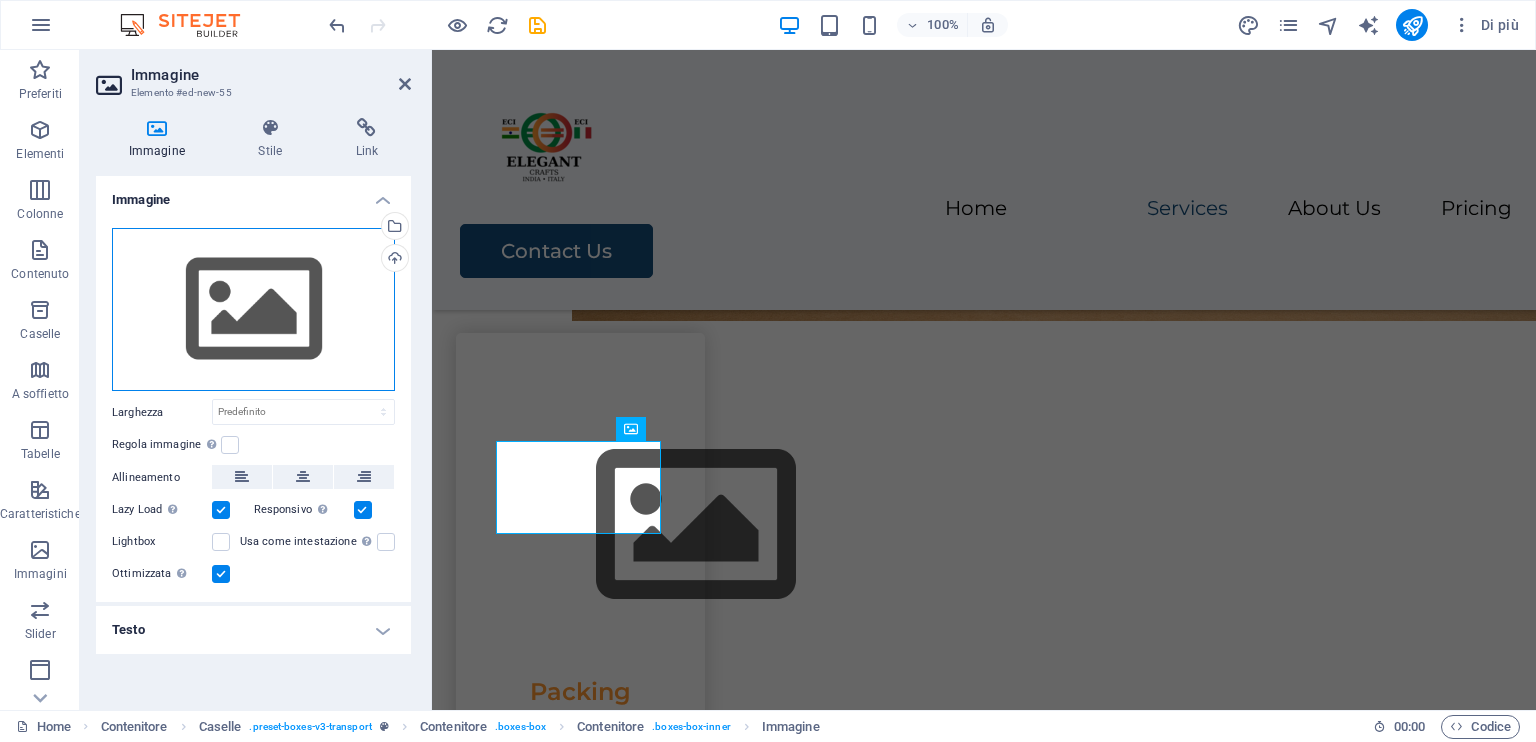 click on "Trascina qui i file, fai clic per sceglierli o selezionali da File o dalle nostre foto e video stock gratuiti" at bounding box center [253, 310] 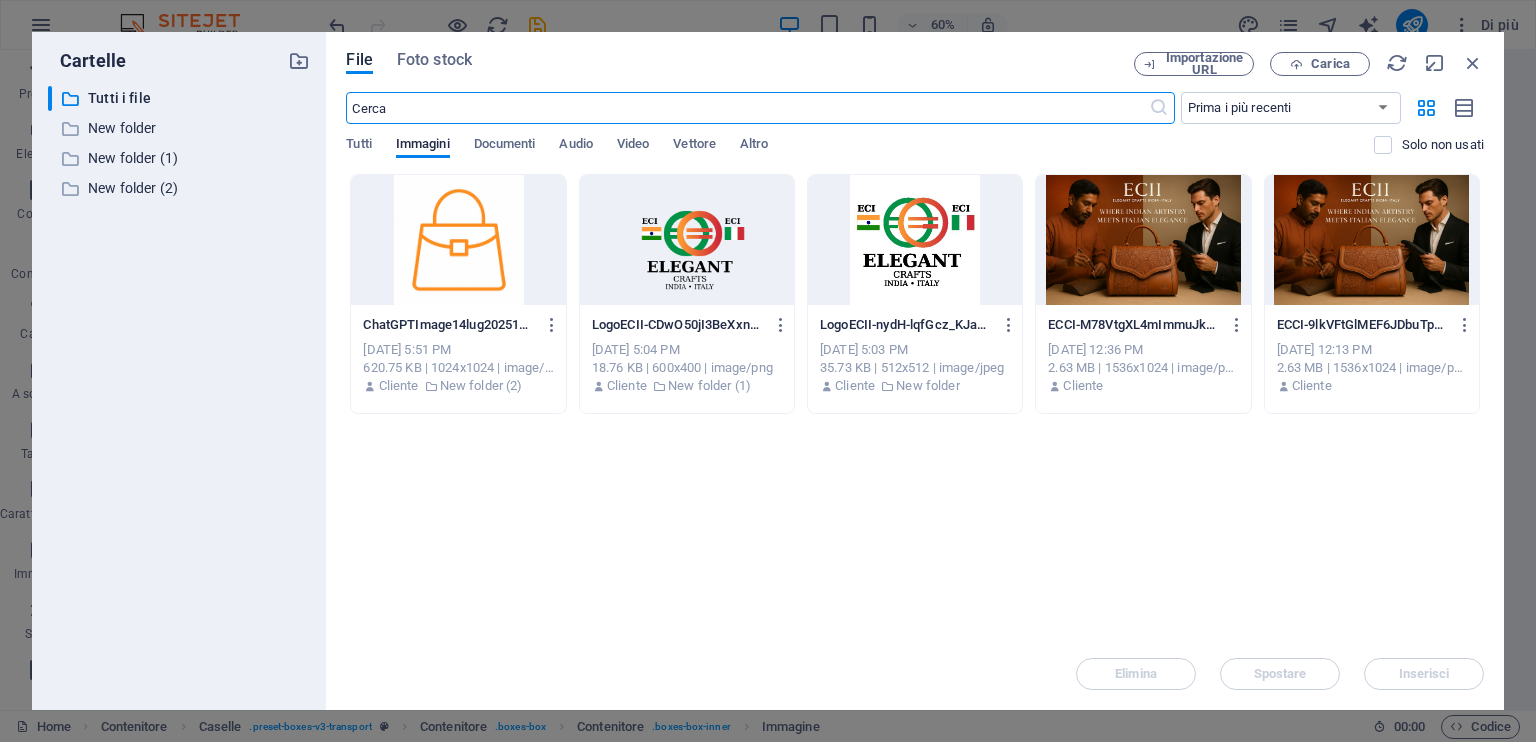 scroll, scrollTop: 822, scrollLeft: 0, axis: vertical 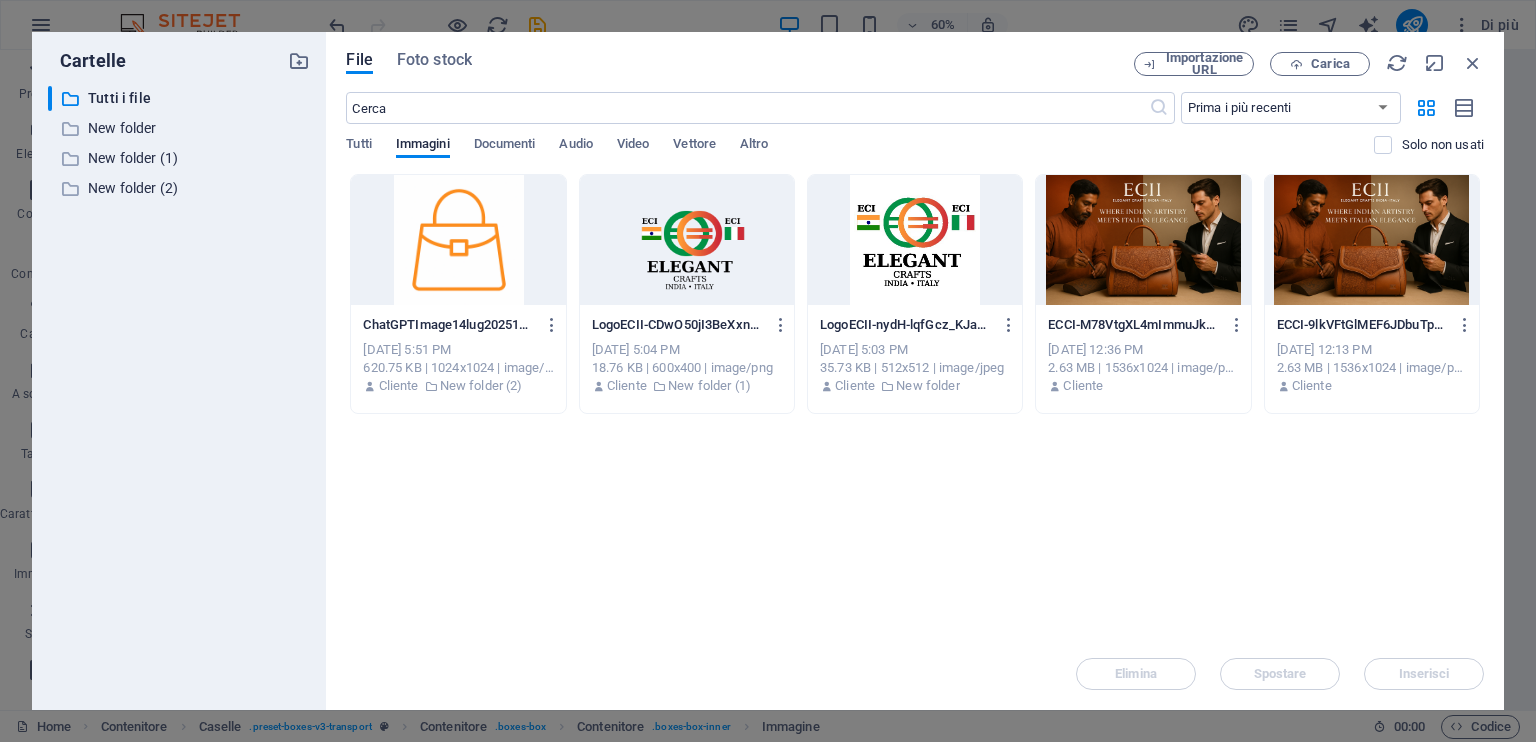 click at bounding box center [458, 240] 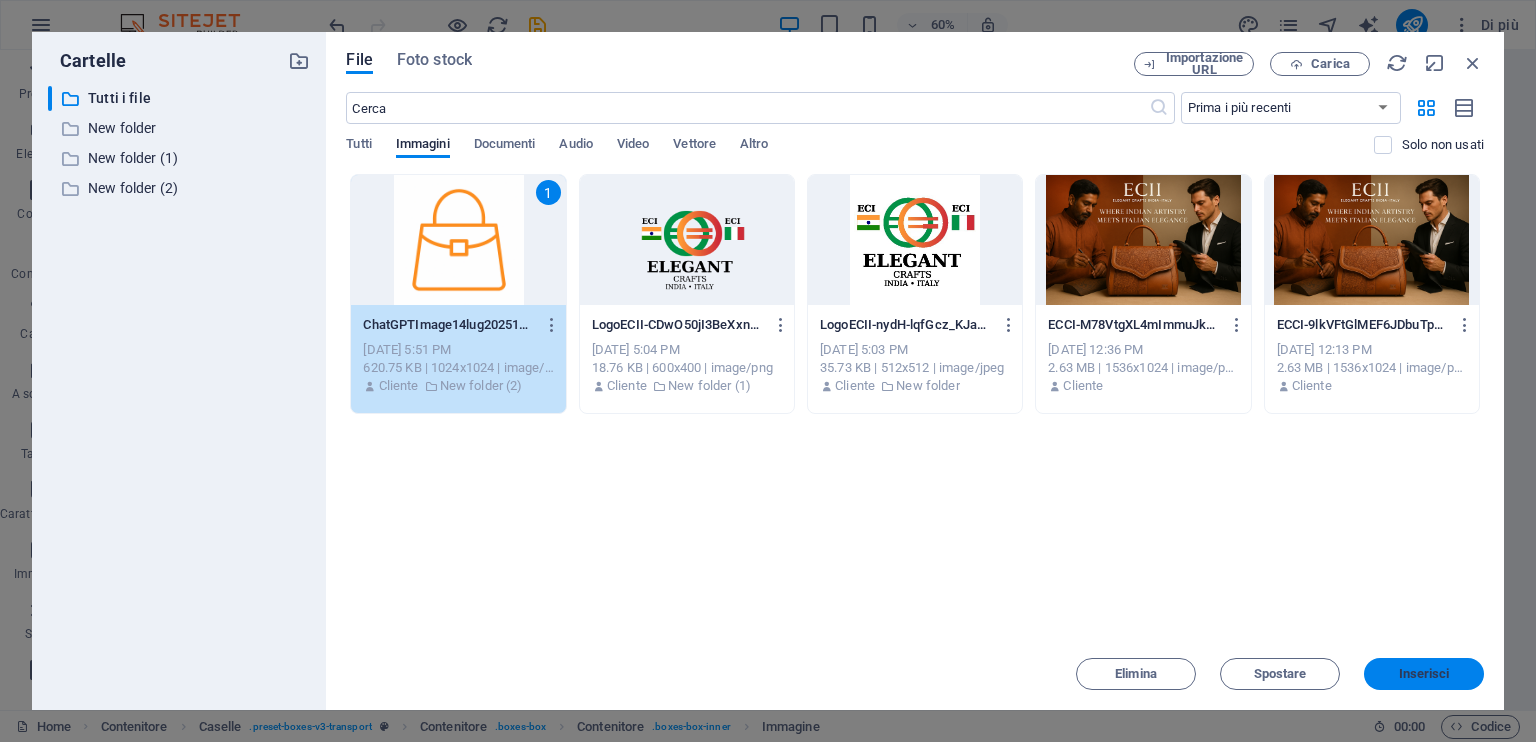 click on "Inserisci" at bounding box center (1424, 674) 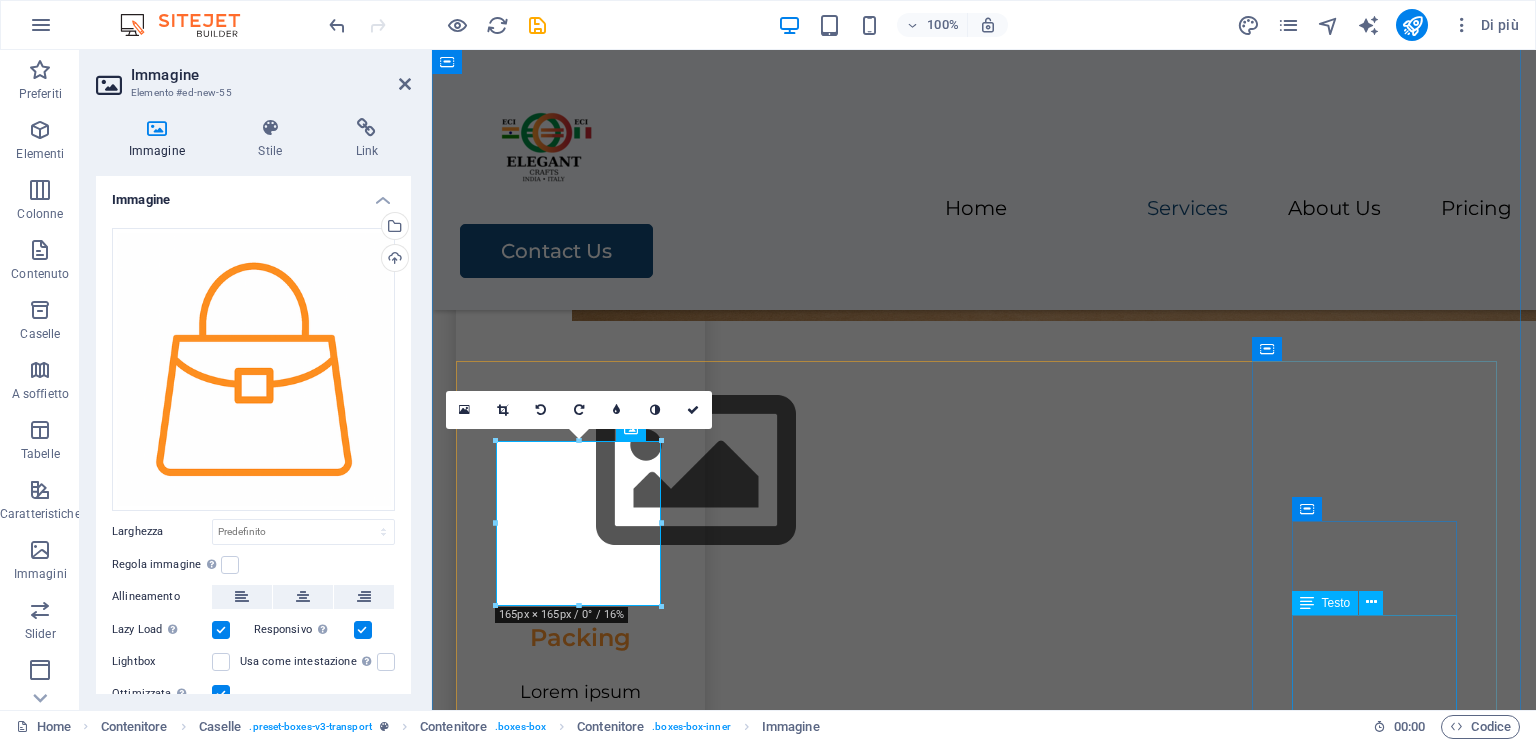 scroll, scrollTop: 768, scrollLeft: 0, axis: vertical 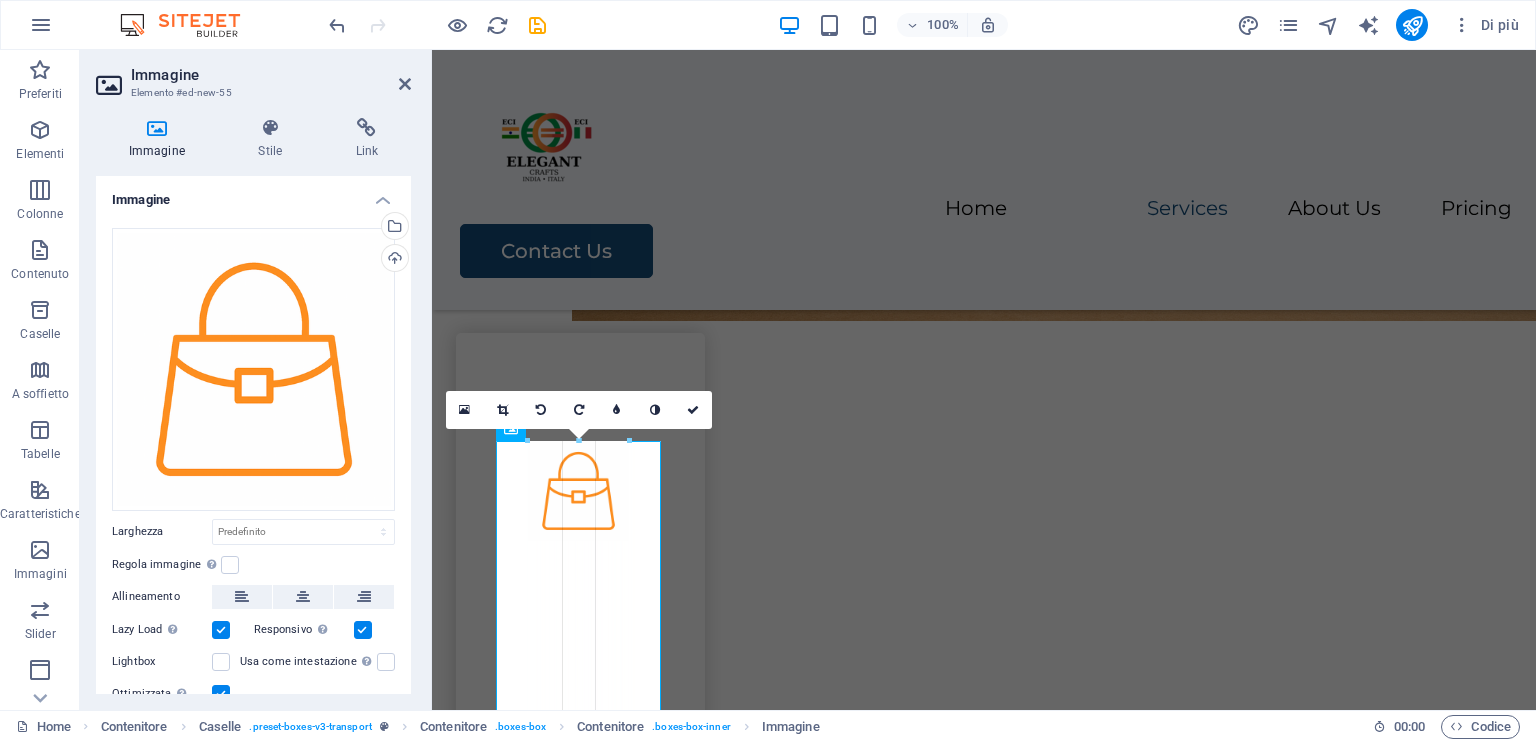 drag, startPoint x: 665, startPoint y: 605, endPoint x: 612, endPoint y: 456, distance: 158.14551 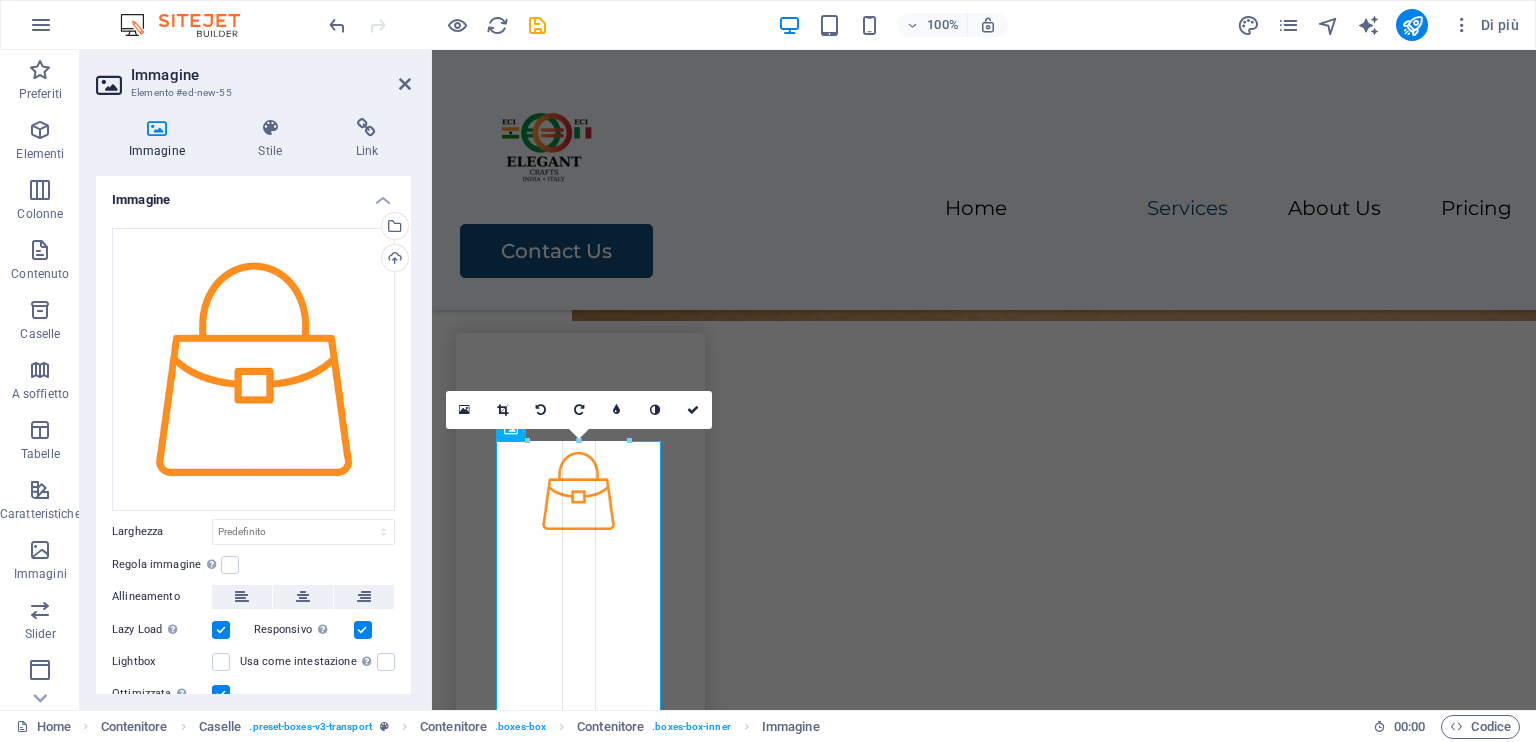 type on "109" 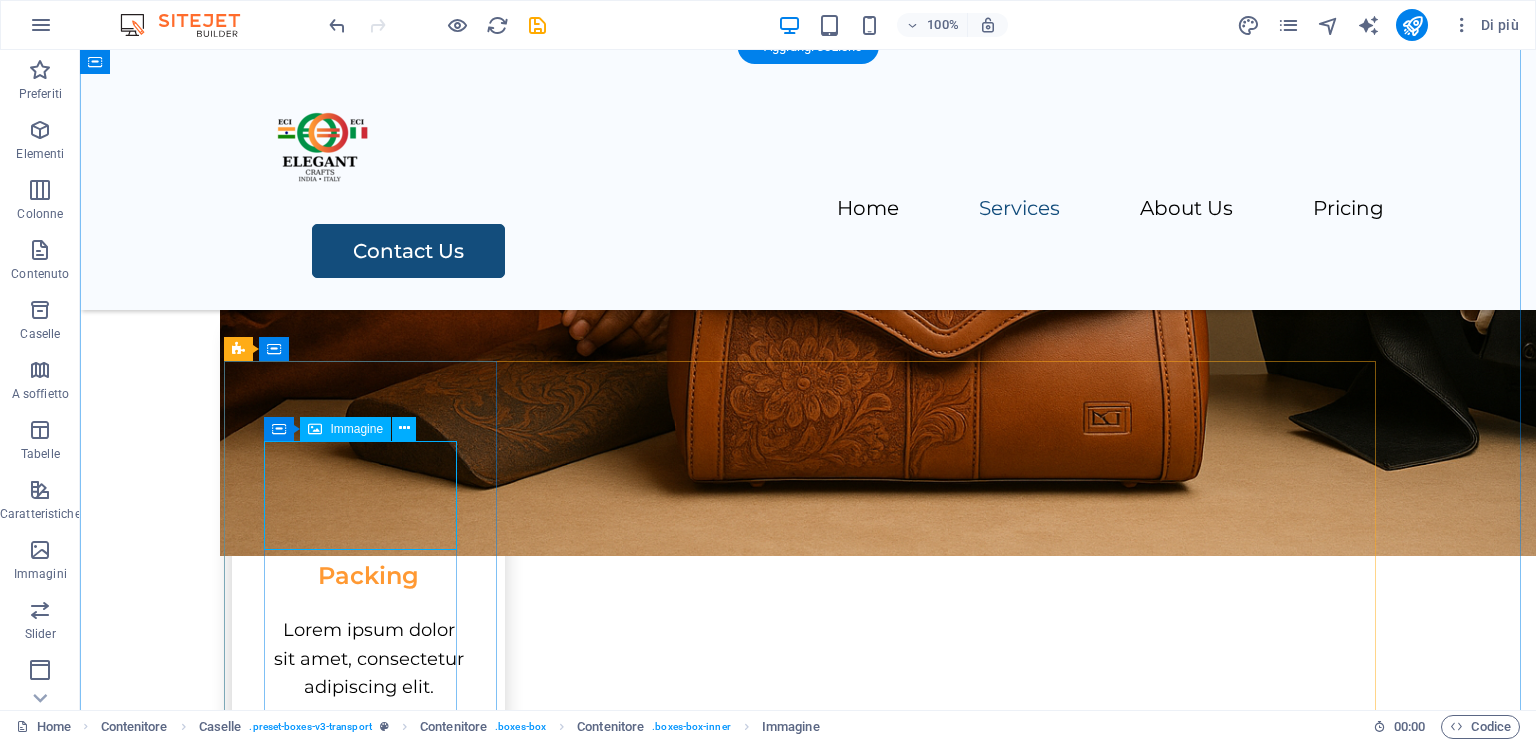 click at bounding box center [368, 467] 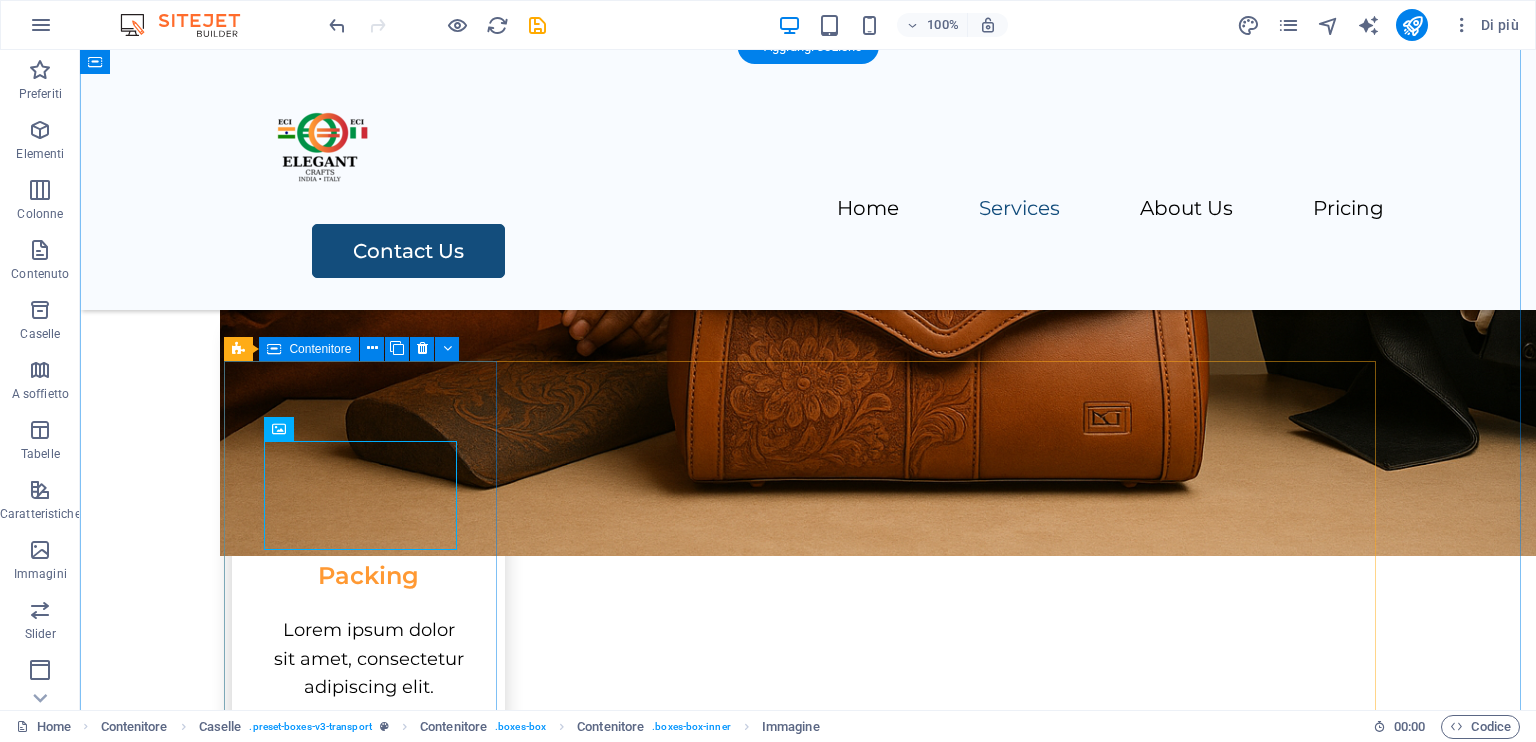click on "Packing Lorem ipsum dolor sit amet, consectetur adipiscing elit." at bounding box center [368, 557] 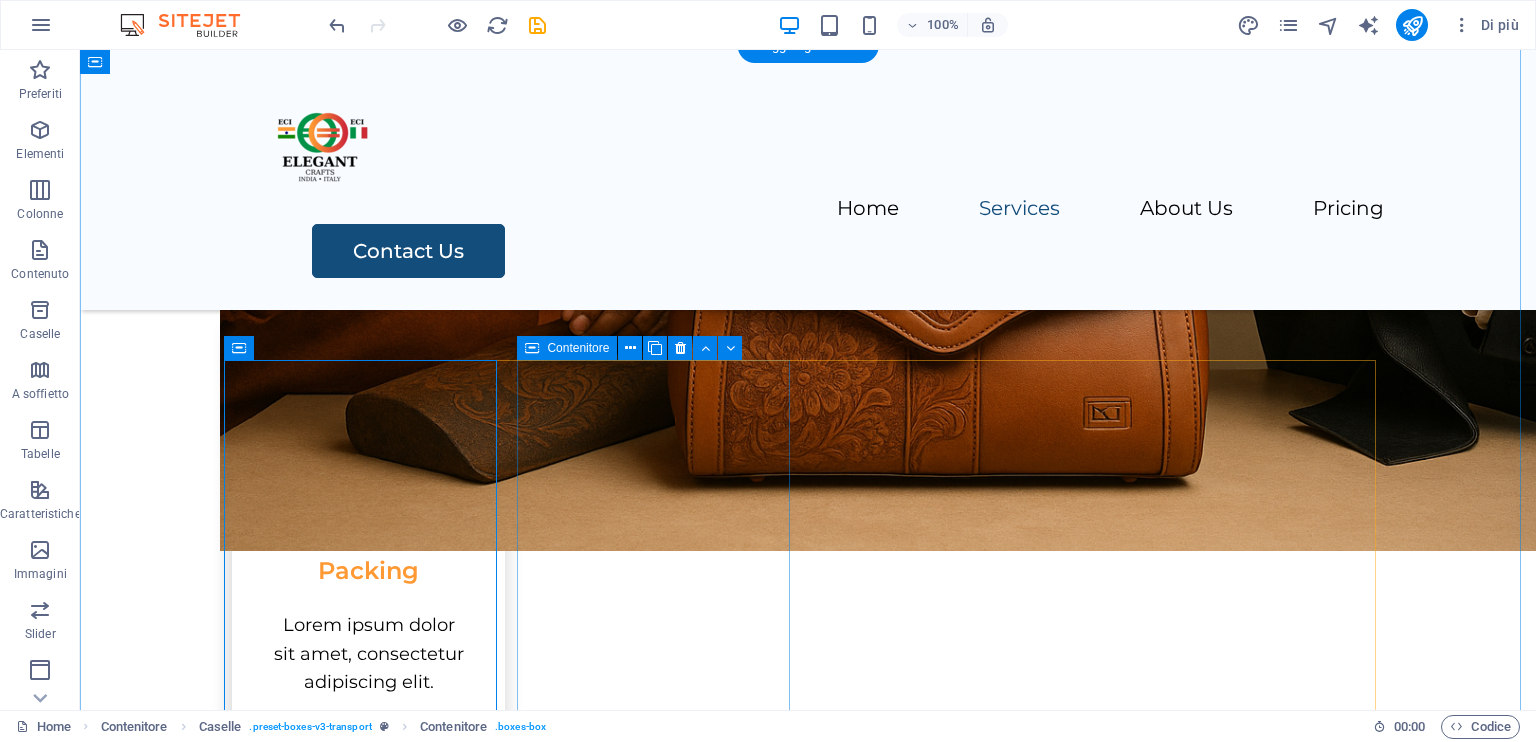 scroll, scrollTop: 768, scrollLeft: 0, axis: vertical 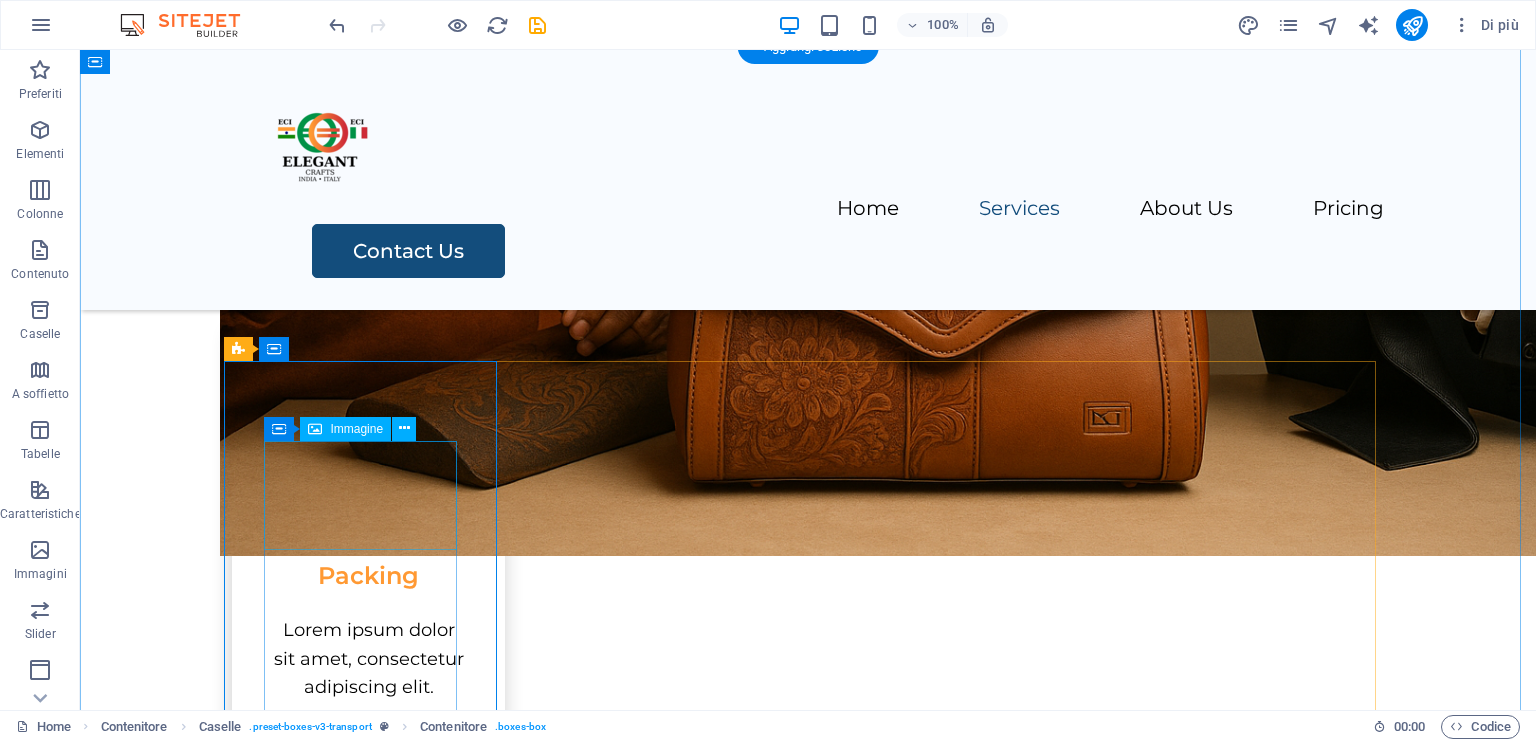 click at bounding box center [368, 467] 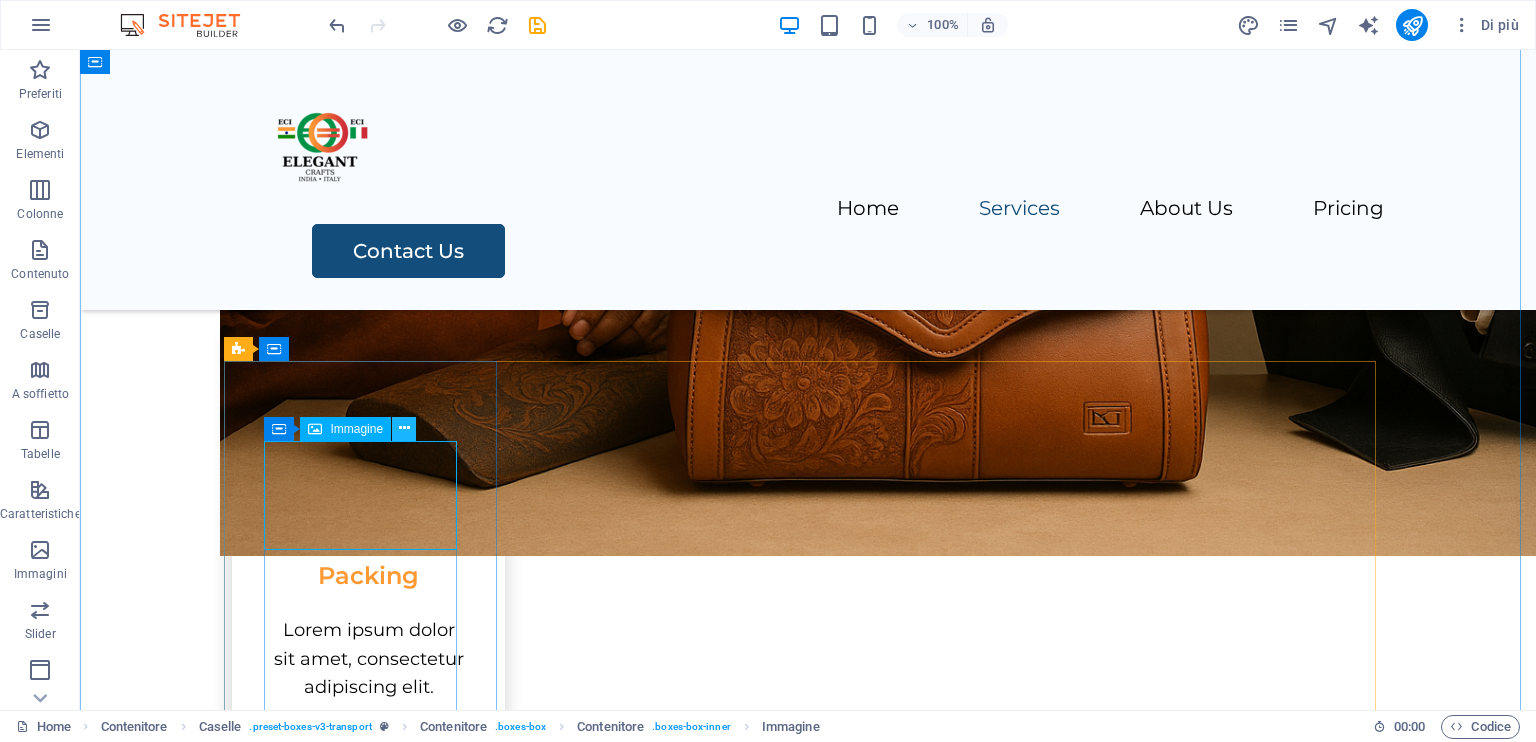 click at bounding box center (404, 429) 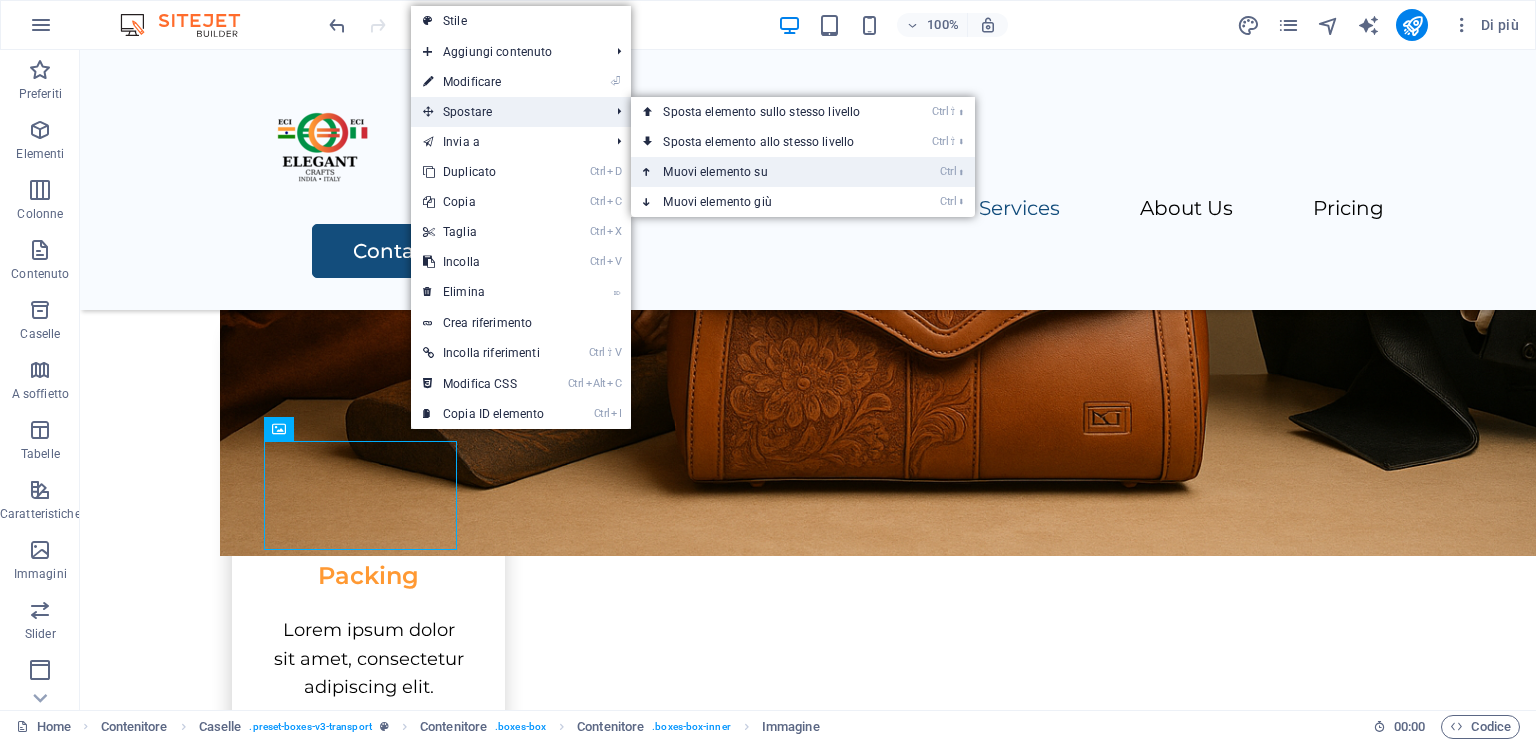 click on "Ctrl ⬆  Muovi elemento su" at bounding box center (765, 172) 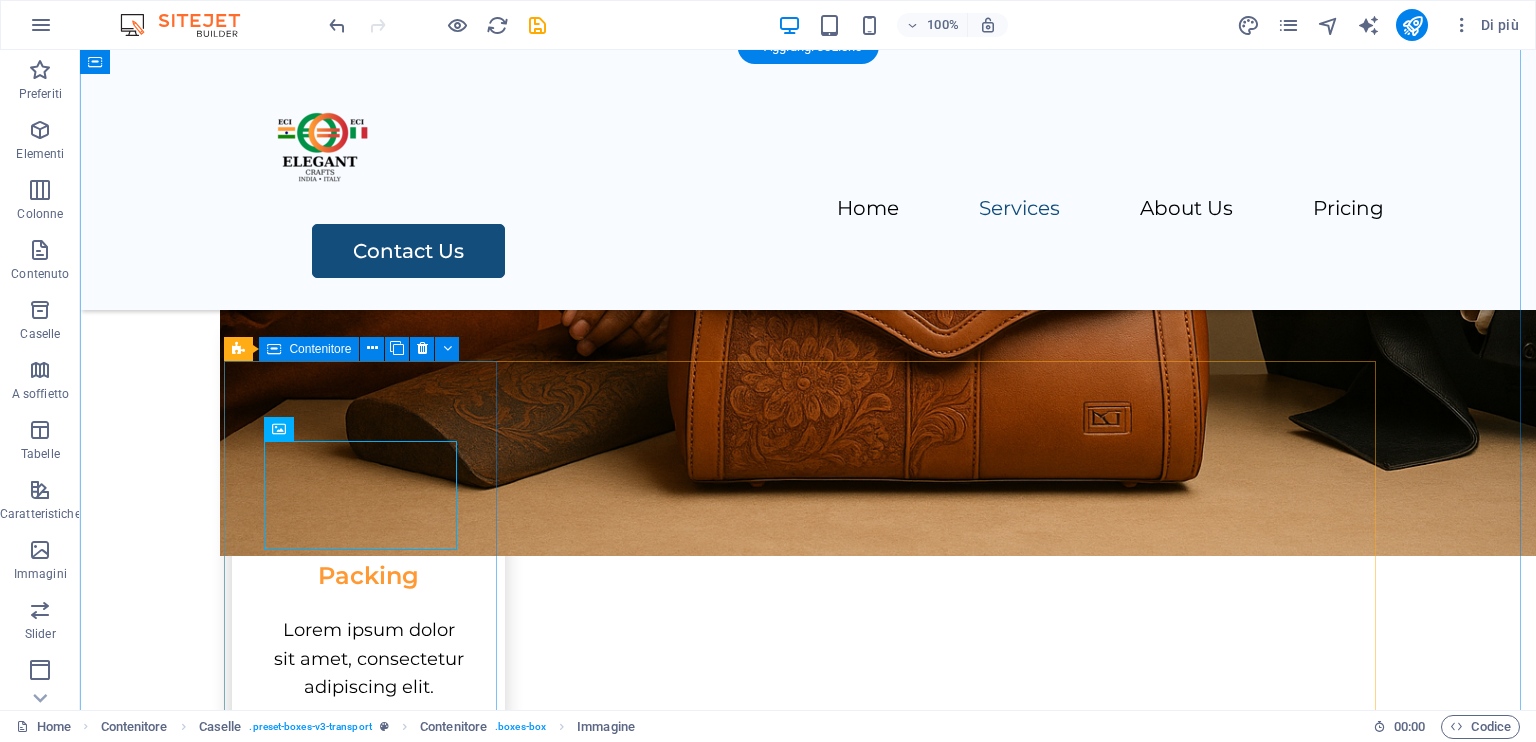 click on "Packing Lorem ipsum dolor sit amet, consectetur adipiscing elit." at bounding box center (368, 557) 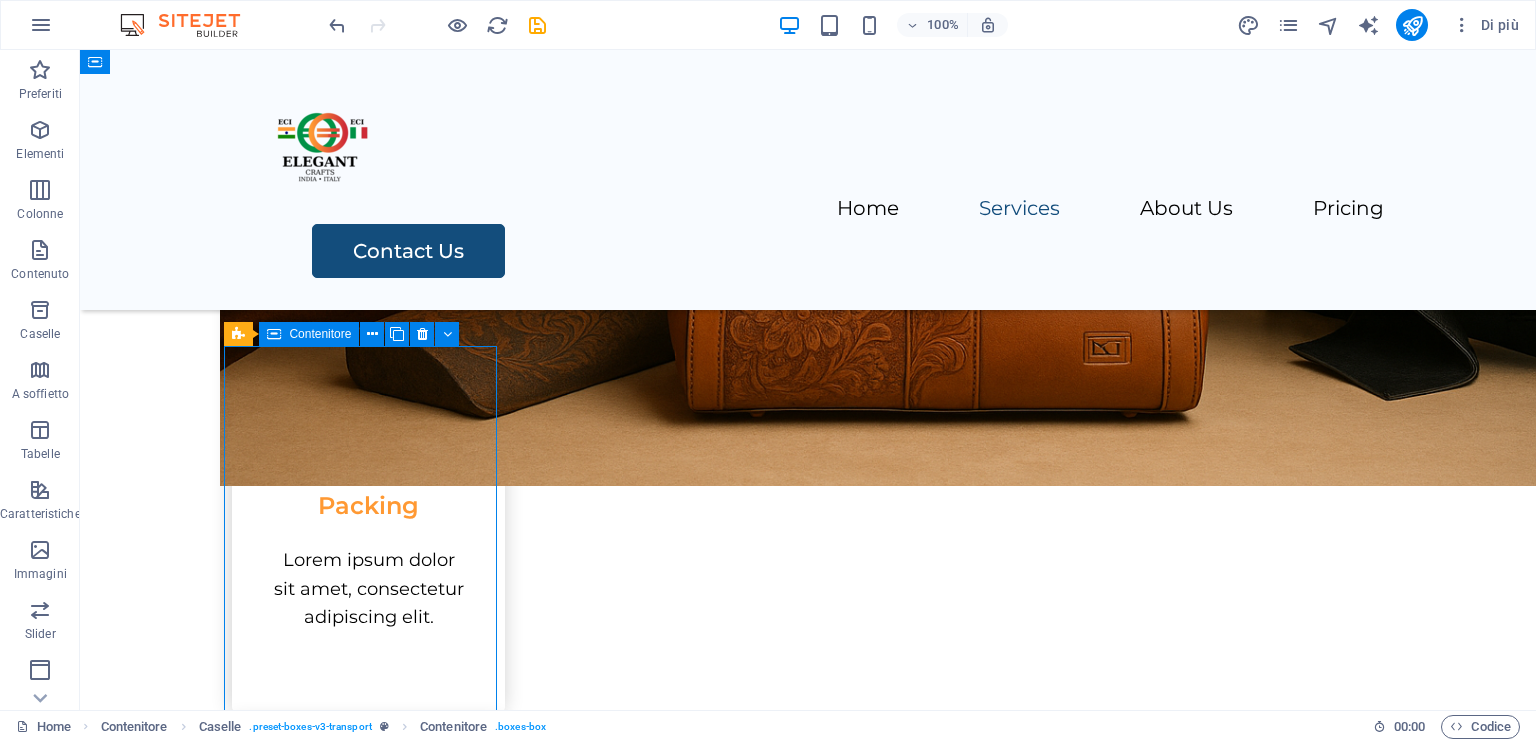 scroll, scrollTop: 868, scrollLeft: 0, axis: vertical 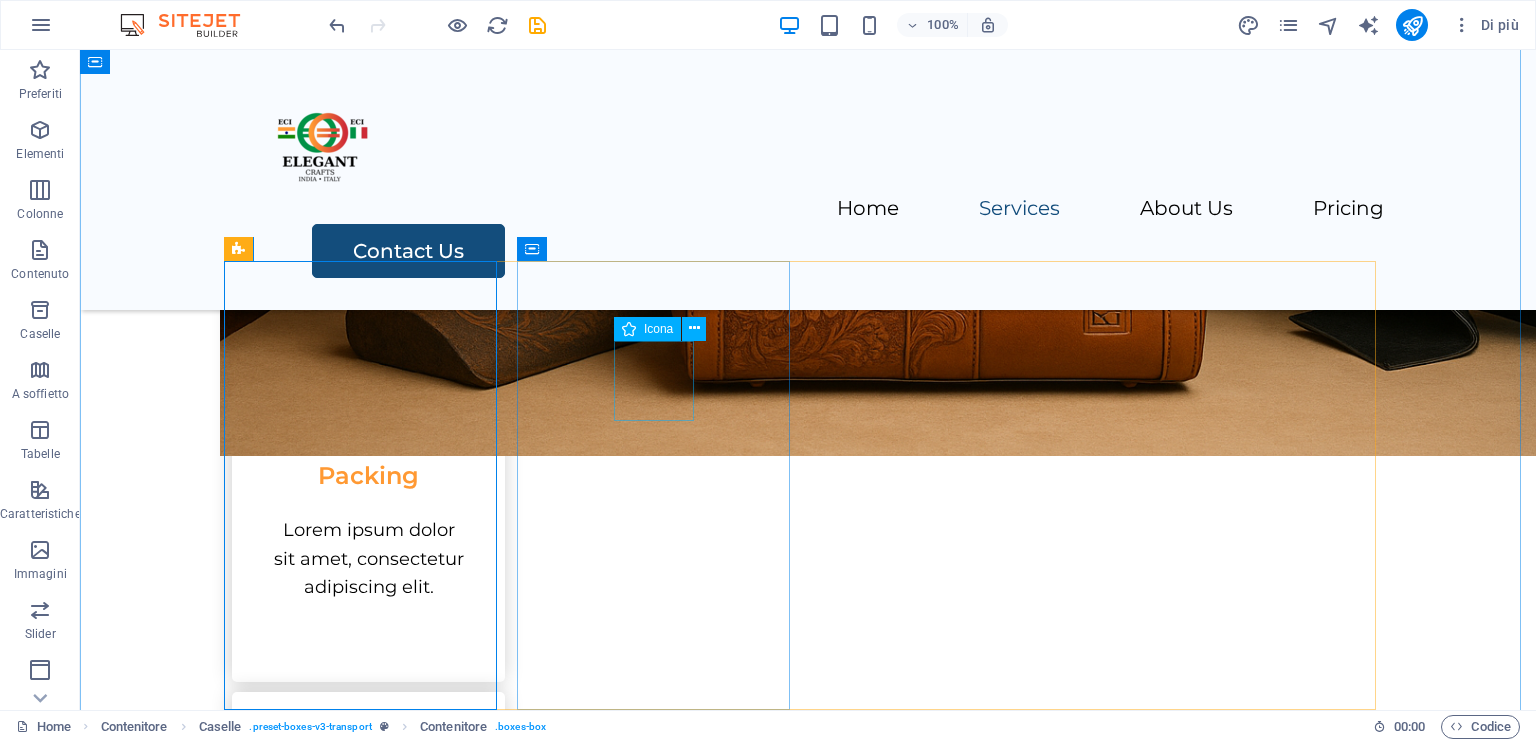 click at bounding box center [368, 812] 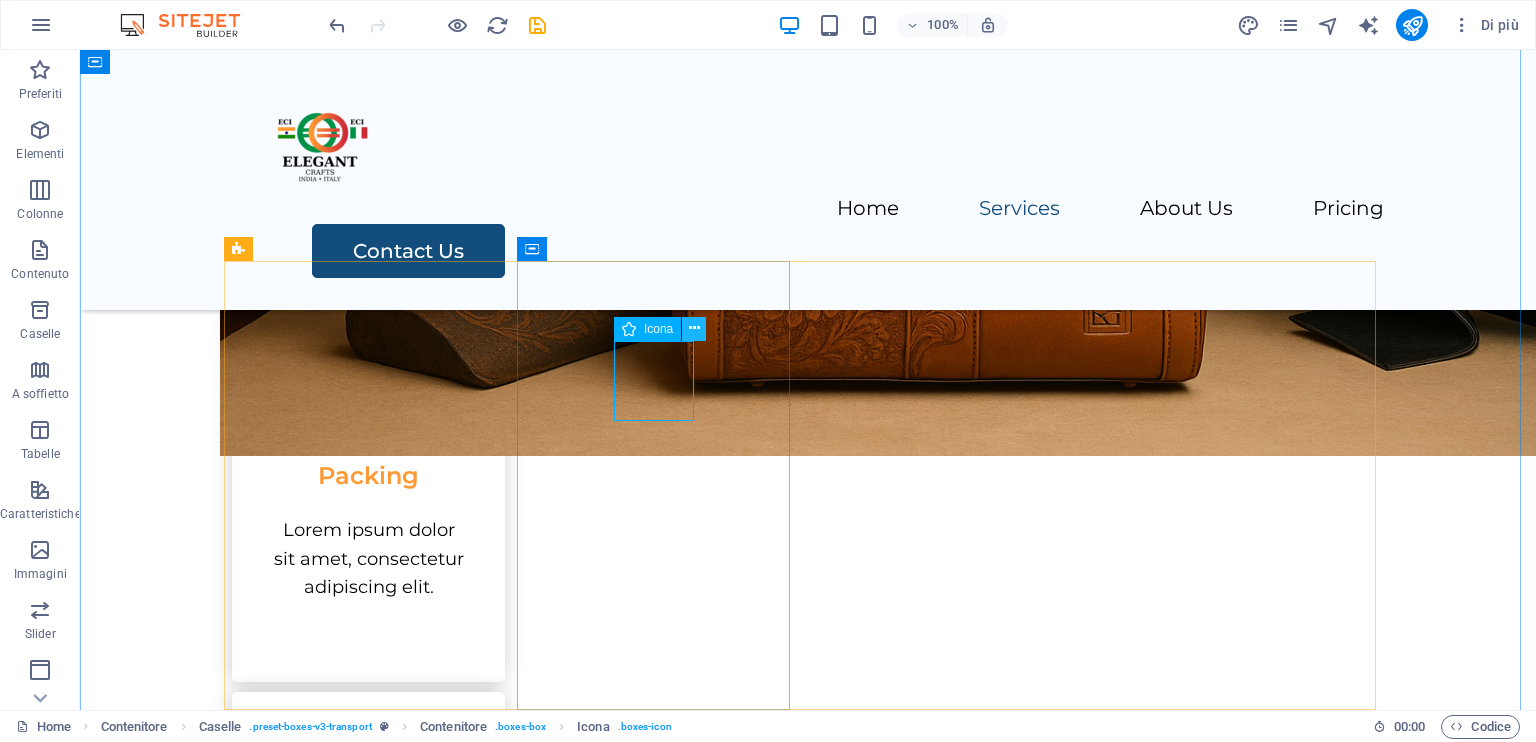 click at bounding box center (694, 328) 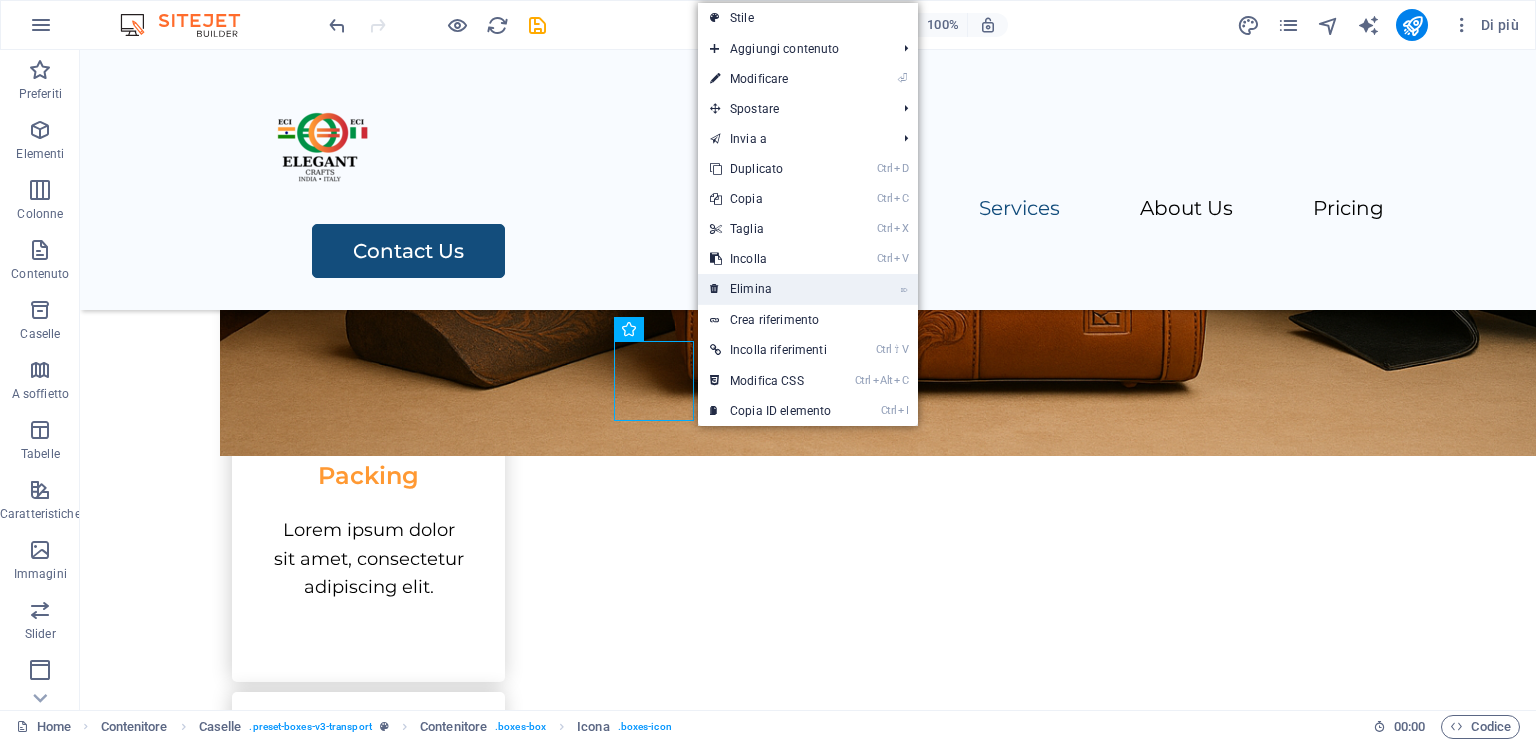 click on "⌦  Elimina" at bounding box center [770, 289] 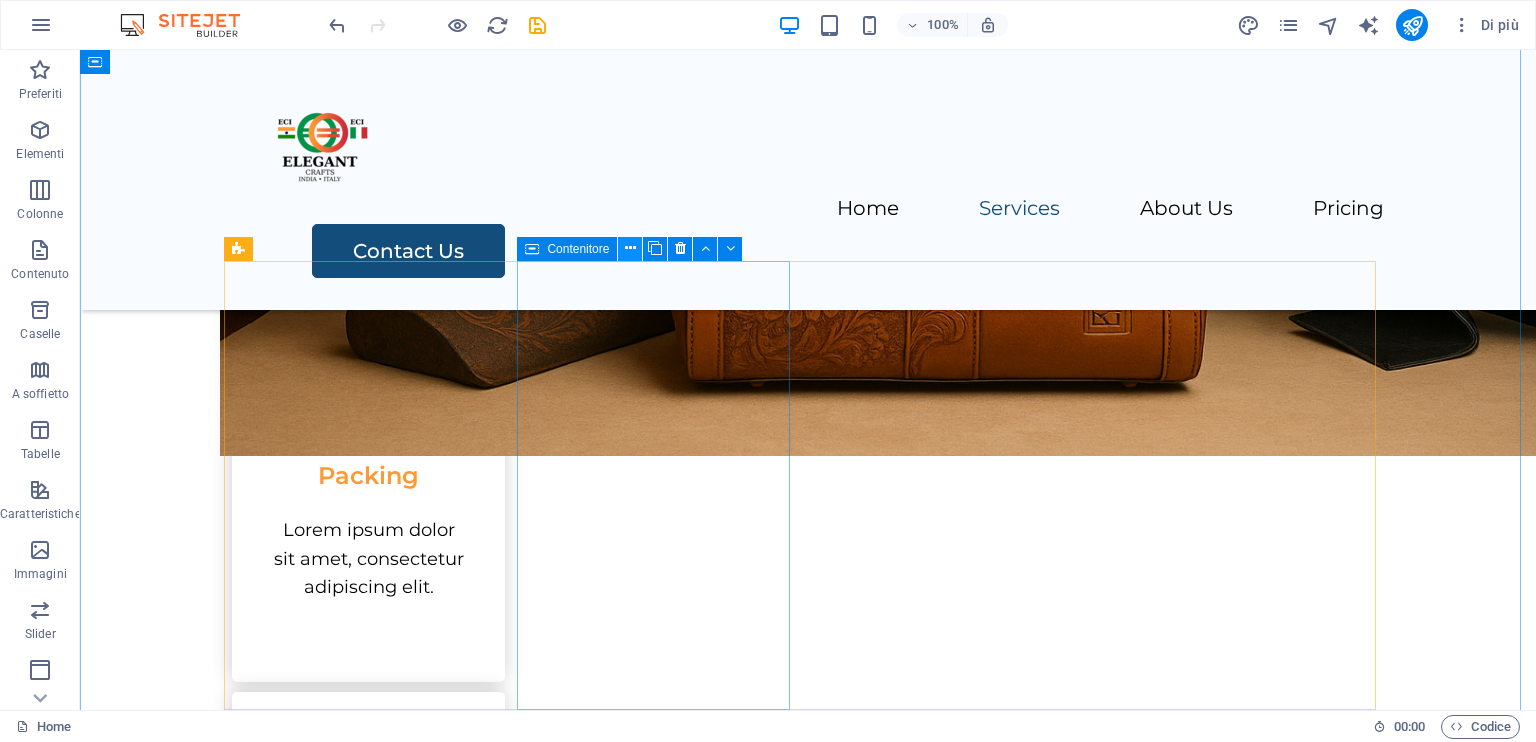 click at bounding box center [630, 248] 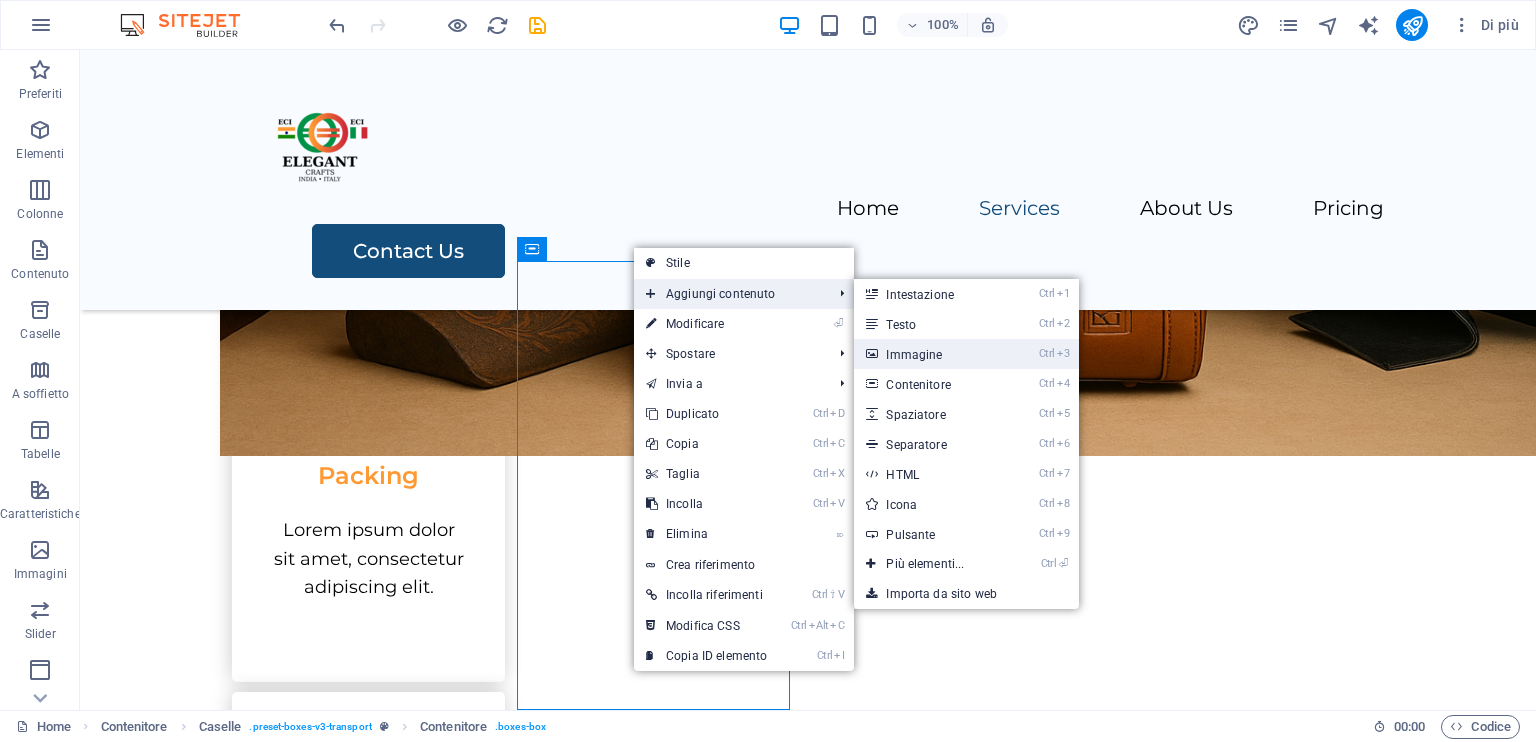 click on "Ctrl 3  Immagine" at bounding box center (929, 354) 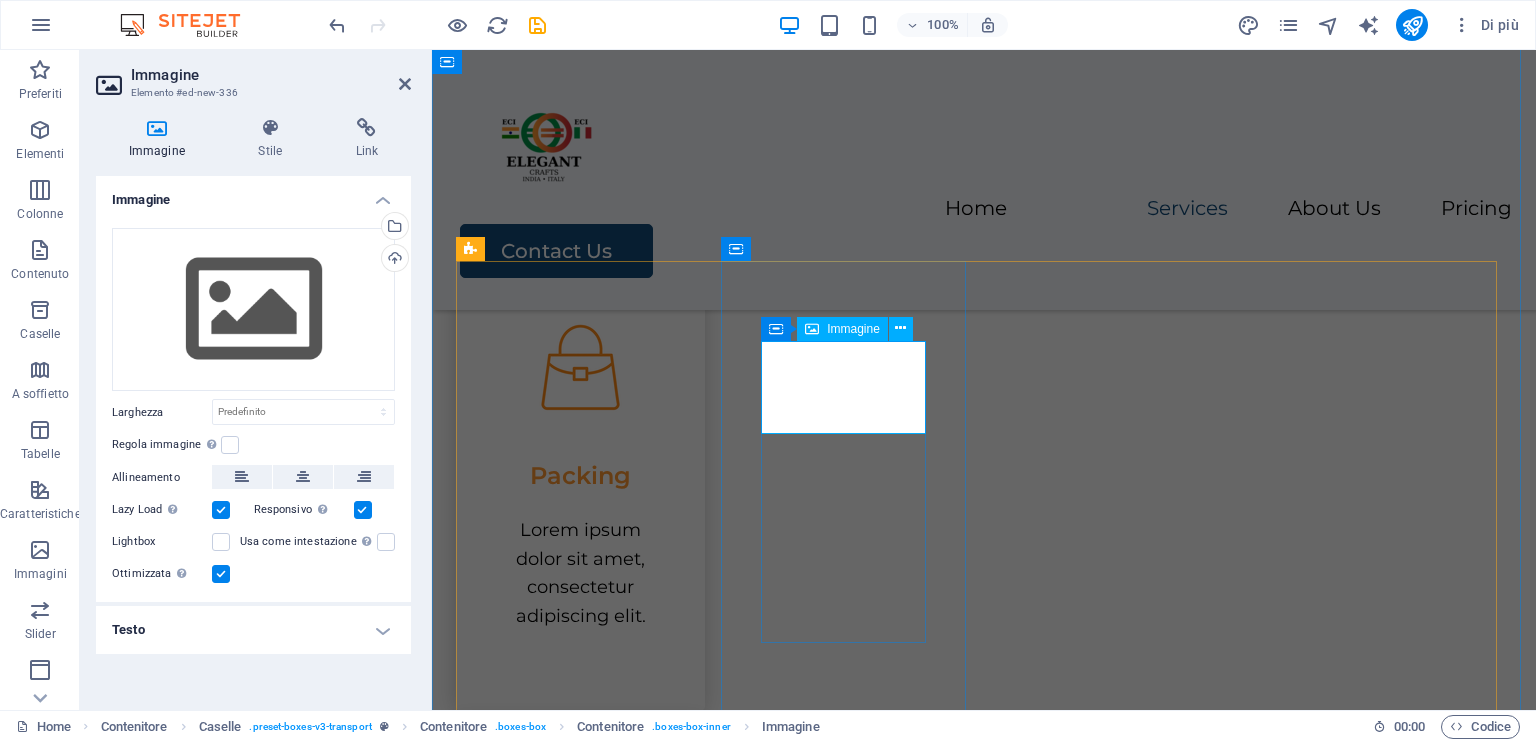 click at bounding box center (580, 913) 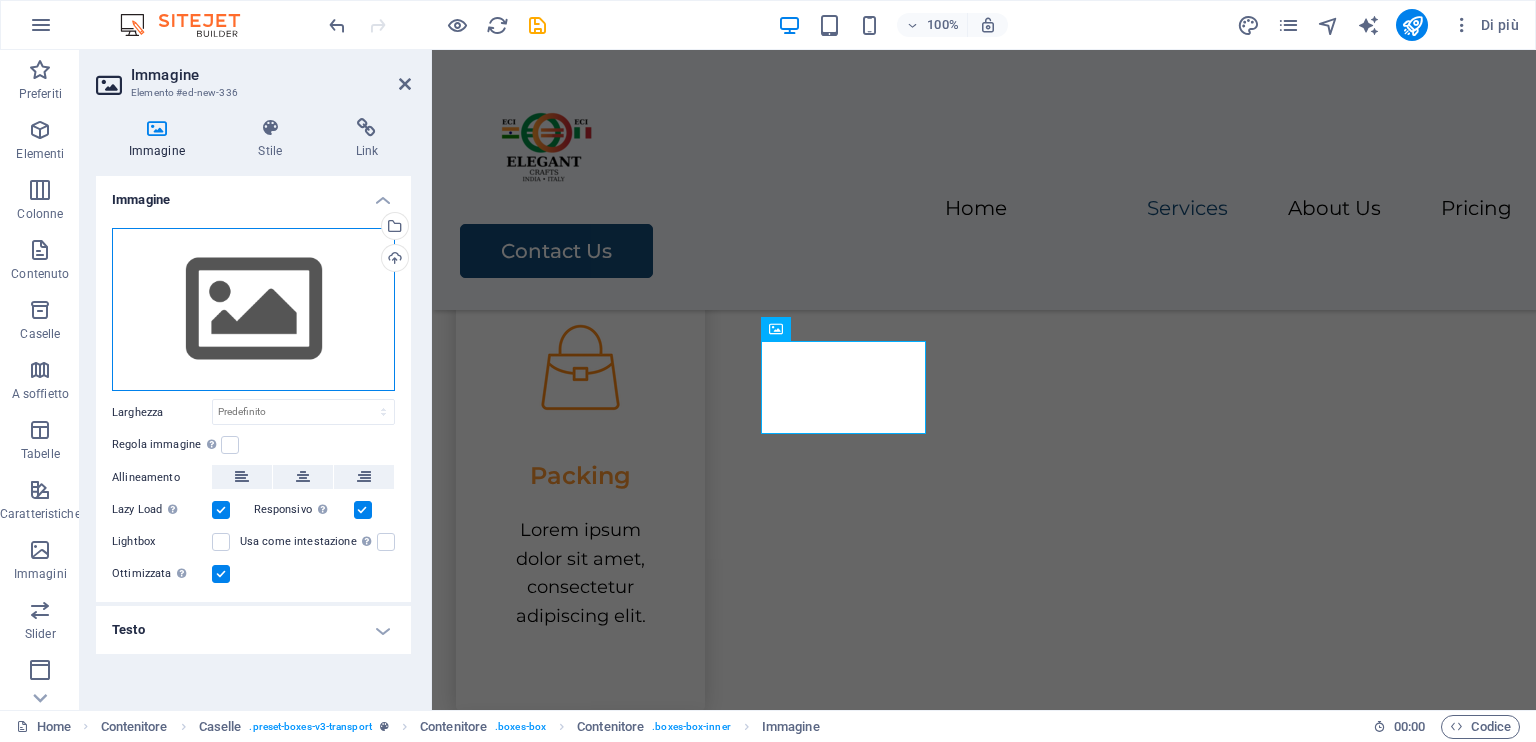 click on "Trascina qui i file, fai clic per sceglierli o selezionali da File o dalle nostre foto e video stock gratuiti" at bounding box center (253, 310) 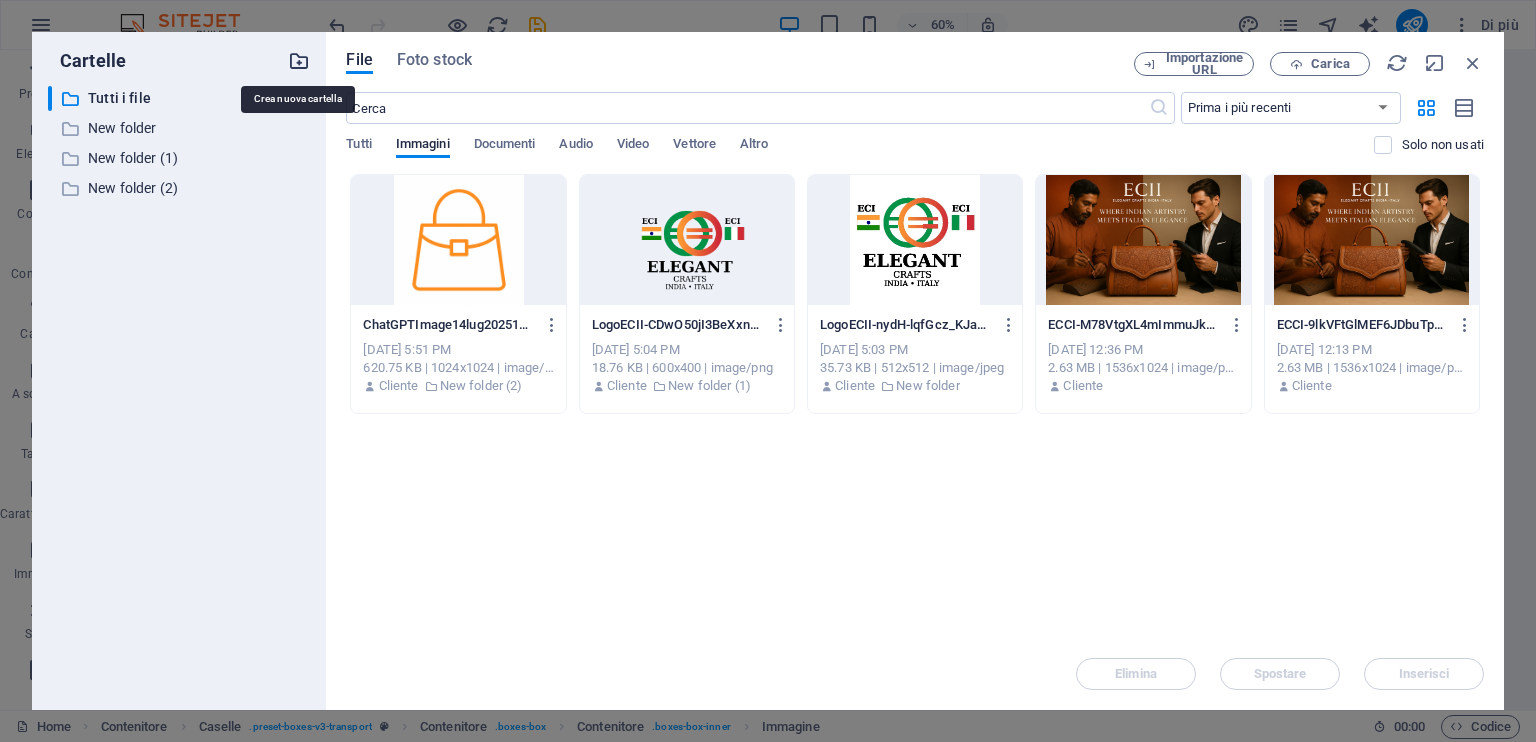 click at bounding box center [299, 61] 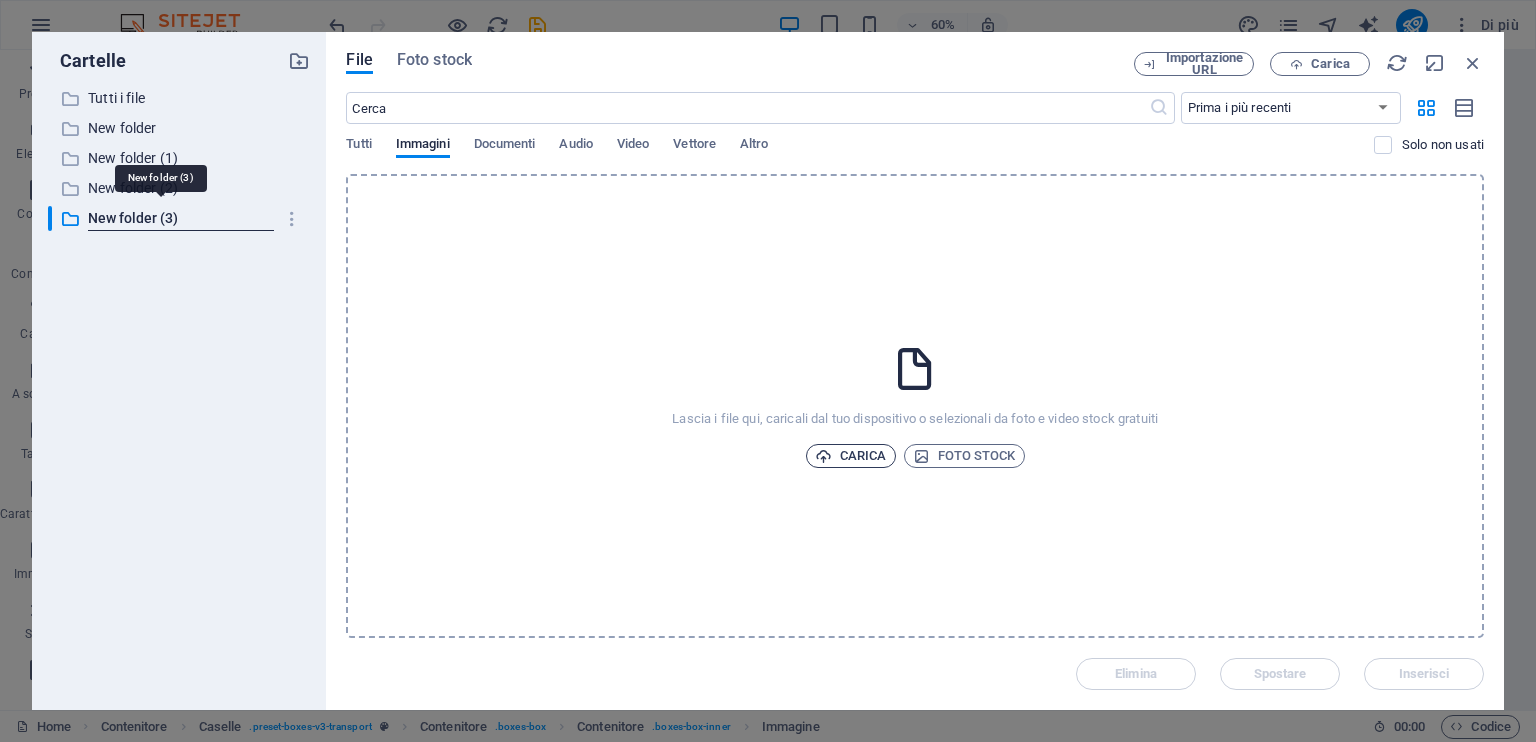 click on "Carica" at bounding box center (851, 456) 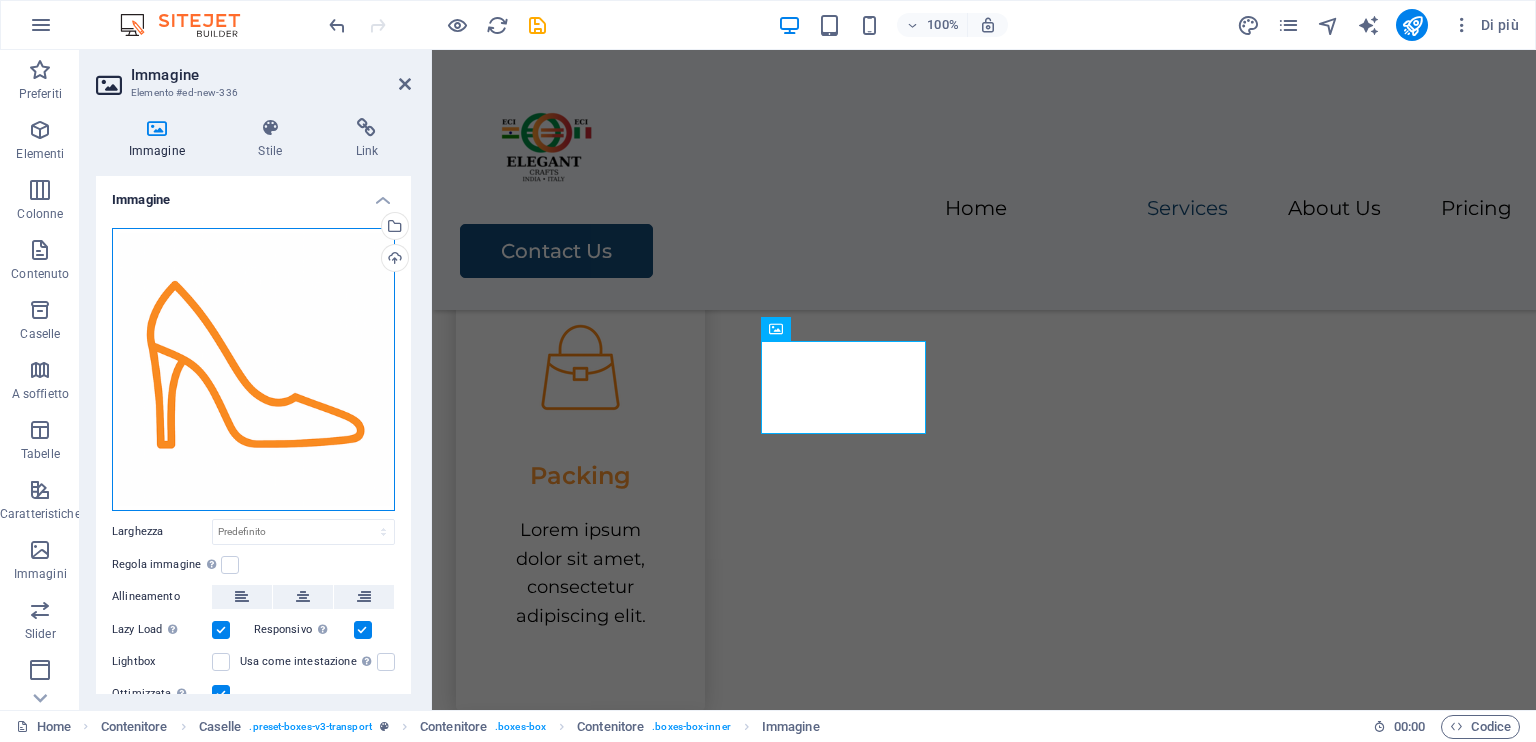 click on "Trascina qui i file, fai clic per sceglierli o selezionali da File o dalle nostre foto e video stock gratuiti" at bounding box center (253, 369) 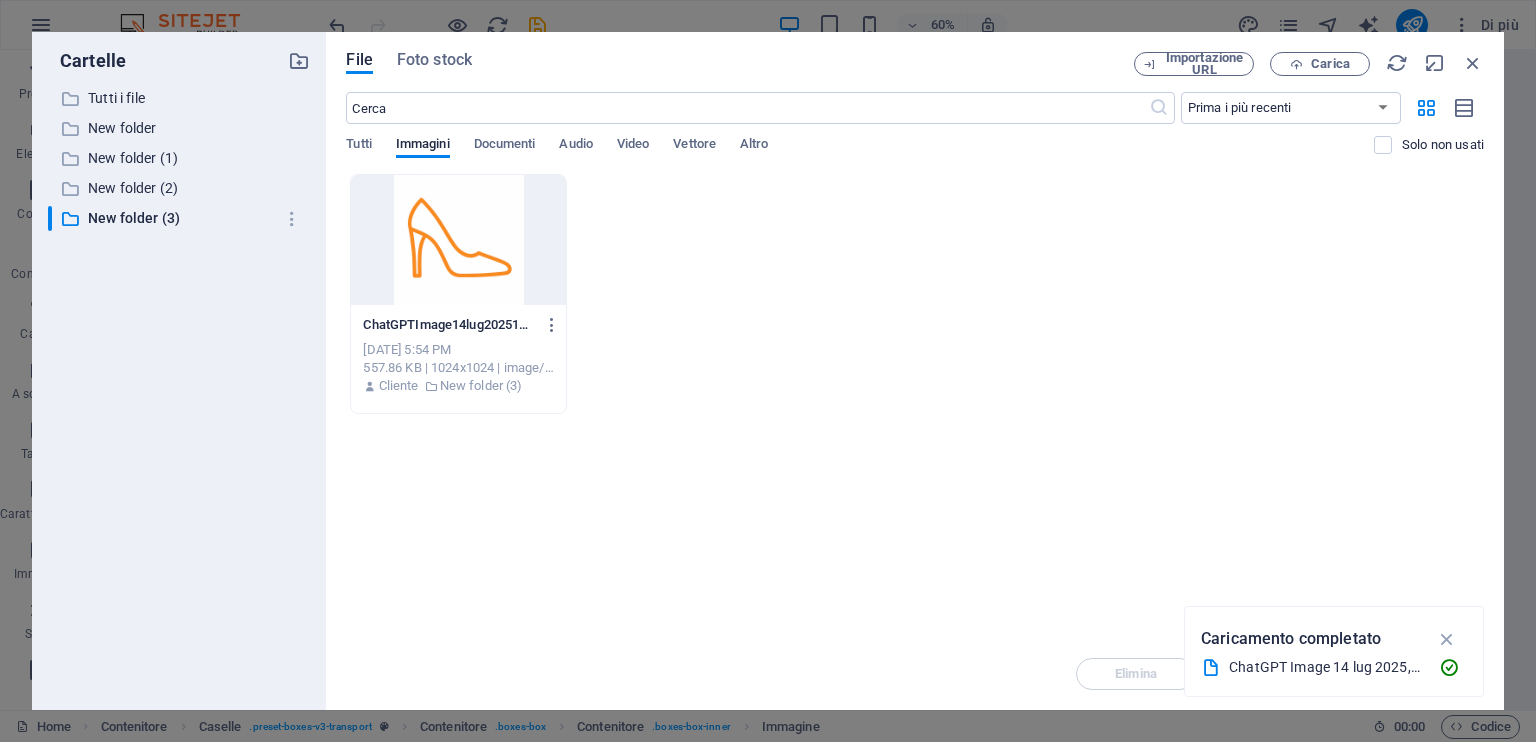 click at bounding box center (458, 240) 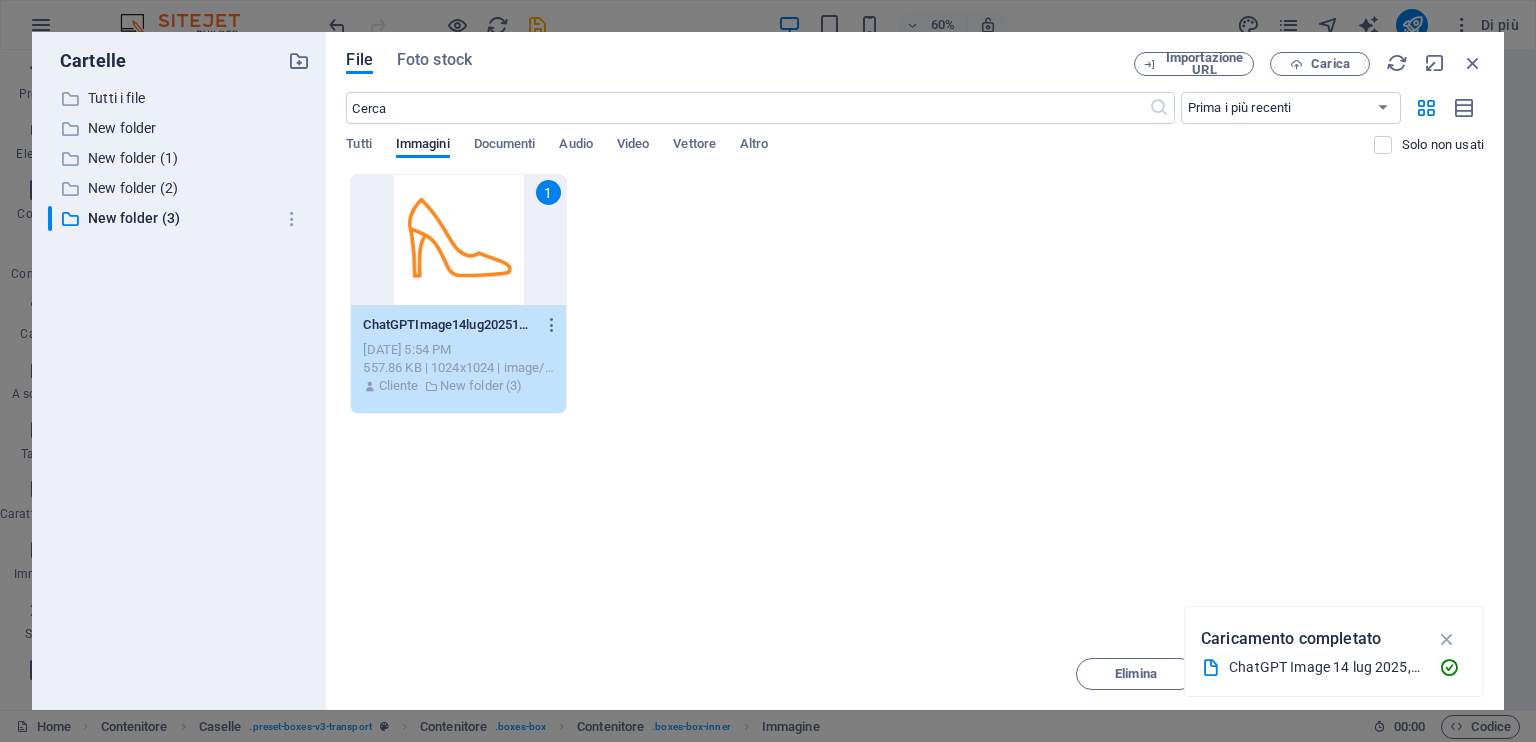 click on "Lascia i file qui per caricarli all'istante 1 ChatGPTImage14lug202517_39_02-7GyX23GNrtiNjz5CSs04fQ.png ChatGPTImage14lug202517_39_02-7GyX23GNrtiNjz5CSs04fQ.png Jul 14, 2025 5:54 PM 557.86 KB | 1024x1024 | image/png Cliente New folder (3)" at bounding box center [915, 406] 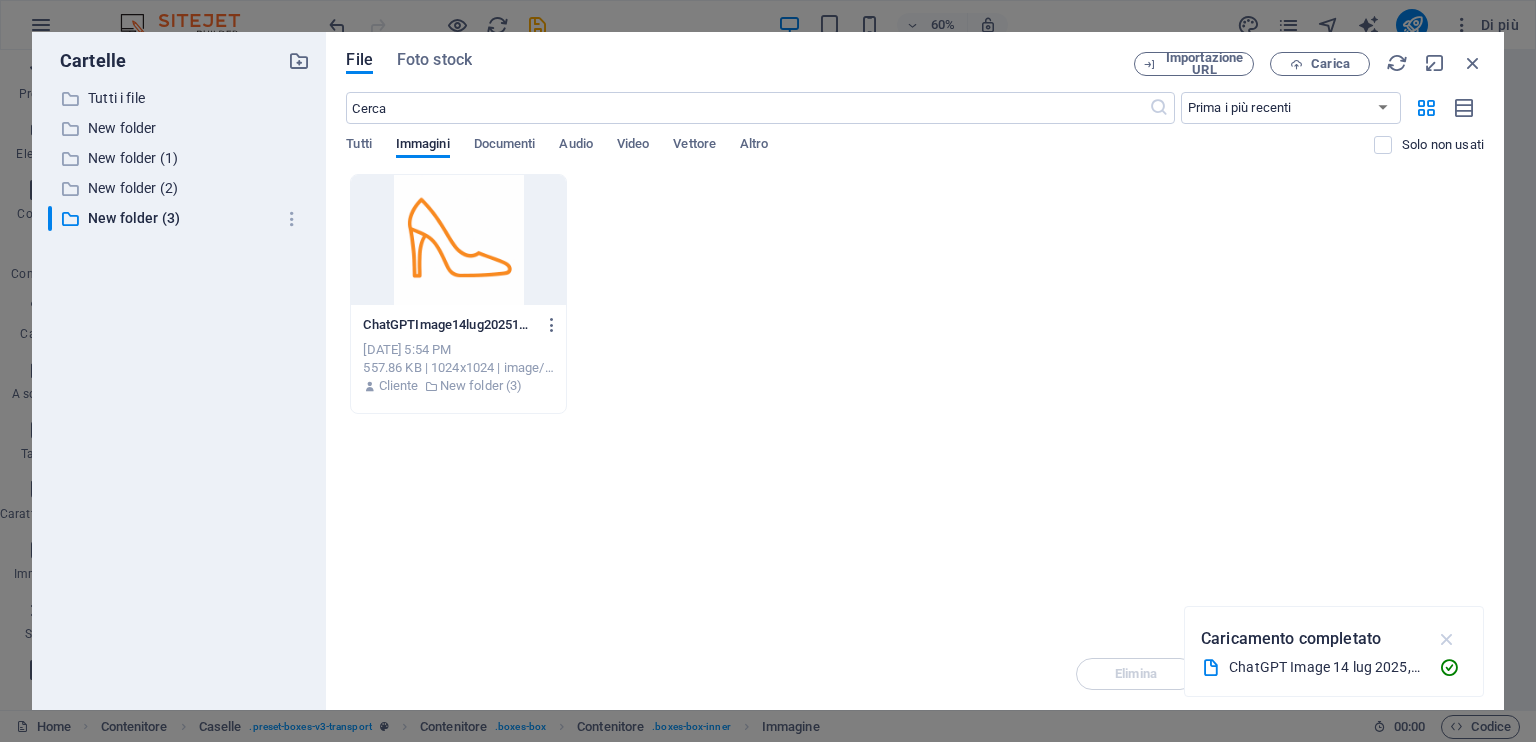 click at bounding box center (1447, 639) 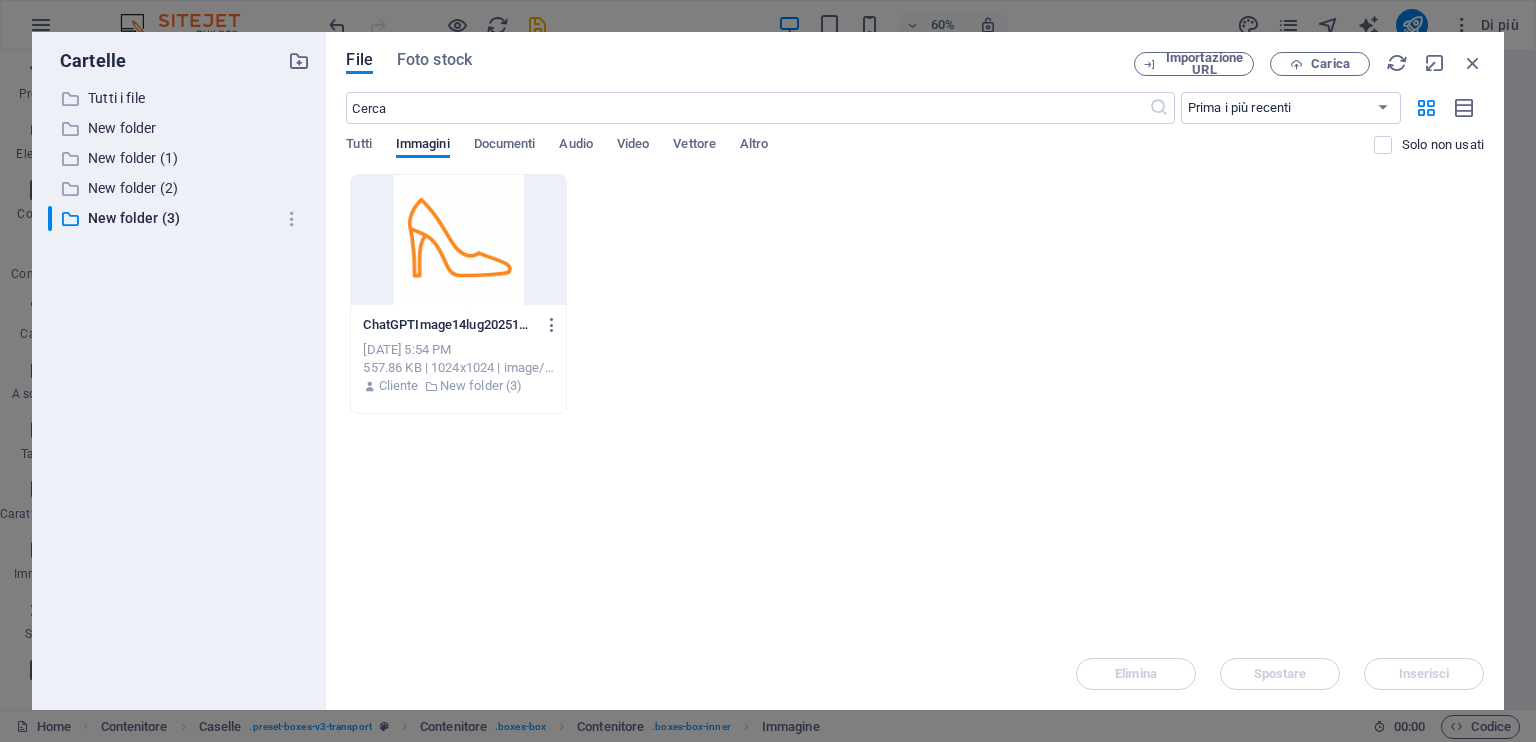 click at bounding box center (458, 240) 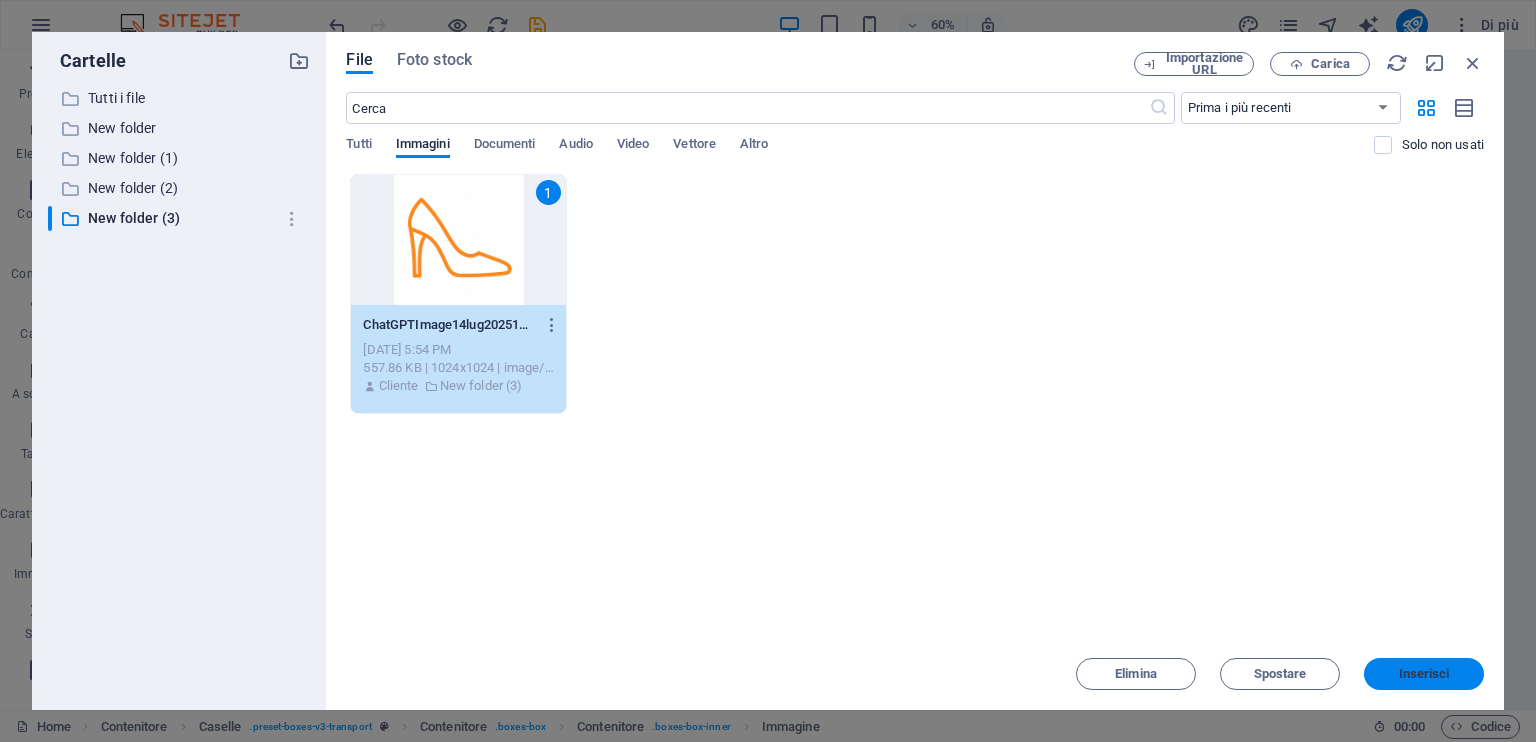 click on "Inserisci" at bounding box center (1424, 674) 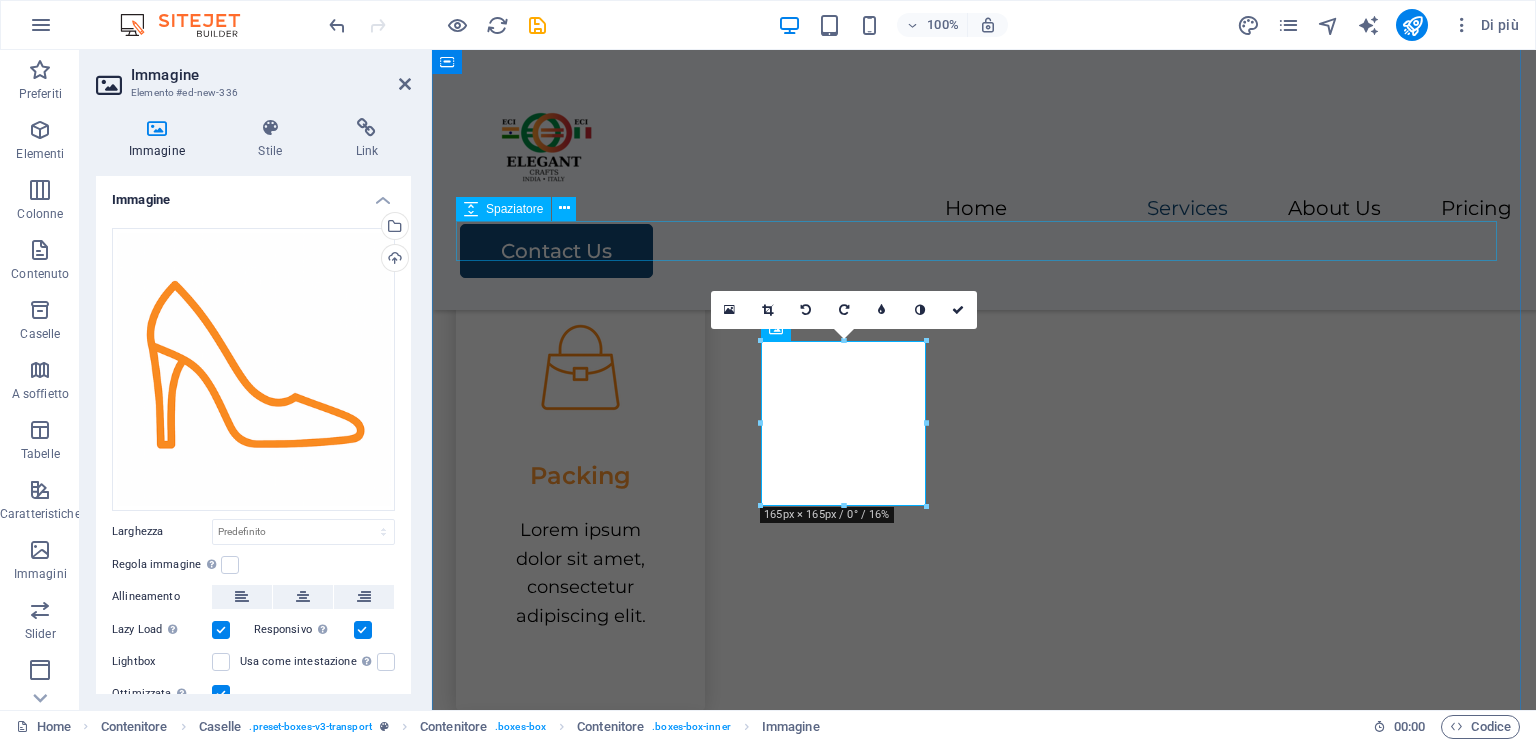 click on "Home Services About Us Pricing Contact Us Lorem ipsum dolor sit amet, consectetur adipiscing elit, sed do eiusmod tempor incididunt.  Our Services Lorem ipsum dolor sit amet, consectetur adipiscing elit, sed do eiusmod tempor incididunt. Packing Lorem ipsum dolor sit amet, consectetur adipiscing elit. Transportation Lorem ipsum dolor sit amet, consectetur adipiscing elit. Storage Lorem ipsum dolor sit amet, consectetur adipiscing elit. Assembly Lorem ipsum dolor sit amet, consectetur adipiscing elit. About Us Lorem ipsum dolor sit amet, consectetur adipiscing elit, sed do eiusmod tempor incididunt ut labore et dolore magna aliqua. Ut enim ad minim veniam, quis nostrud exercitation ullamco laboris nisi ut aliquip ex ea commodo consequat. Lorem ipsum dolor sit amet, consectetur adipiscing elit, sed do eiusmod tempor incididunt ut labore et dolore magna aliqua. Ut enim ad minim veniam, quis nostrud exercitation ullamco laboris nisi ut aliquip ex ea commodo consequat. Contact Us Service Packages Essential $300" at bounding box center [984, 3495] 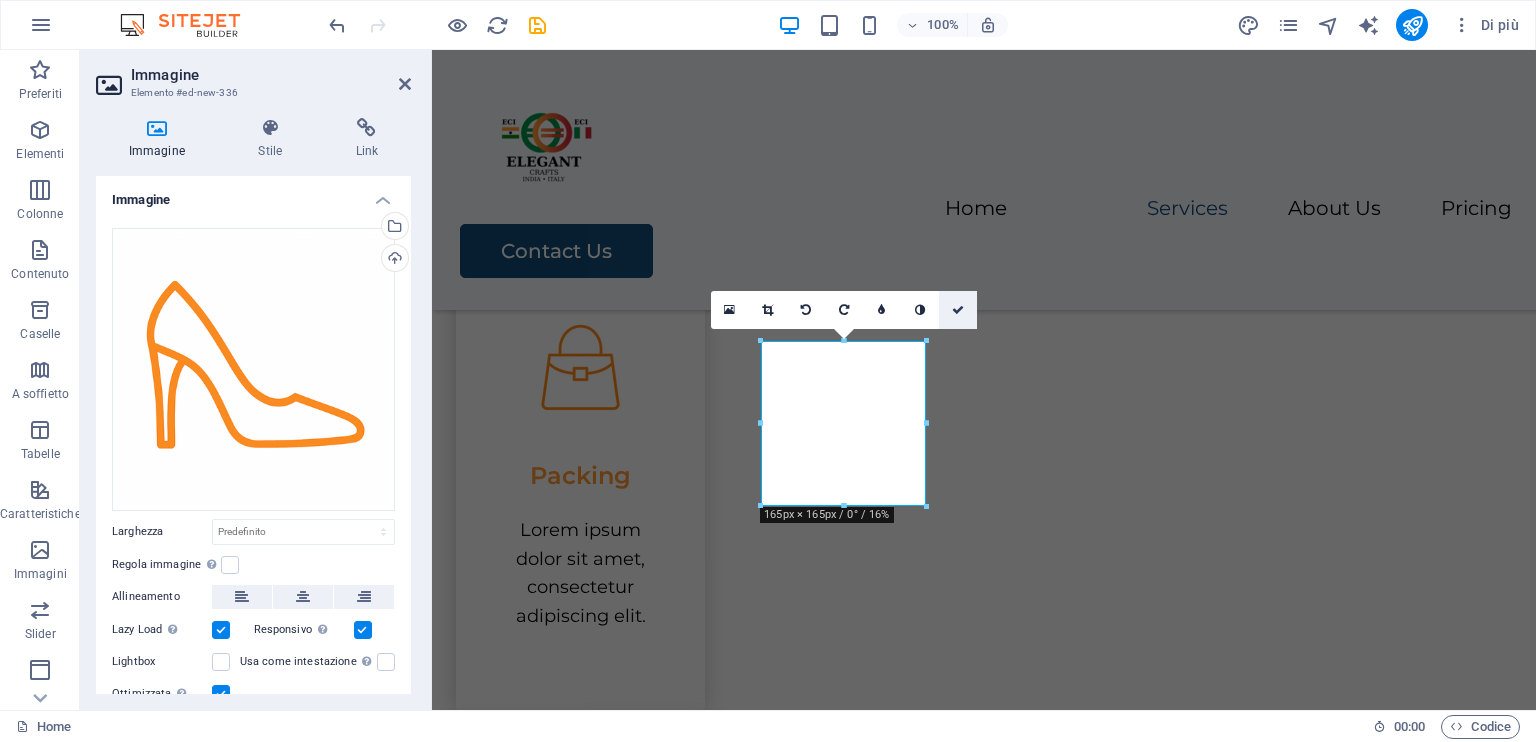 drag, startPoint x: 954, startPoint y: 306, endPoint x: 776, endPoint y: 295, distance: 178.33957 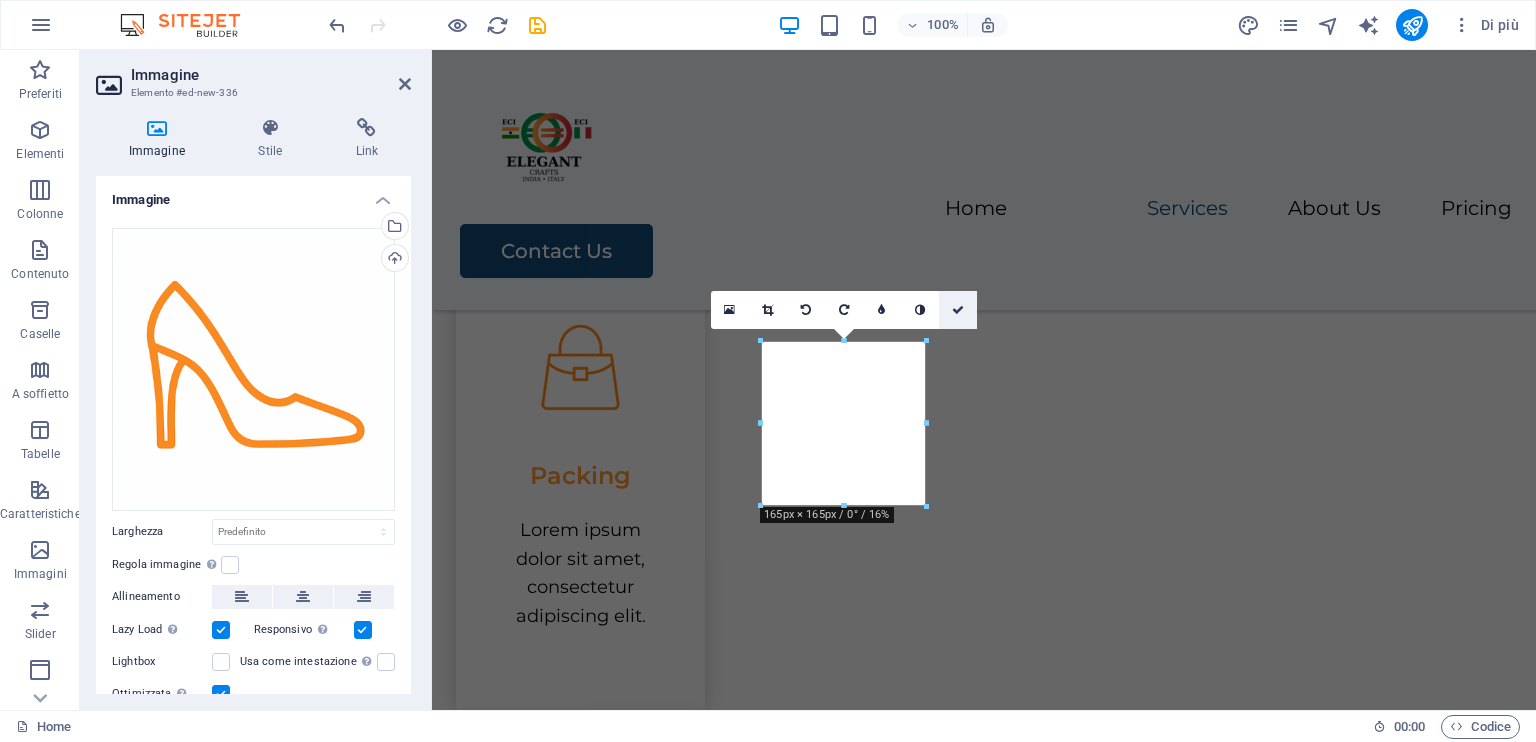 click at bounding box center (958, 310) 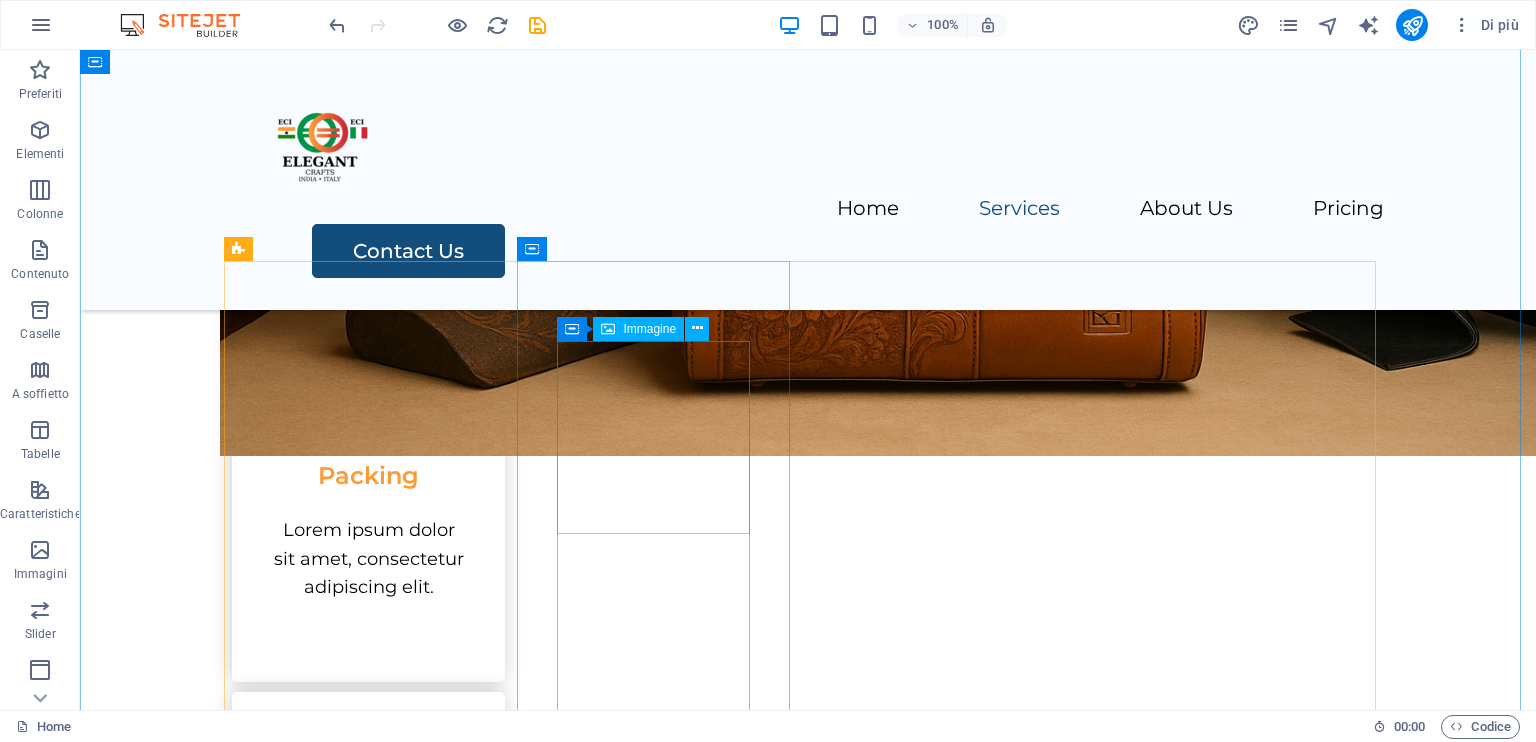 click at bounding box center [368, 1500] 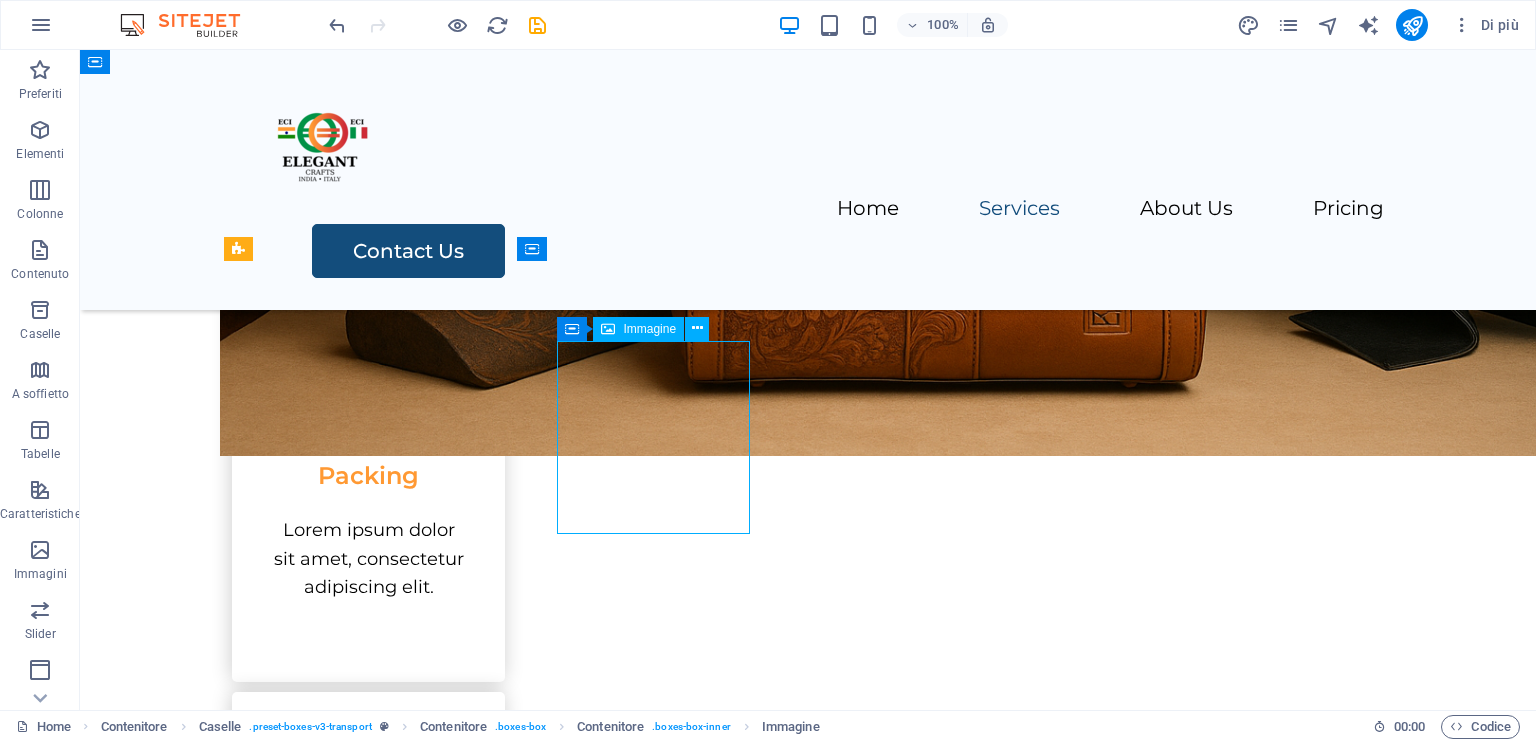 drag, startPoint x: 652, startPoint y: 447, endPoint x: 639, endPoint y: 412, distance: 37.336308 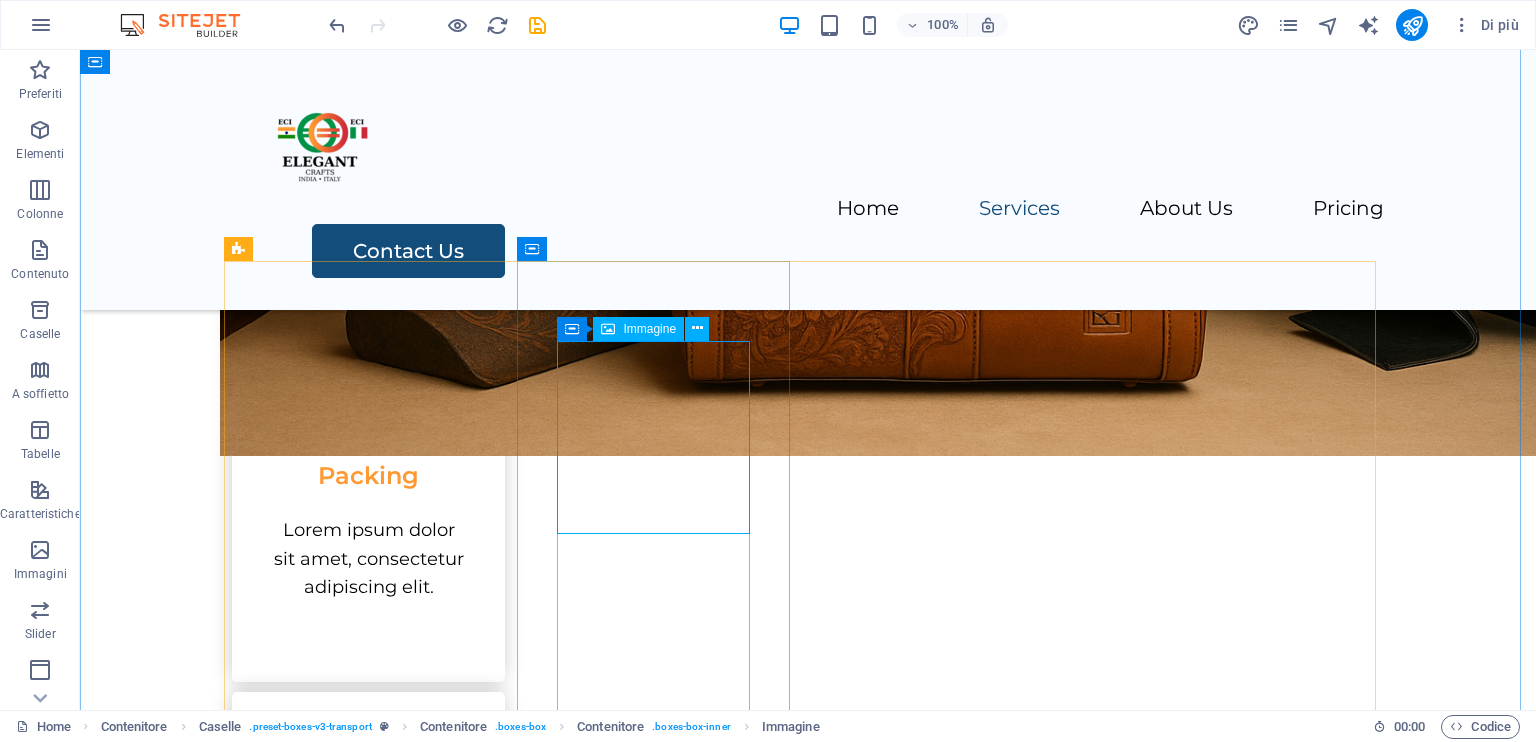 click at bounding box center (368, 1500) 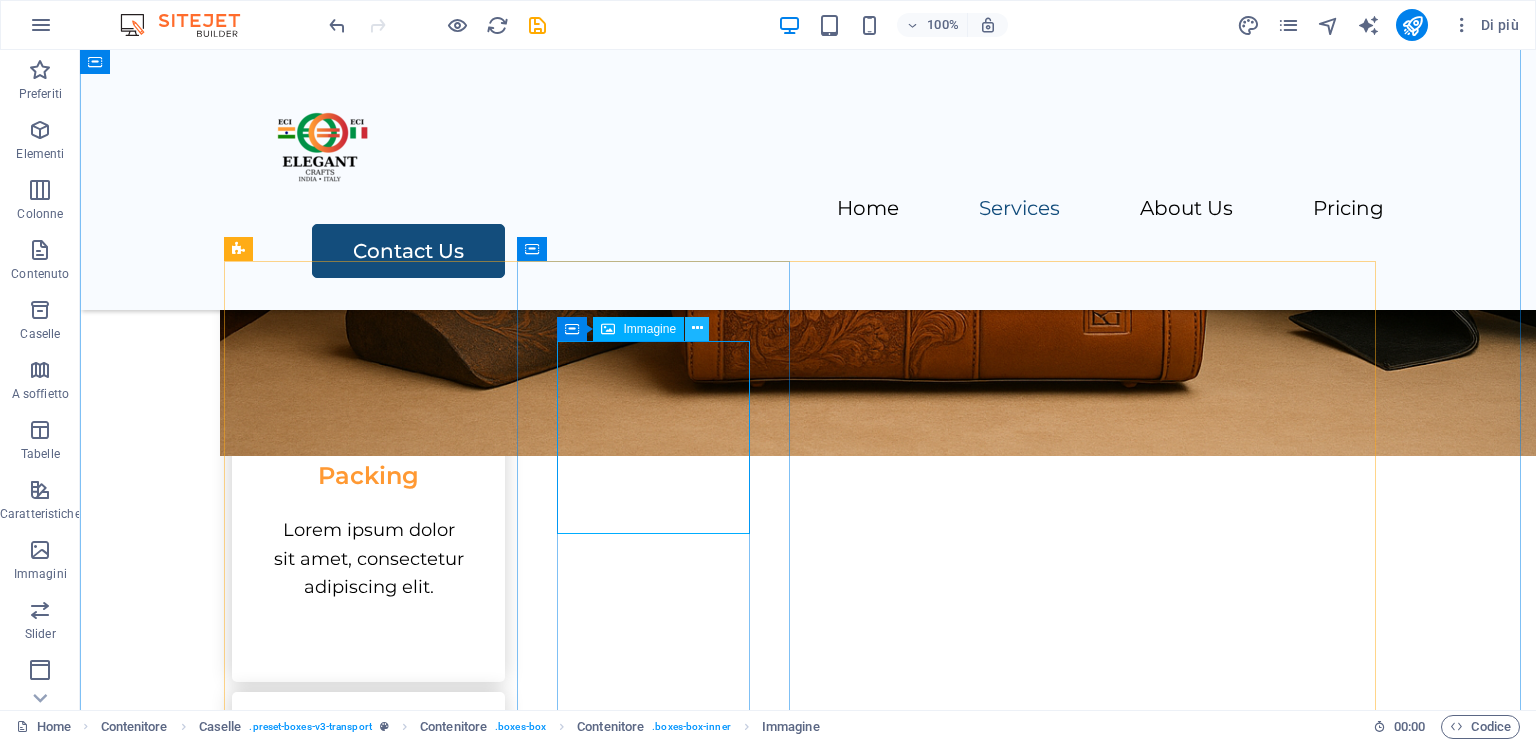 click at bounding box center (697, 329) 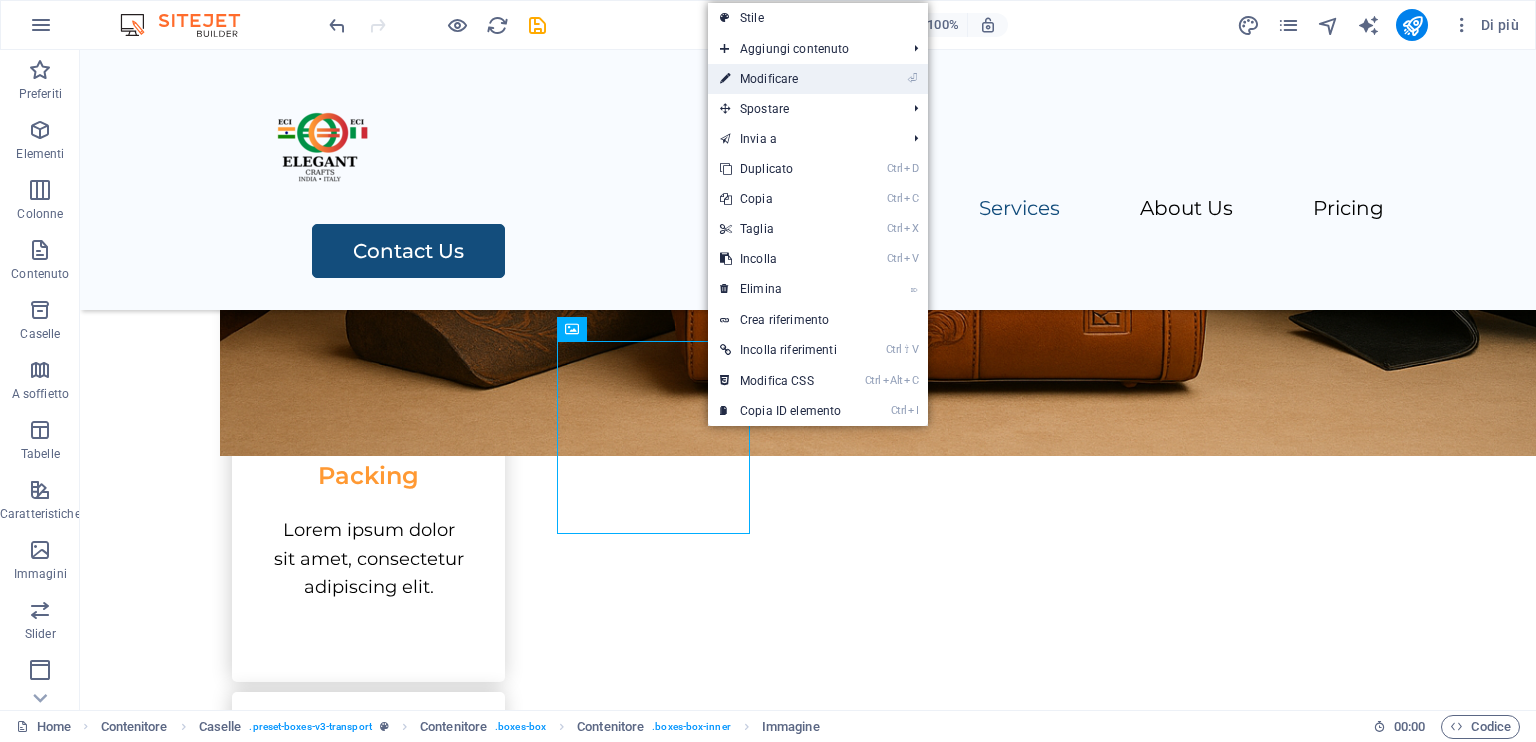 click on "⏎  Modificare" at bounding box center [818, 79] 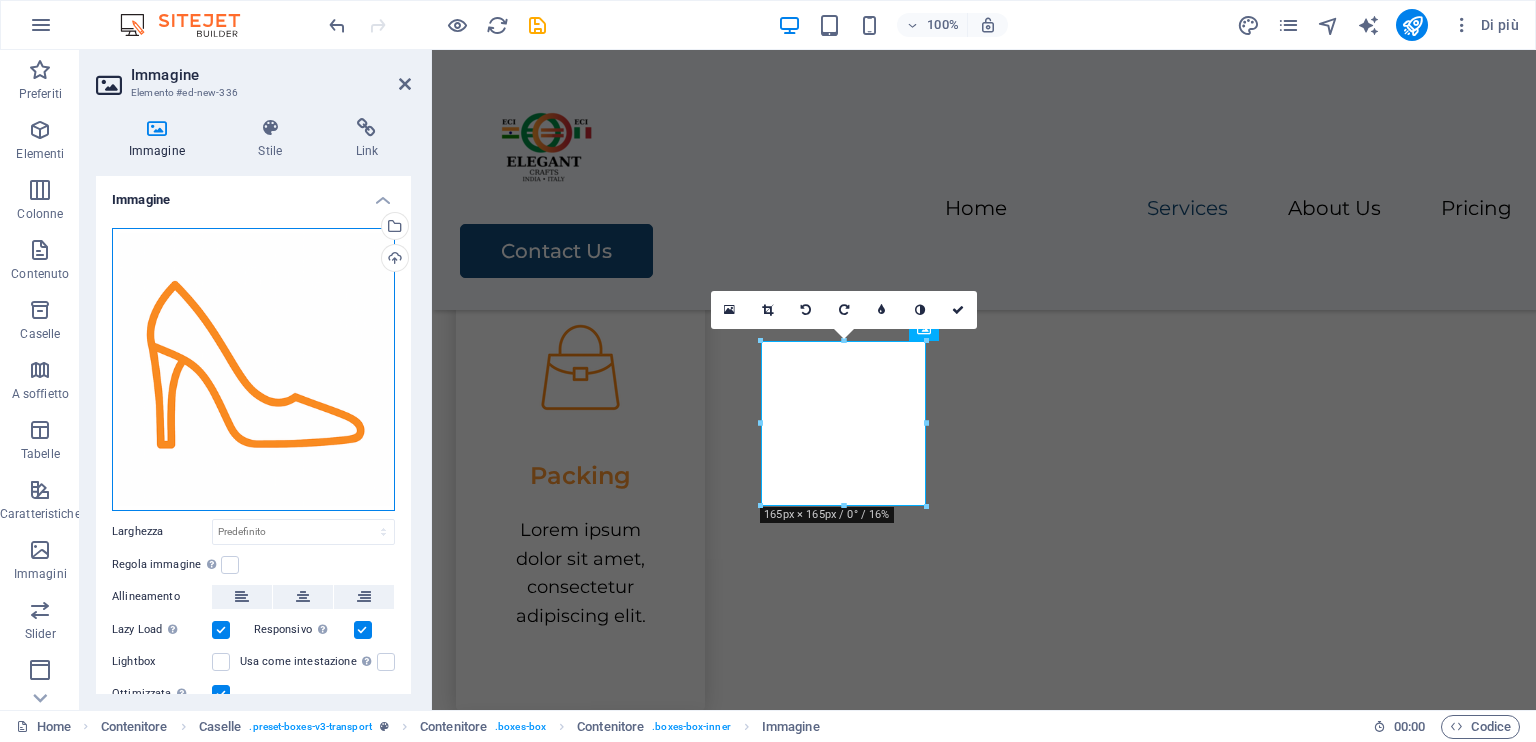 click on "Trascina qui i file, fai clic per sceglierli o selezionali da File o dalle nostre foto e video stock gratuiti" at bounding box center [253, 369] 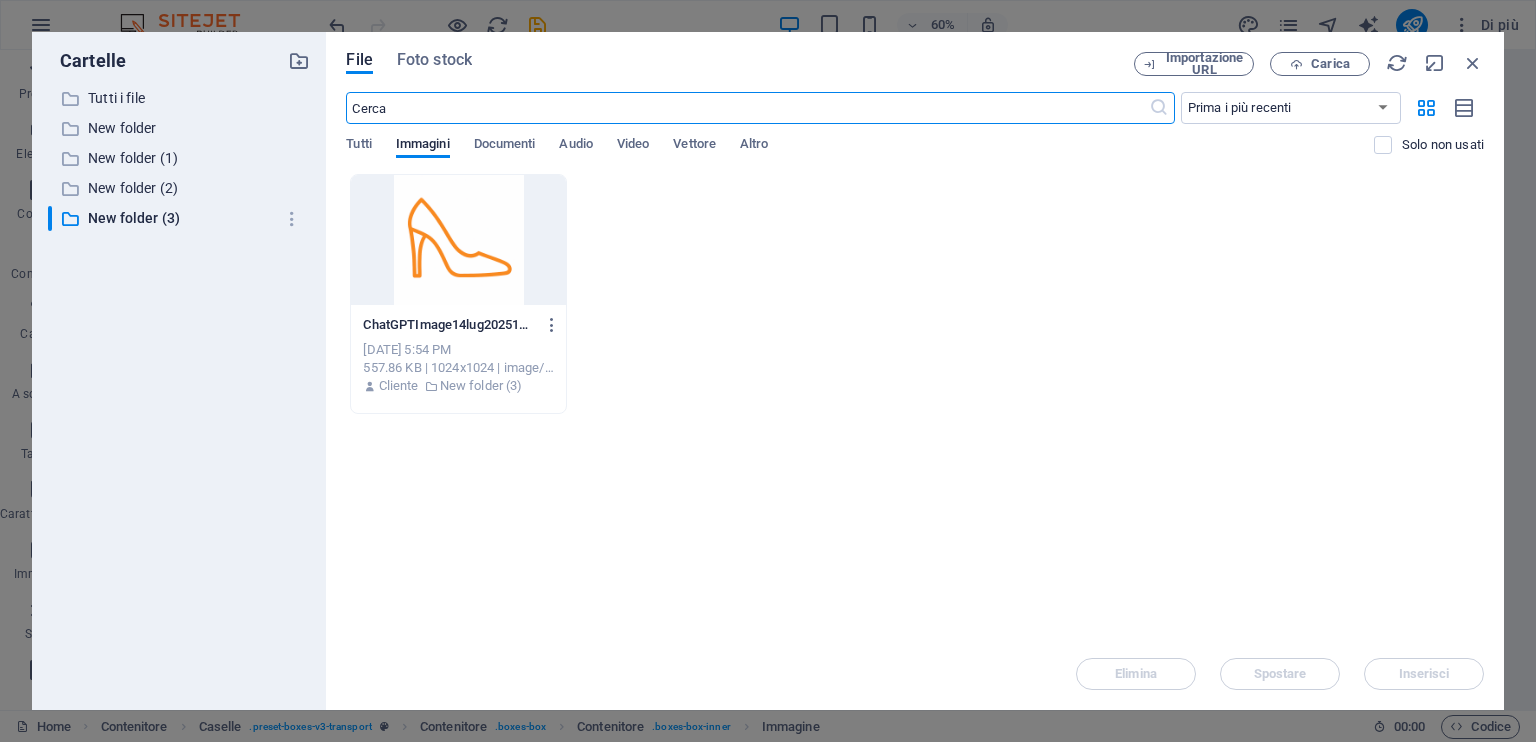 click at bounding box center [458, 240] 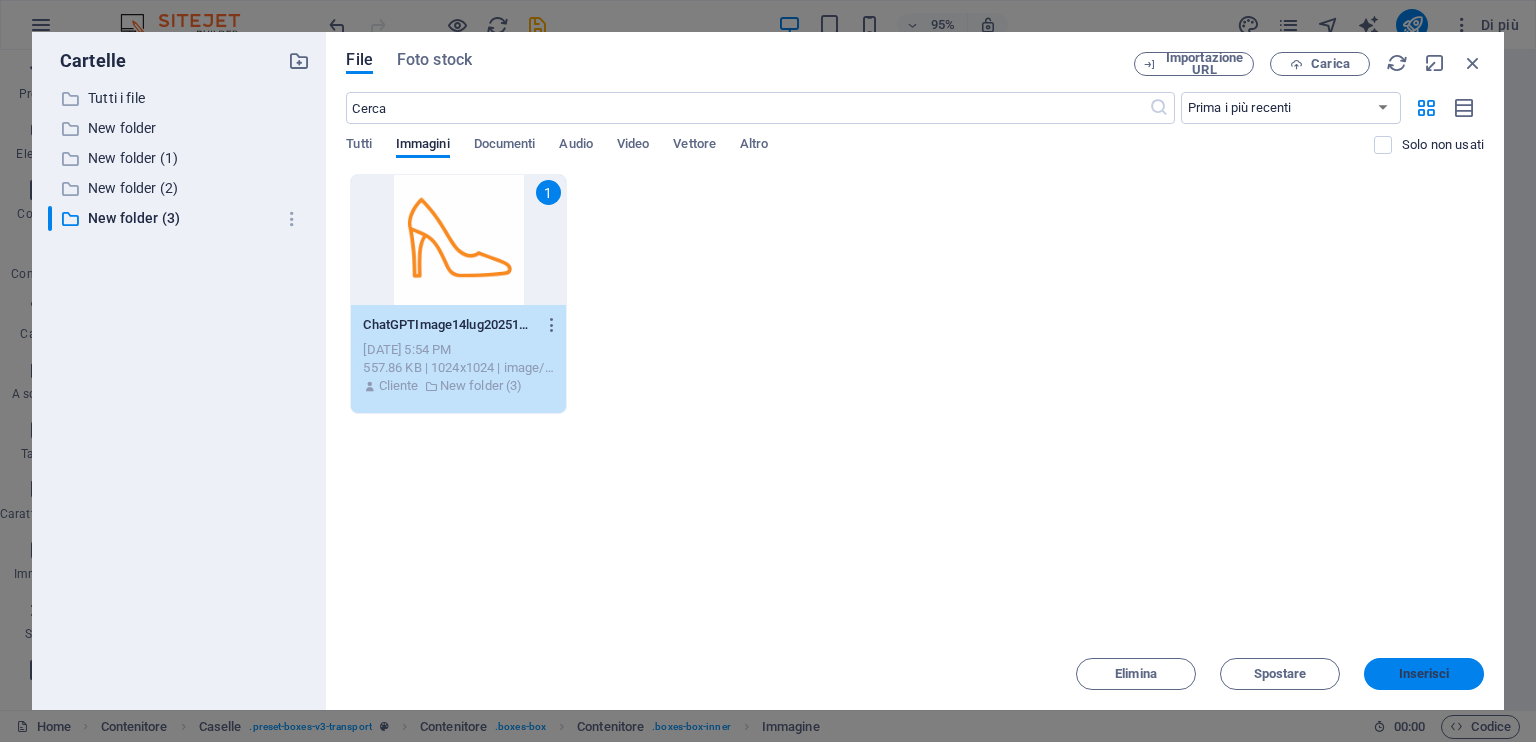 click on "Inserisci" at bounding box center (1424, 674) 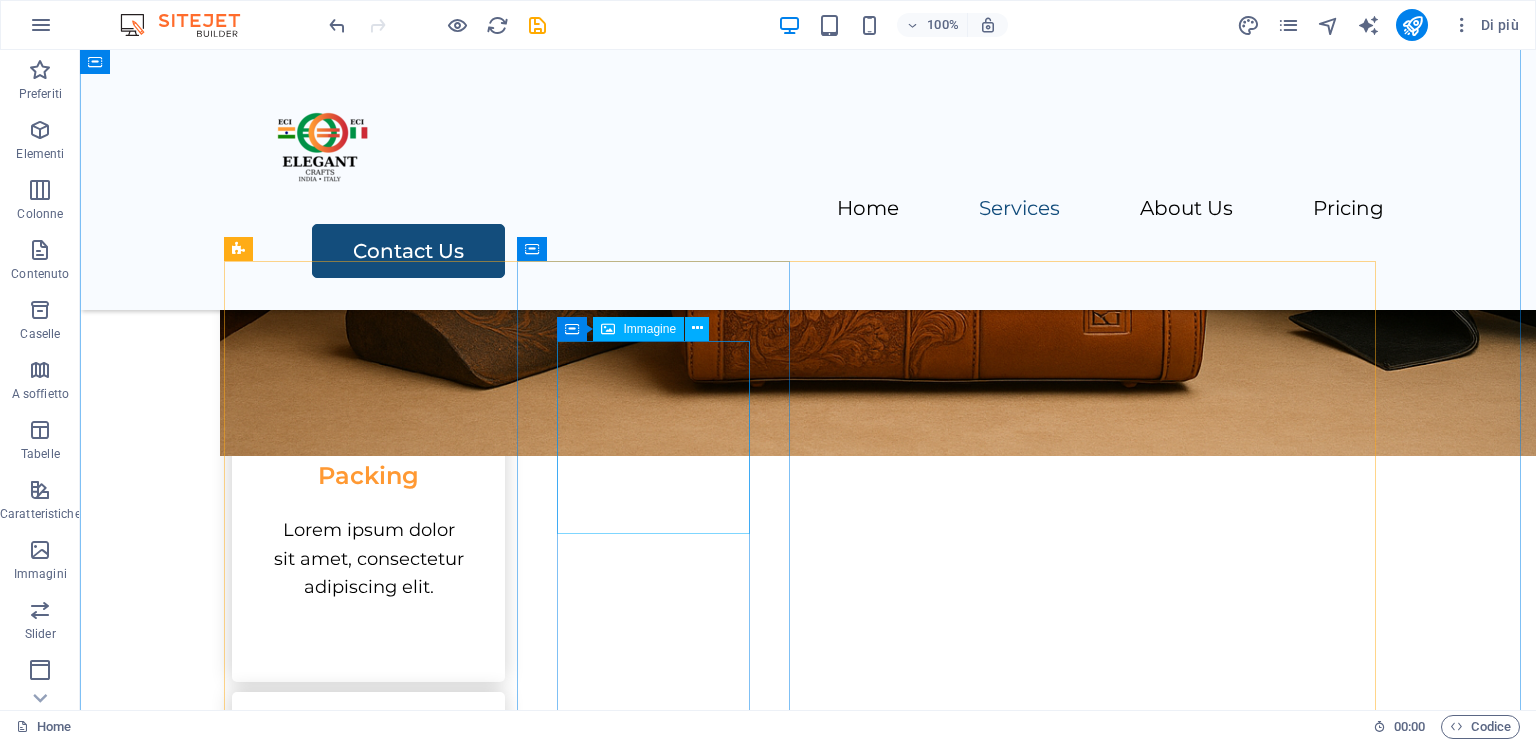 click at bounding box center [368, 1500] 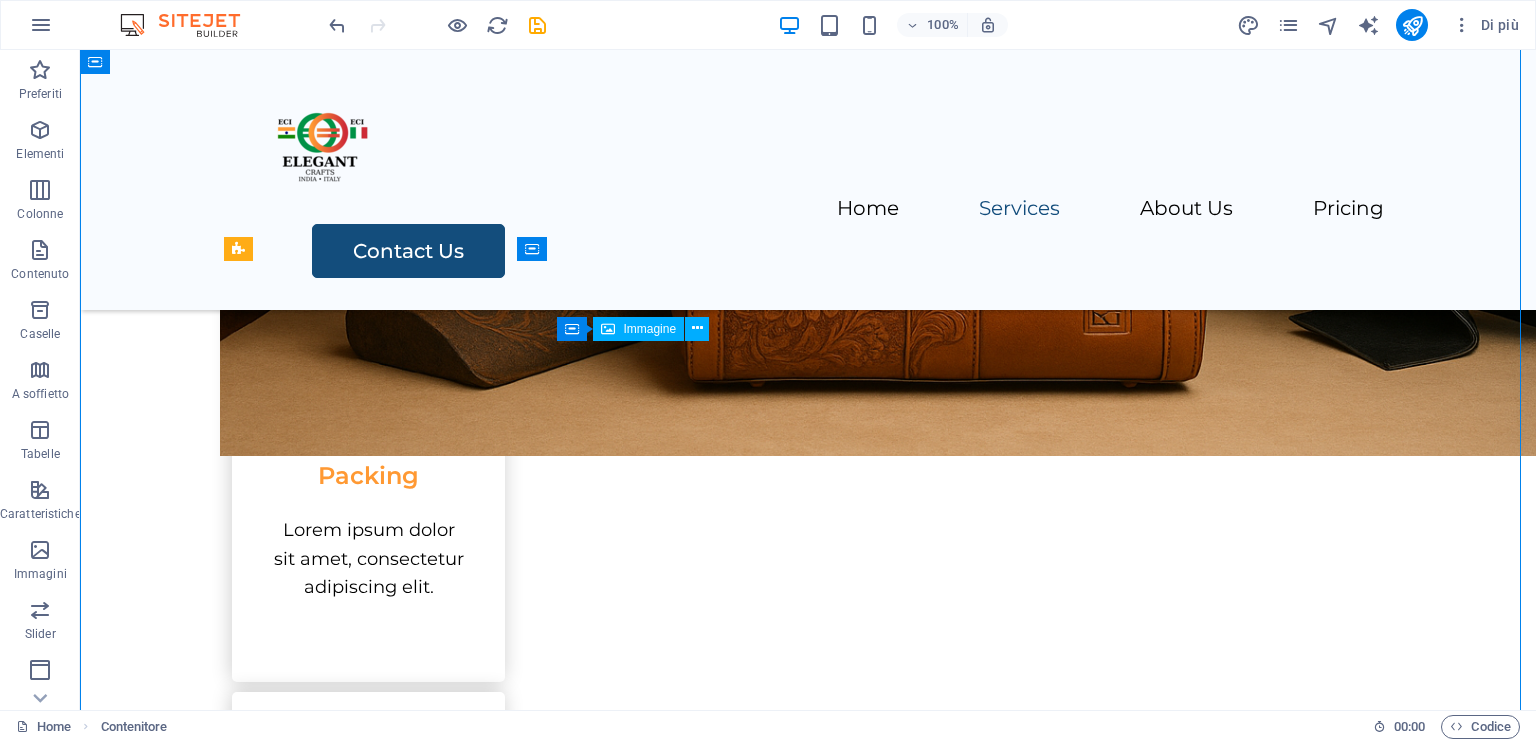 click at bounding box center [368, 1500] 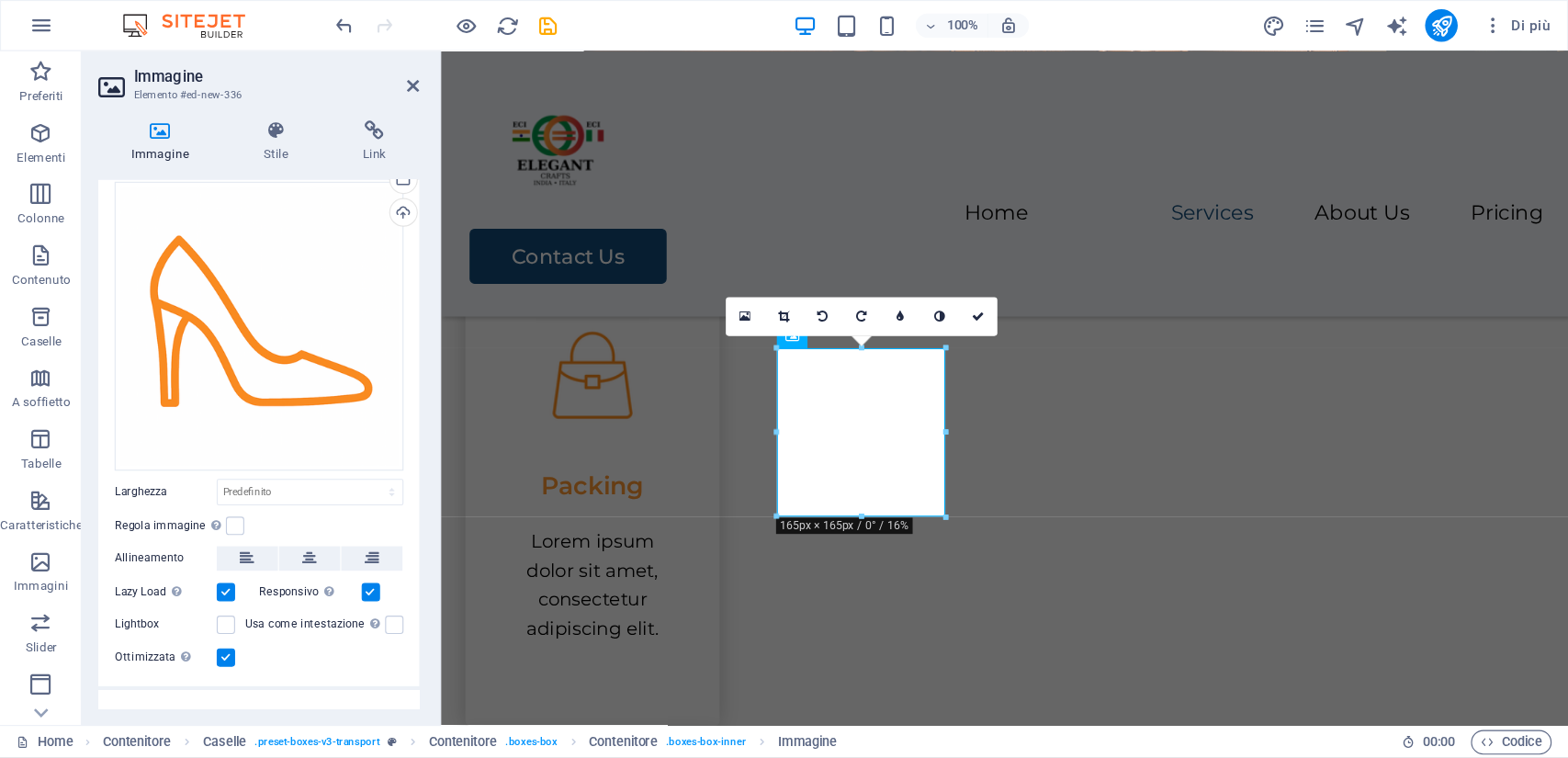 scroll, scrollTop: 68, scrollLeft: 0, axis: vertical 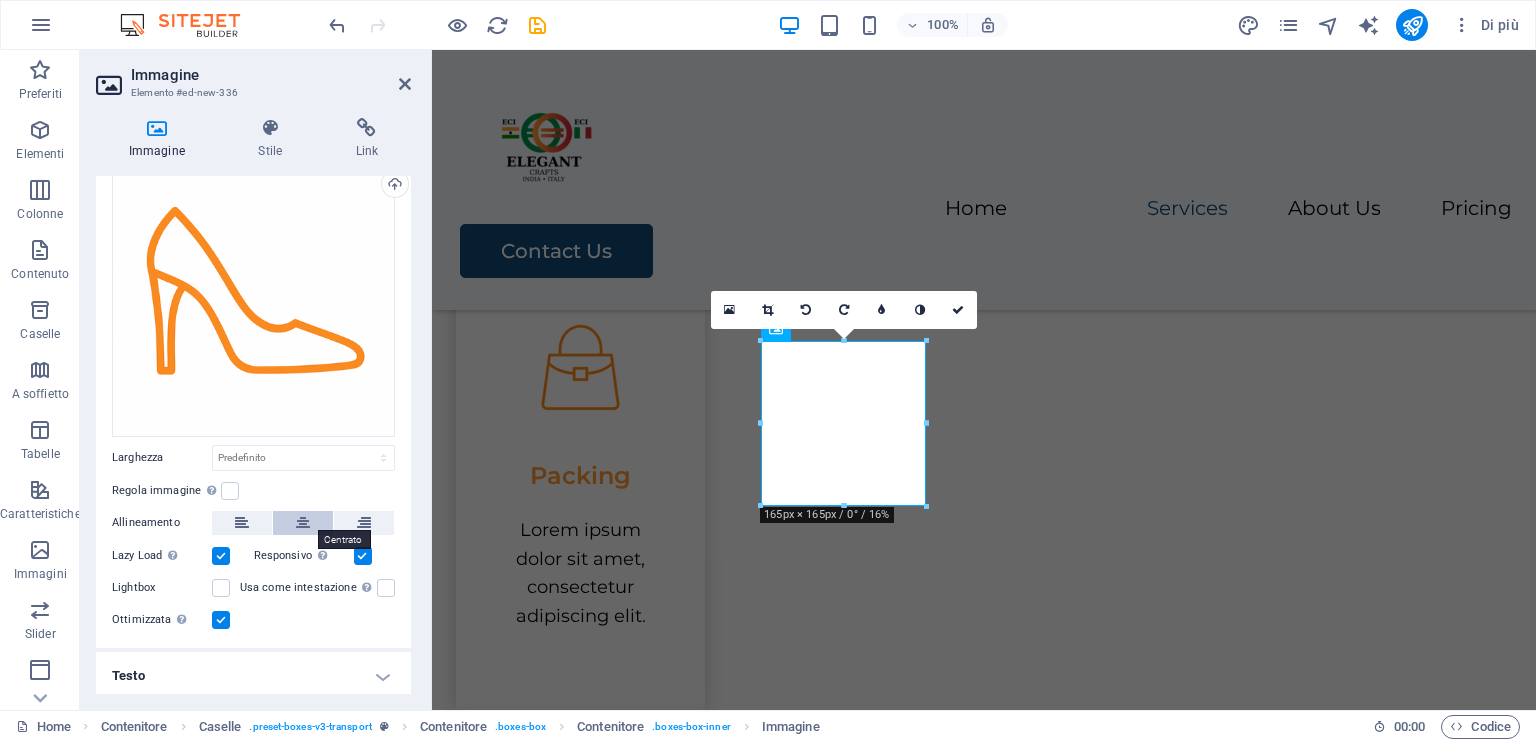 click at bounding box center [303, 523] 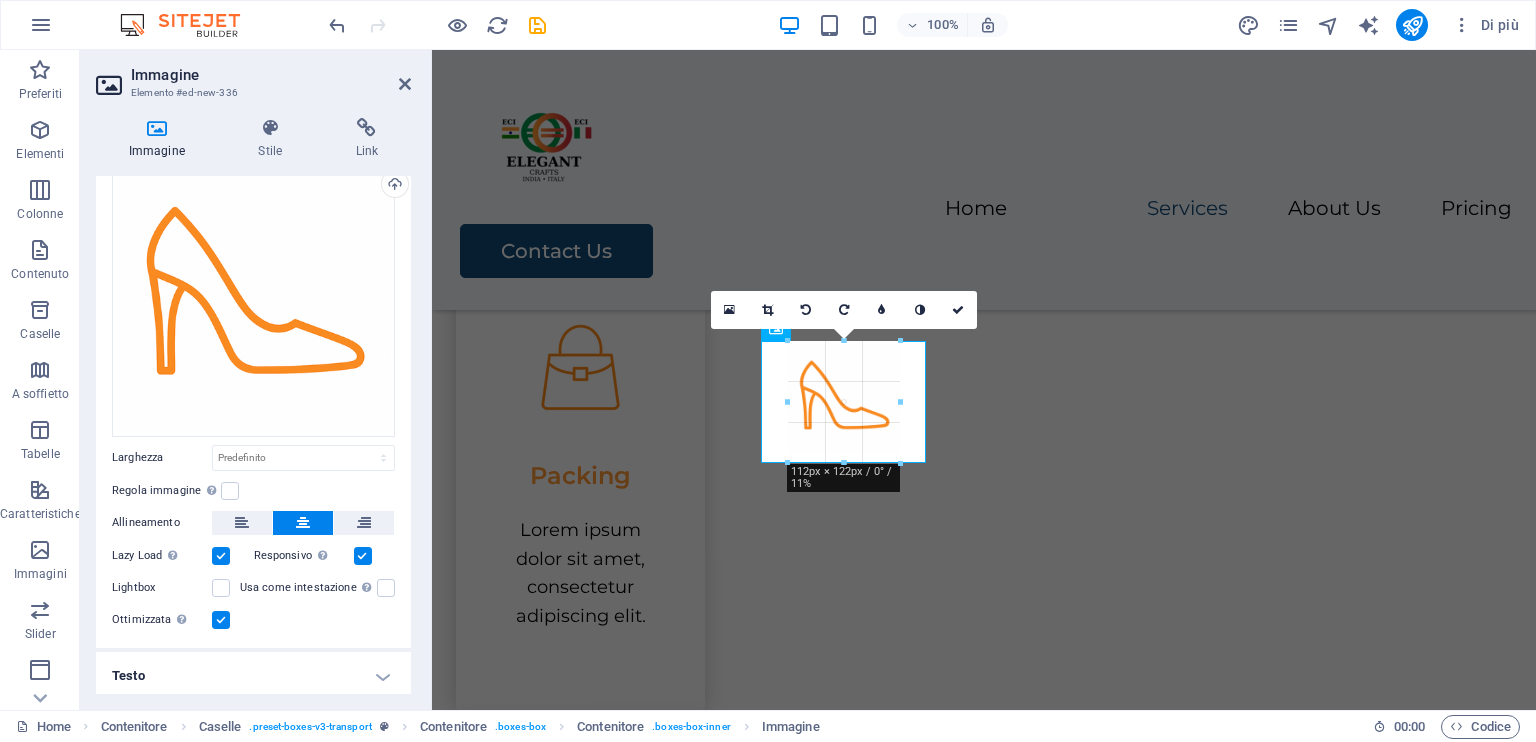 drag, startPoint x: 925, startPoint y: 504, endPoint x: 874, endPoint y: 425, distance: 94.031906 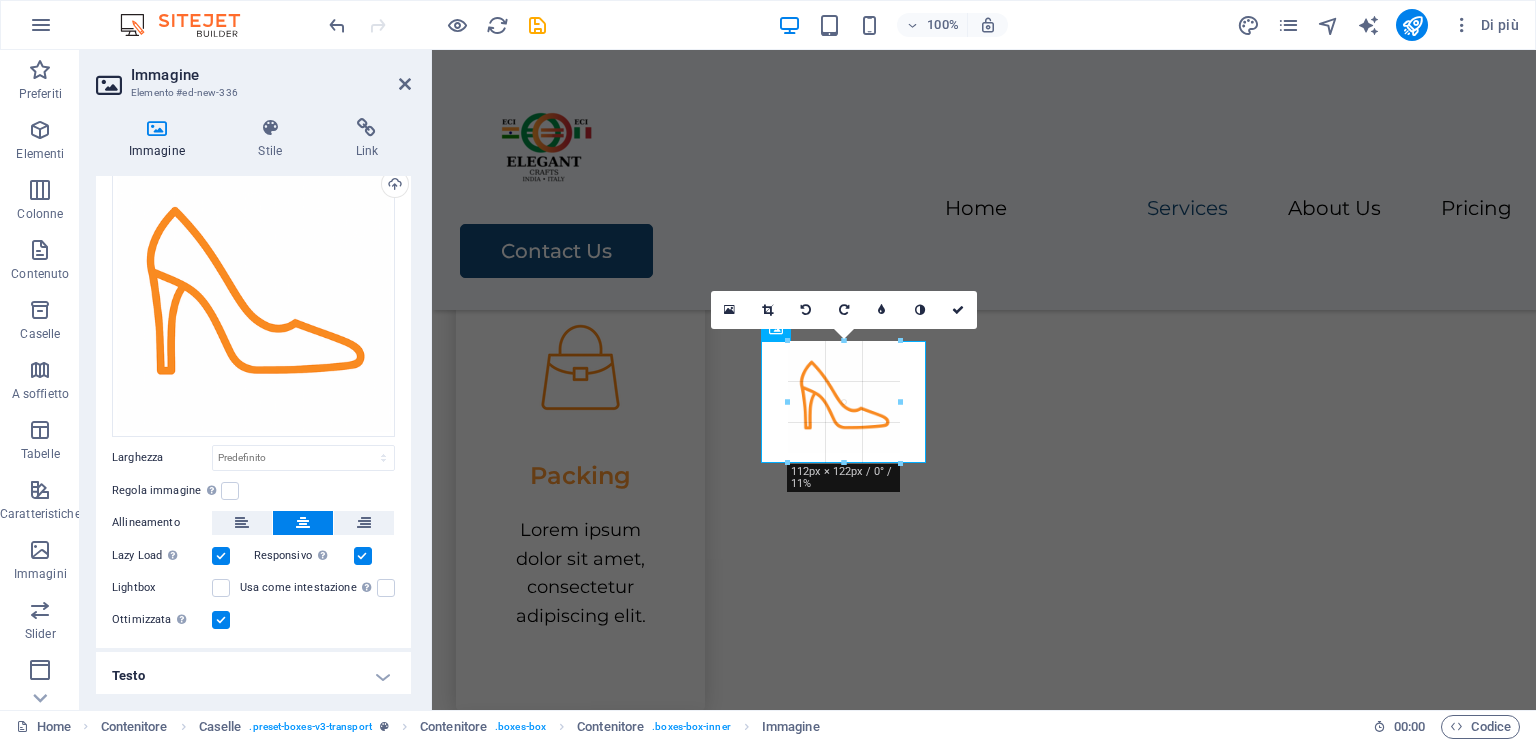 type on "111" 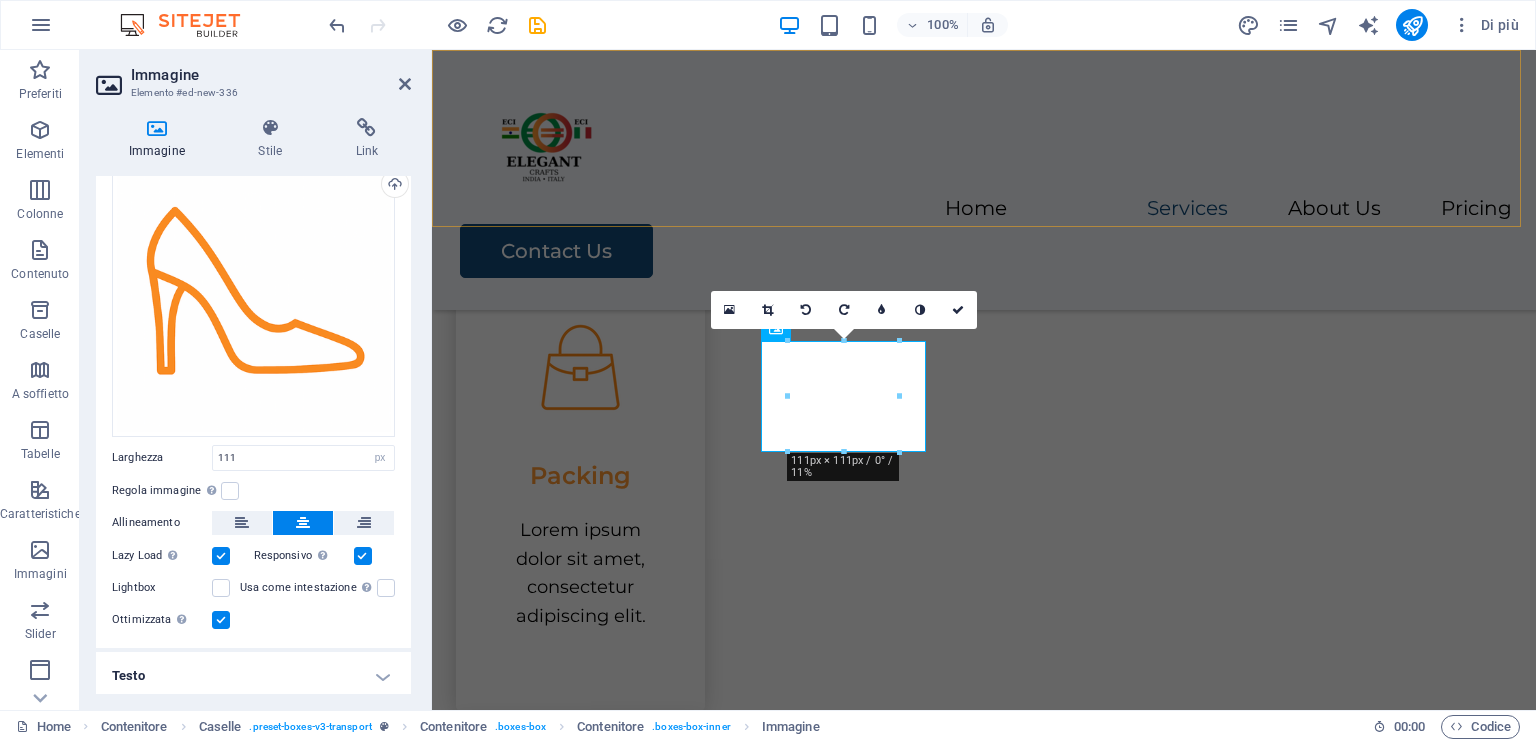 click on "Home Services About Us Pricing Contact Us" at bounding box center (984, 180) 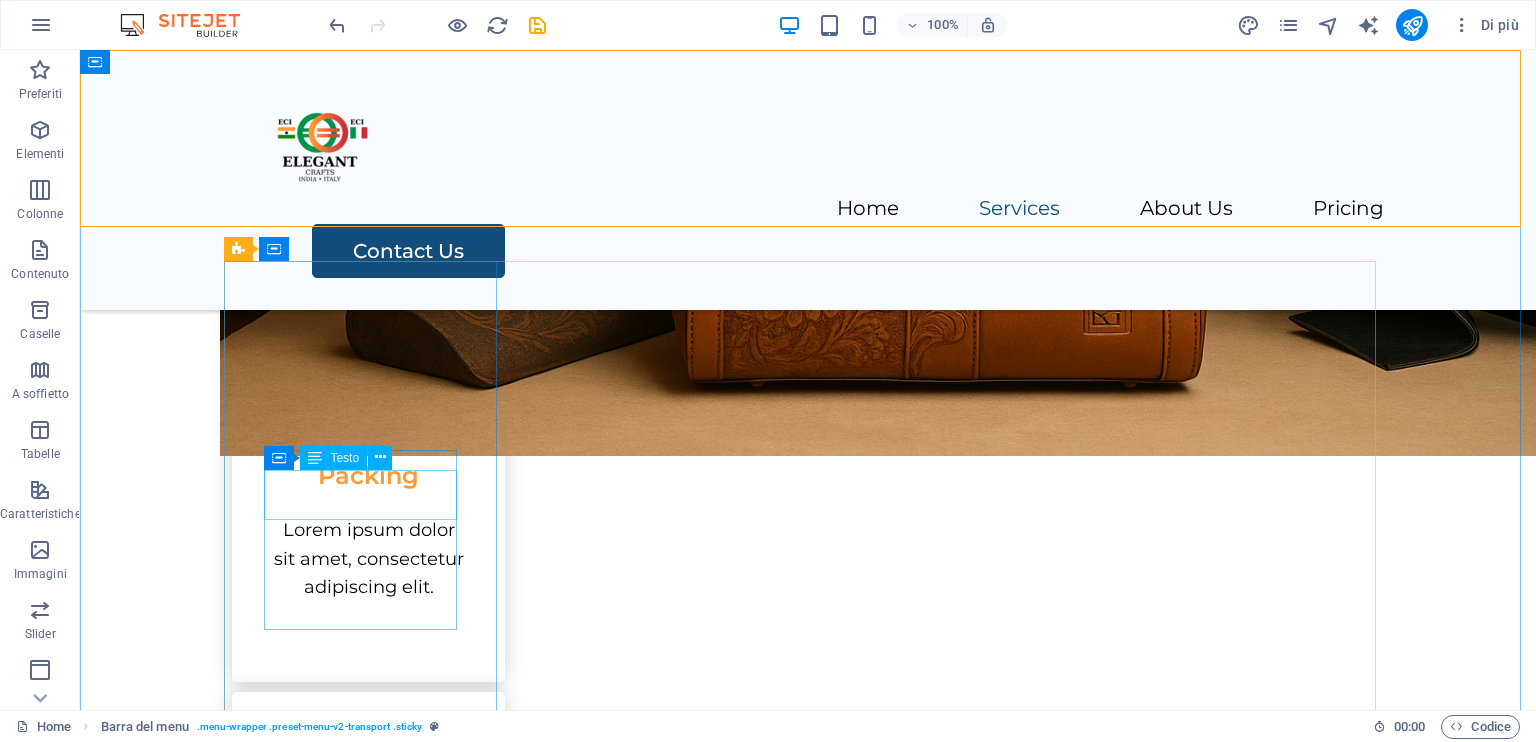 click on "Packing" at bounding box center [368, 467] 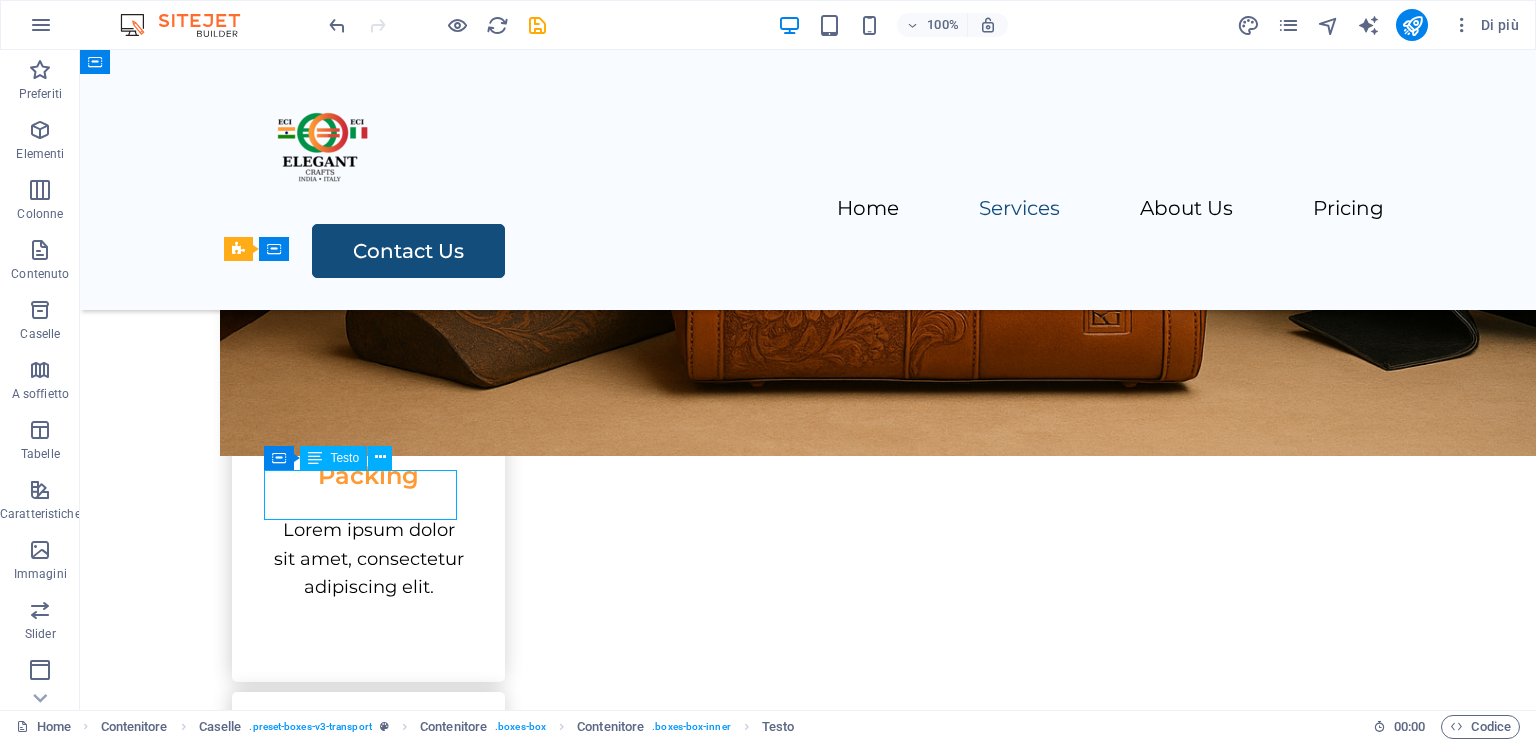 click on "Packing" at bounding box center (368, 467) 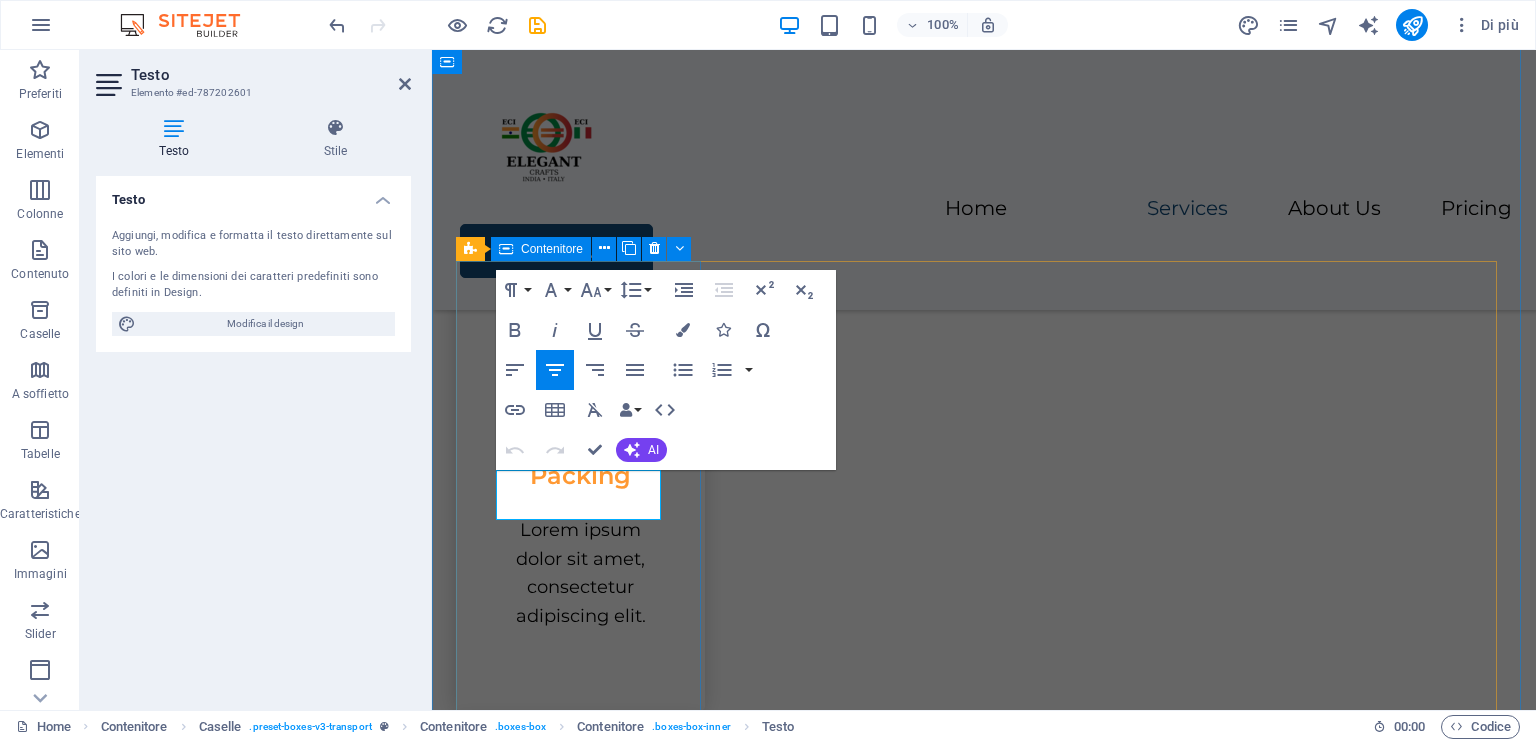 type 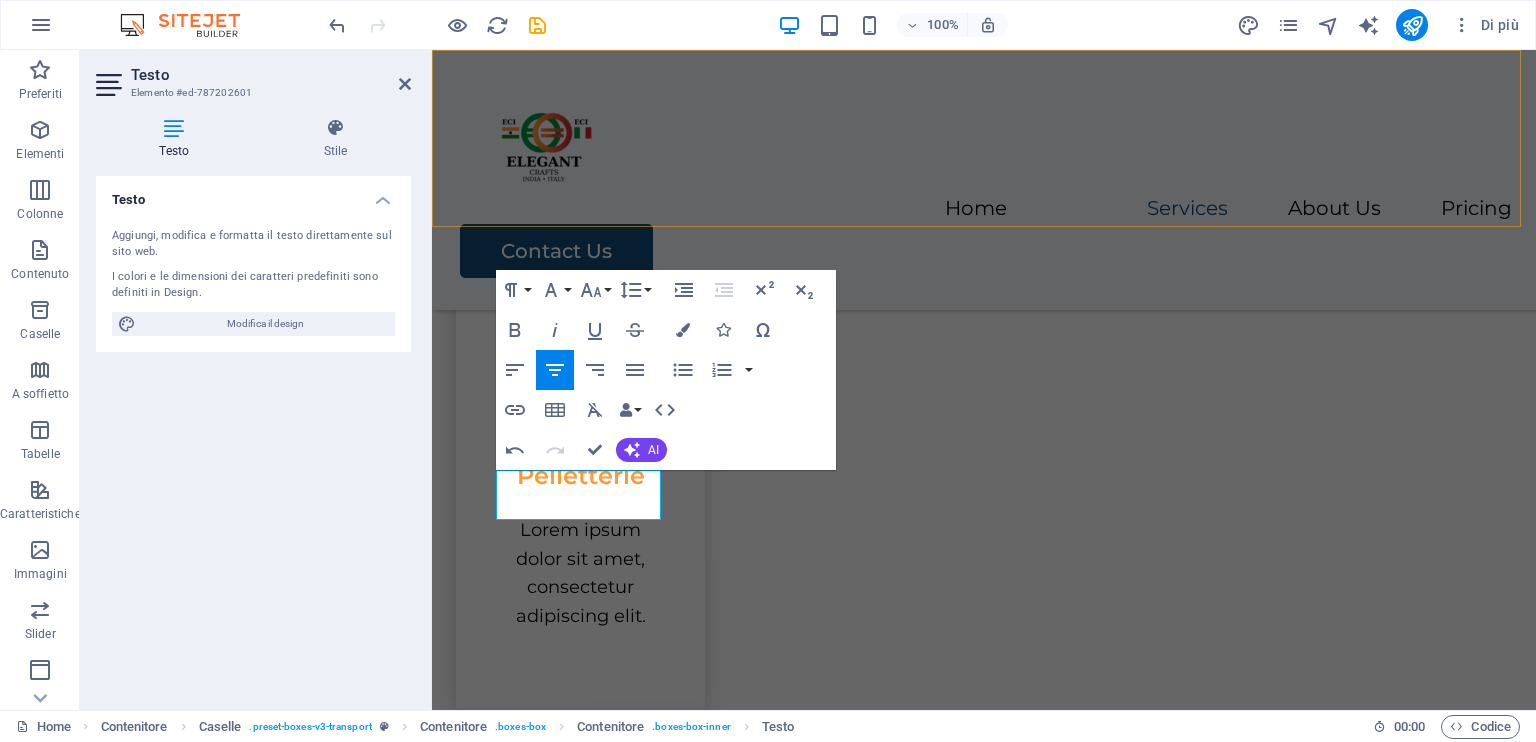 click on "Home Services About Us Pricing Contact Us" at bounding box center [984, 180] 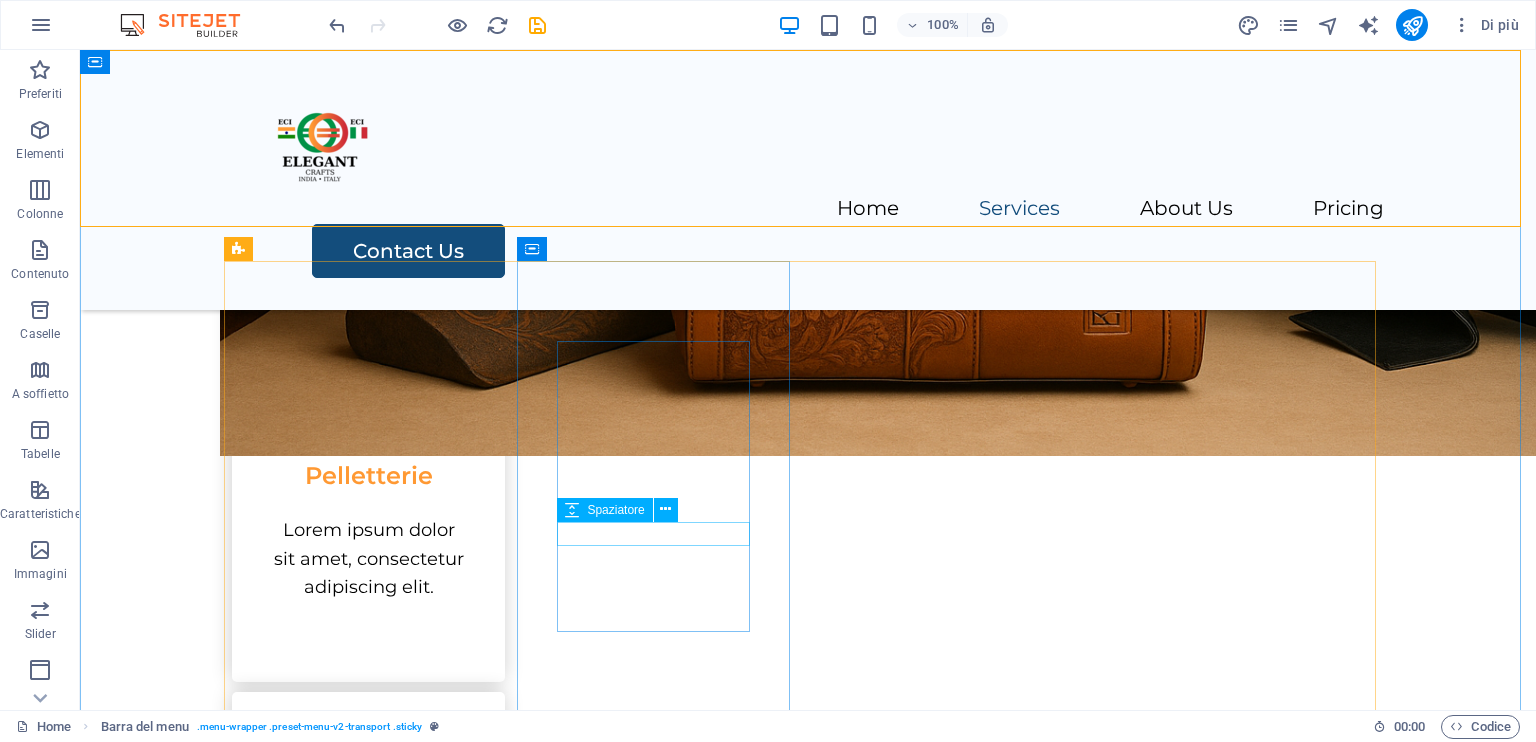 click on "Spaziatore" at bounding box center (615, 510) 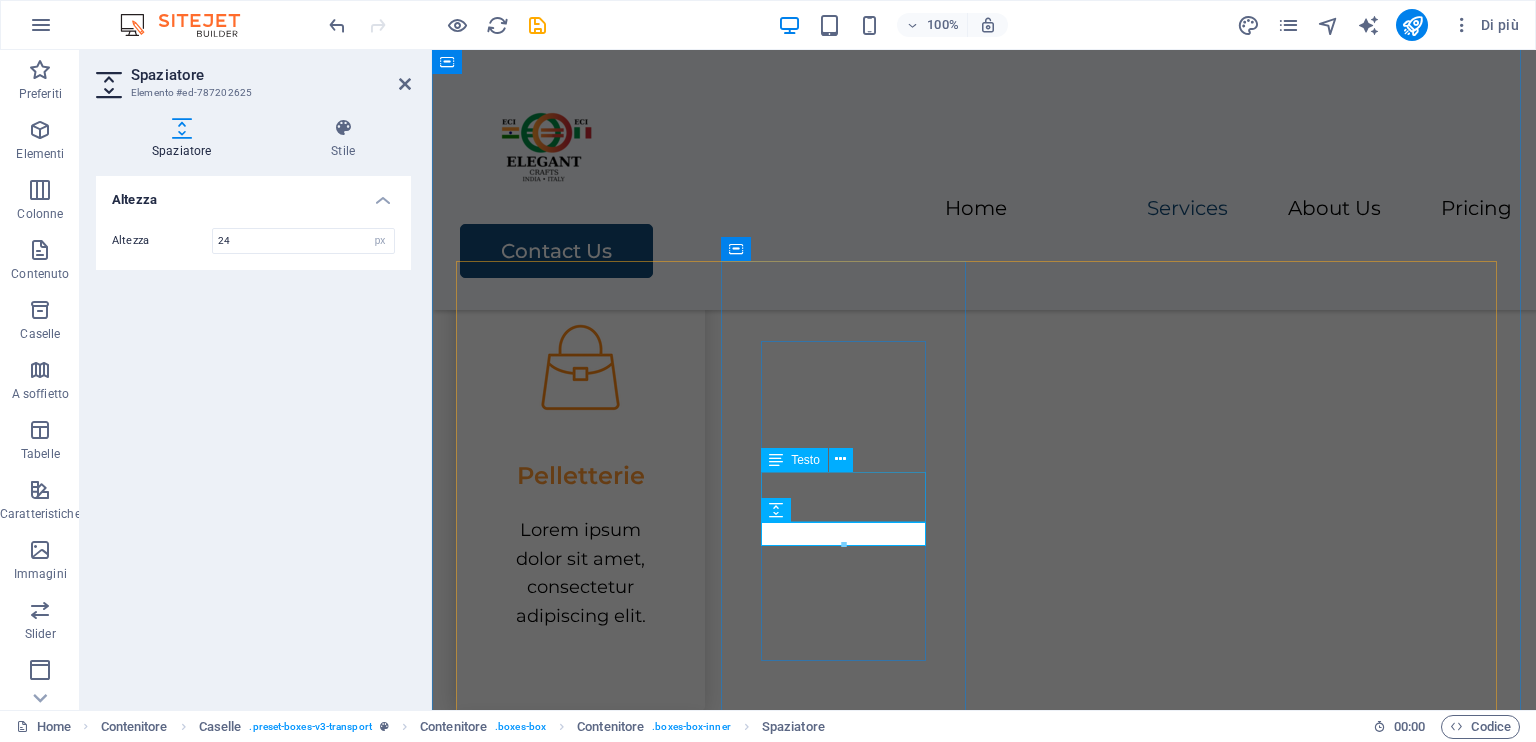 click on "Transportation" at bounding box center [580, 957] 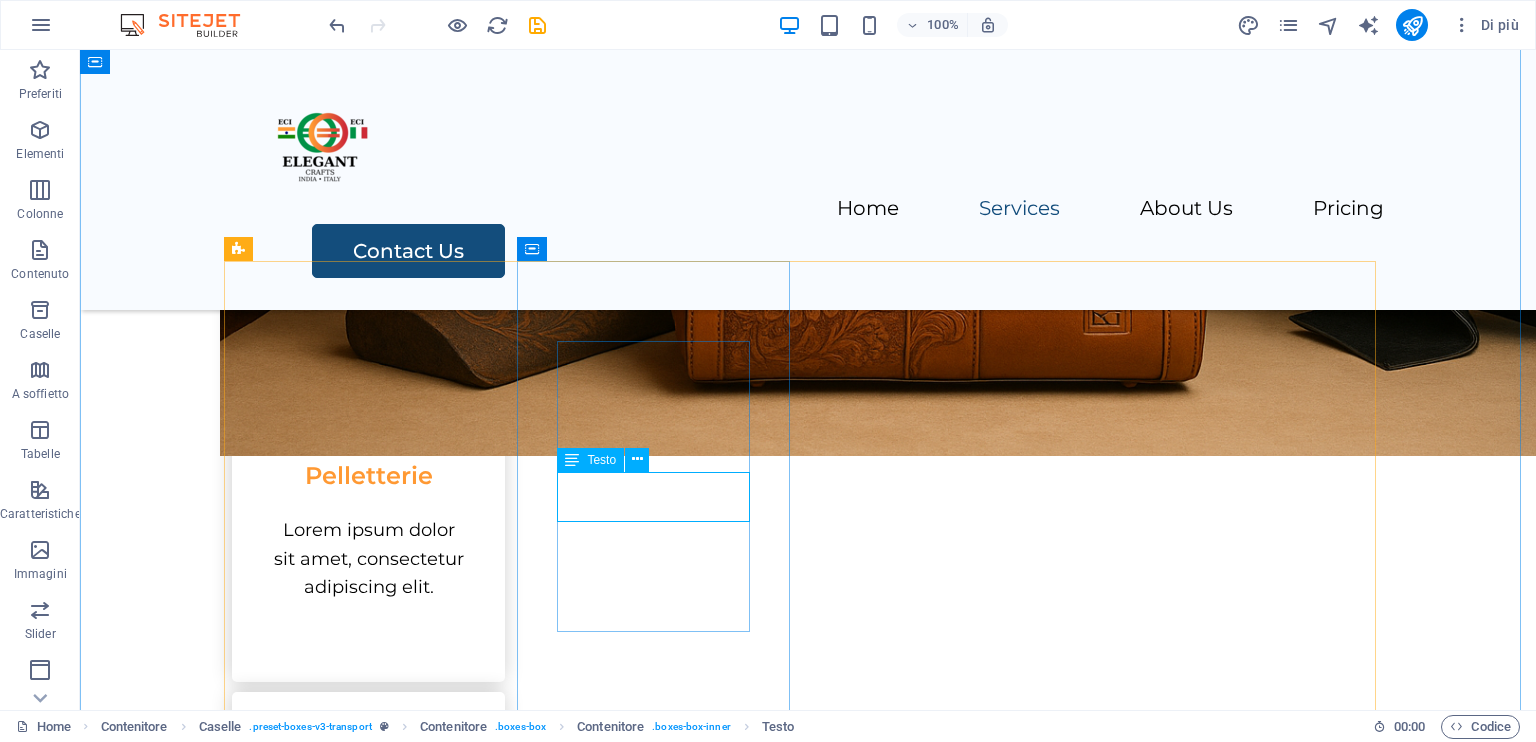 click on "Transportation" at bounding box center (368, 928) 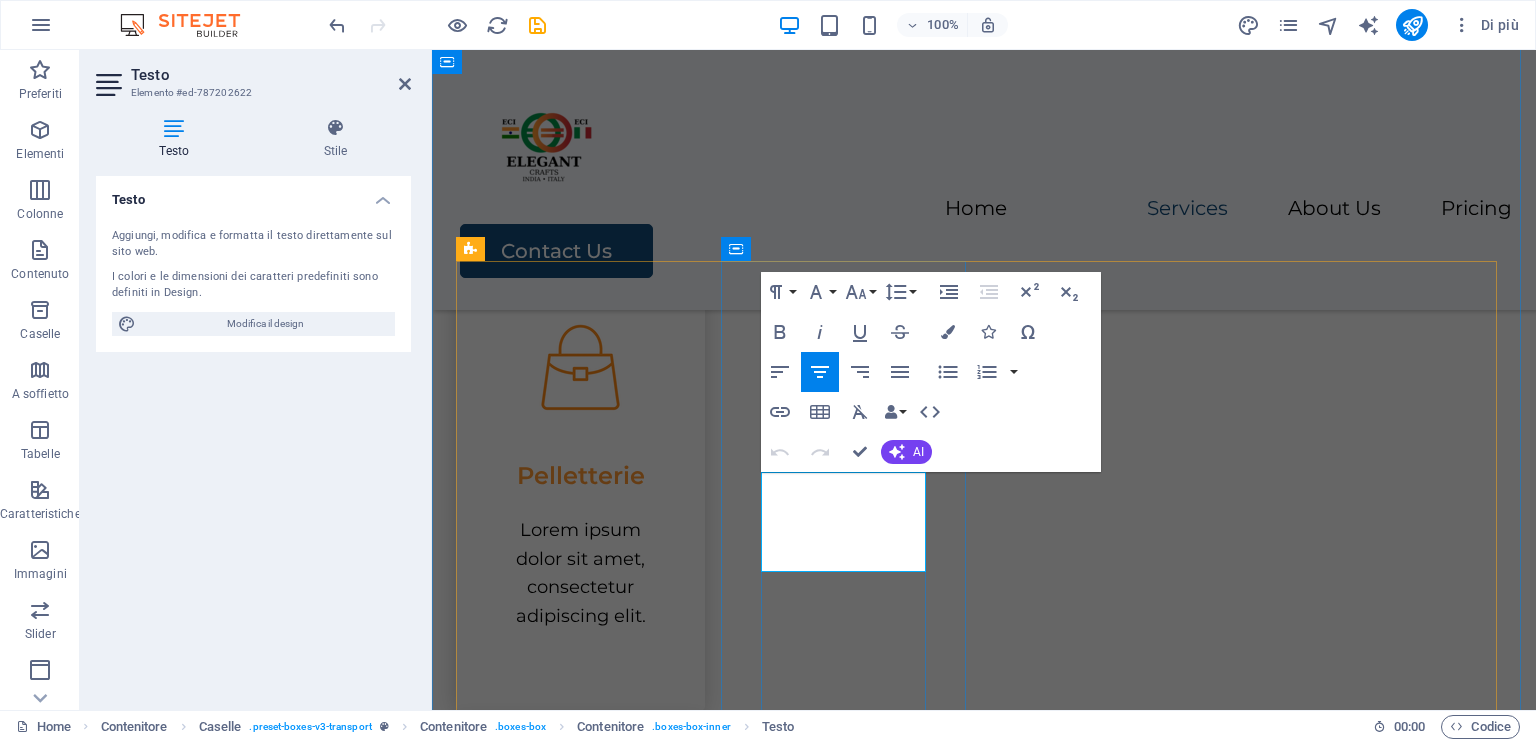 click on "Transportation" at bounding box center (581, 990) 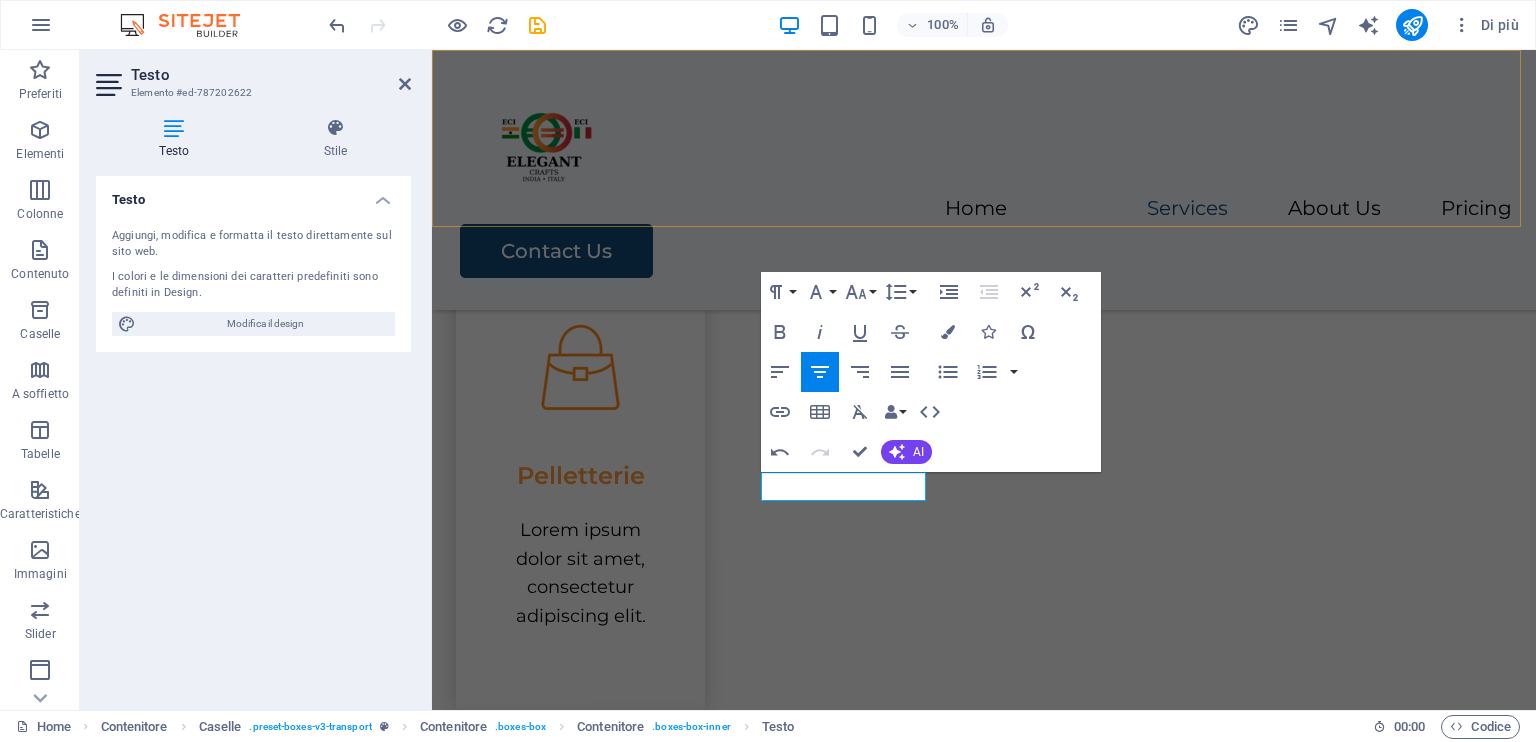 click on "Home Services About Us Pricing Contact Us" at bounding box center (984, 180) 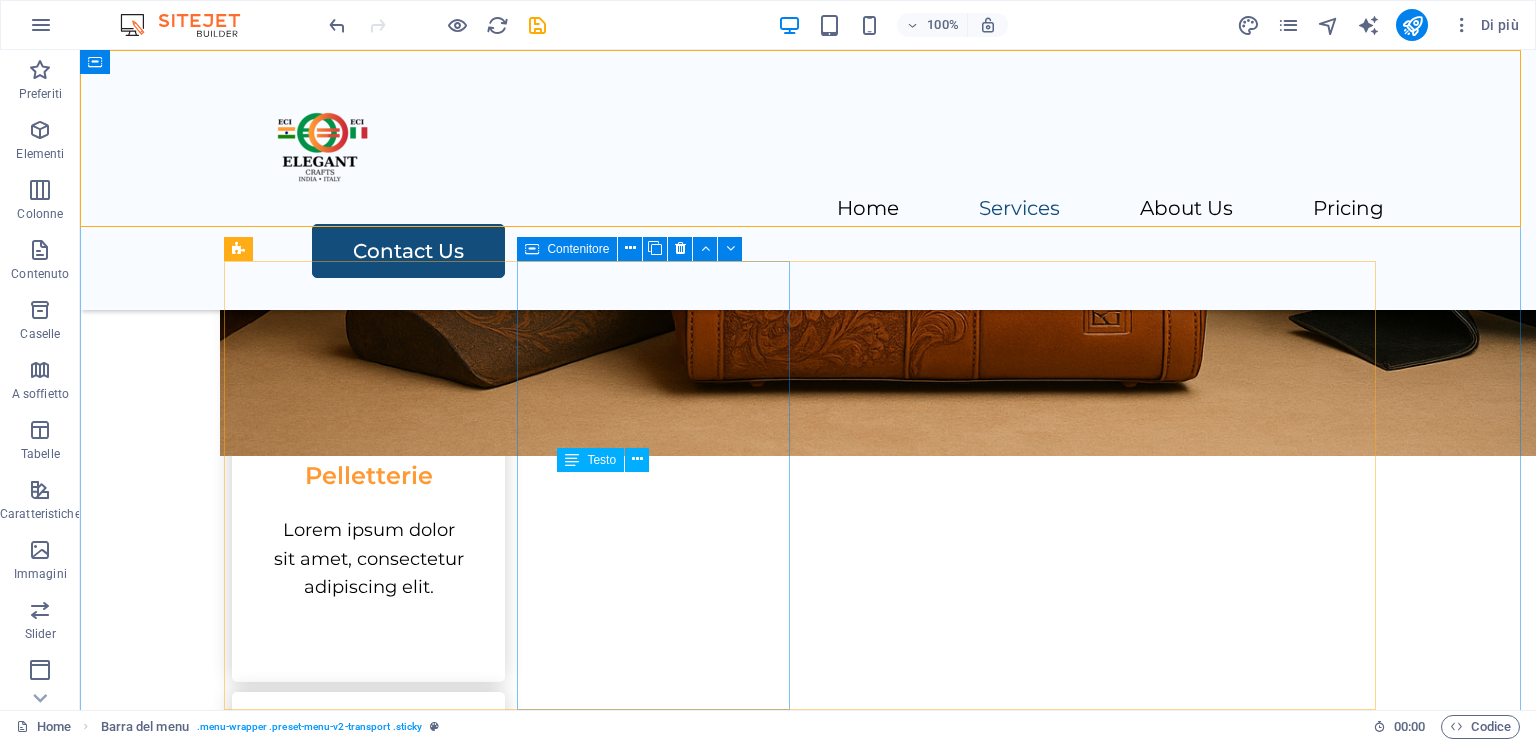 click on "Calzature Lorem ipsum dolor sit amet, consectetur adipiscing elit." at bounding box center (368, 907) 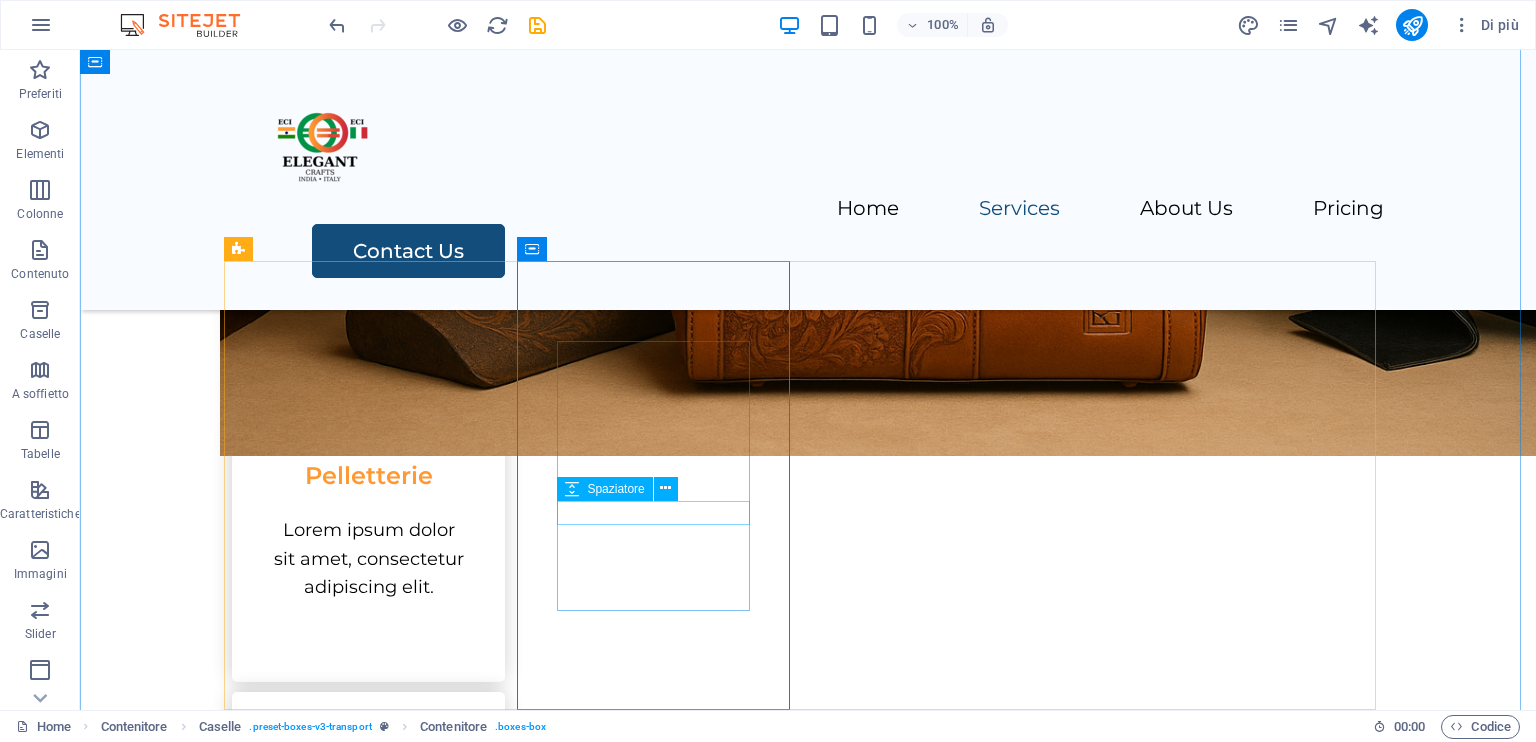 click on "Spaziatore" at bounding box center [604, 489] 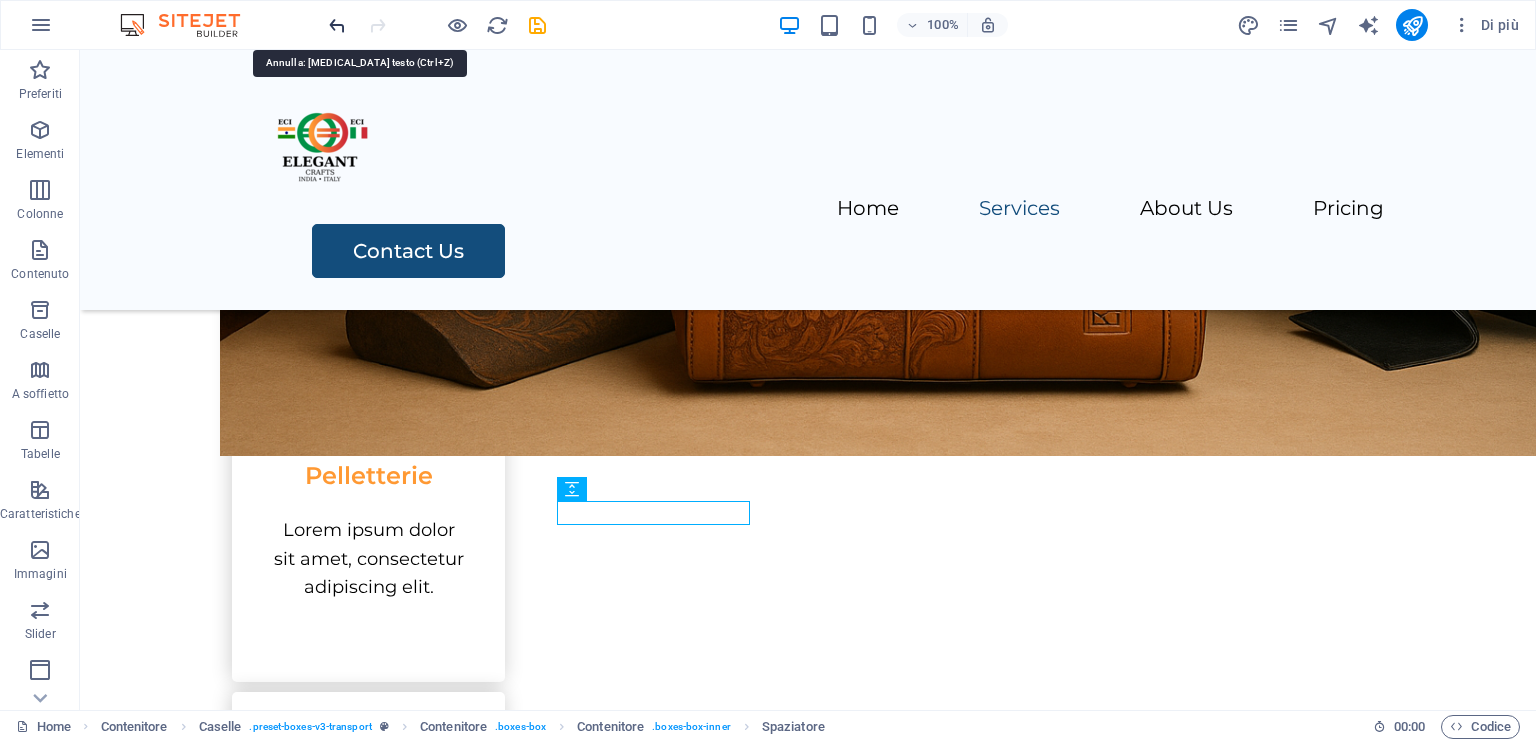 click at bounding box center [337, 25] 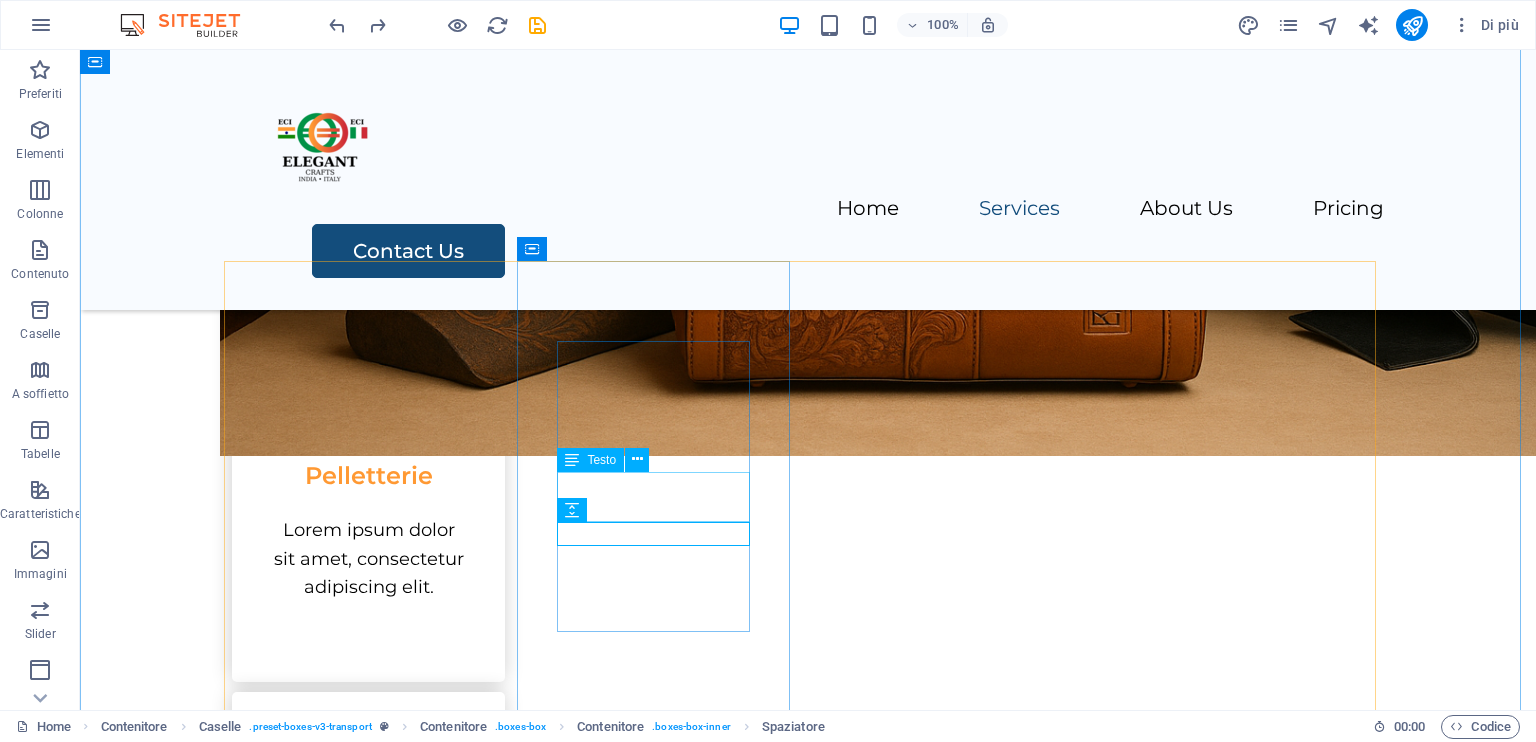 click on "Transportation" at bounding box center (368, 928) 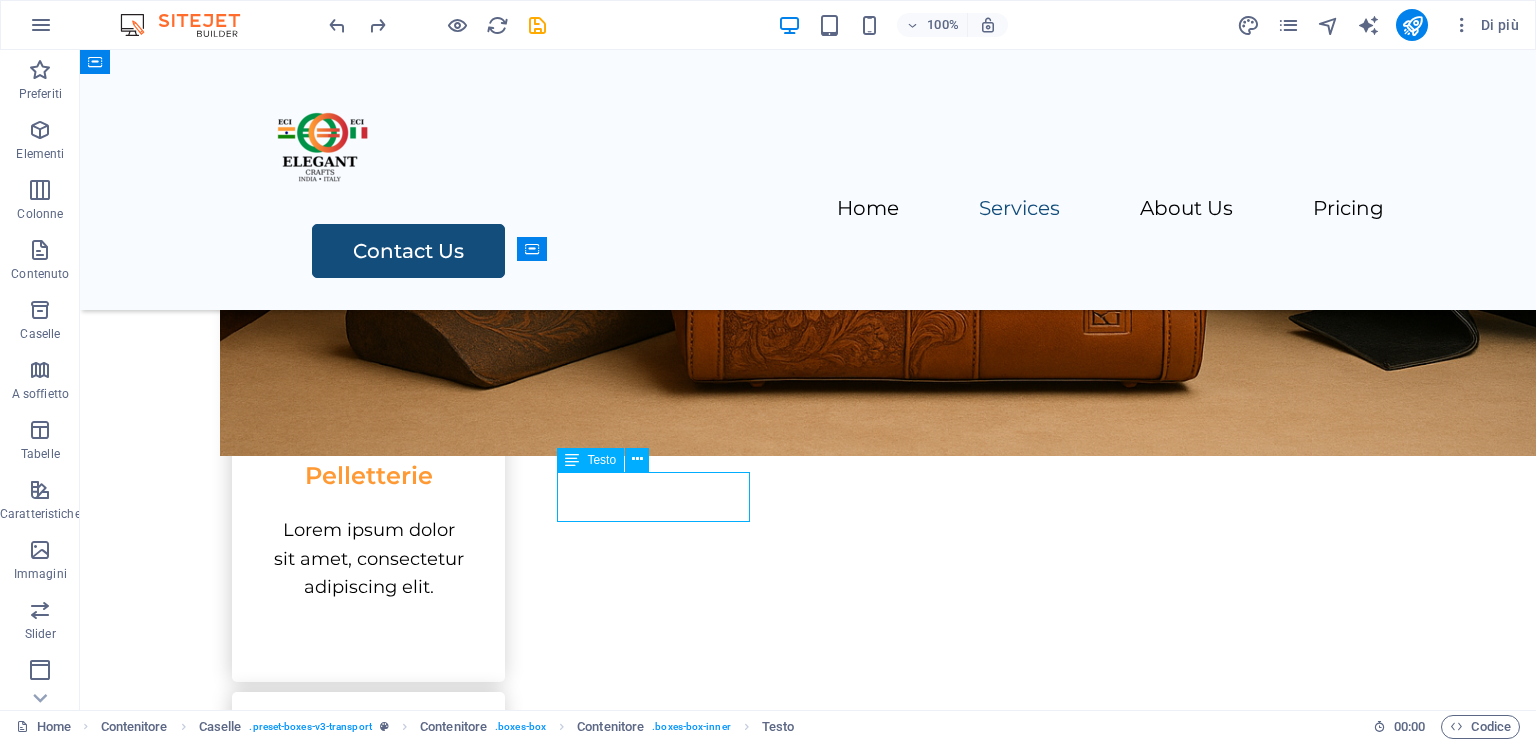 click on "Transportation" at bounding box center (368, 928) 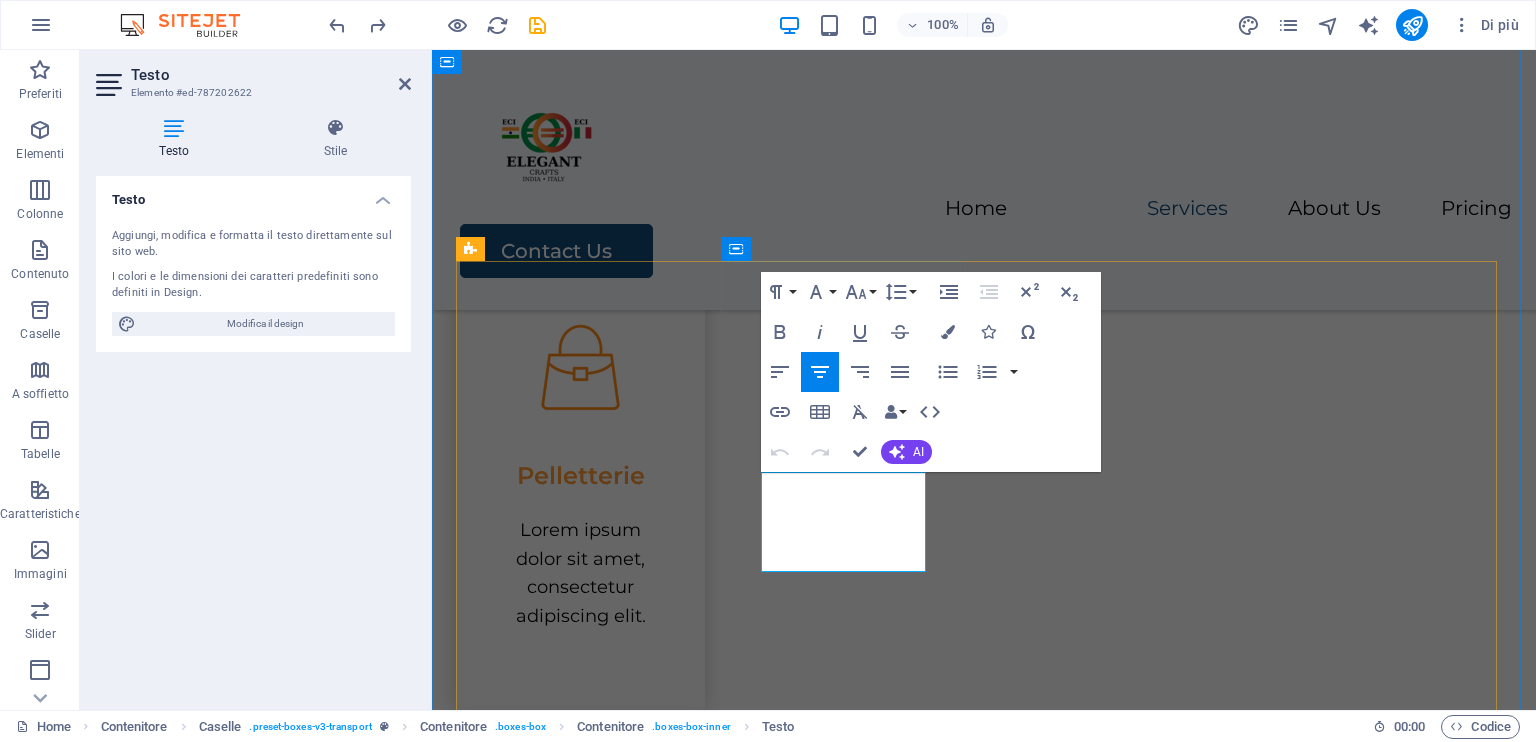 type 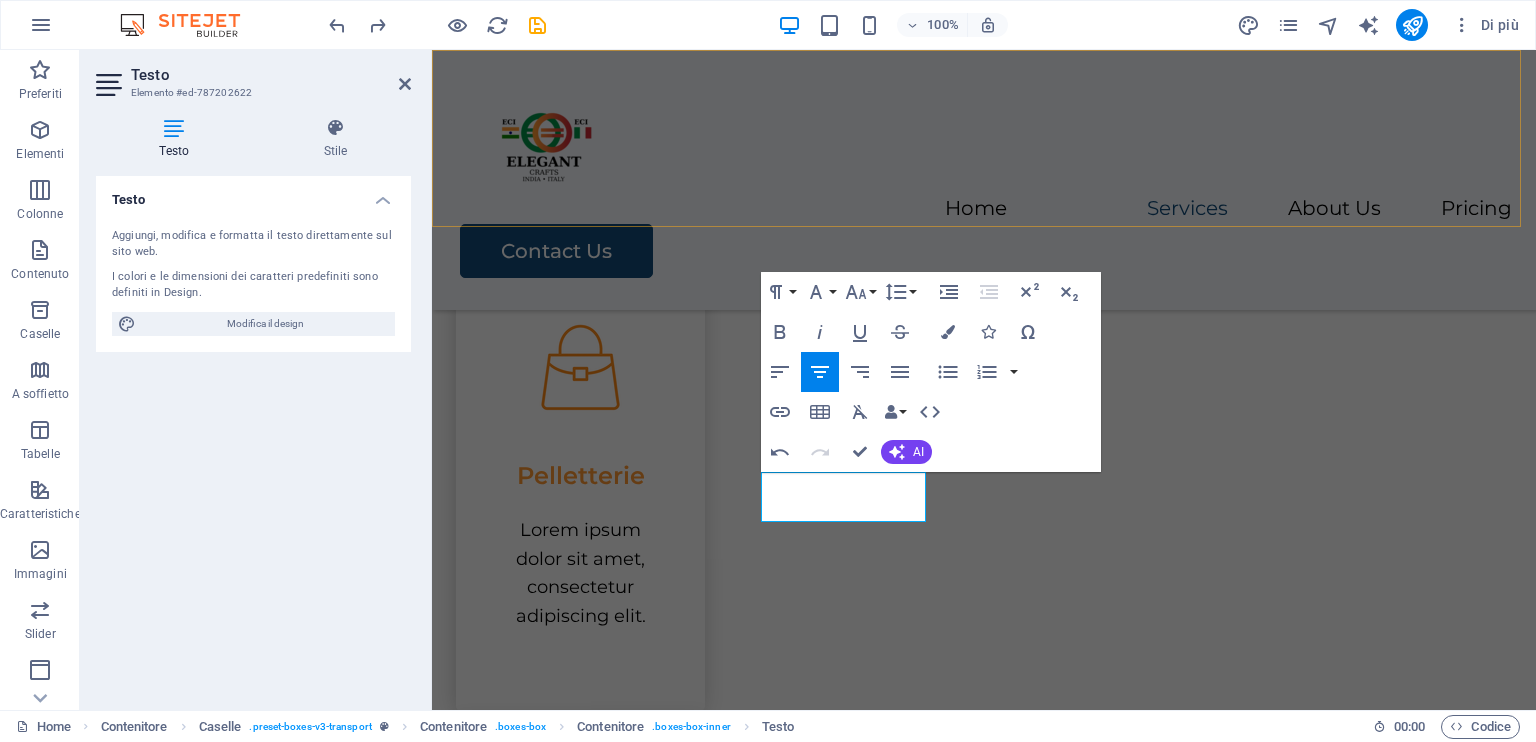 click on "Home Services About Us Pricing Contact Us" at bounding box center (984, 180) 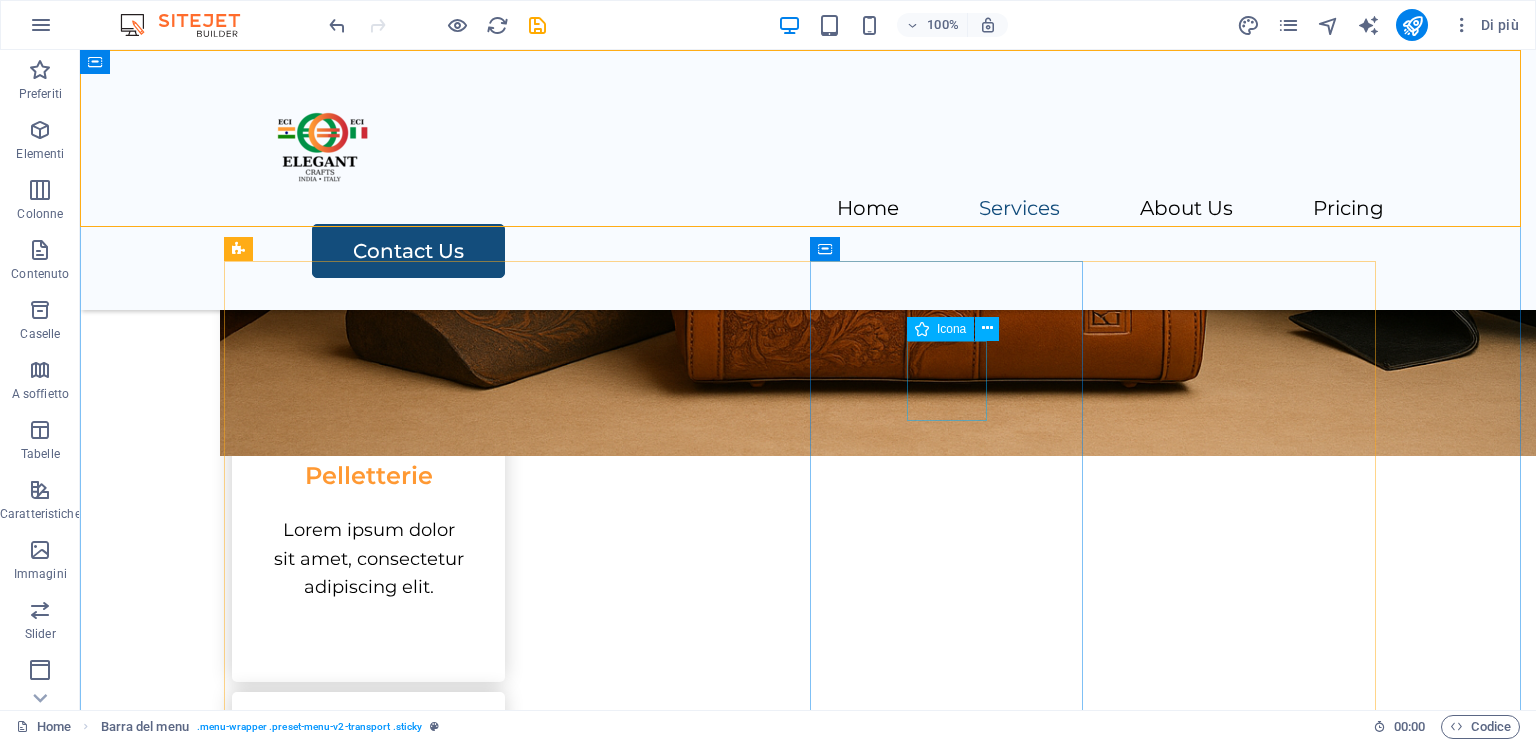 click at bounding box center (368, 1274) 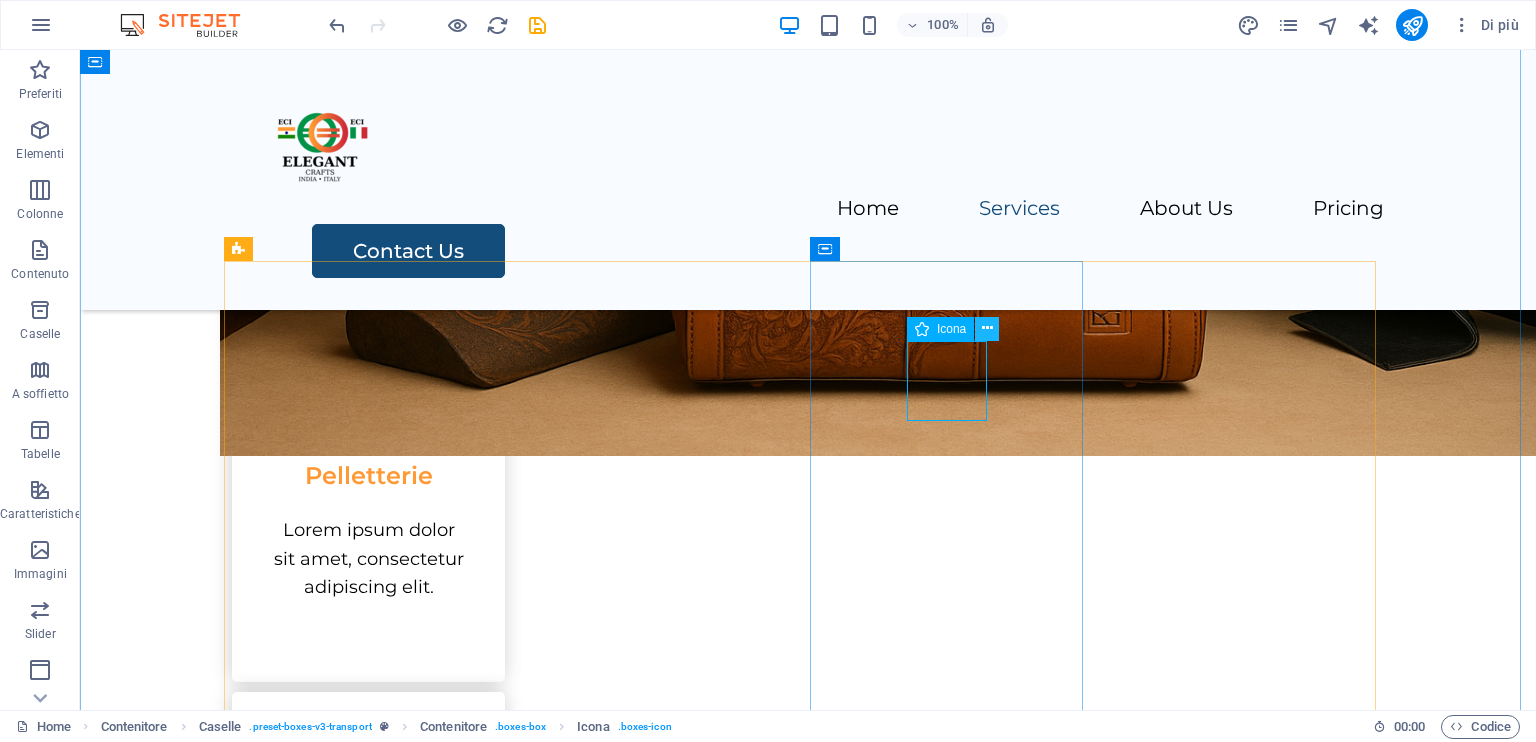 click at bounding box center (987, 329) 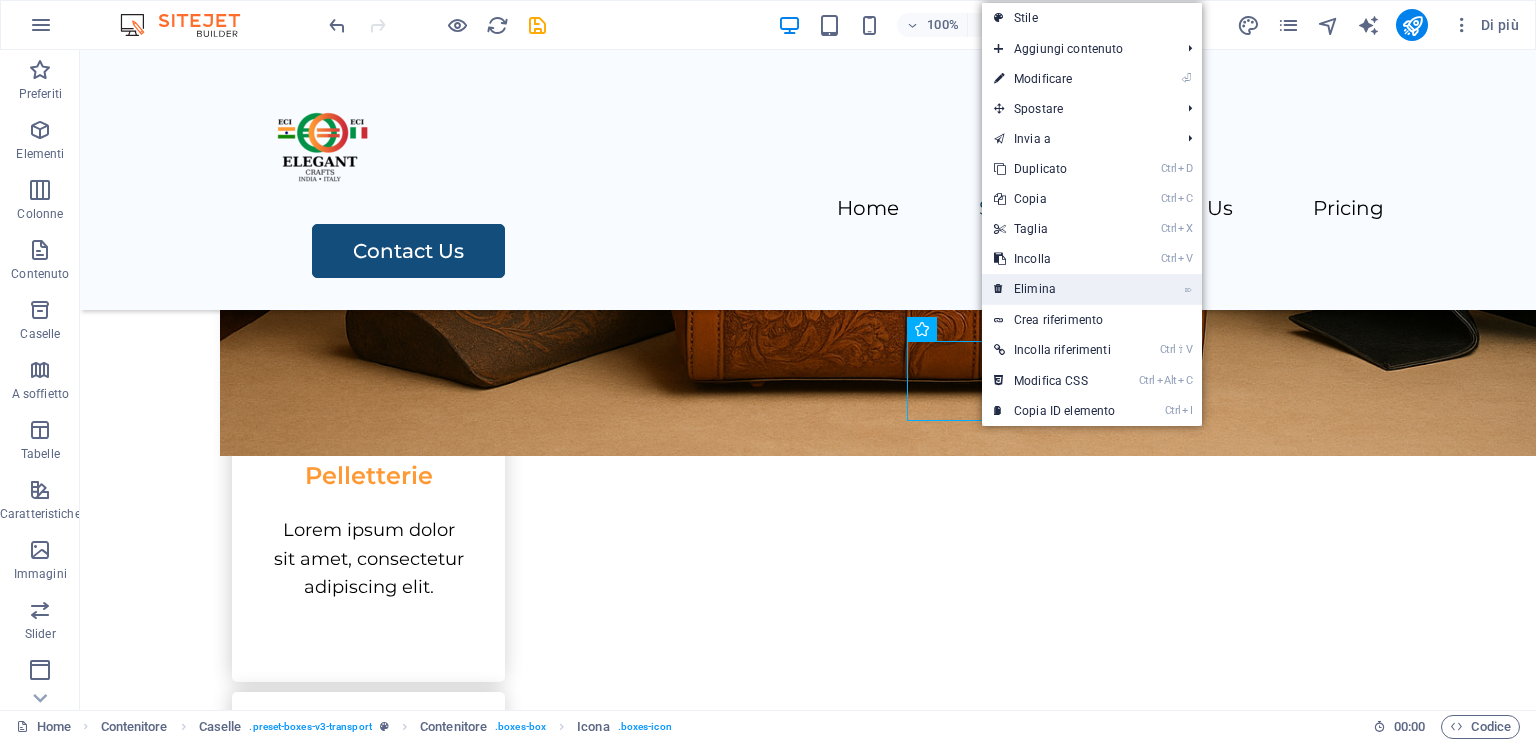 click on "⌦  Elimina" at bounding box center [1054, 289] 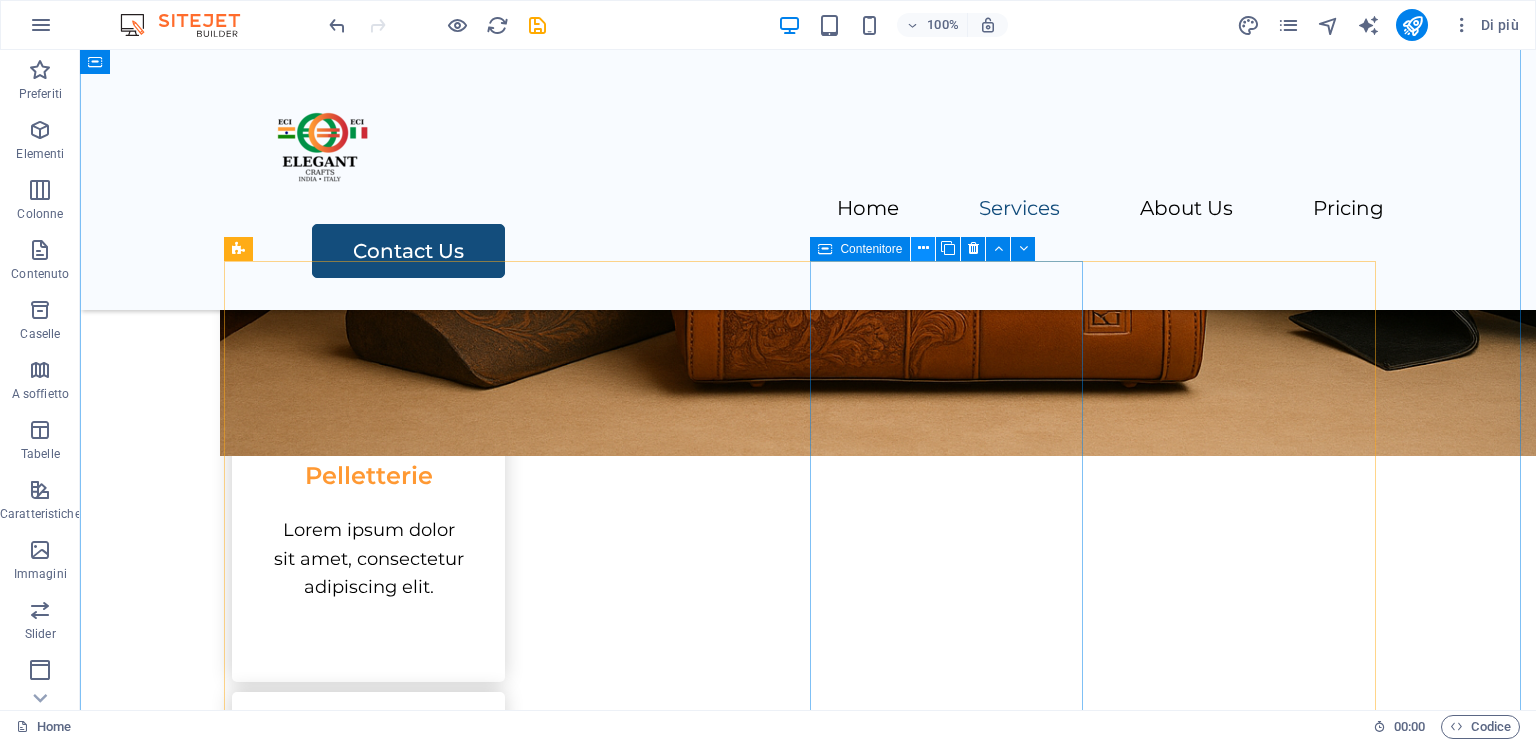 click at bounding box center [923, 248] 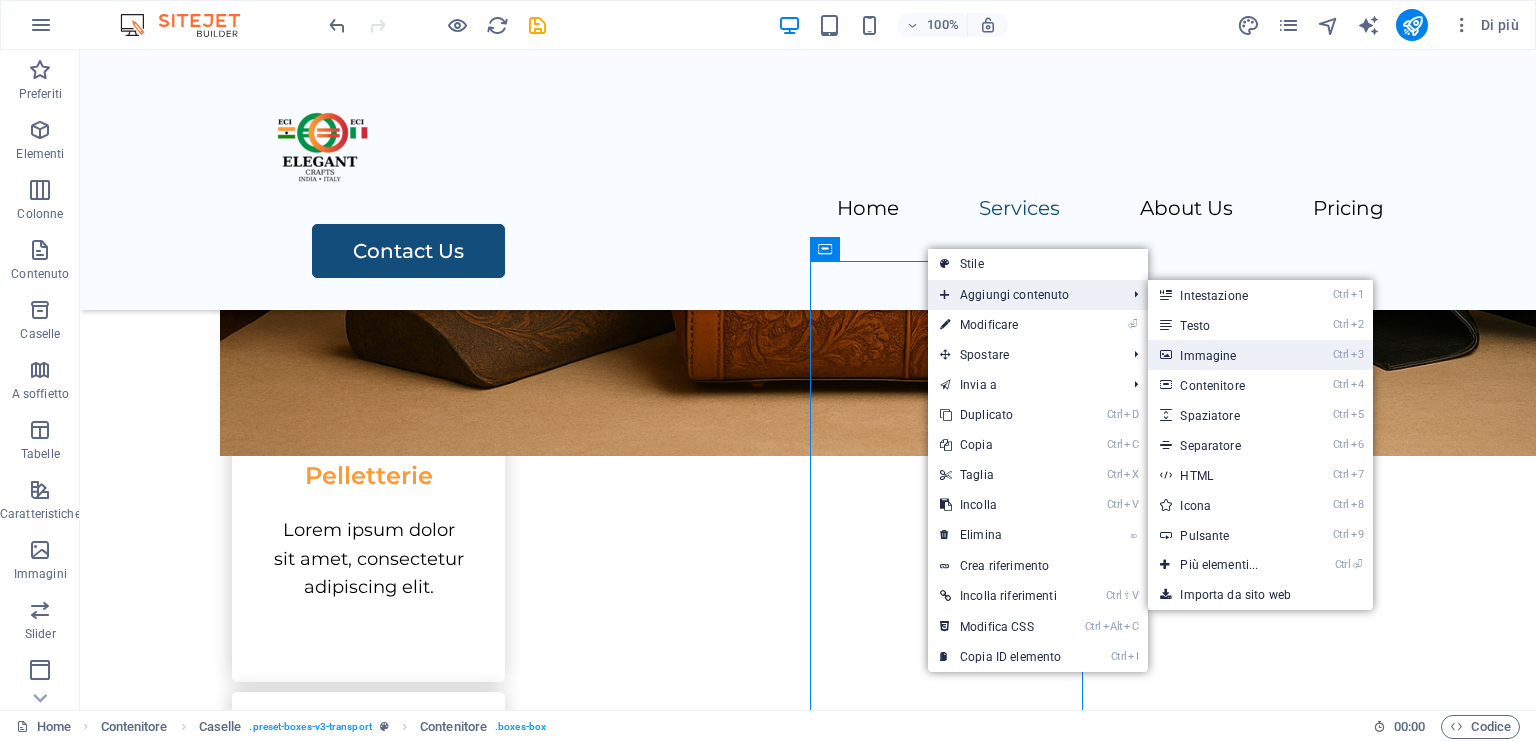 click on "Ctrl 3  Immagine" at bounding box center (1223, 355) 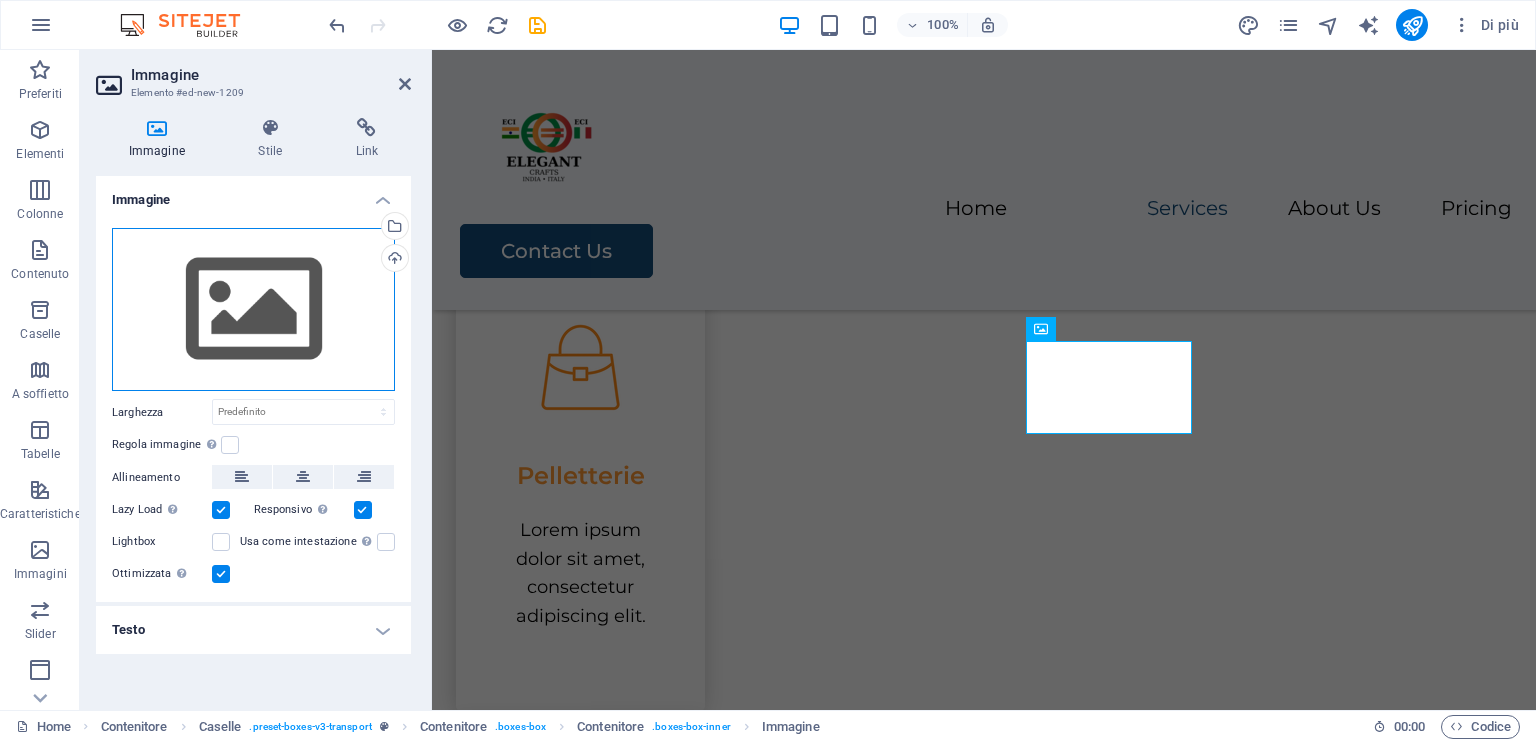 click on "Trascina qui i file, fai clic per sceglierli o selezionali da File o dalle nostre foto e video stock gratuiti" at bounding box center (253, 310) 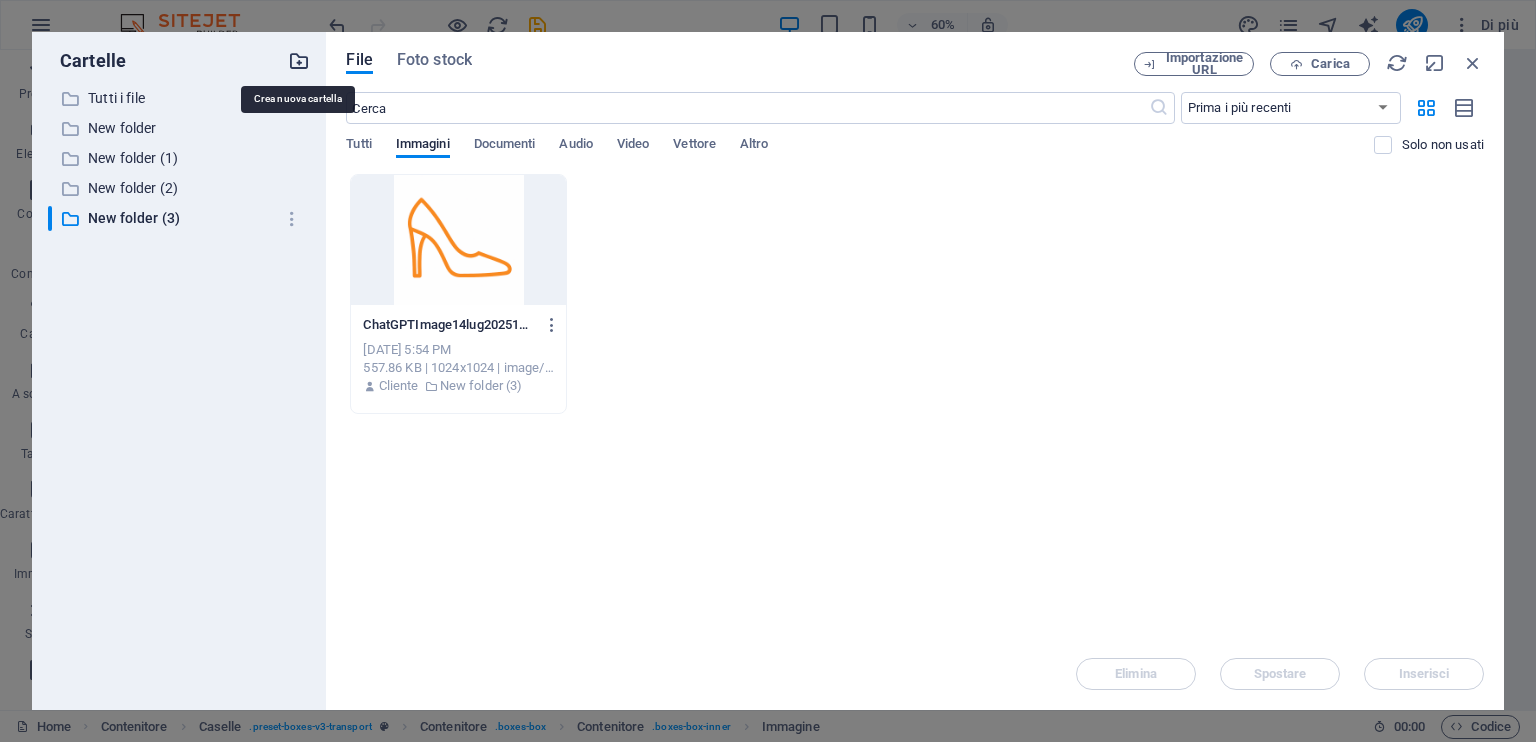 click at bounding box center (299, 61) 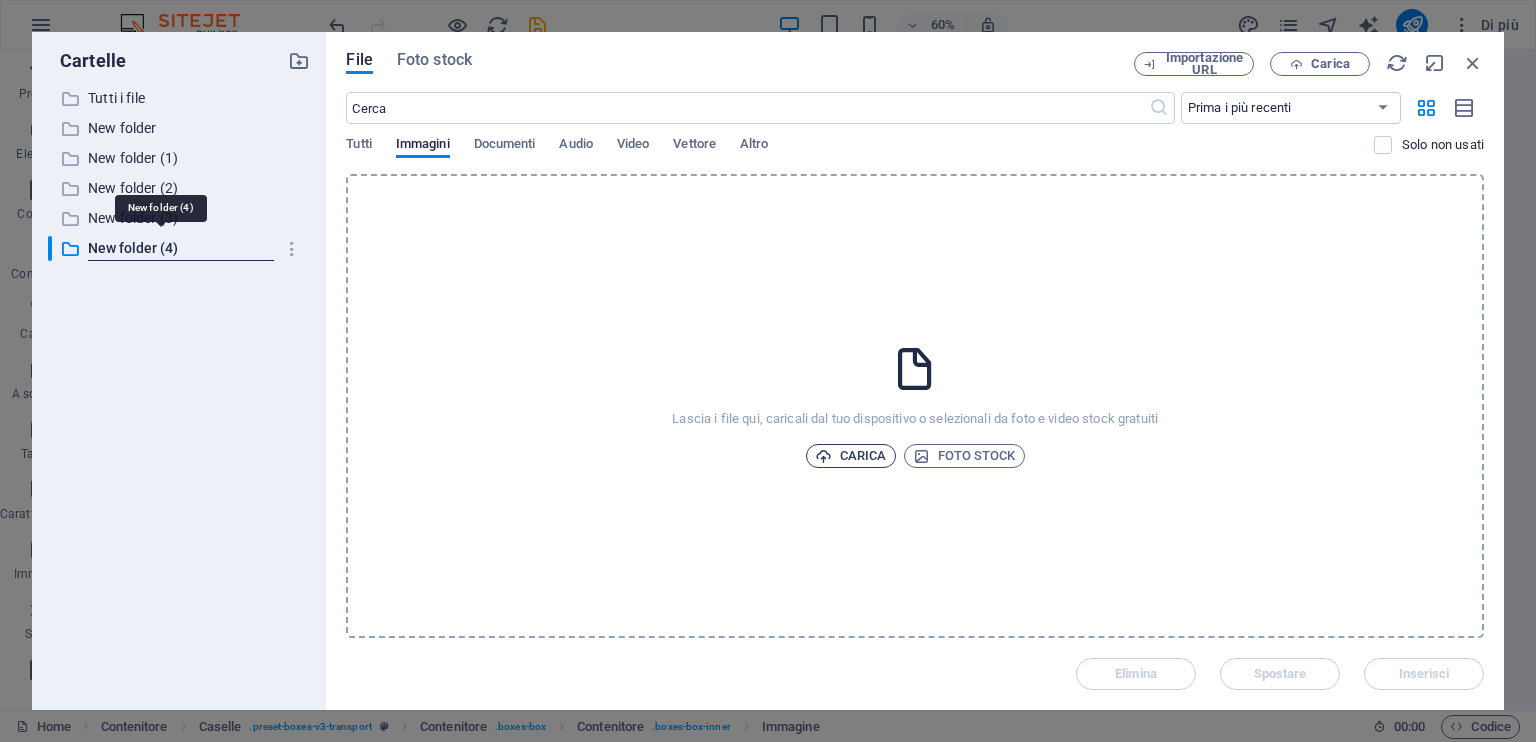 click on "Carica" at bounding box center [851, 456] 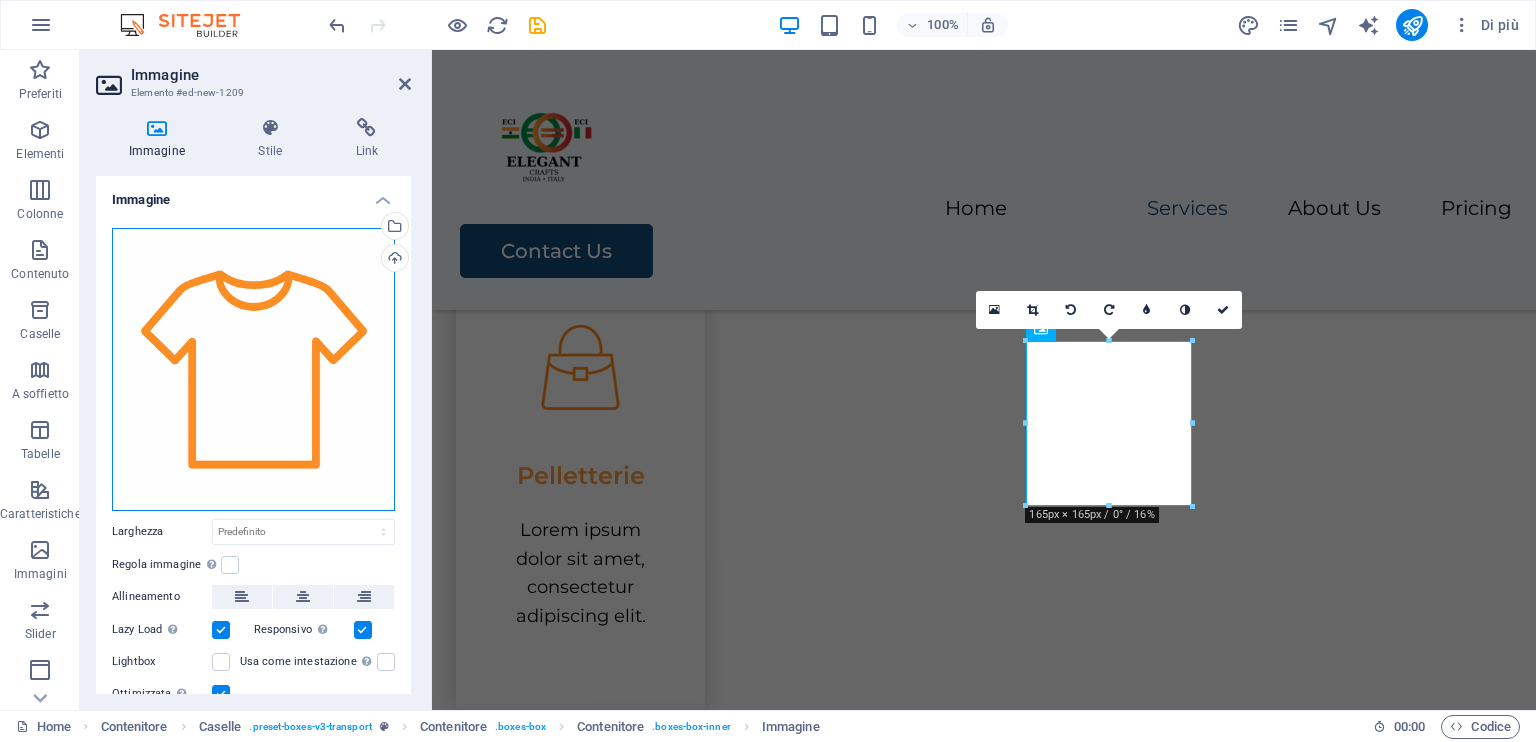 click on "Trascina qui i file, fai clic per sceglierli o selezionali da File o dalle nostre foto e video stock gratuiti" at bounding box center (253, 369) 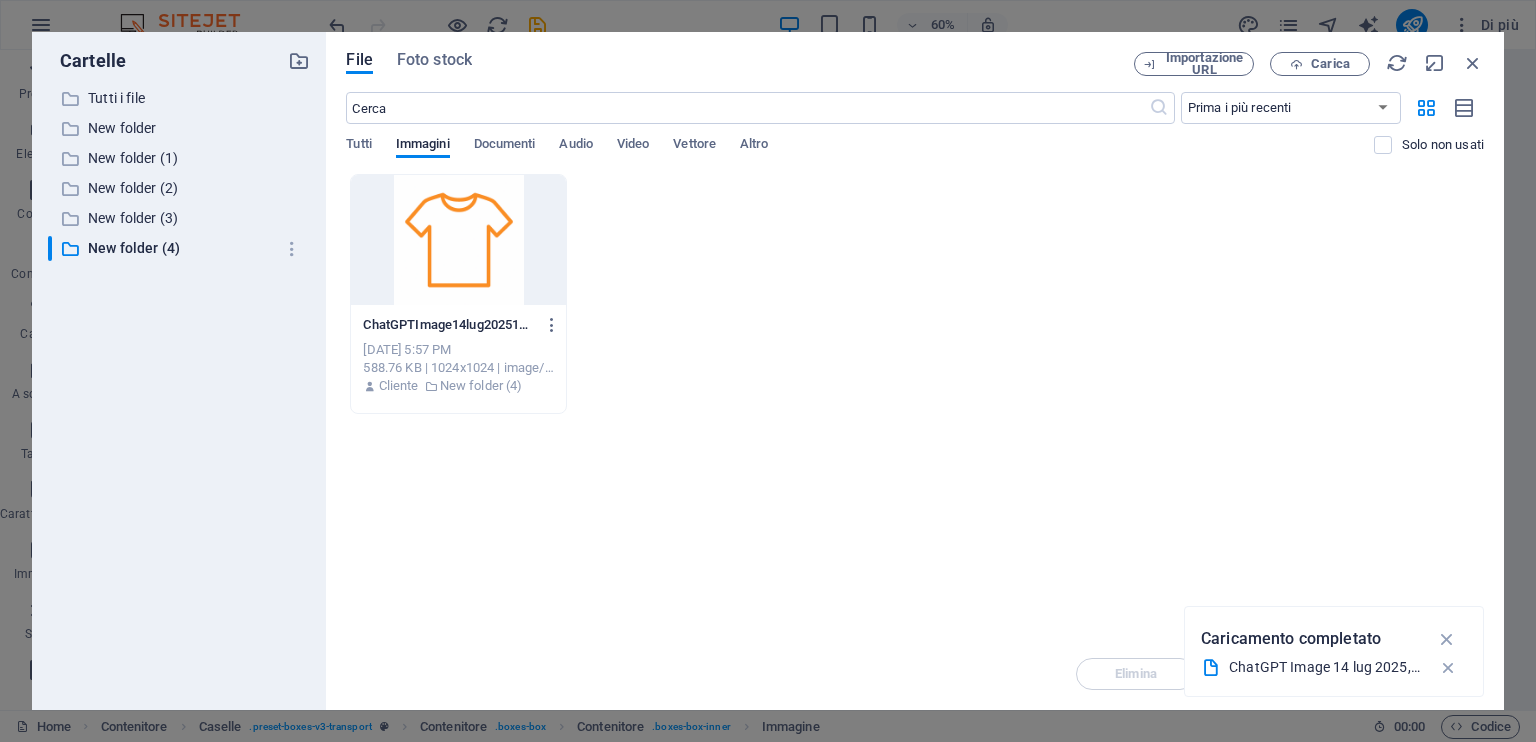 click at bounding box center (1448, 668) 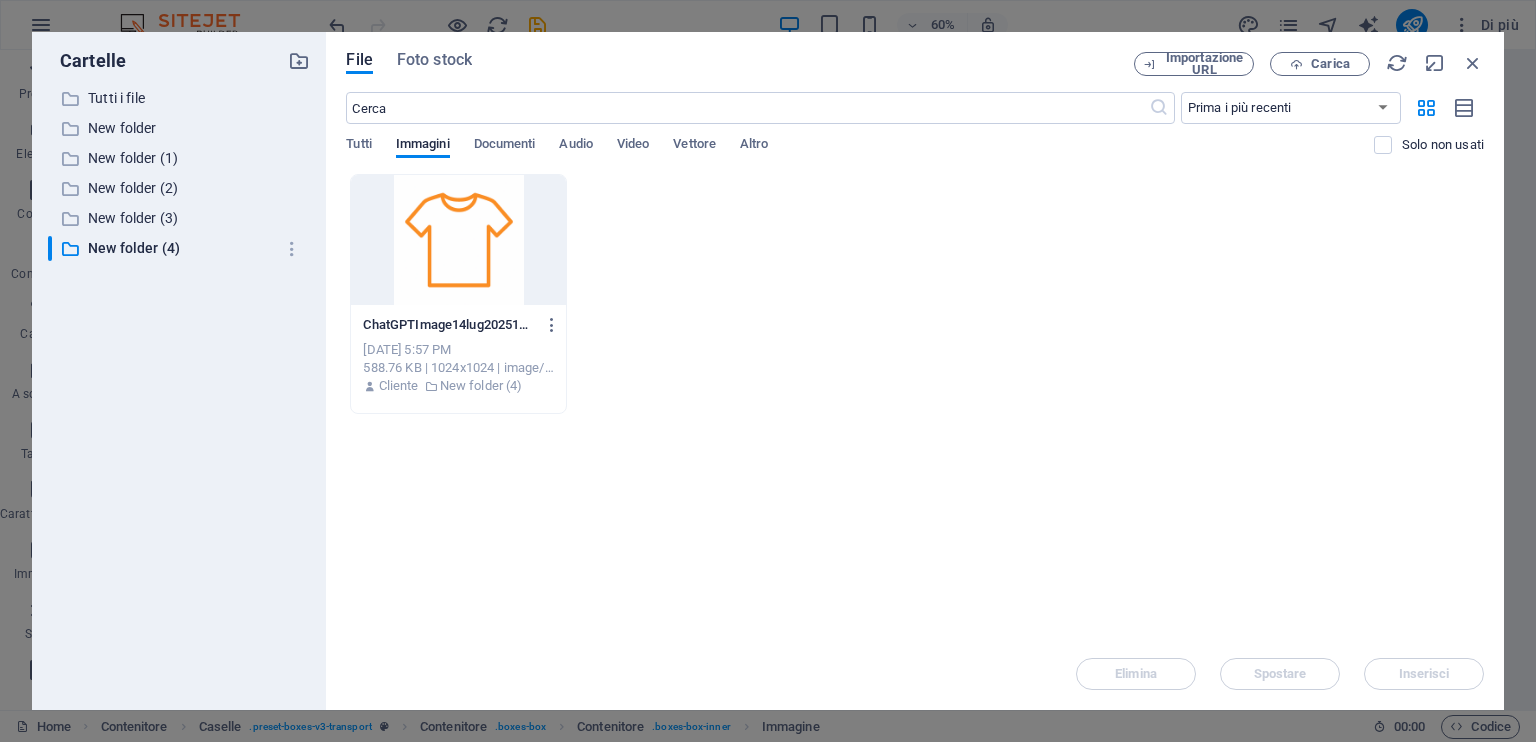 click at bounding box center (458, 240) 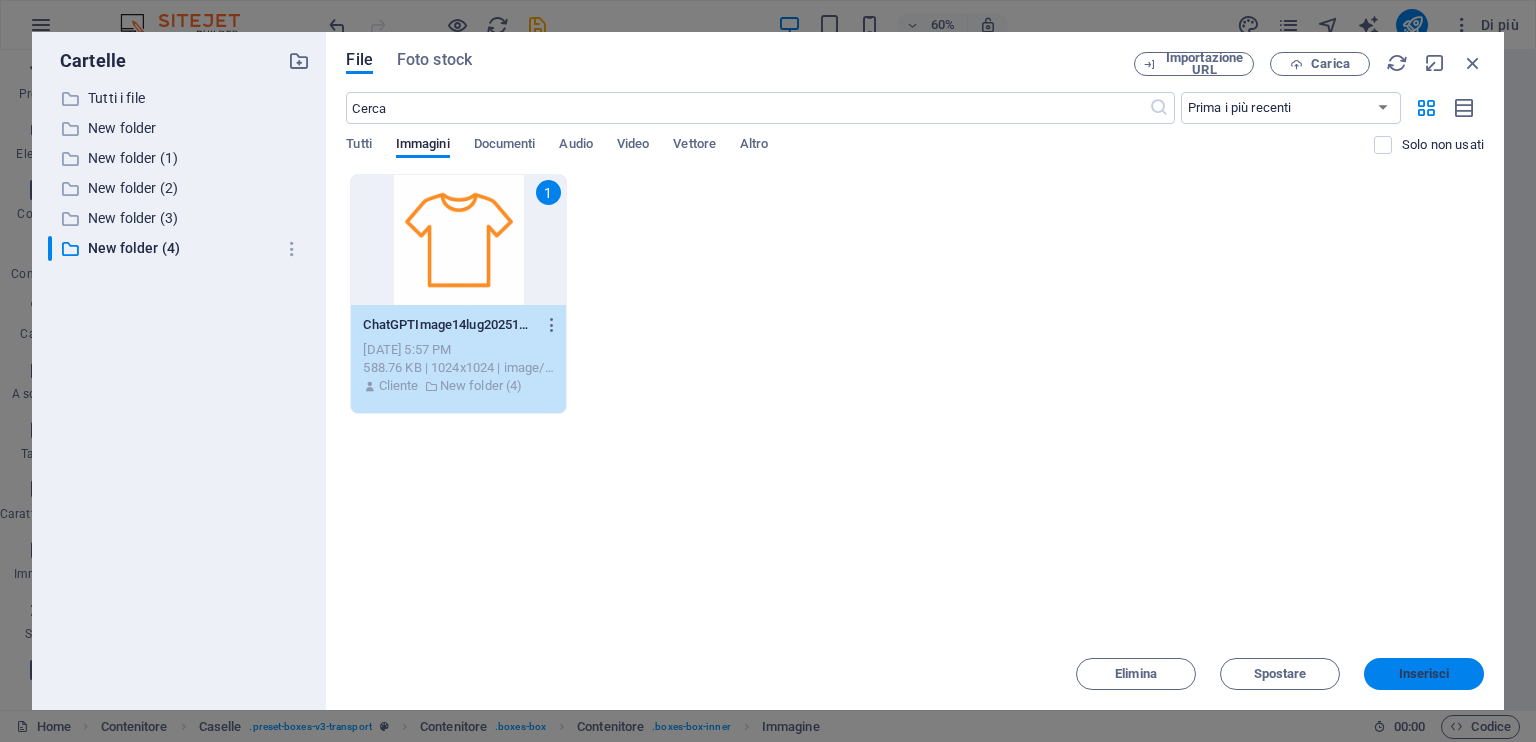 click on "Inserisci" at bounding box center (1424, 674) 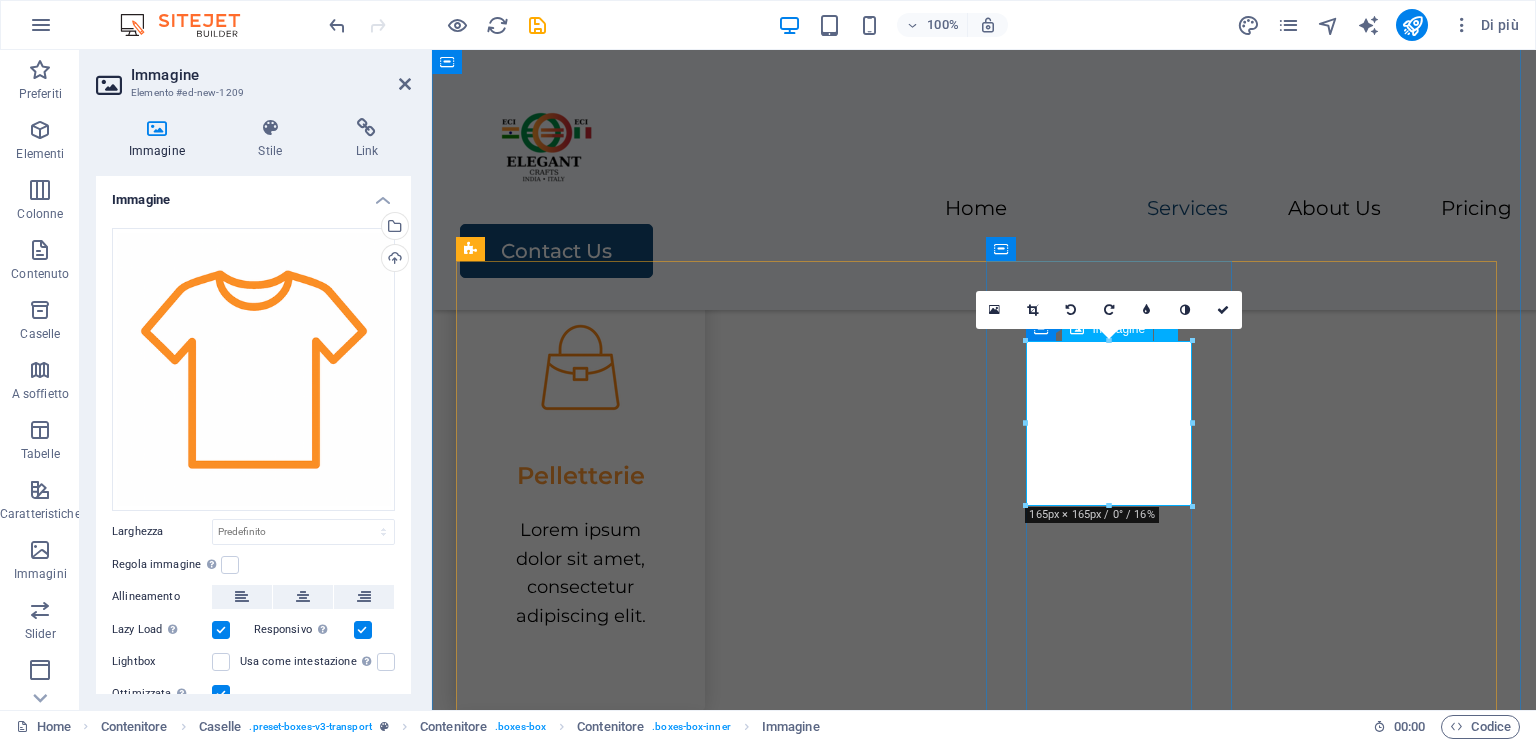 click at bounding box center [580, 1843] 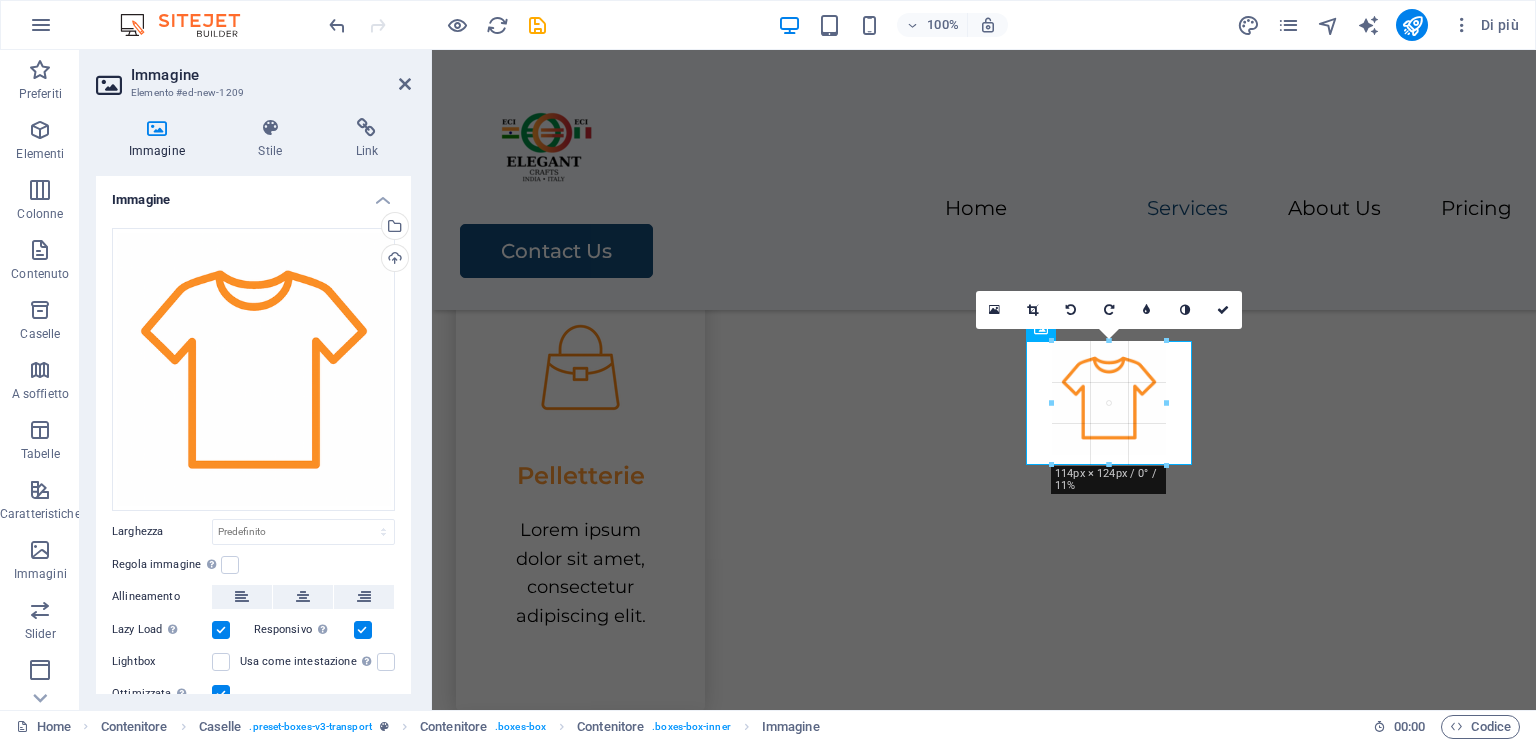 drag, startPoint x: 1192, startPoint y: 507, endPoint x: 1141, endPoint y: 389, distance: 128.5496 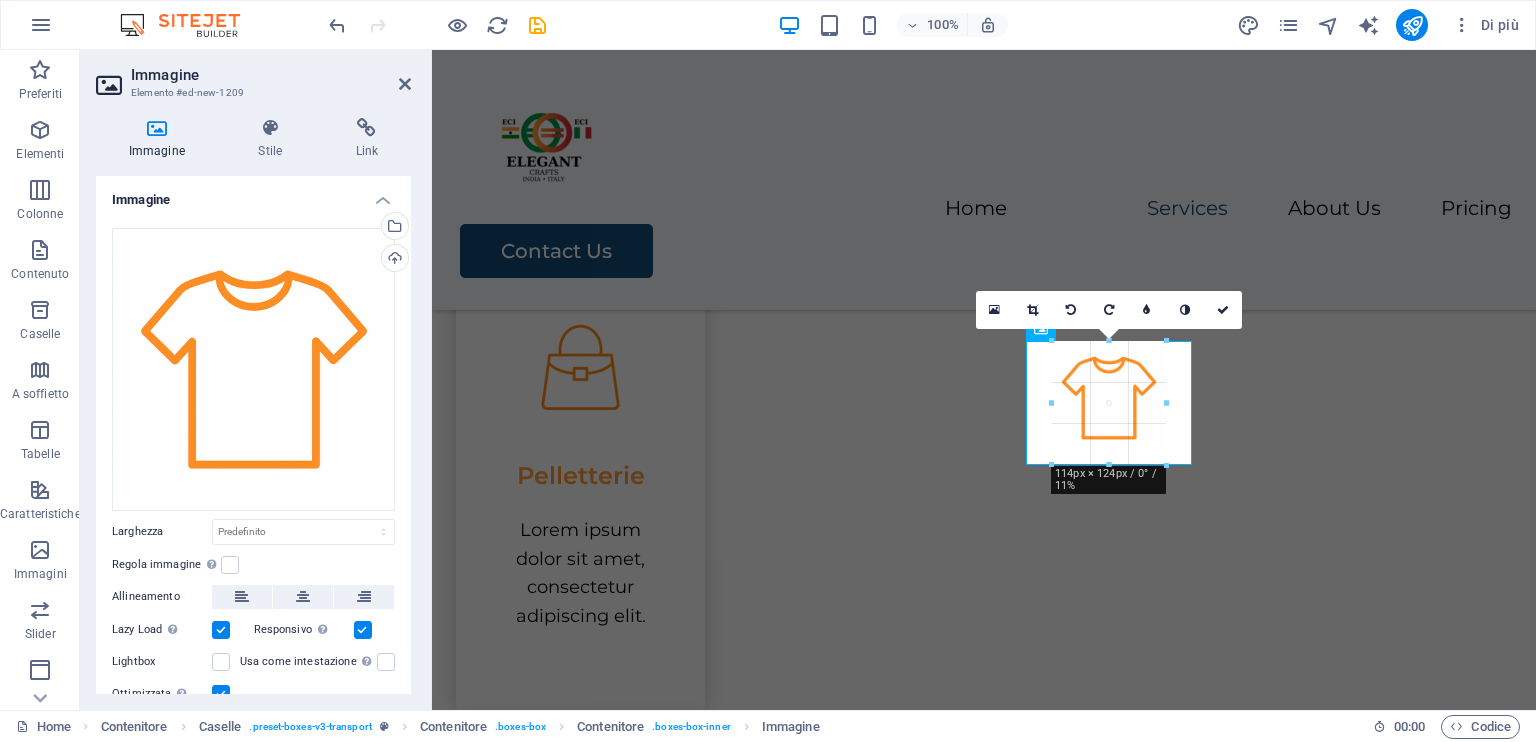 type on "113" 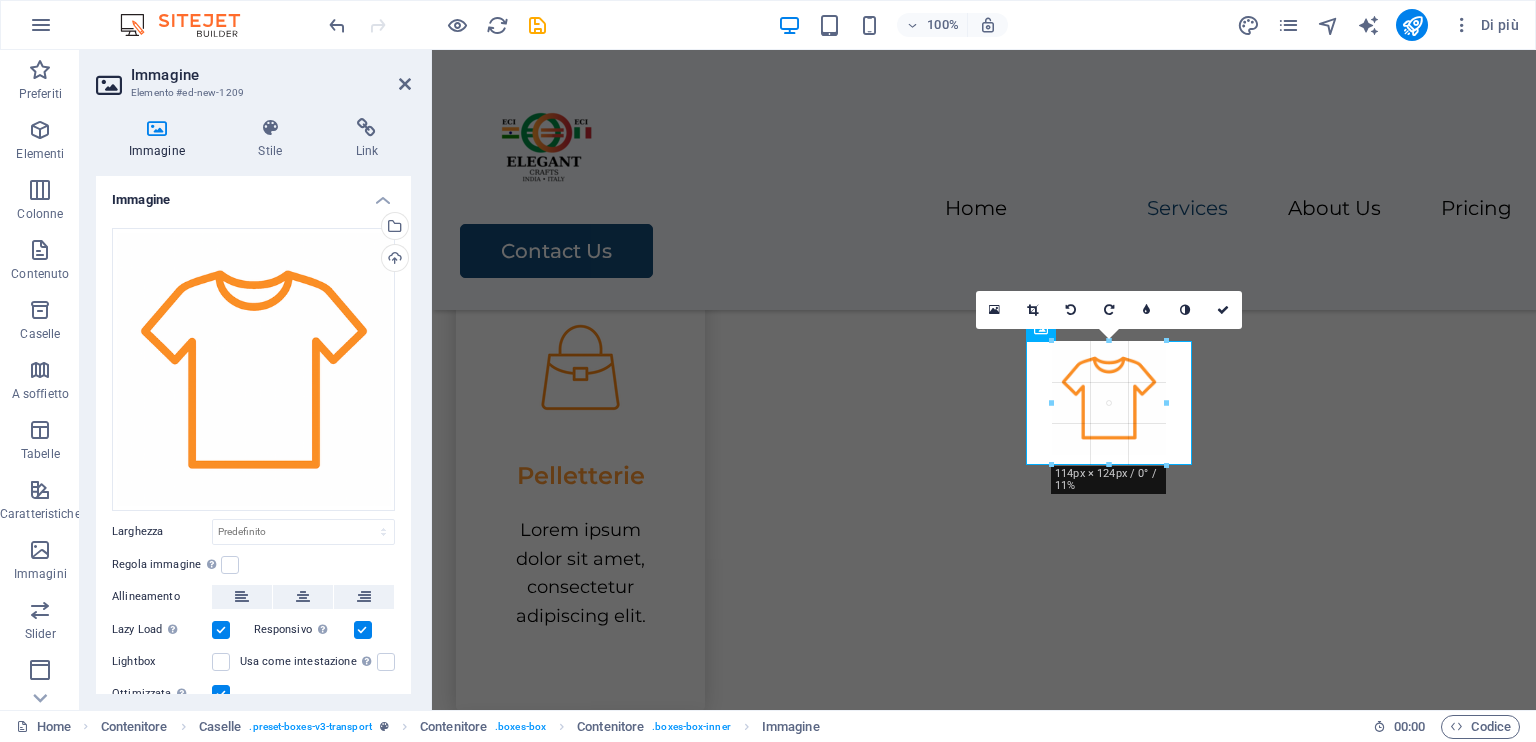 select on "px" 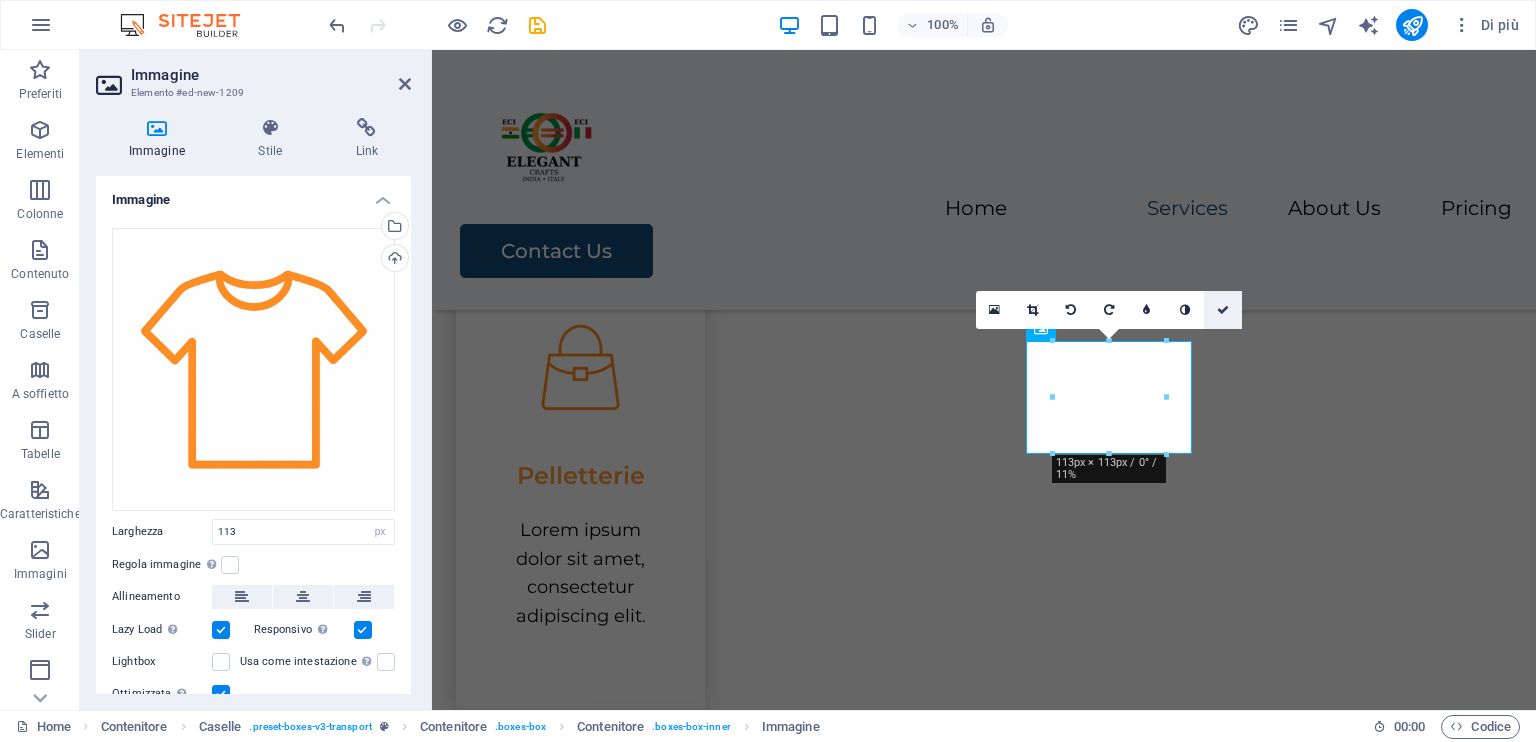 click at bounding box center (1223, 310) 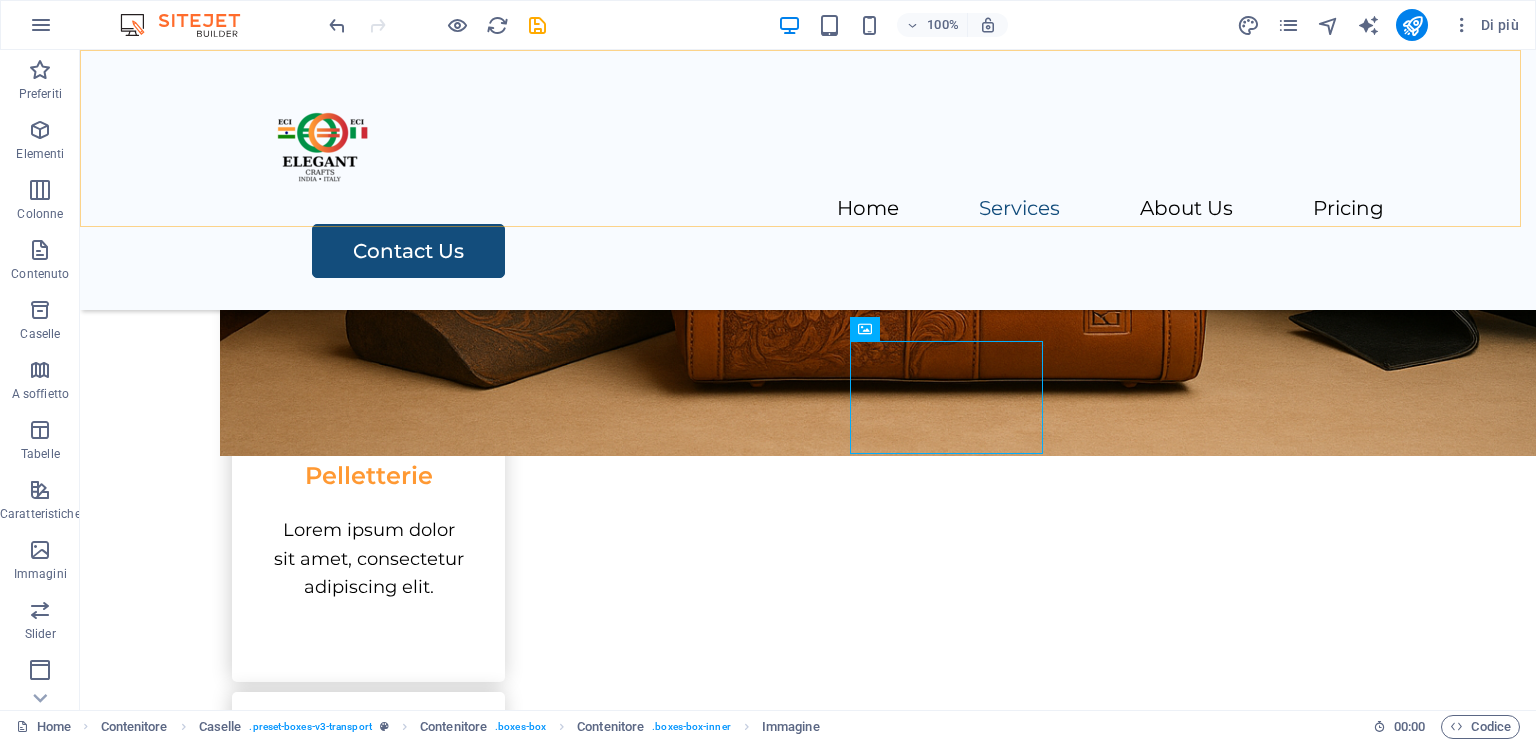 click on "Home Services About Us Pricing Contact Us" at bounding box center [808, 180] 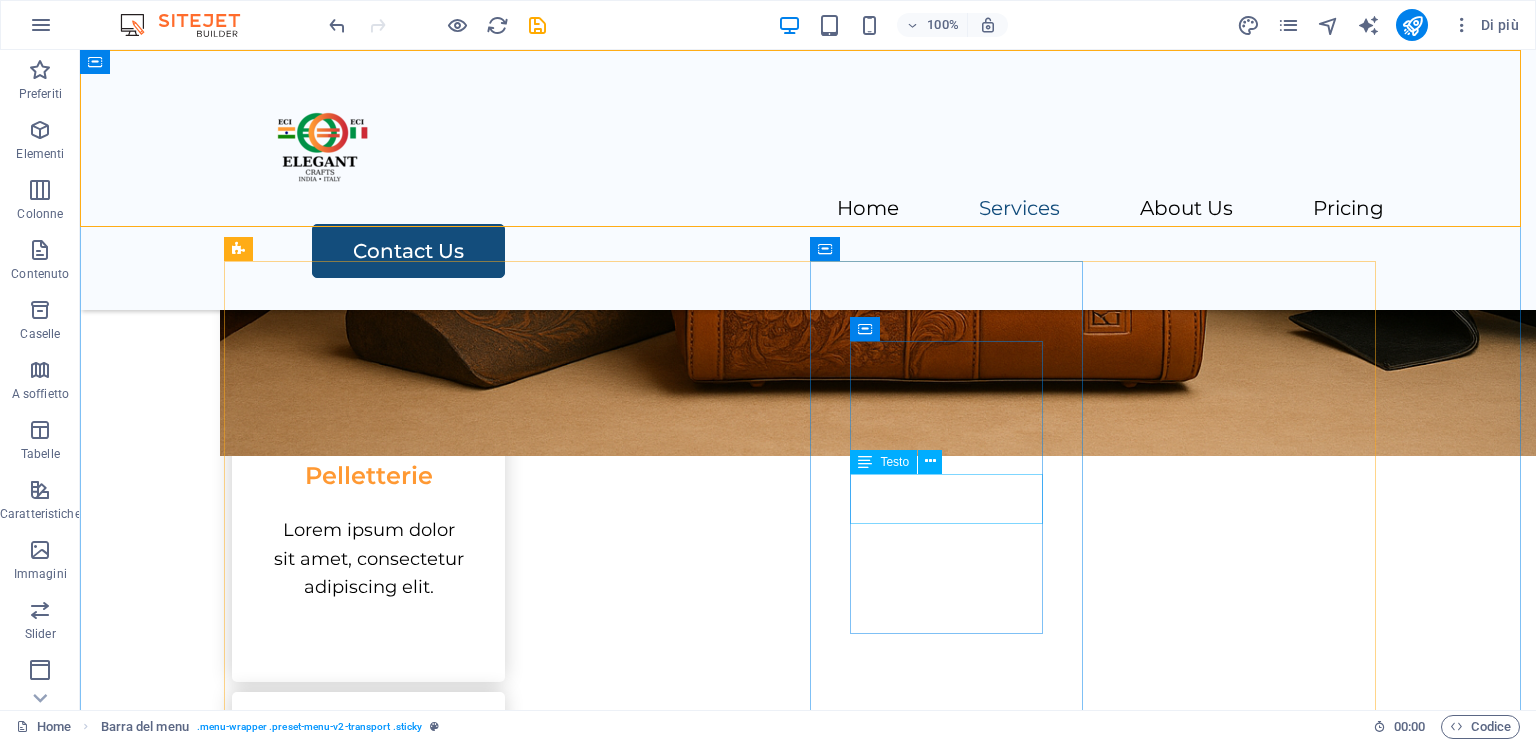 click on "Storage" at bounding box center (368, 1392) 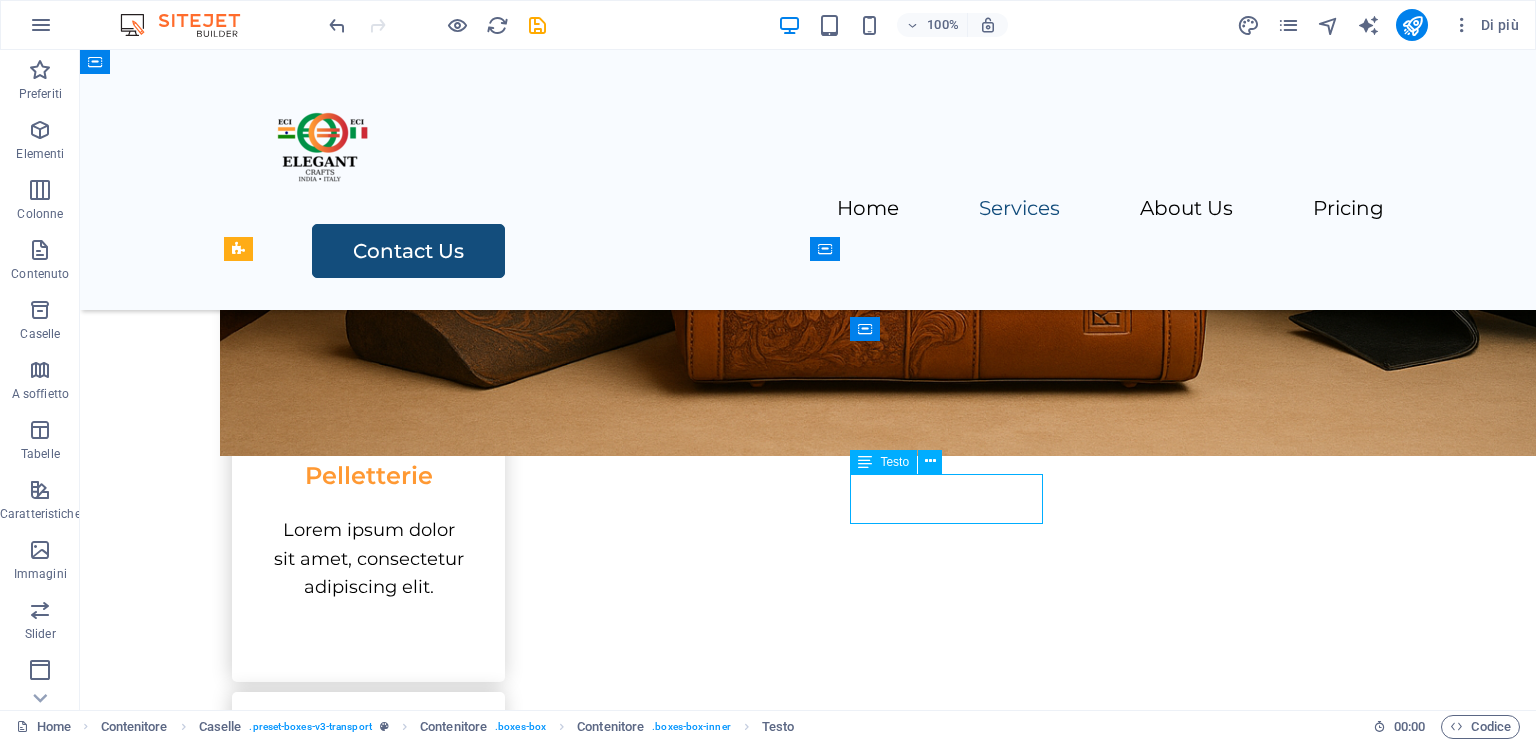 click on "Storage" at bounding box center [368, 1392] 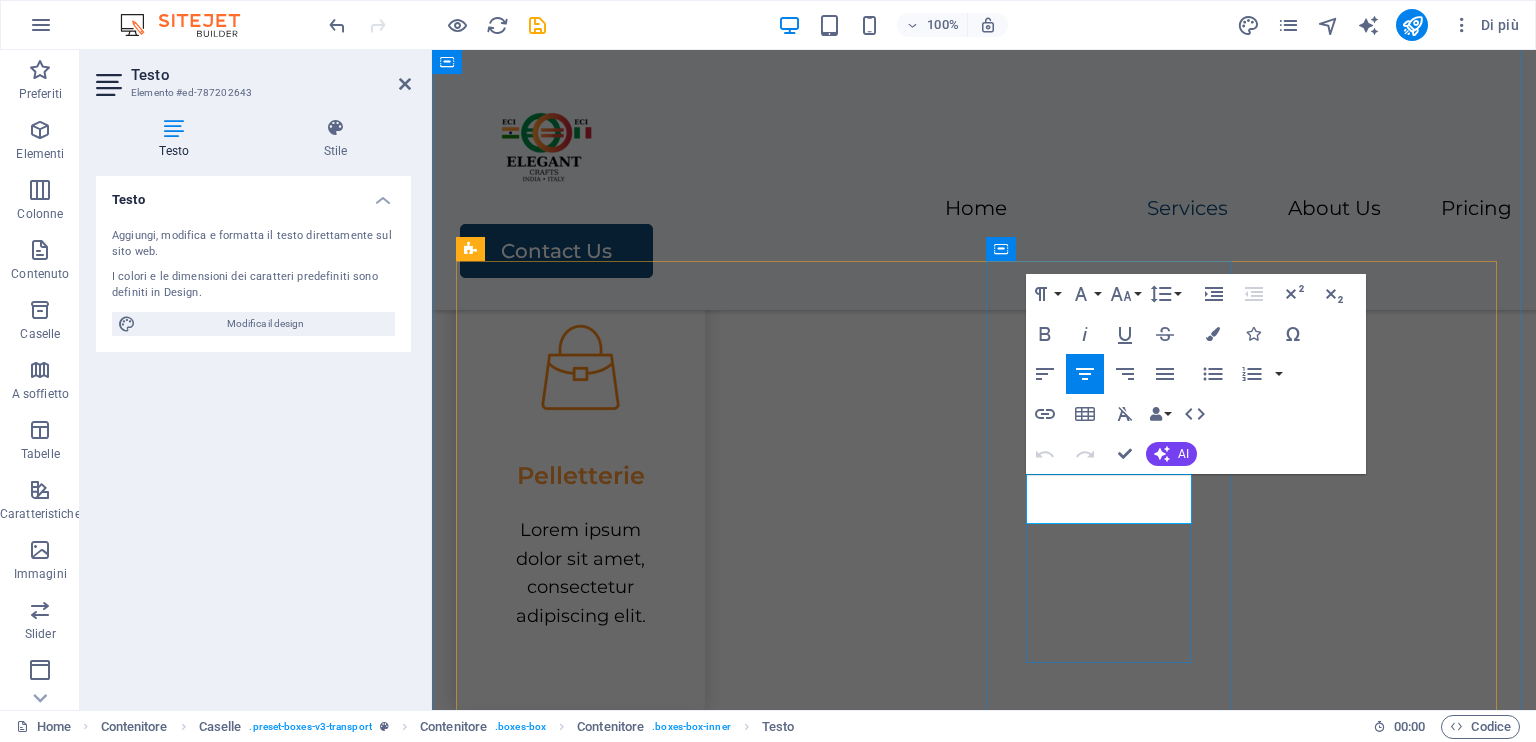 type 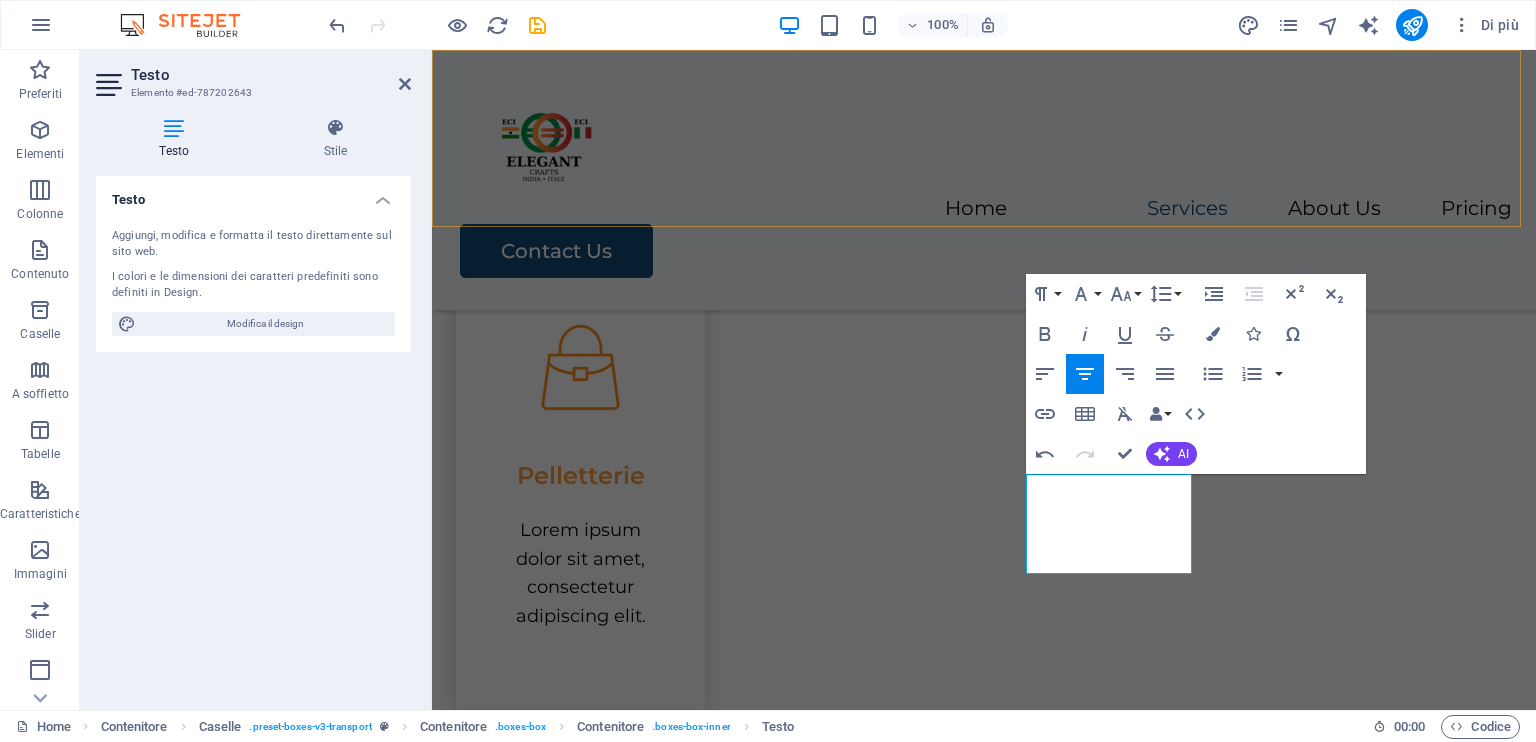 click on "Home Services About Us Pricing Contact Us" at bounding box center (984, 180) 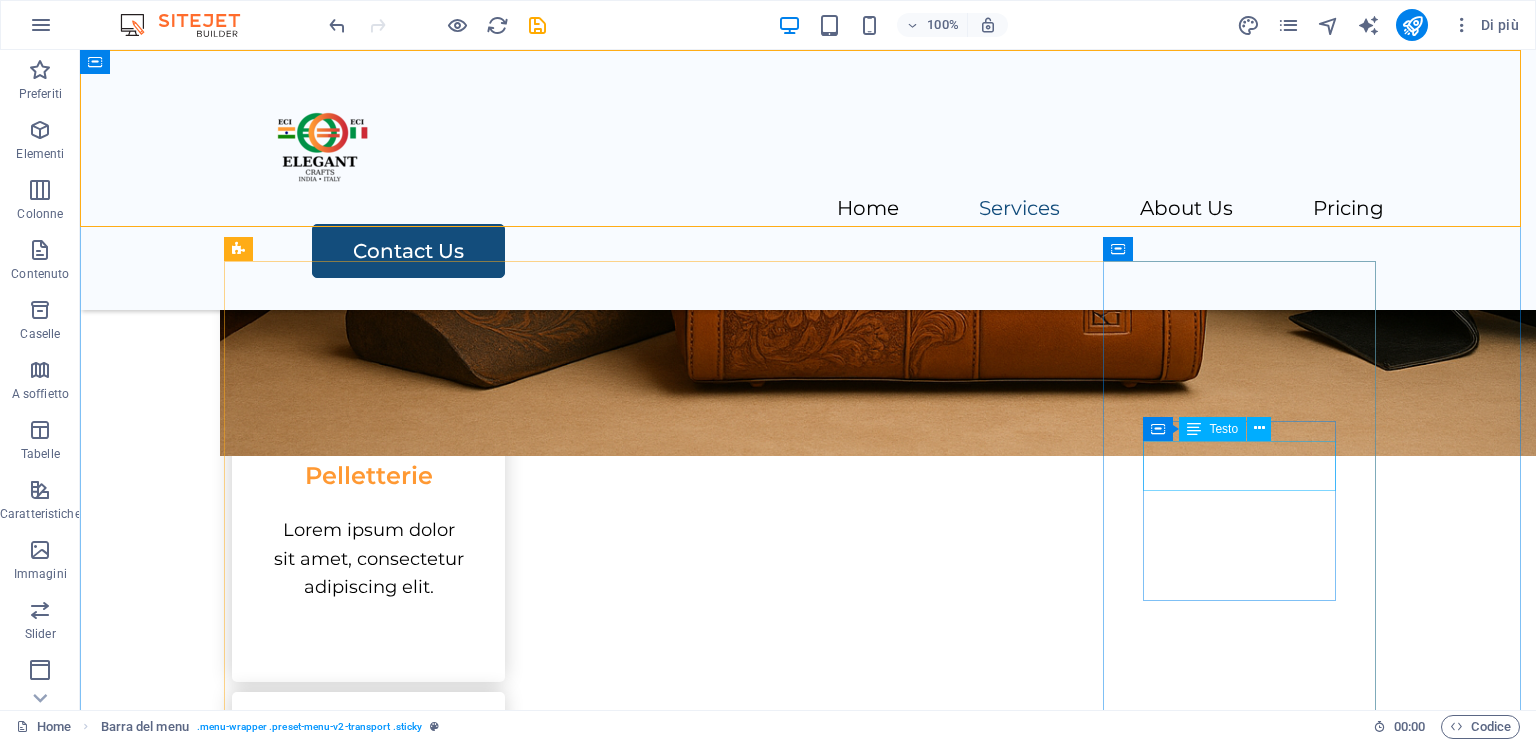 click on "Assembly" at bounding box center [368, 1822] 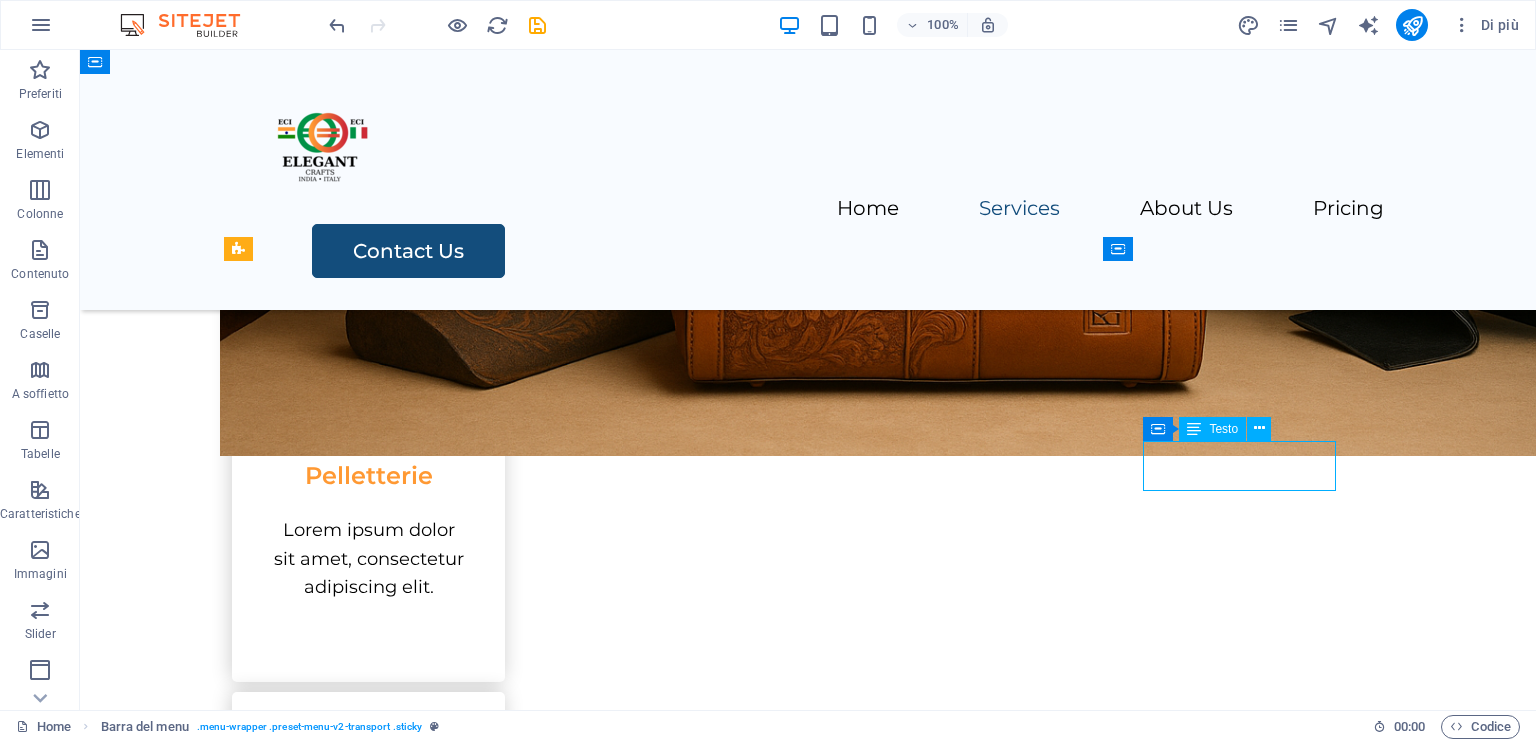 click on "Assembly" at bounding box center [368, 1822] 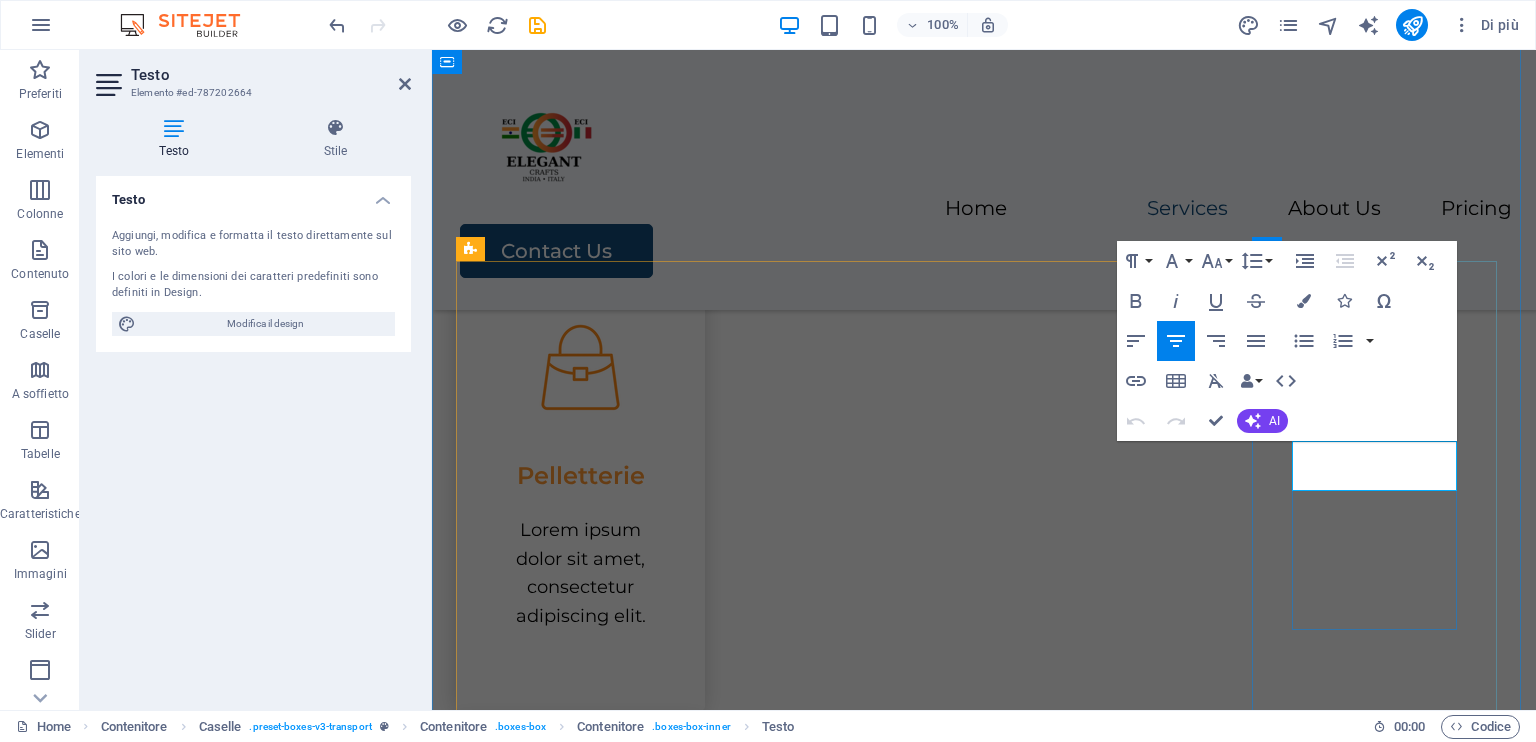 click on "Assembly" at bounding box center (580, 1908) 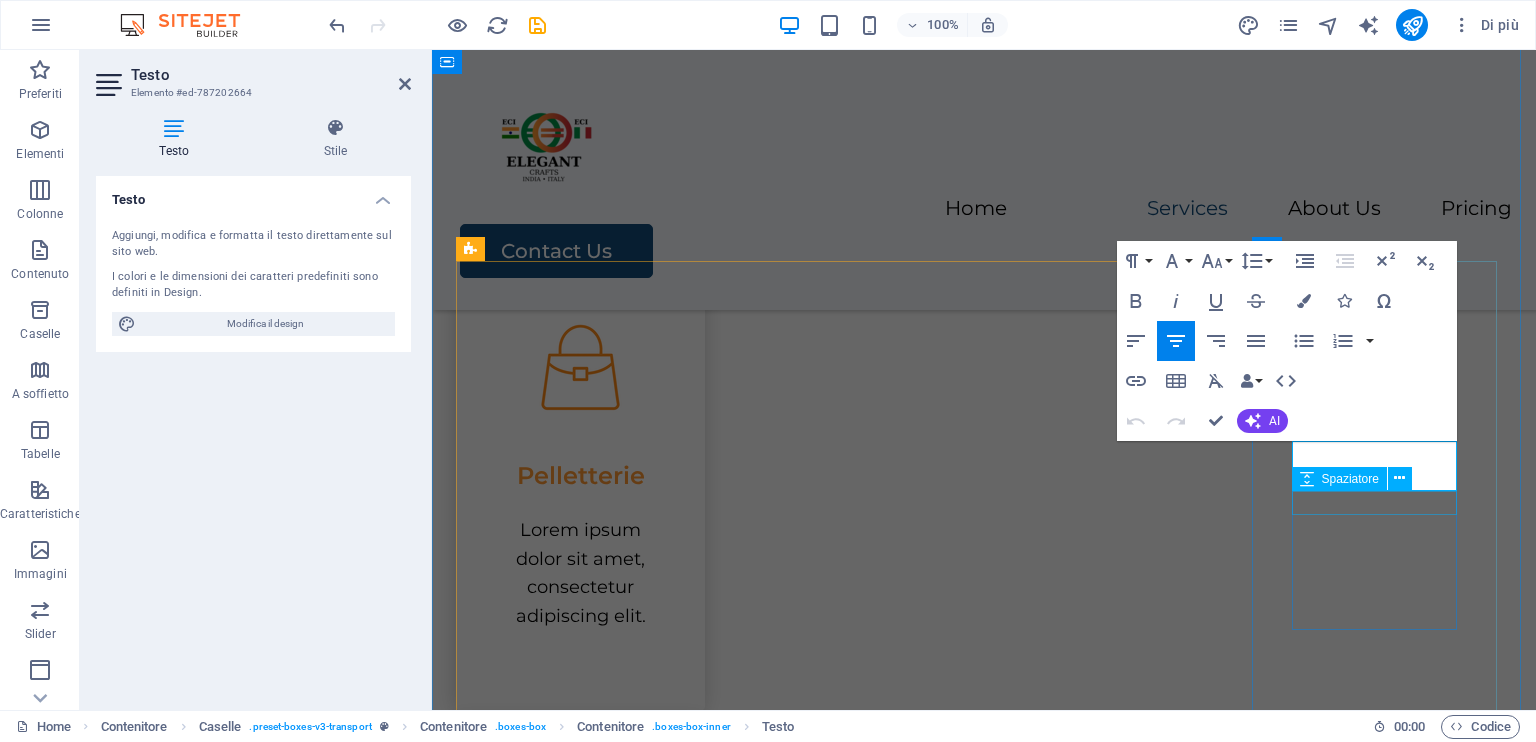 type 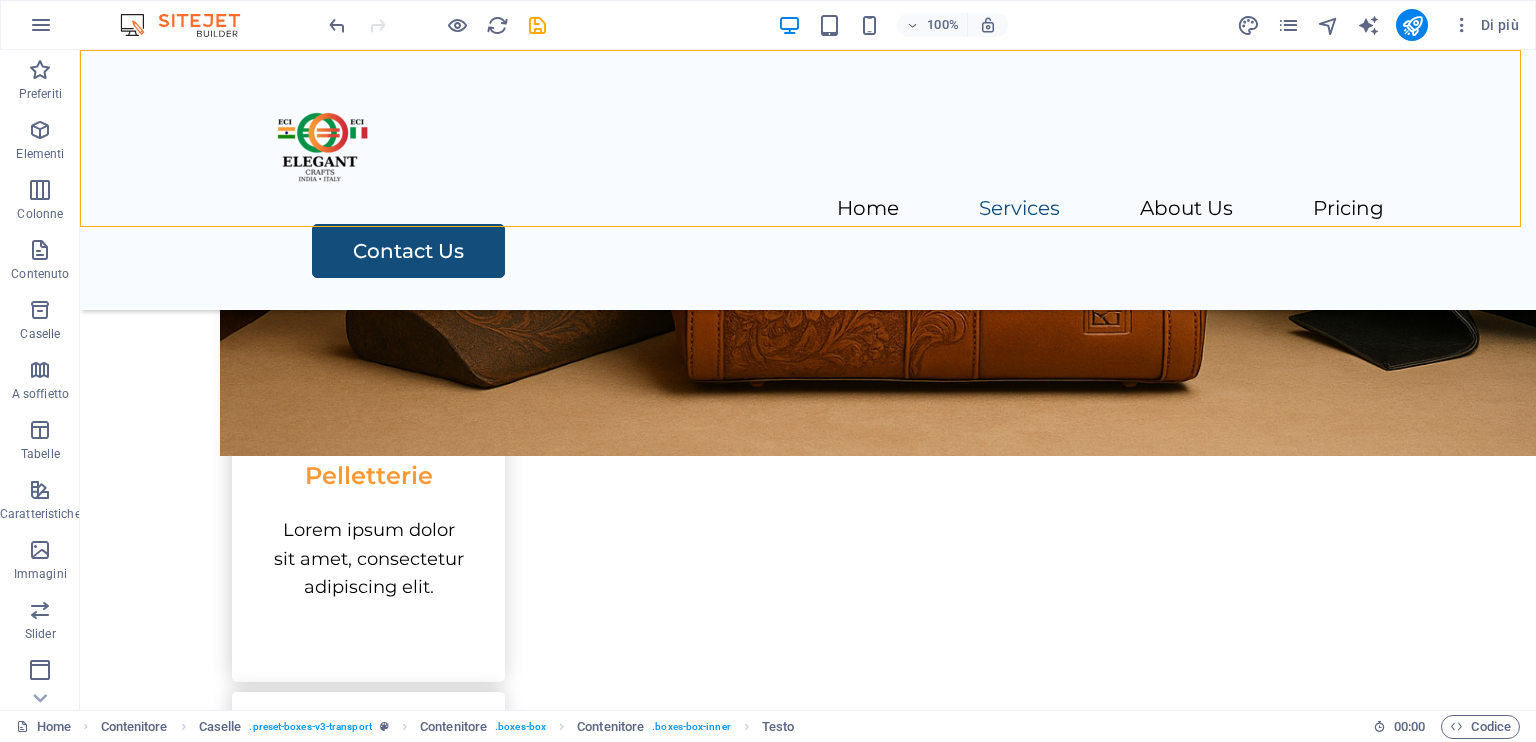 click on "Home Services About Us Pricing Contact Us" at bounding box center [808, 180] 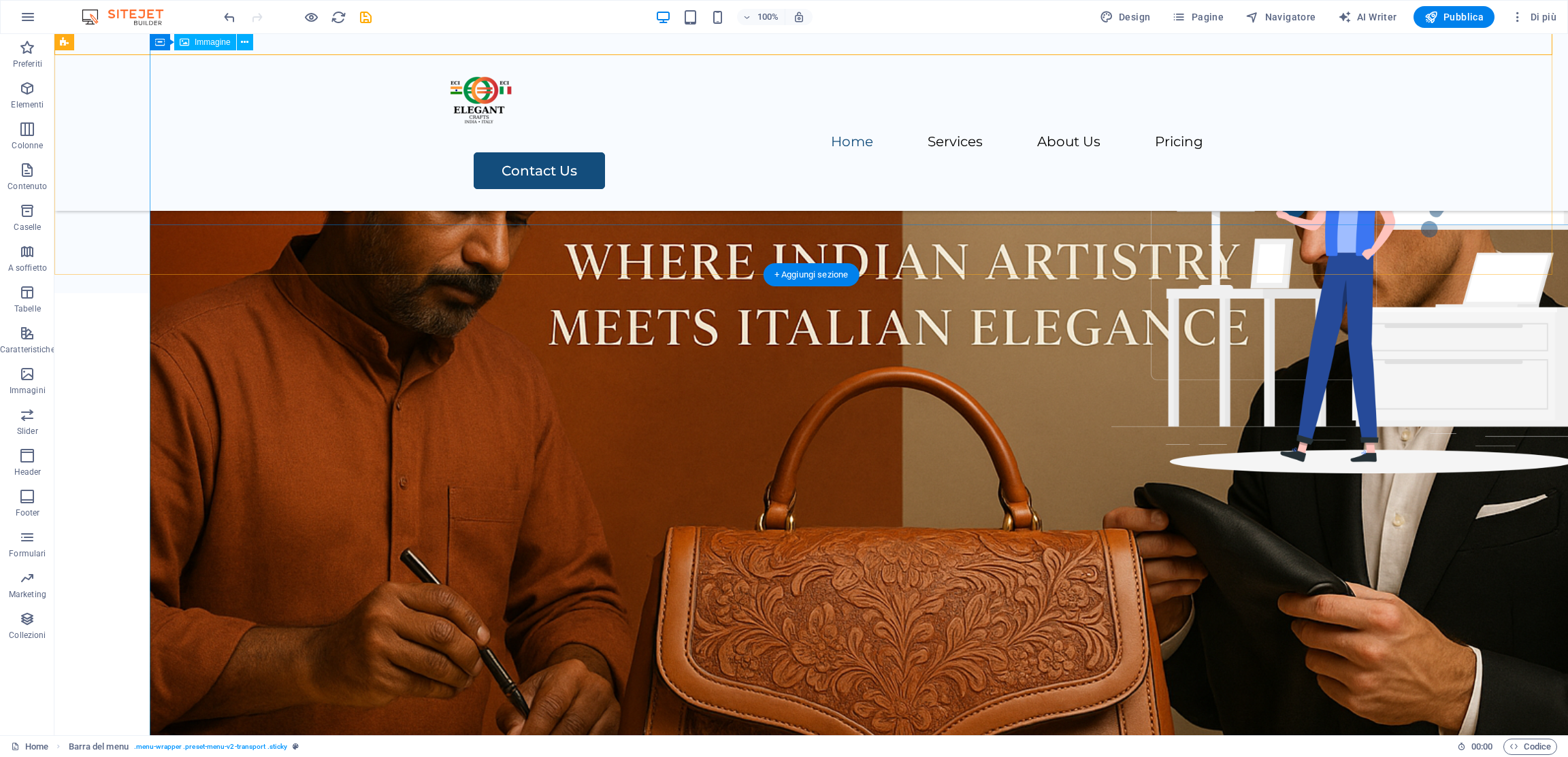 scroll, scrollTop: 282, scrollLeft: 0, axis: vertical 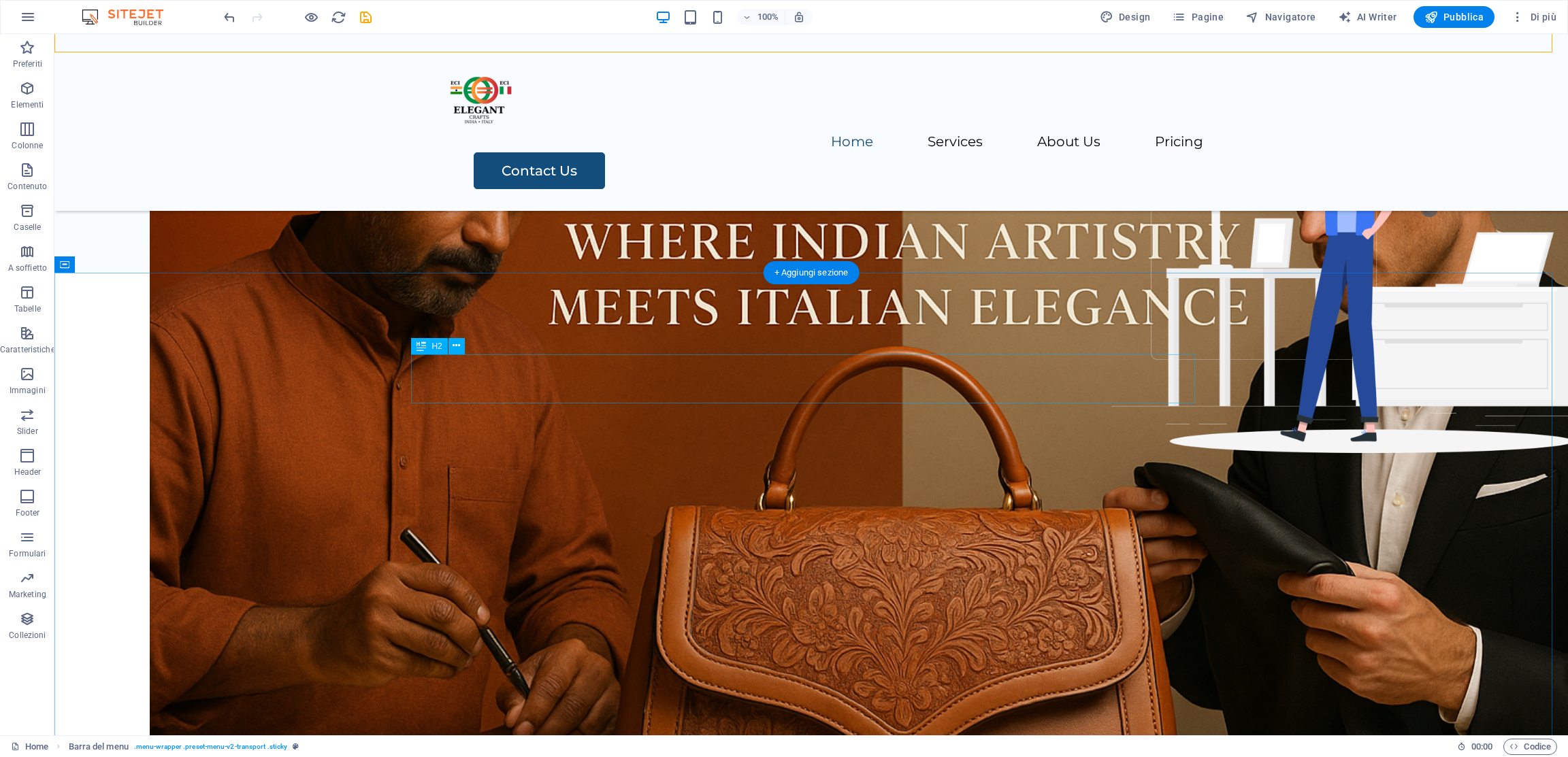 click on "Our Services" at bounding box center (811, 379) 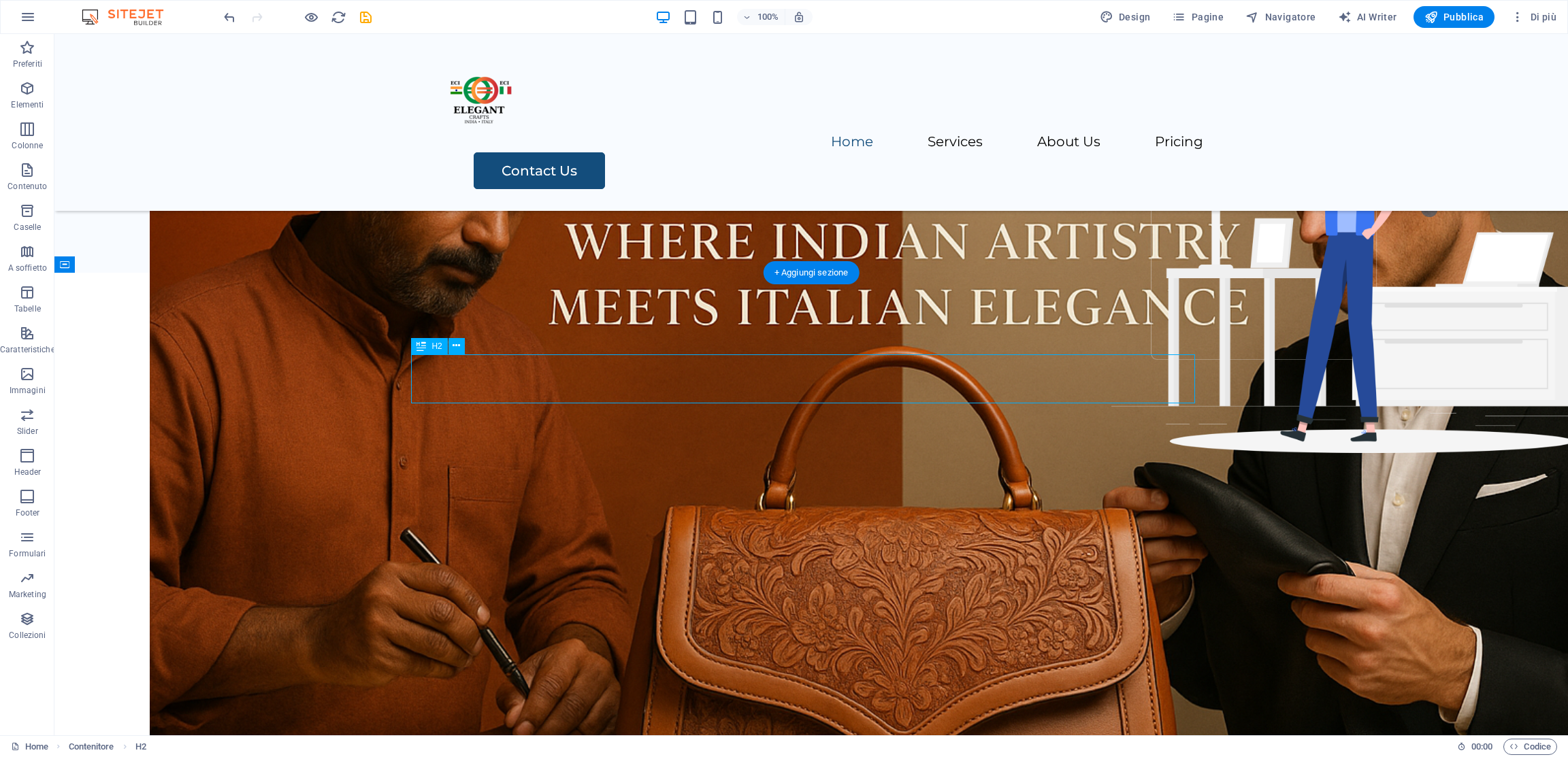 click on "Our Services" at bounding box center [811, 379] 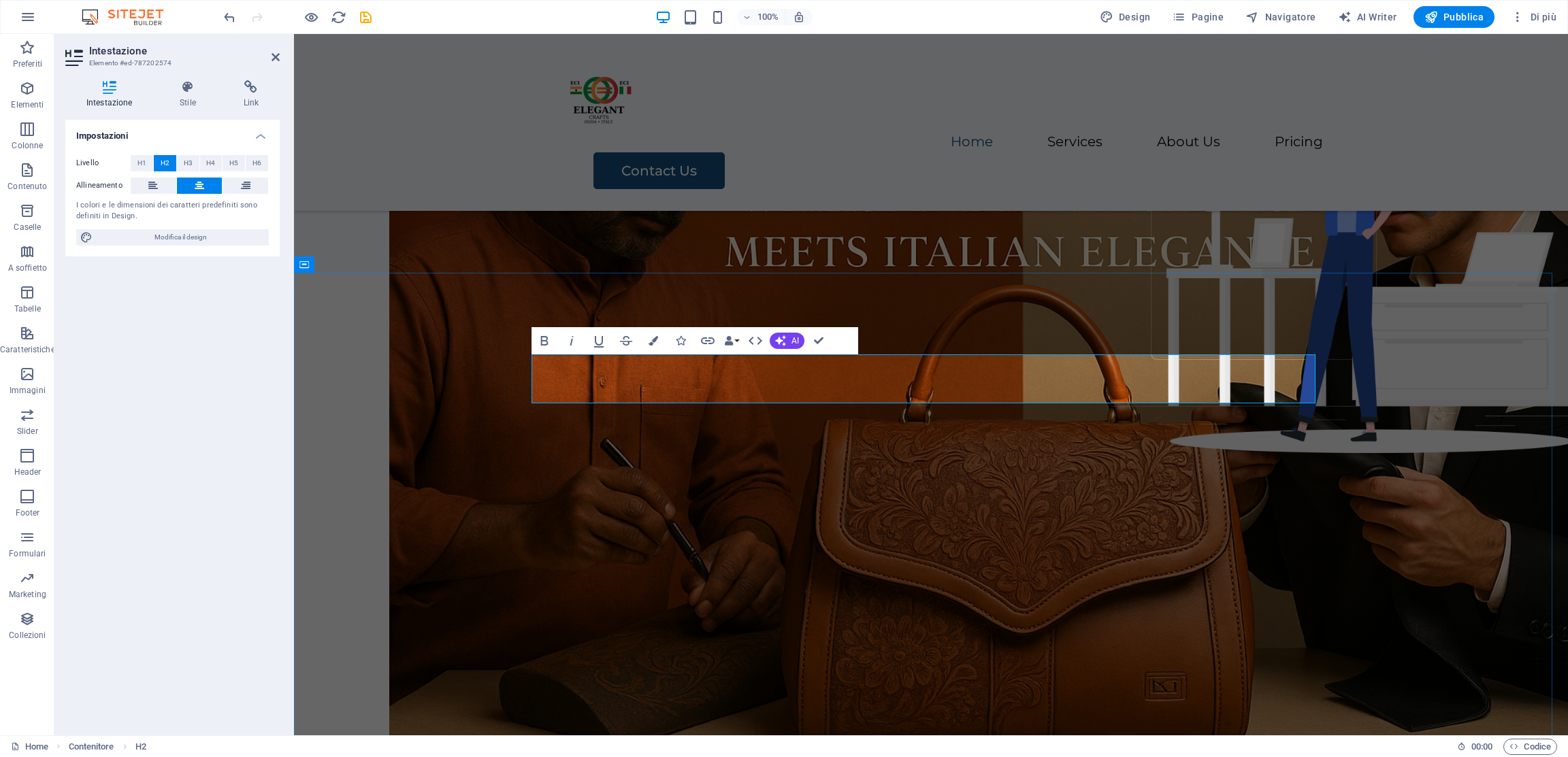click on "Our Services" at bounding box center (931, 379) 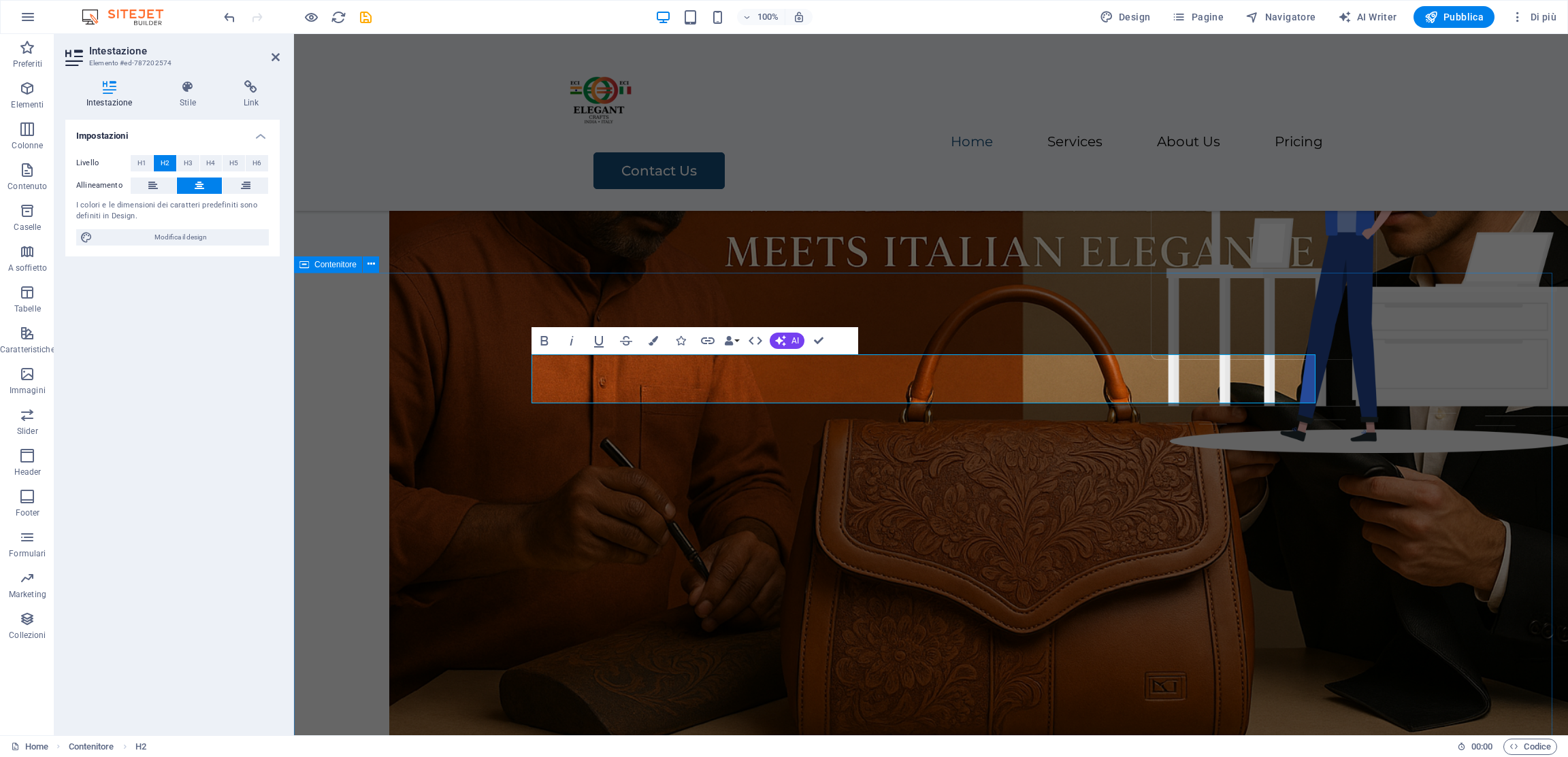 click on "I nostri Prodotti Lorem ipsum dolor sit amet, consectetur adipiscing elit, sed do eiusmod tempor incididunt. Pelletterie Lorem ipsum dolor sit amet, consectetur adipiscing elit. Calzature Lorem ipsum dolor sit amet, consectetur adipiscing elit. Abbigliamento Lorem ipsum dolor sit amet, consectetur adipiscing elit. Portafogli Lorem ipsum dolor sit amet, consectetur adipiscing elit." at bounding box center (931, 1024) 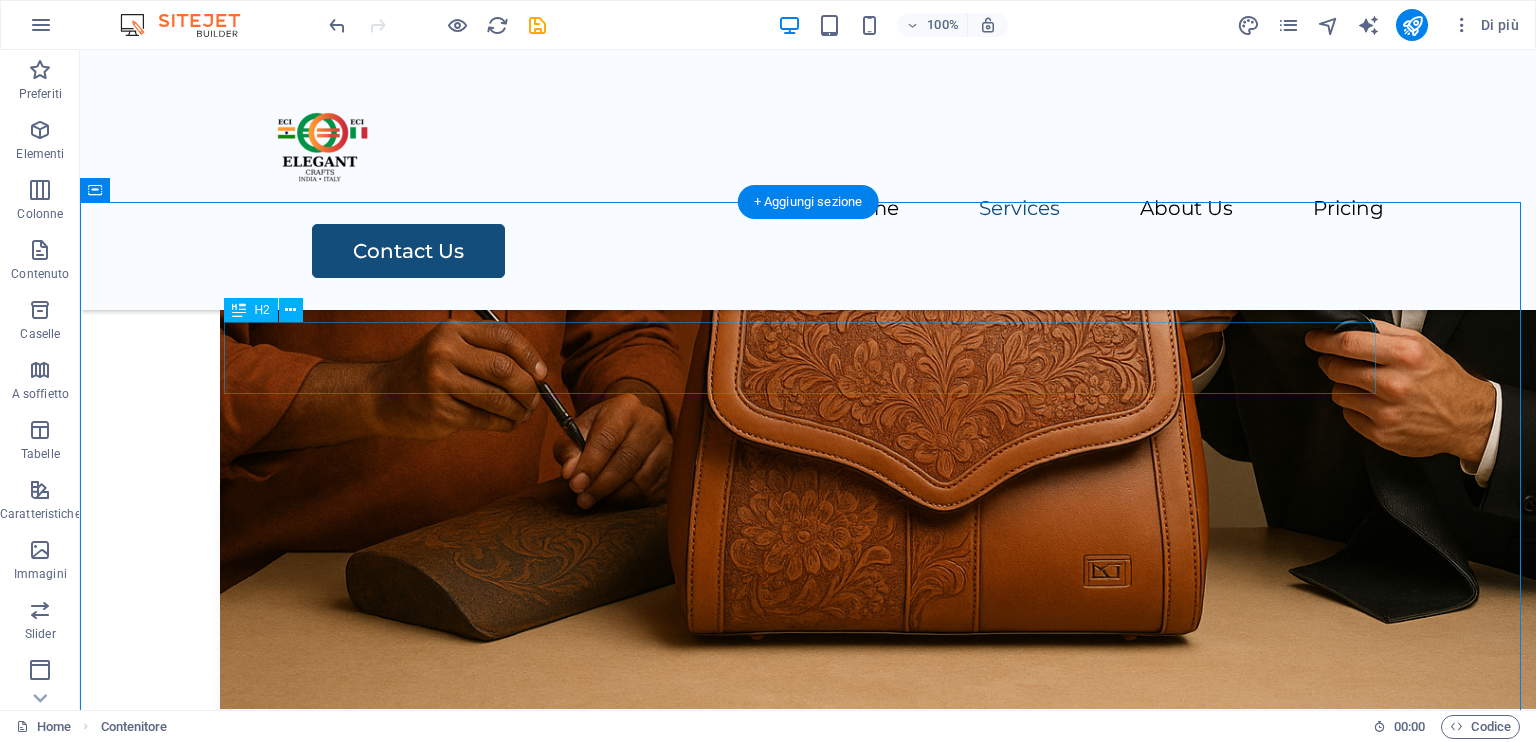 scroll, scrollTop: 315, scrollLeft: 0, axis: vertical 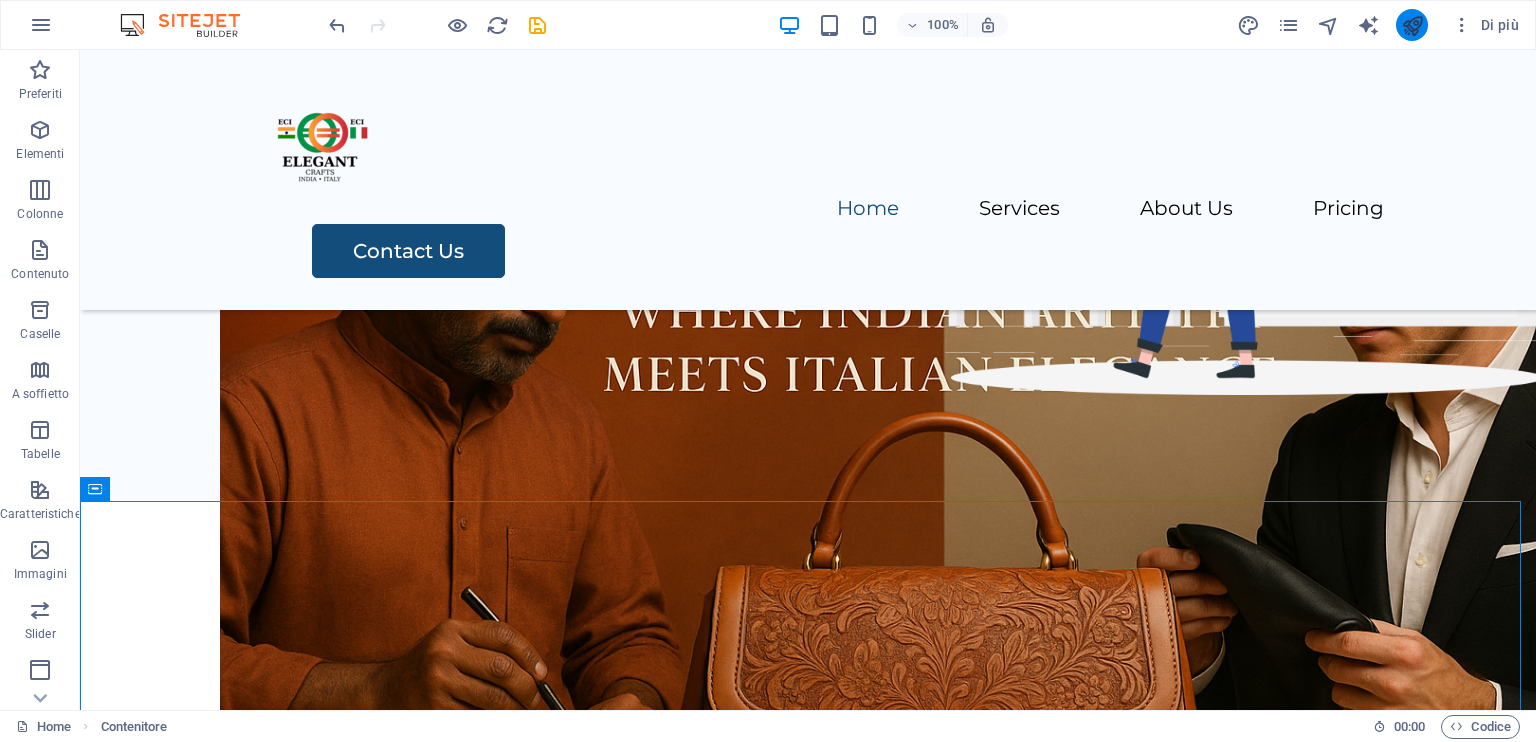 click at bounding box center [1412, 25] 